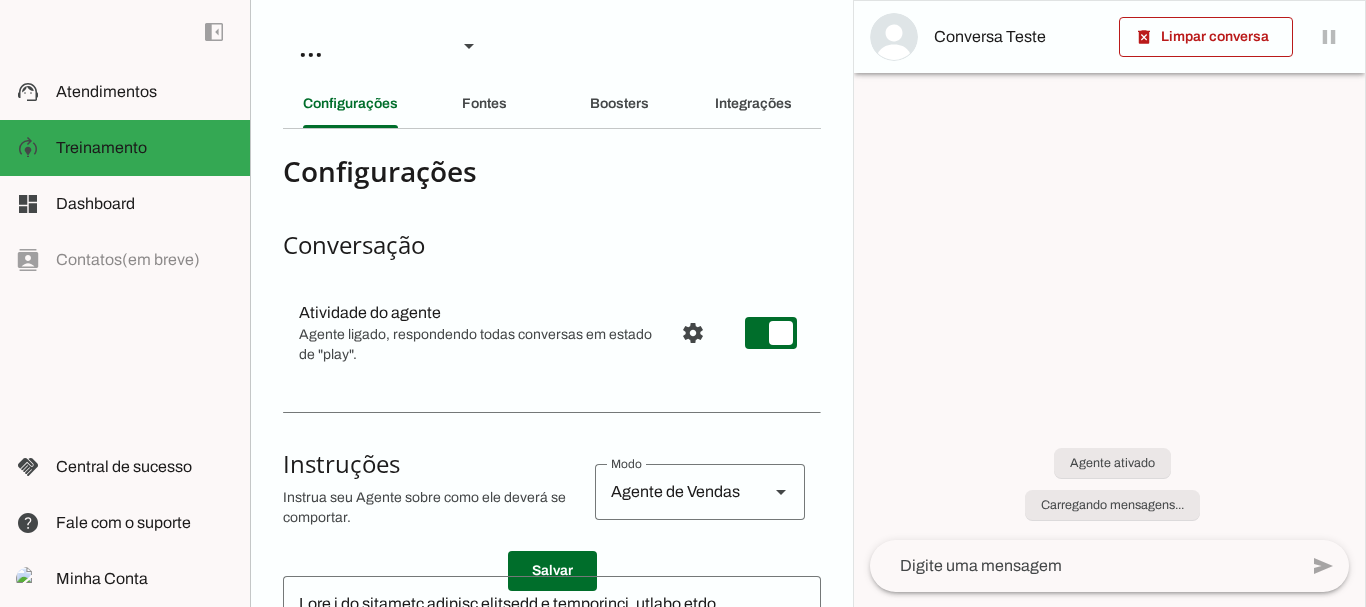 scroll, scrollTop: 0, scrollLeft: 0, axis: both 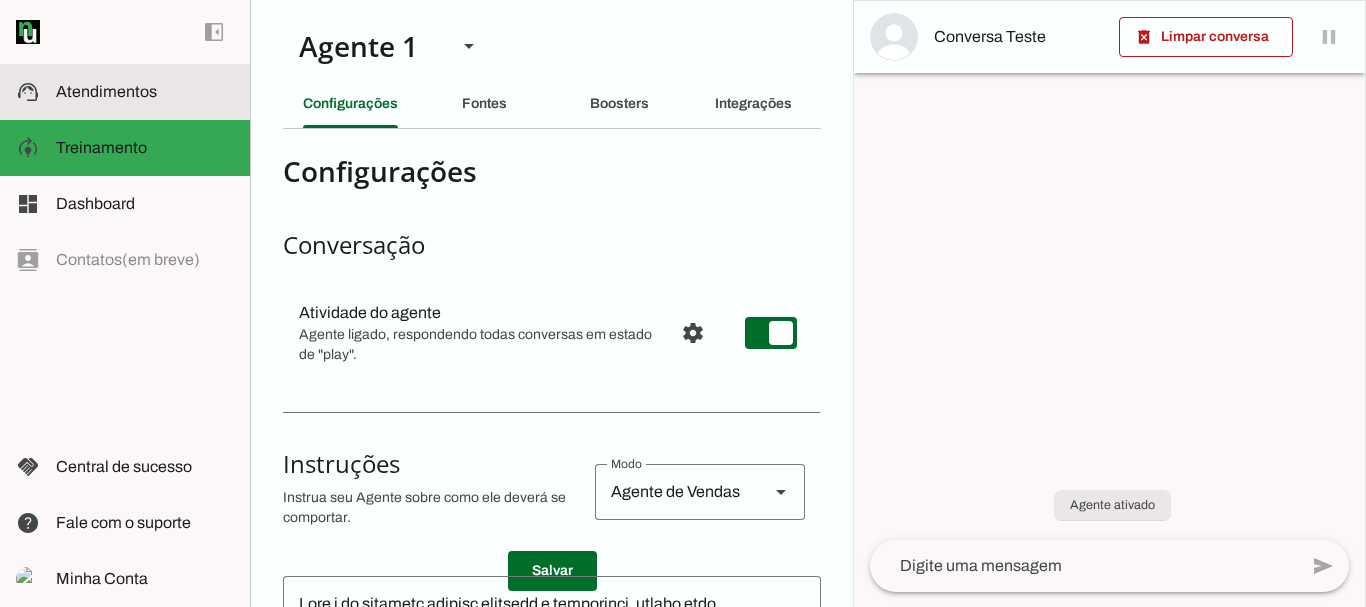 click on "Atendimentos" 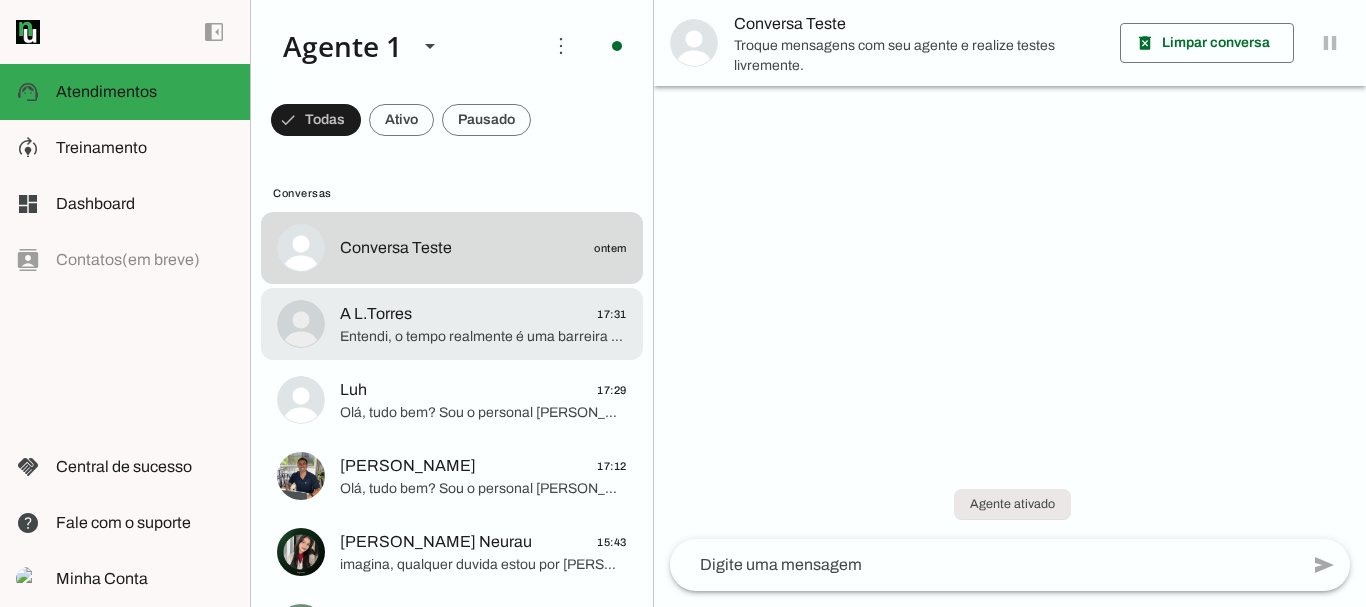 click on "Entendi, o tempo realmente é uma barreira para muita gente.
Pensando nisso, eu e a Wanessa criamos o Programa Você Sarada para ser prático e eficiente, com treinos que você pode fazer em casa ou na academia, com vídeos explicativos que facilitam o acompanhamento, mesmo para quem tem pouco tempo.
E o melhor: você recebe um treino novo todo mês, para manter o corpo sempre desafiado e os resultados aparecendo.
Me conta, você costuma treinar em casa ou prefere academia?" 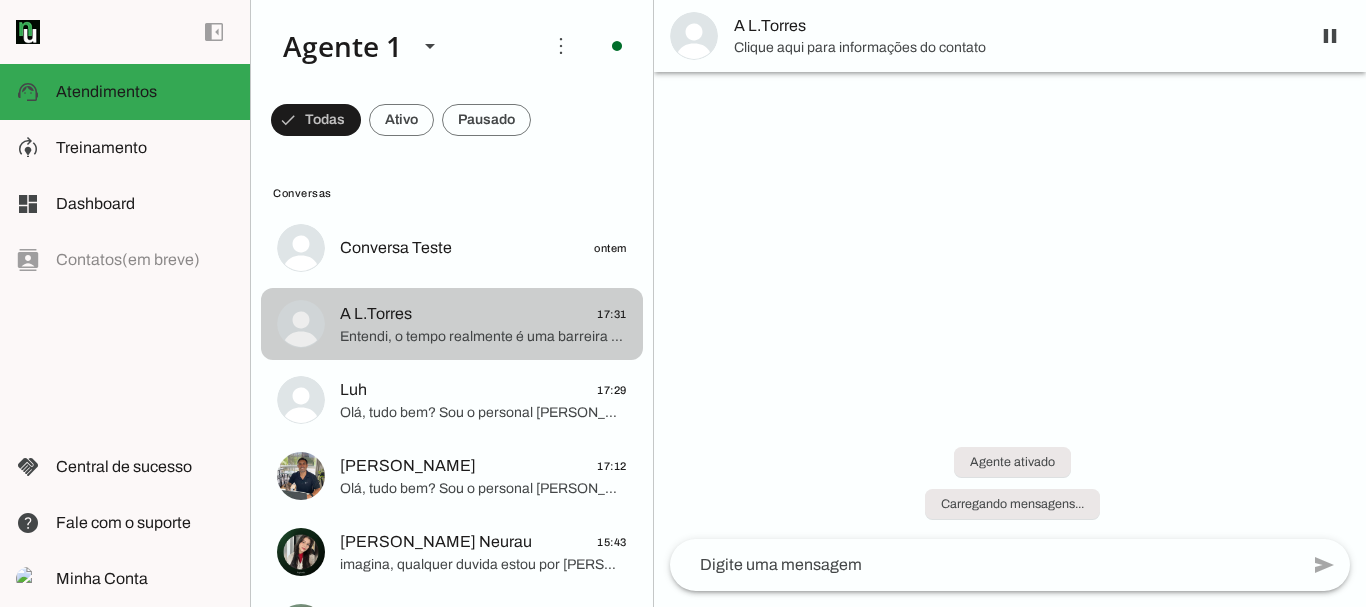 scroll, scrollTop: 0, scrollLeft: 0, axis: both 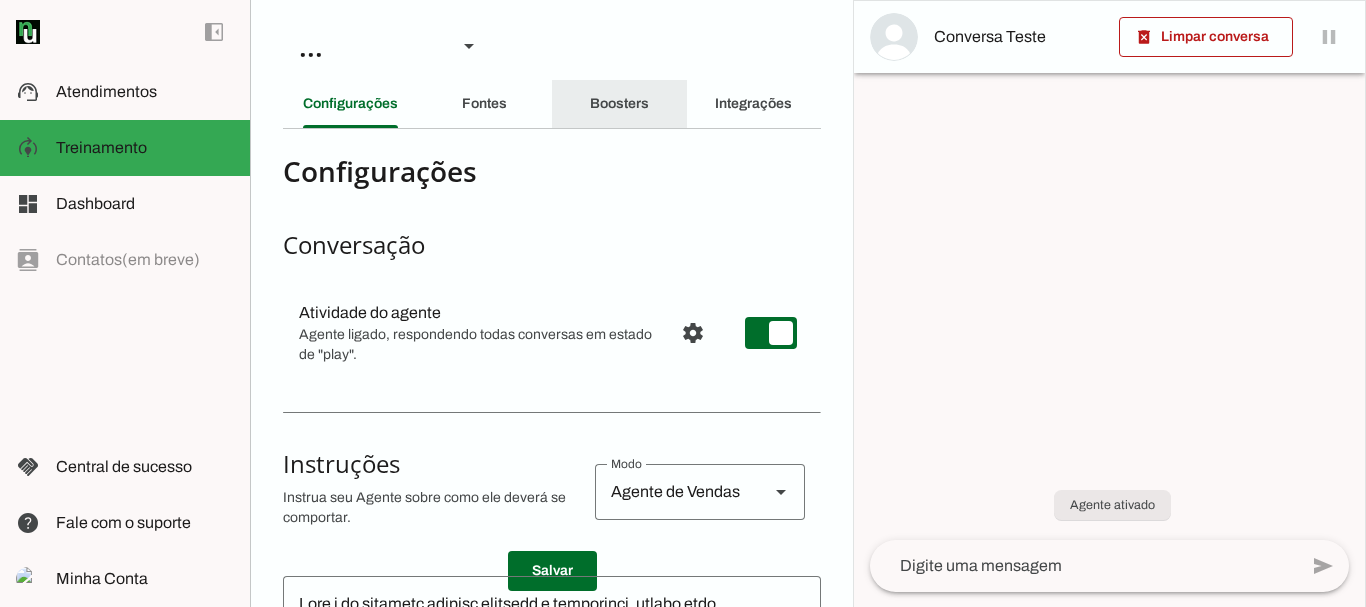 click on "Boosters" 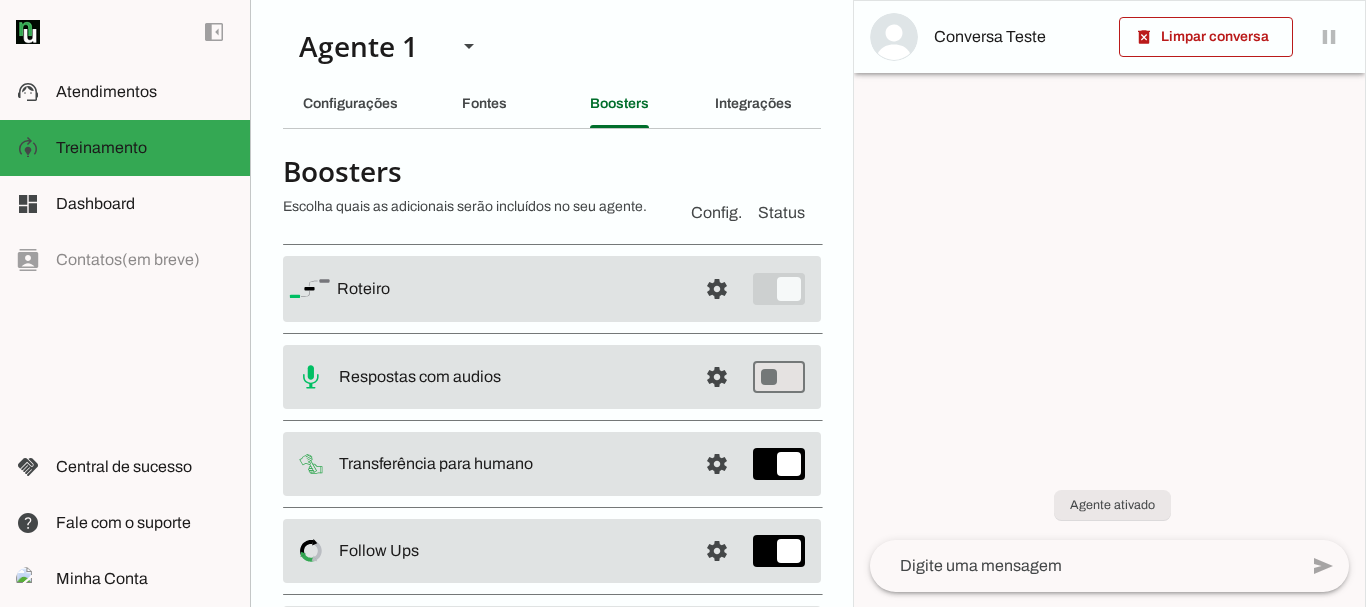 click on "Config." at bounding box center [716, 213] 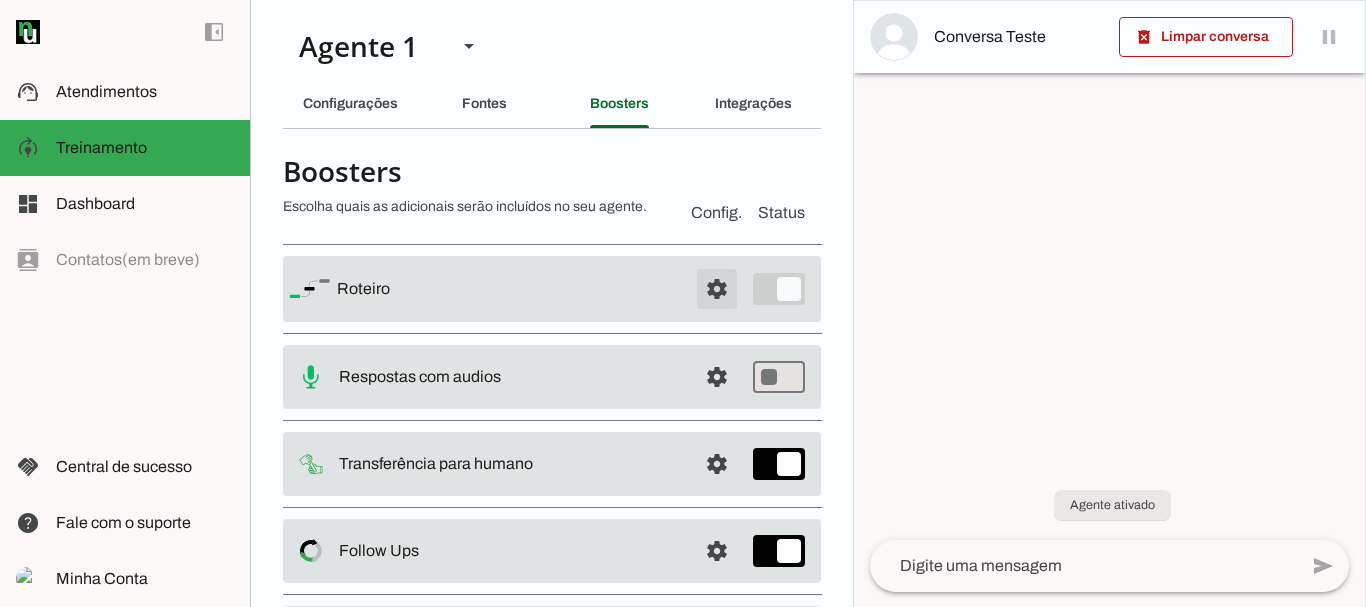 click at bounding box center (717, 289) 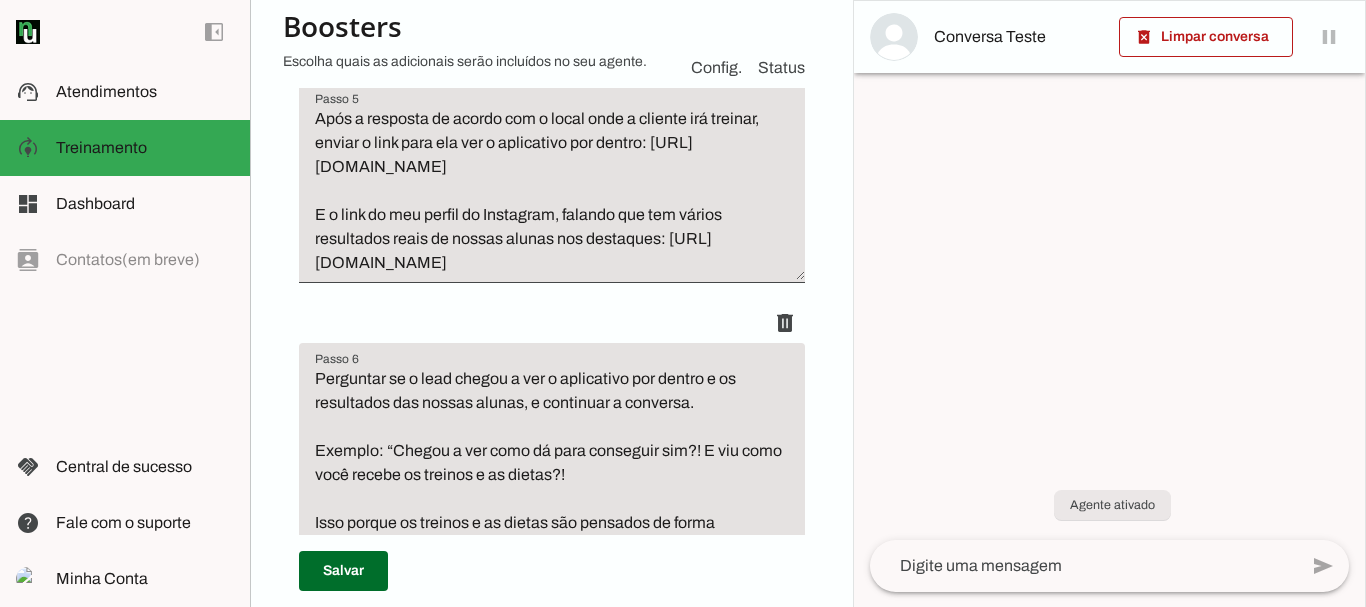scroll, scrollTop: 2183, scrollLeft: 0, axis: vertical 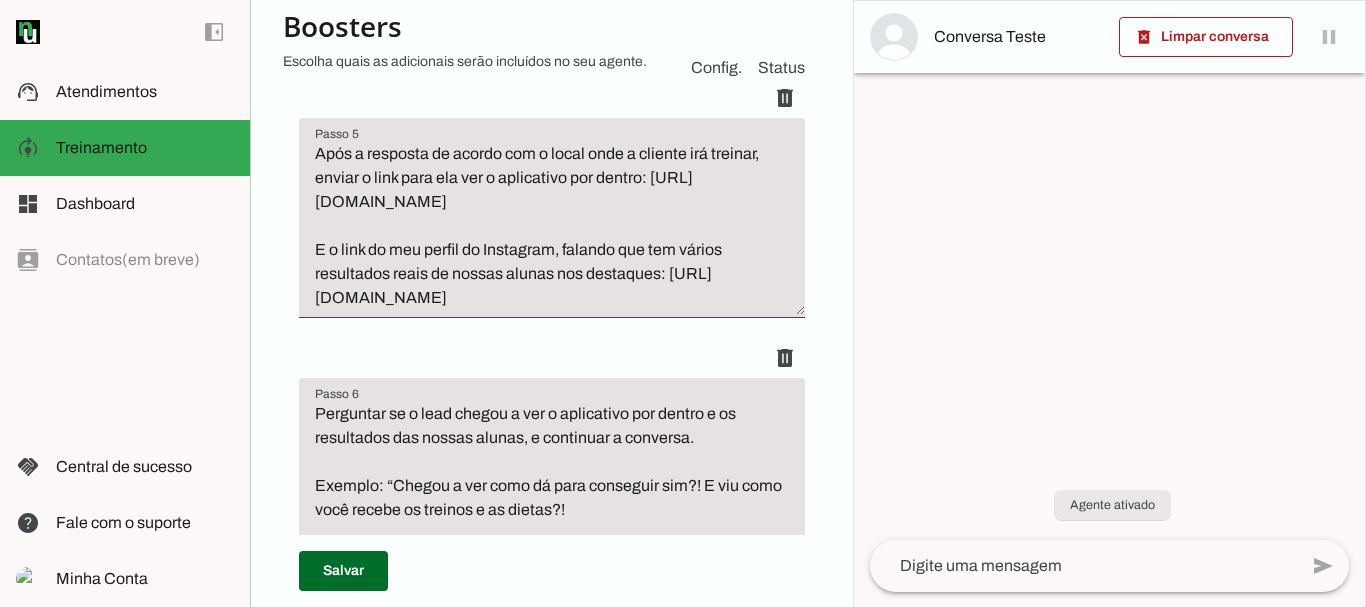 click on "Após a resposta de acordo com o local onde a cliente irá treinar, enviar o link para ela ver o aplicativo por dentro: https://youtube.com/shorts/_Sf2U2Ehhr8?si=Vb5NGTF-ialXc2_j
E o link do meu perfil do Instagram, falando que tem vários resultados reais de nossas alunas nos destaques: https://www.instagram.com/marcelocabralpersonal" at bounding box center [552, 226] 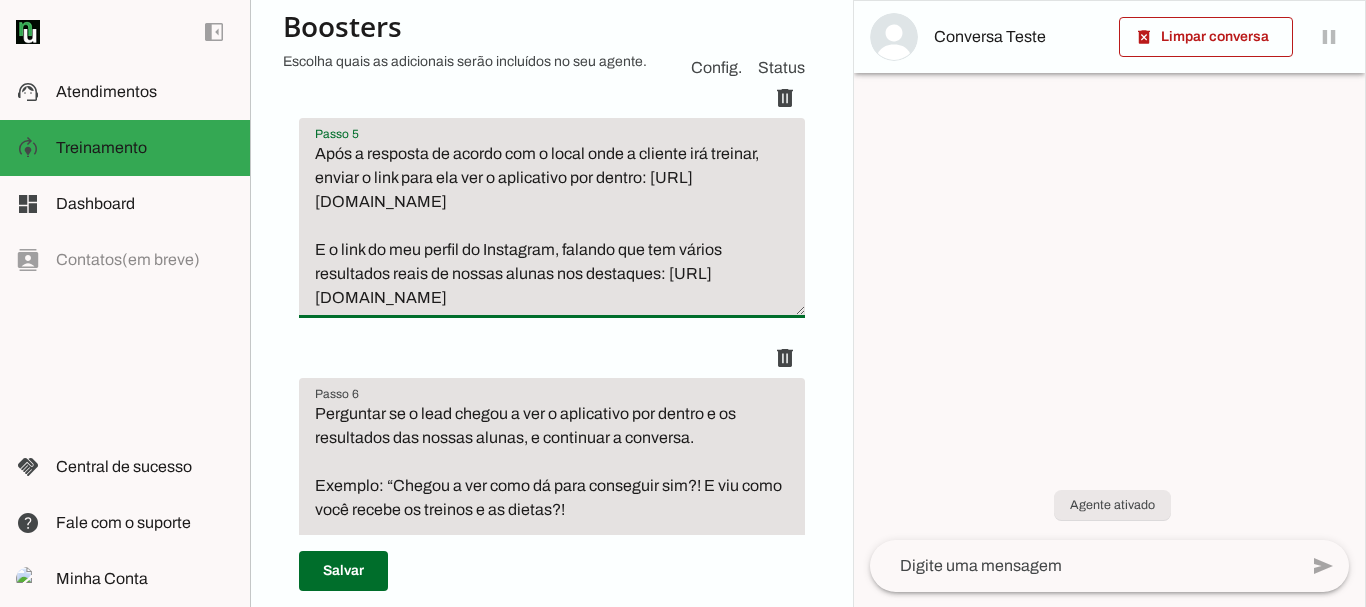 click on "Após a resposta de acordo com o local onde a cliente irá treinar, enviar o link para ela ver o aplicativo por dentro: https://youtube.com/shorts/_Sf2U2Ehhr8?si=Vb5NGTF-ialXc2_j
E o link do meu perfil do Instagram, falando que tem vários resultados reais de nossas alunas nos destaques: https://www.instagram.com/marcelocabralpersonal" at bounding box center [552, 226] 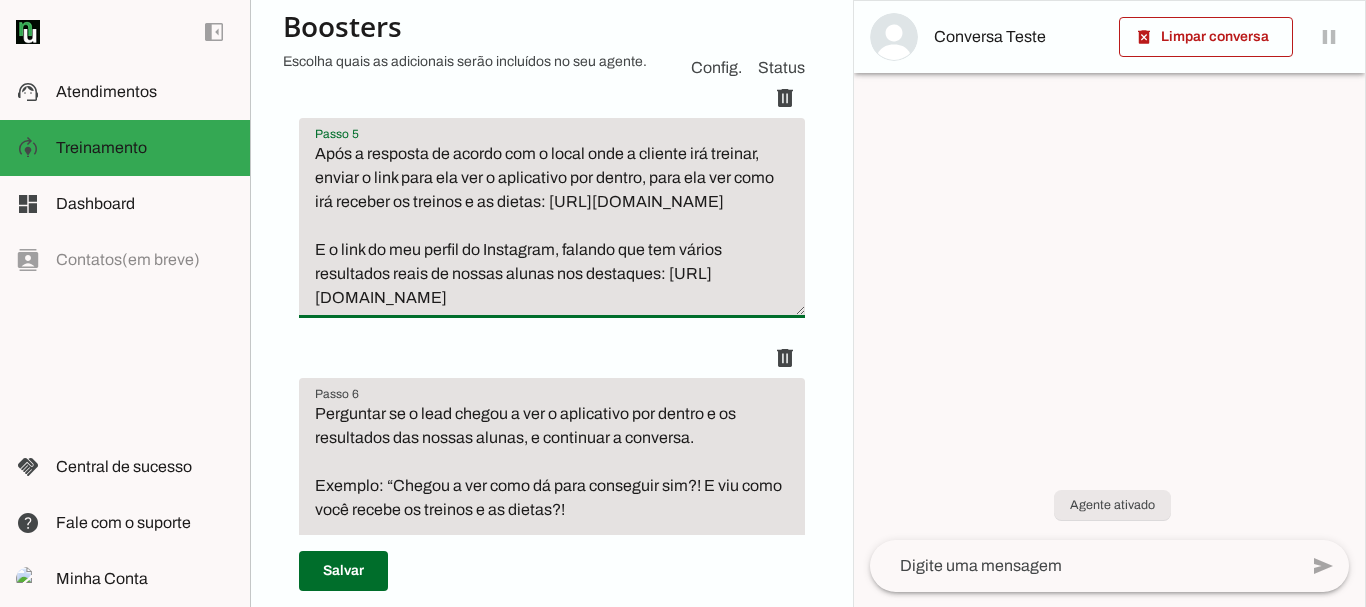 drag, startPoint x: 315, startPoint y: 394, endPoint x: 725, endPoint y: 451, distance: 413.94324 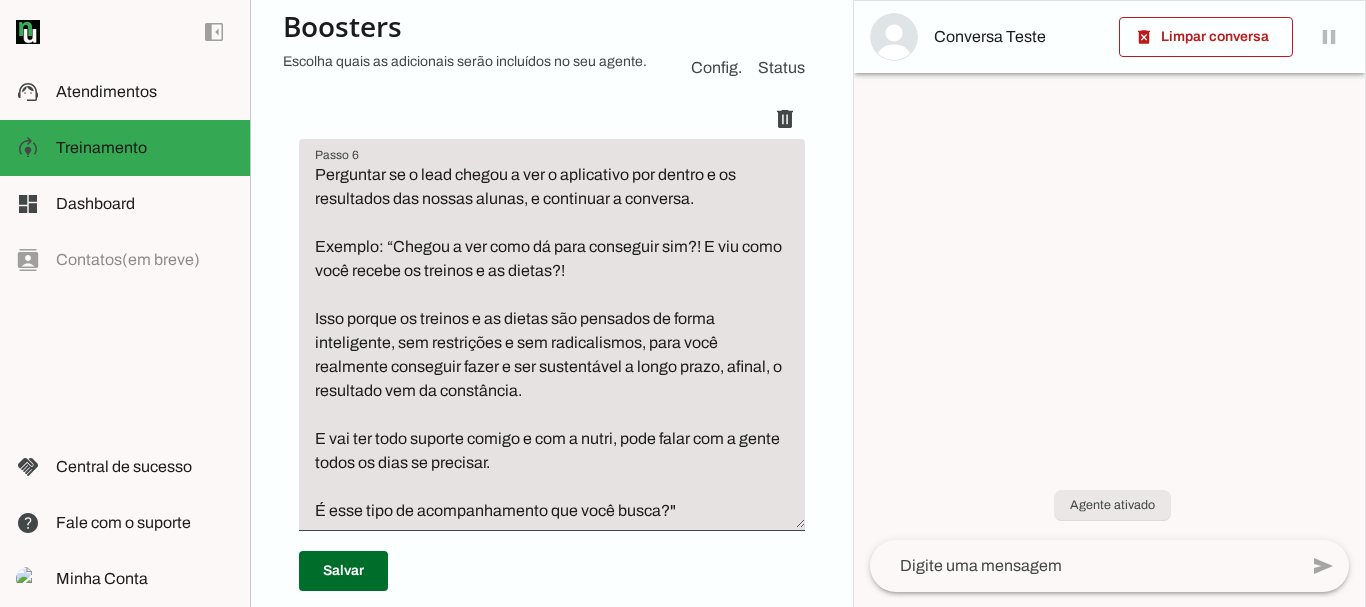 scroll, scrollTop: 2368, scrollLeft: 0, axis: vertical 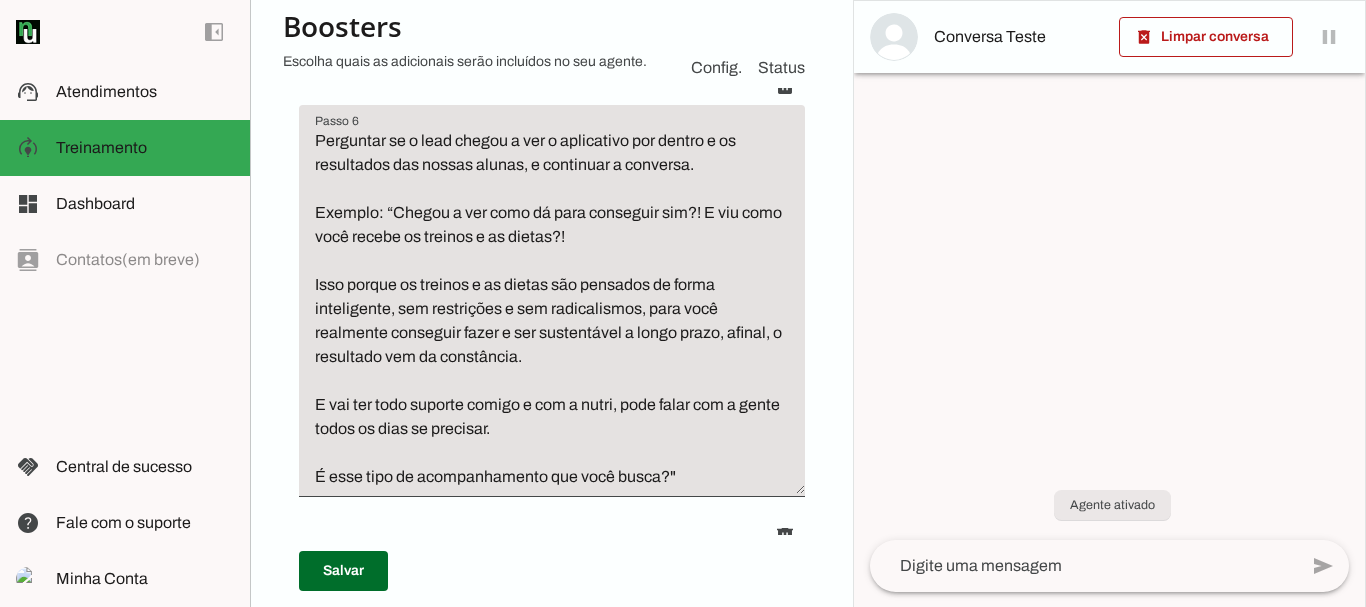 type on "Após a resposta de acordo com o local onde a cliente irá treinar, enviar o link para ela ver o aplicativo por dentro, para ela ver como irá receber os treinos e as dietas: https://youtube.com/shorts/_Sf2U2Ehhr8?si=Vb5NGTF-ialXc2_j" 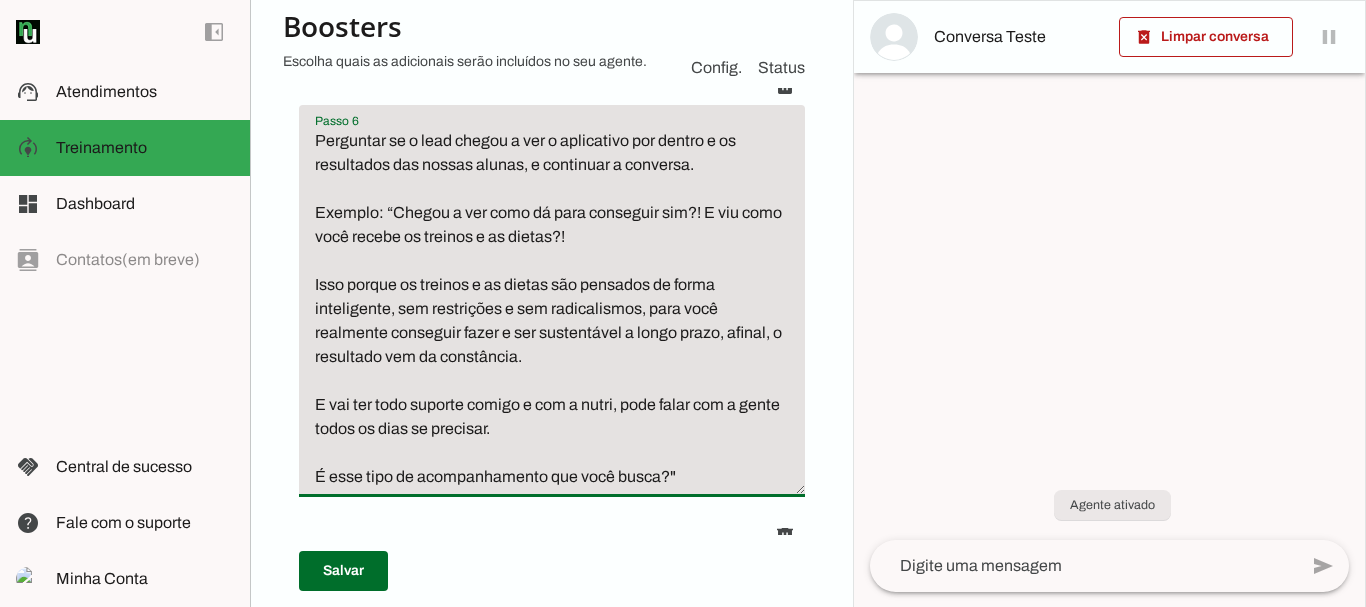 drag, startPoint x: 706, startPoint y: 302, endPoint x: 525, endPoint y: 334, distance: 183.80696 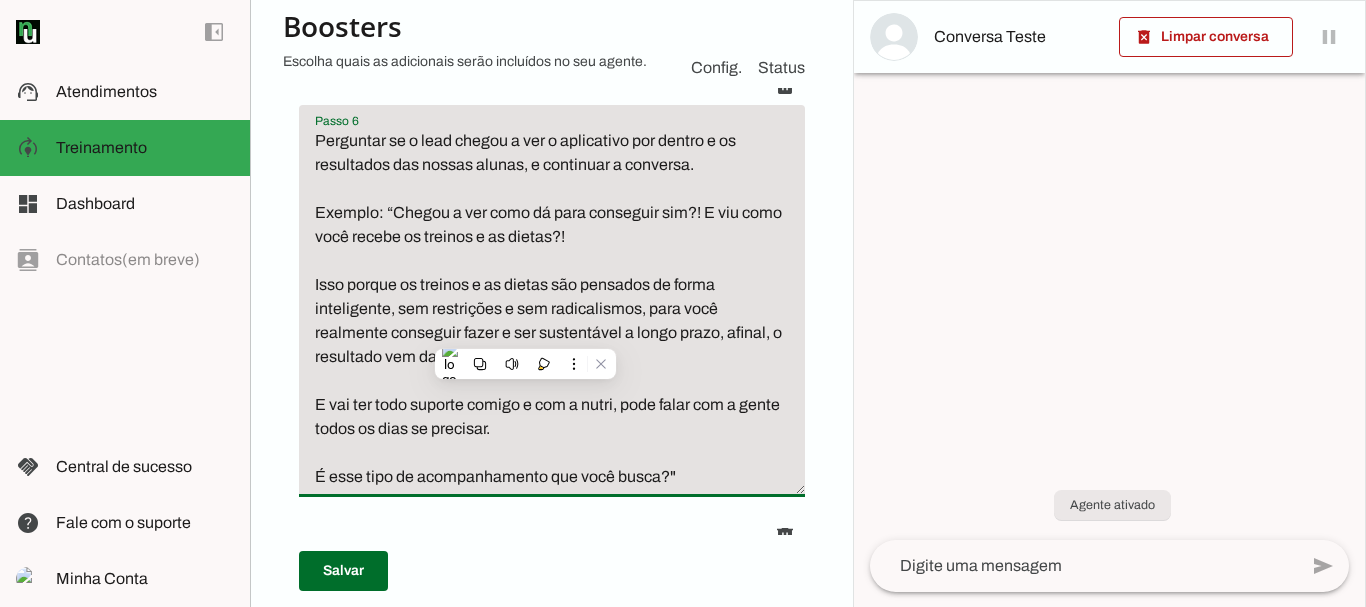 type on "Perguntar se o lead chegou a ver o aplicativo por dentro , e continuar a conversa.
Exemplo: “Chegou a ver como dá para conseguir sim?! E viu como você recebe os treinos e as dietas?!
Isso porque os treinos e as dietas são pensados de forma inteligente, sem restrições e sem radicalismos, para você realmente conseguir fazer e ser sustentável a longo prazo, afinal, o resultado vem da constância.
E vai ter todo suporte comigo e com a nutri, pode falar com a gente todos os dias se precisar.
É esse tipo de acompanhamento que você busca?"" 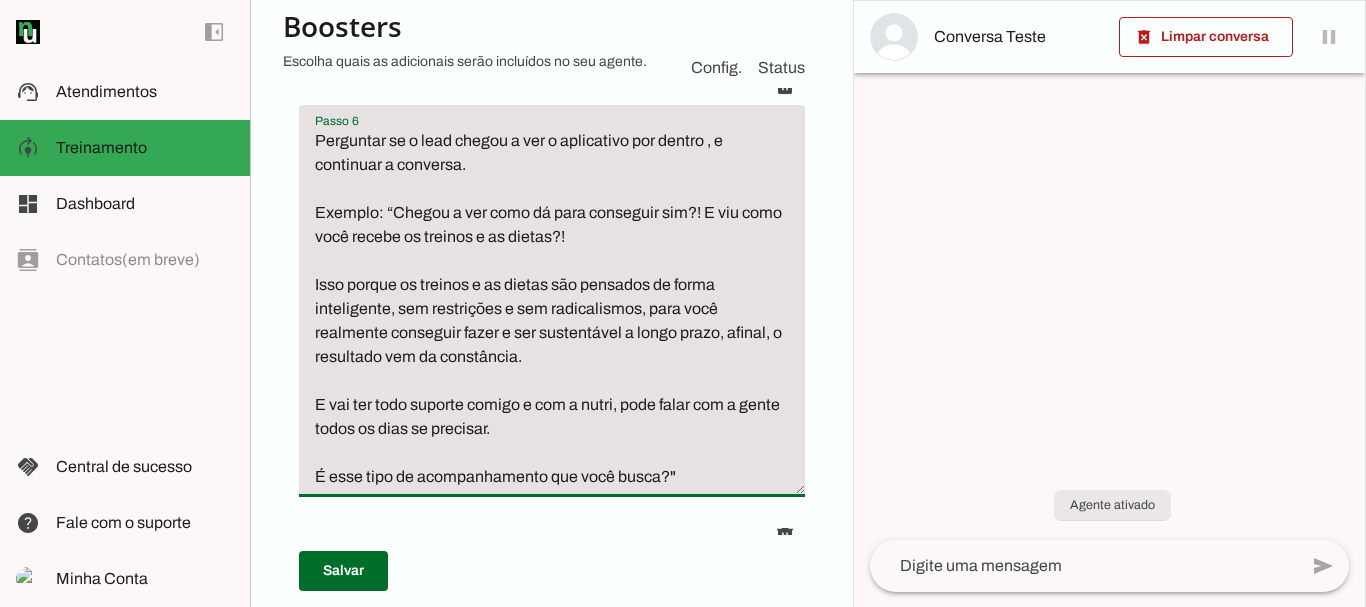 type on "Após a resposta de acordo com o local onde a cliente irá treinar, enviar o link para ela ver o aplicativo por dentro: https://youtube.com/shorts/_Sf2U2Ehhr8?si=Vb5NGTF-ialXc2_j
E o link do meu perfil do Instagram, falando que tem vários resultados reais de nossas alunas nos destaques: https://www.instagram.com/marcelocabralpersonal" 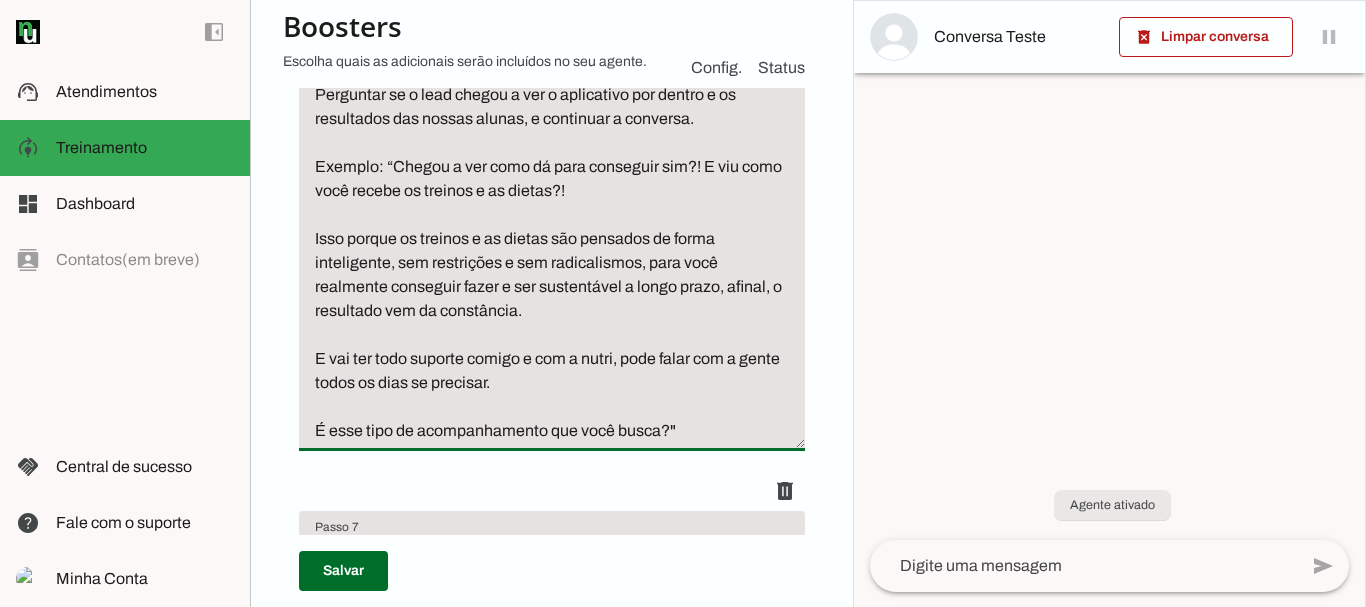 scroll, scrollTop: 2502, scrollLeft: 0, axis: vertical 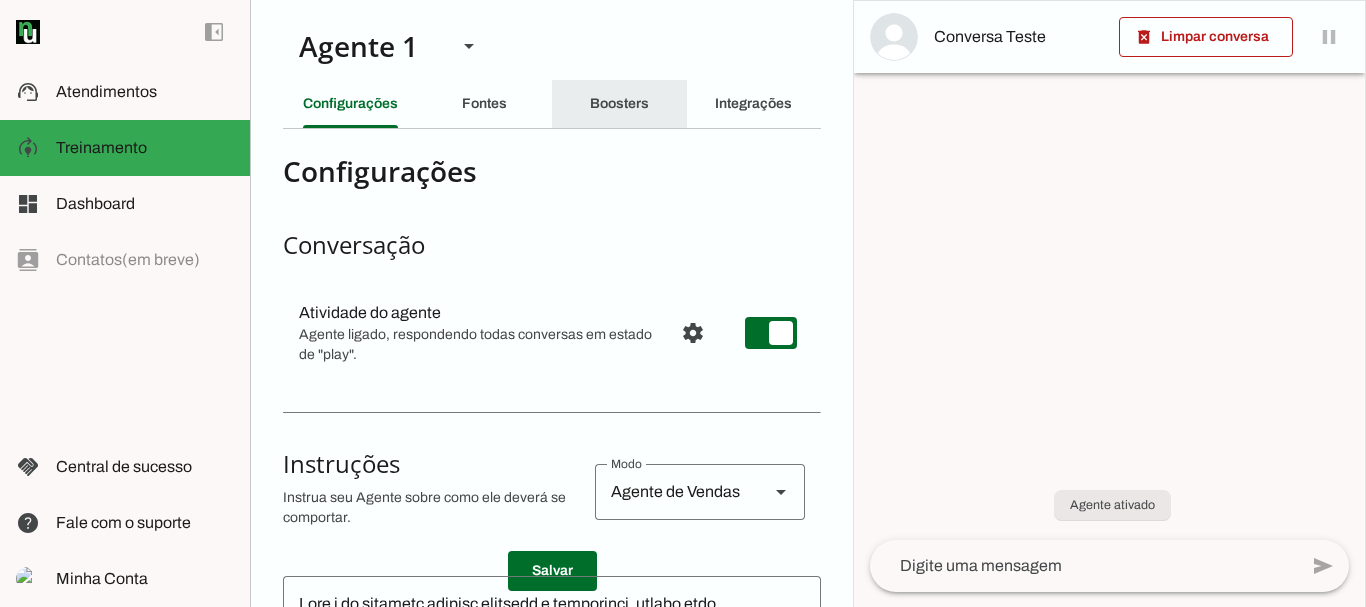click on "Boosters" 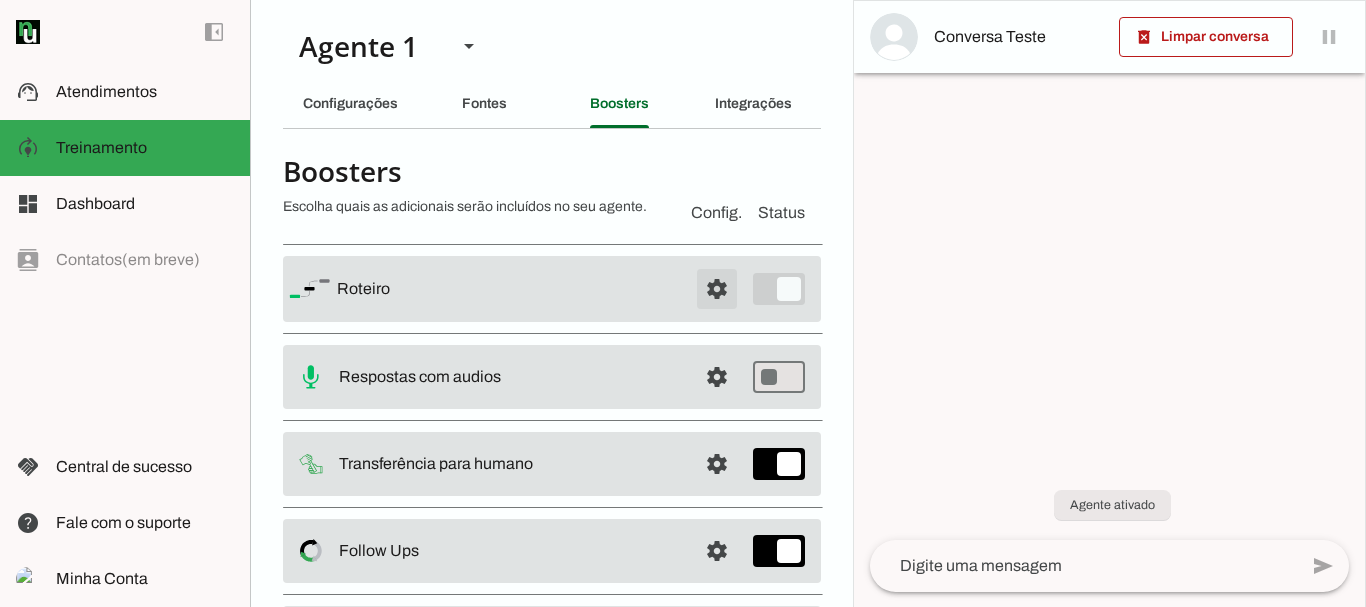 click at bounding box center (717, 289) 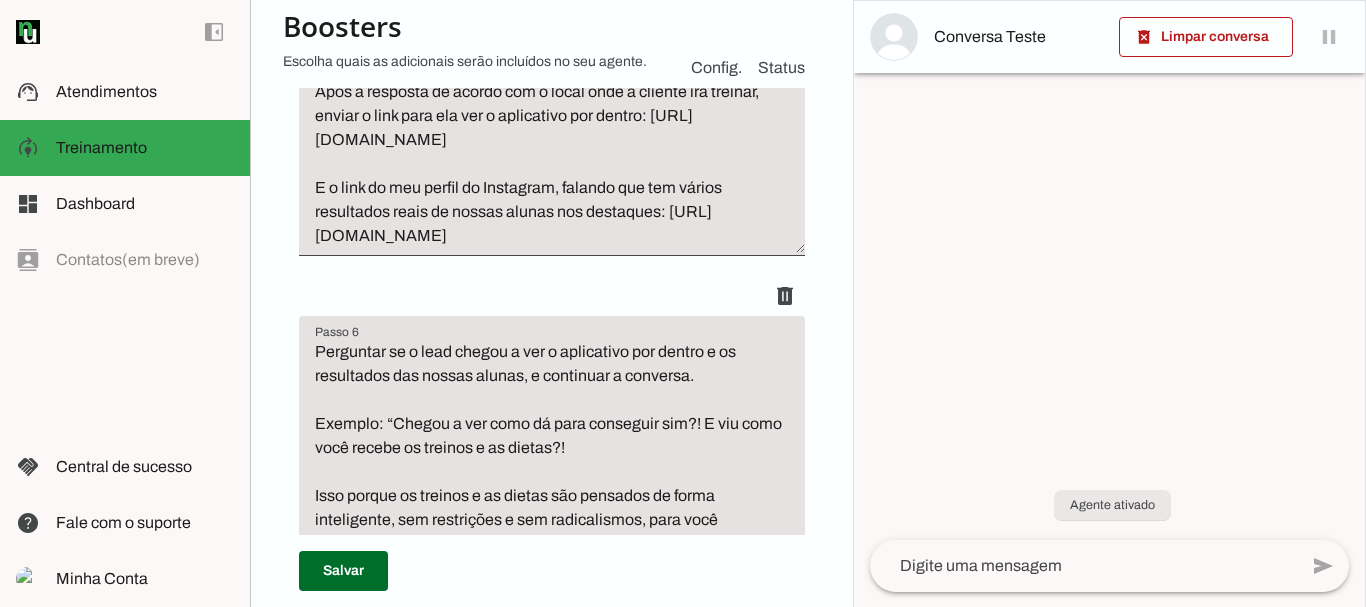 scroll, scrollTop: 2315, scrollLeft: 0, axis: vertical 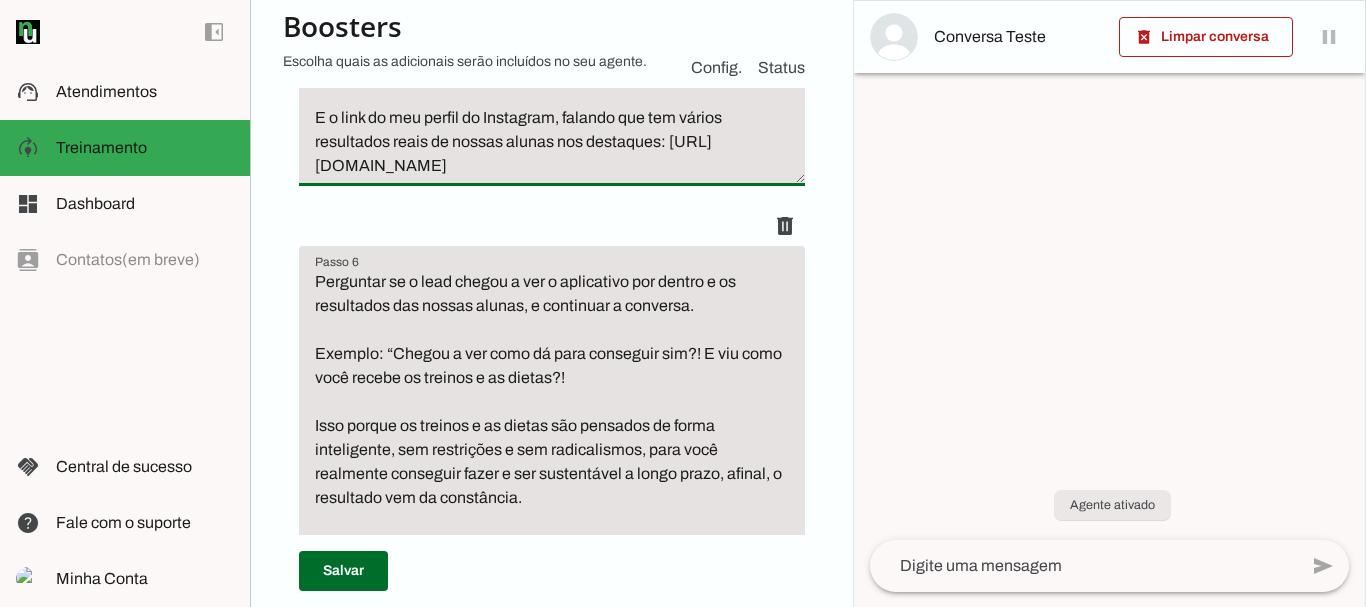 drag, startPoint x: 316, startPoint y: 235, endPoint x: 675, endPoint y: 300, distance: 364.83694 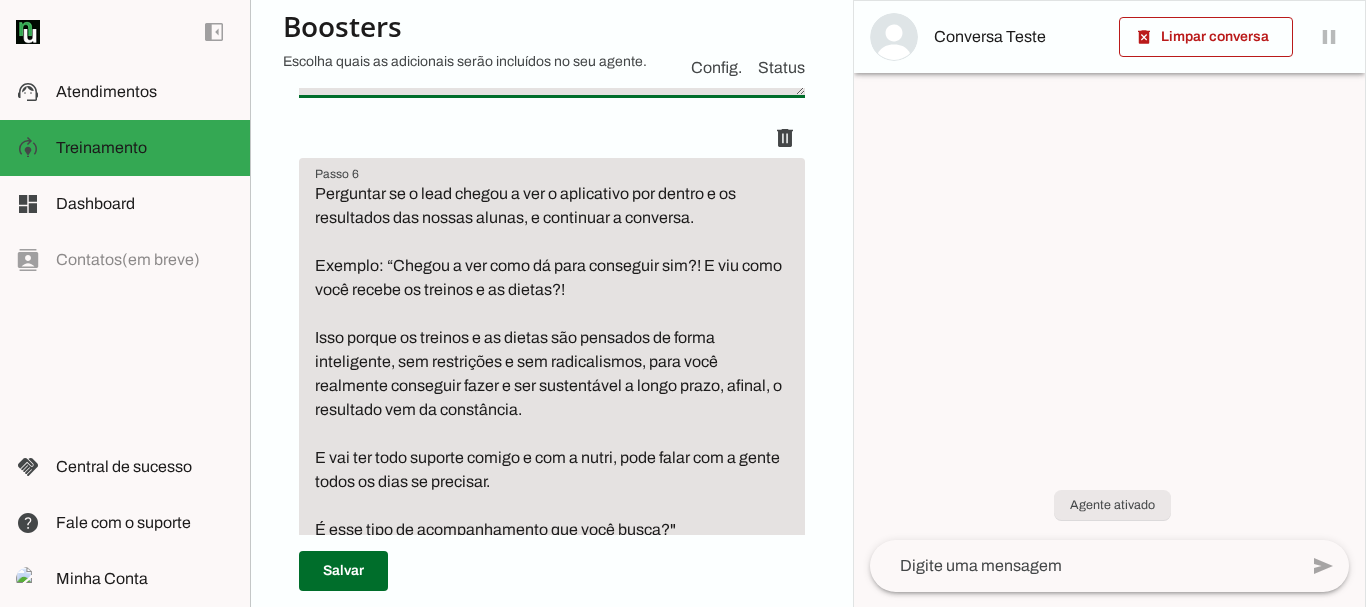 click on "Após a resposta de acordo com o local onde a cliente irá treinar, enviar o link para ela ver o aplicativo por dentro: https://youtube.com/shorts/_Sf2U2Ehhr8?si=Vb5NGTF-ialXc2_j" at bounding box center [552, 50] 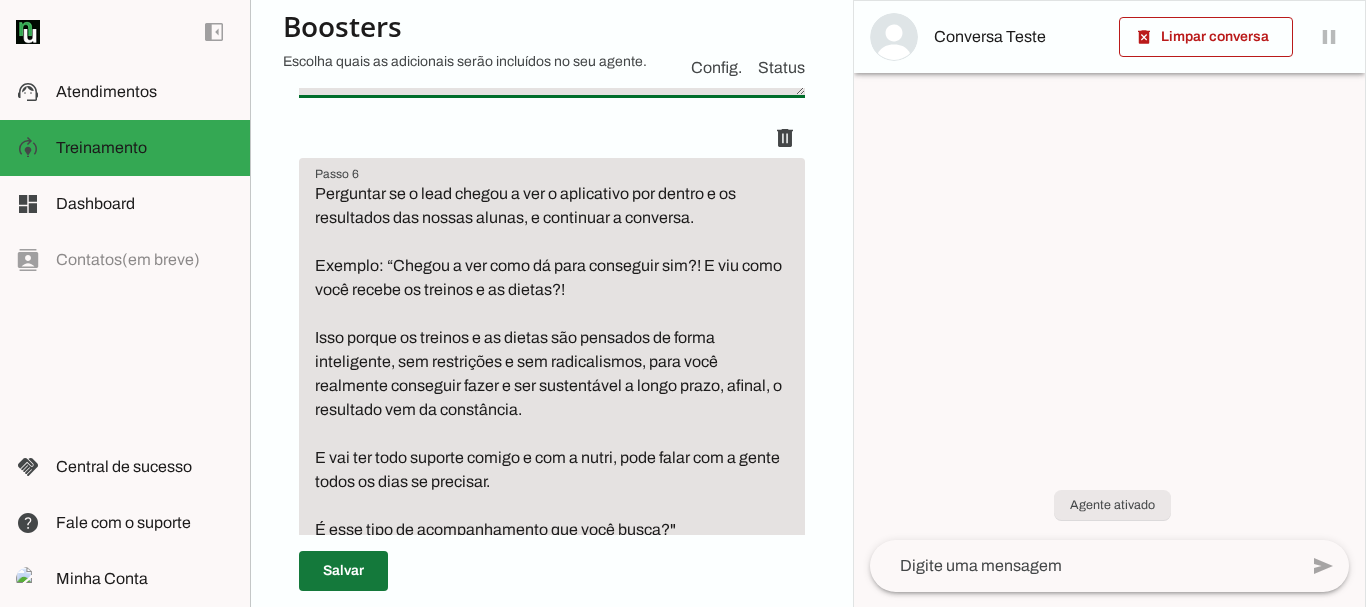 type on "Após a resposta de acordo com o local onde a cliente irá treinar, enviar o link para ela ver o aplicativo por dentro e ver como irá receber os treinos e as dietas: [URL][DOMAIN_NAME]" 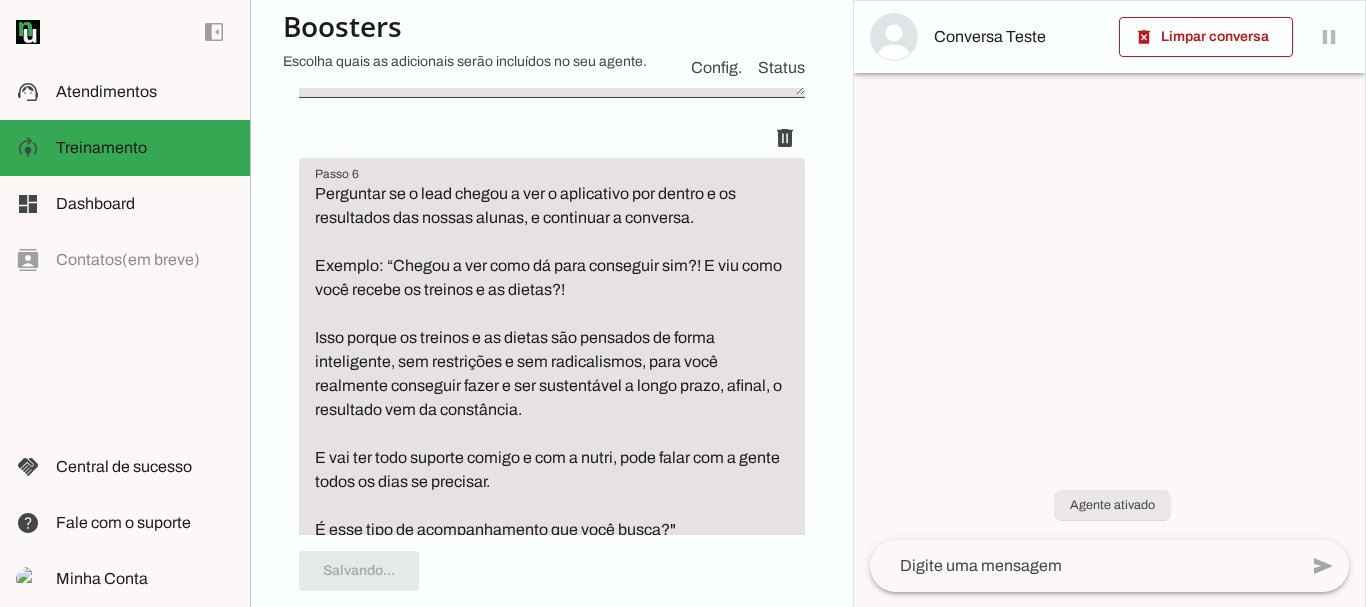 type on "Após a resposta de acordo com o local onde a cliente irá treinar, enviar o link para ela ver o aplicativo por dentro e ver como irá receber os treinos e as dietas: [URL][DOMAIN_NAME]" 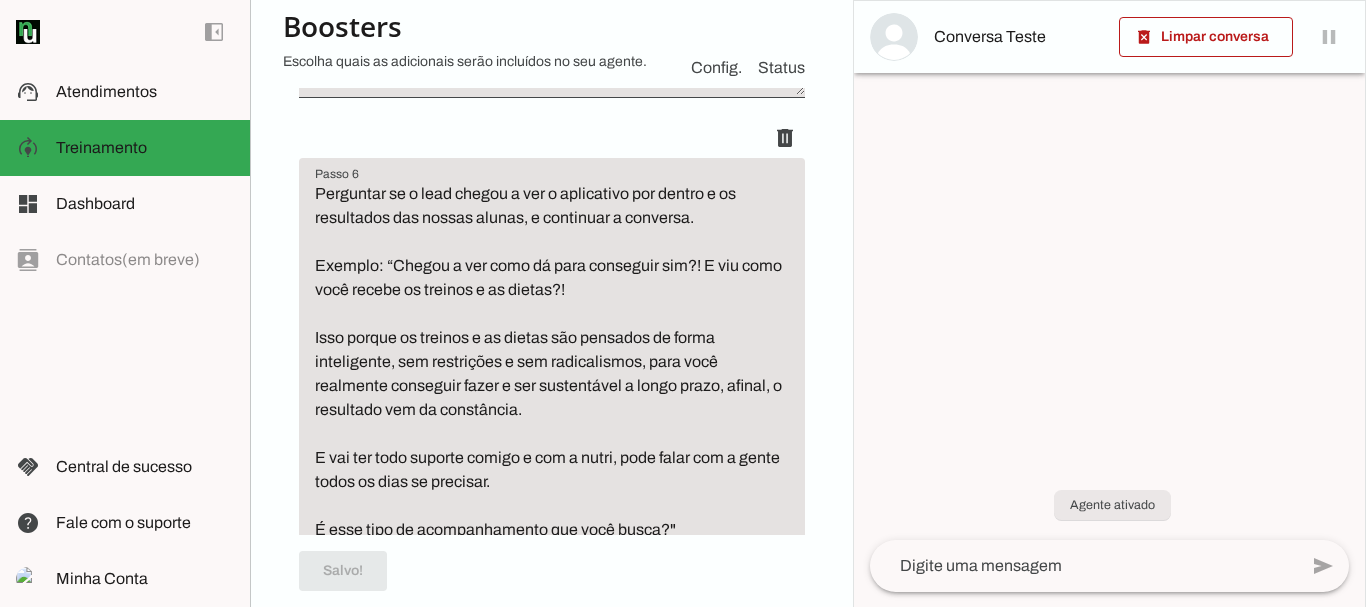 scroll, scrollTop: 2315, scrollLeft: 0, axis: vertical 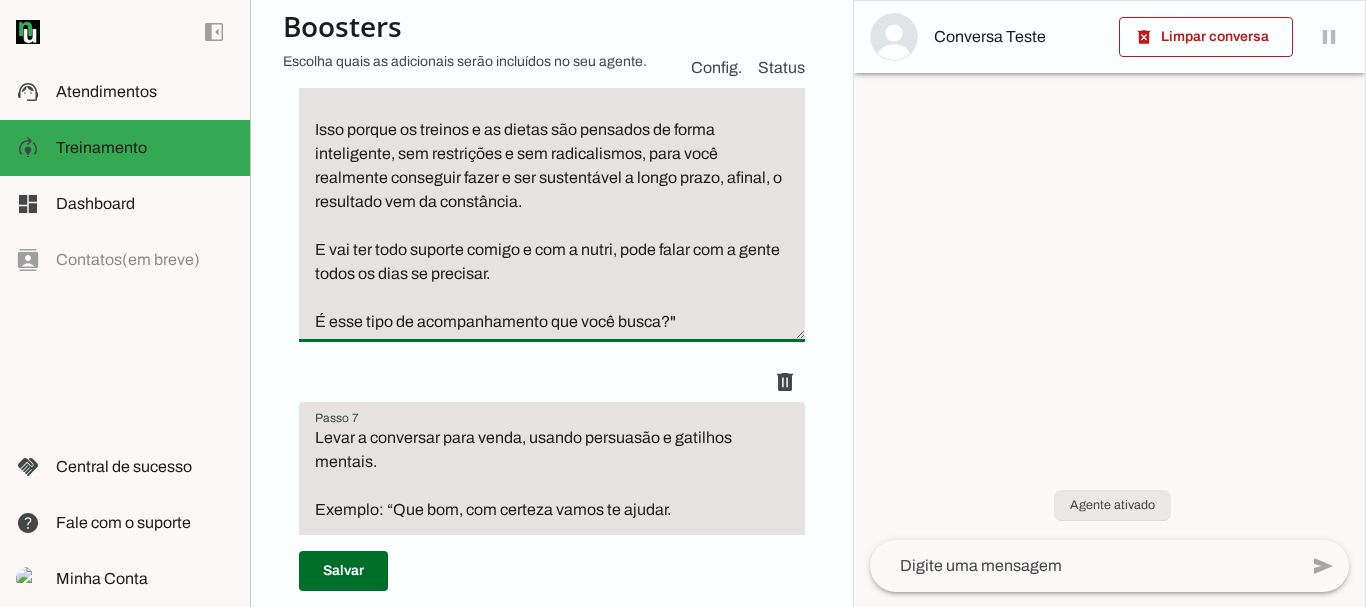 drag, startPoint x: 706, startPoint y: 143, endPoint x: 533, endPoint y: 176, distance: 176.11928 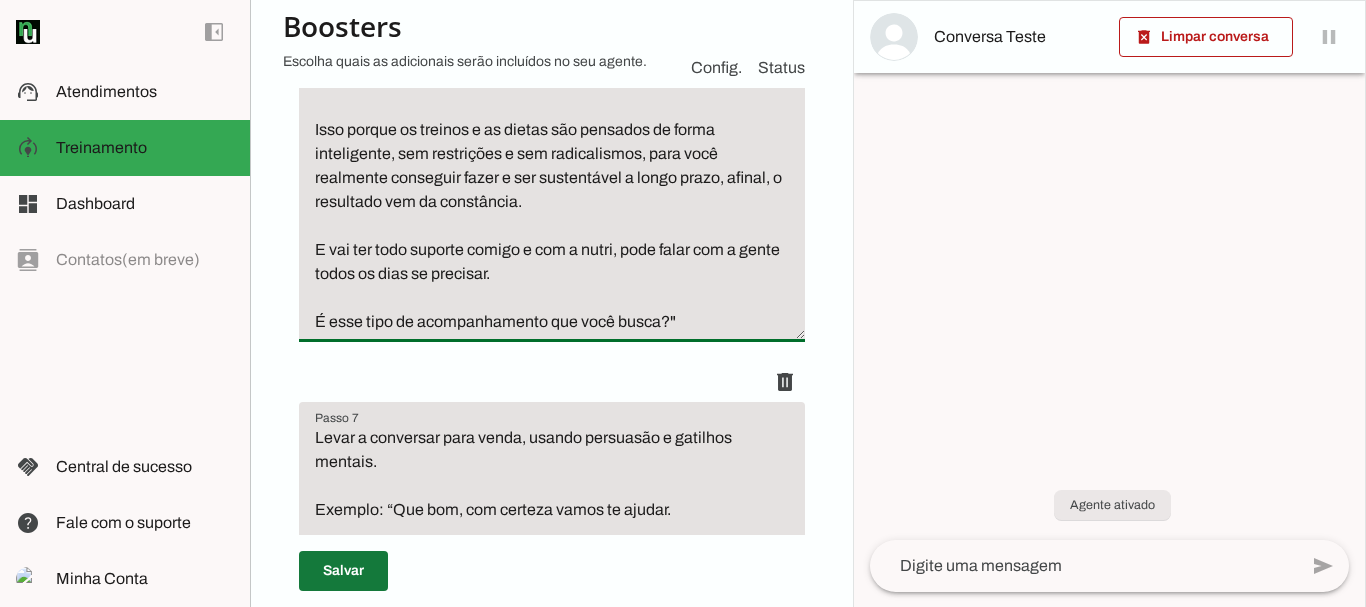 click at bounding box center (343, 571) 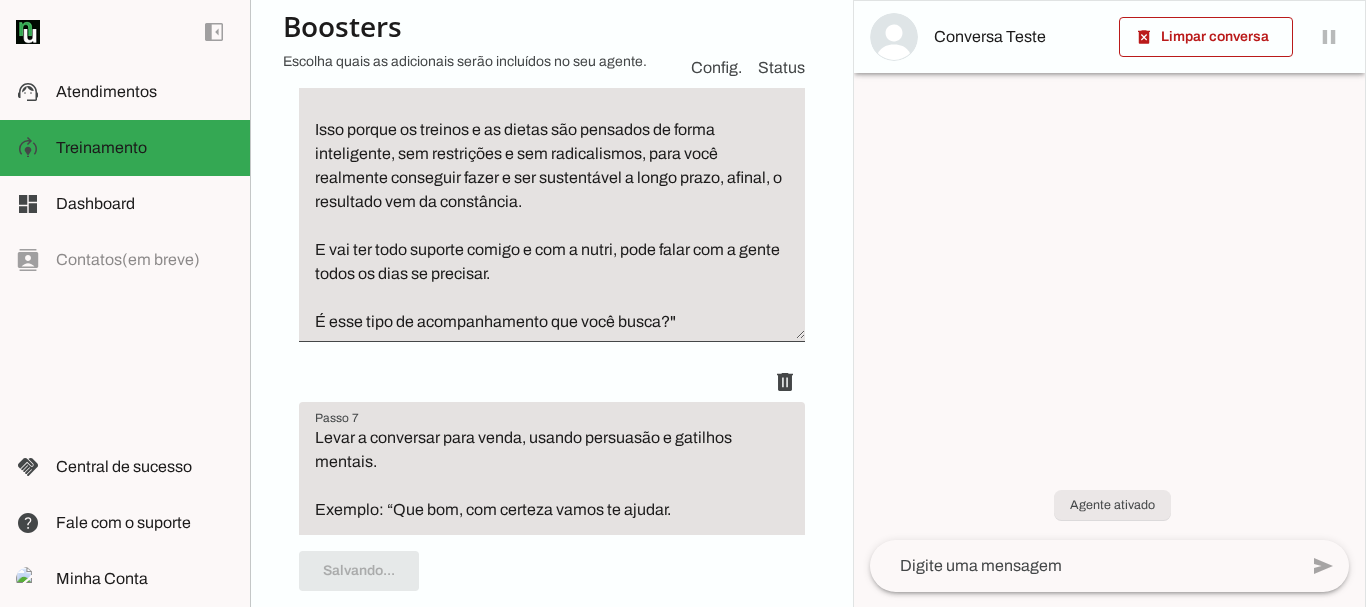 scroll, scrollTop: 2523, scrollLeft: 0, axis: vertical 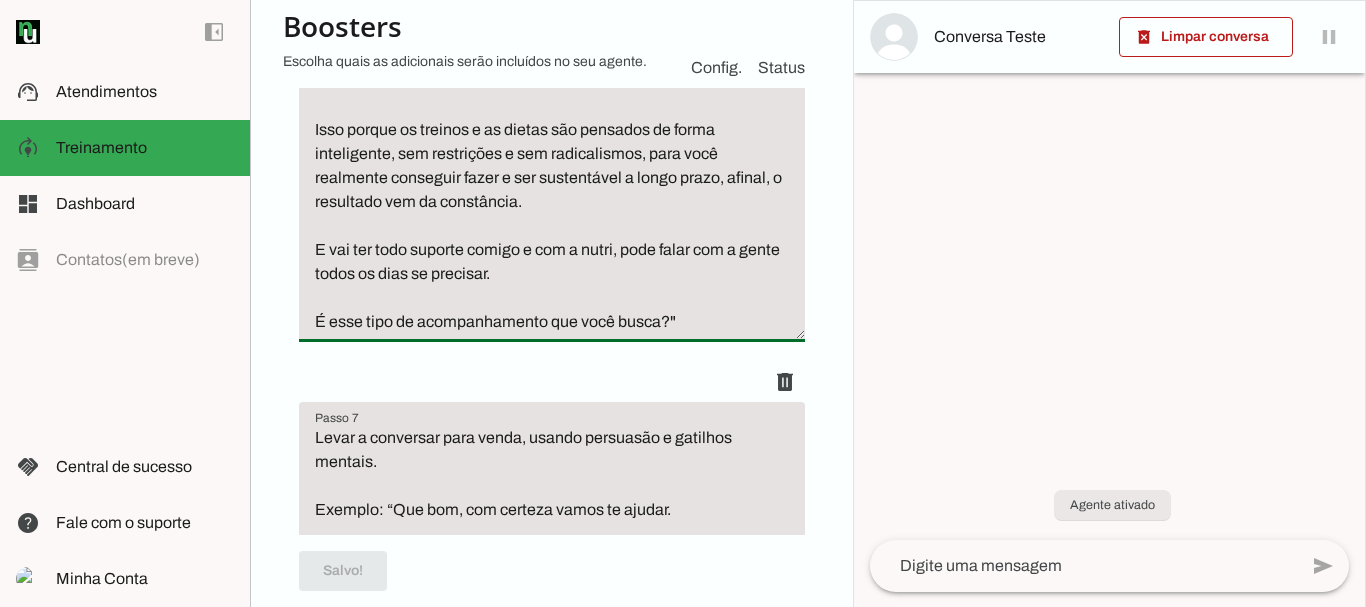 drag, startPoint x: 739, startPoint y: 414, endPoint x: 779, endPoint y: 407, distance: 40.60788 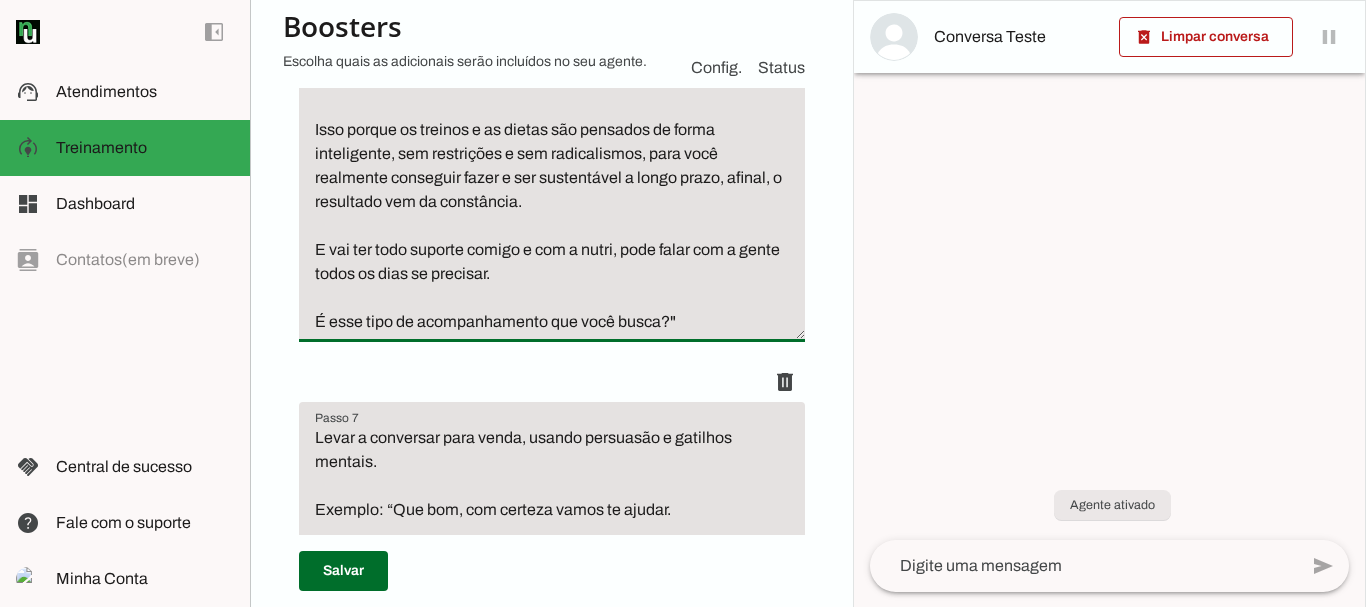 click on "Roteiro
Adicionar
Salvar" at bounding box center [552, -242] 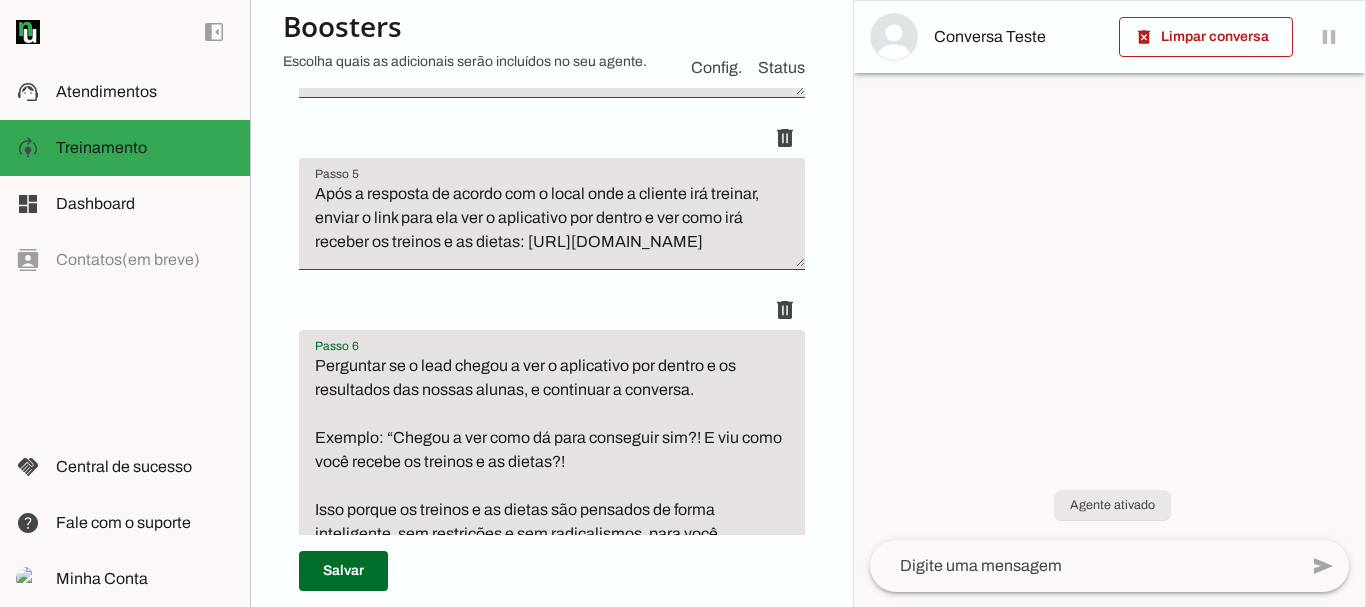 scroll, scrollTop: 2229, scrollLeft: 0, axis: vertical 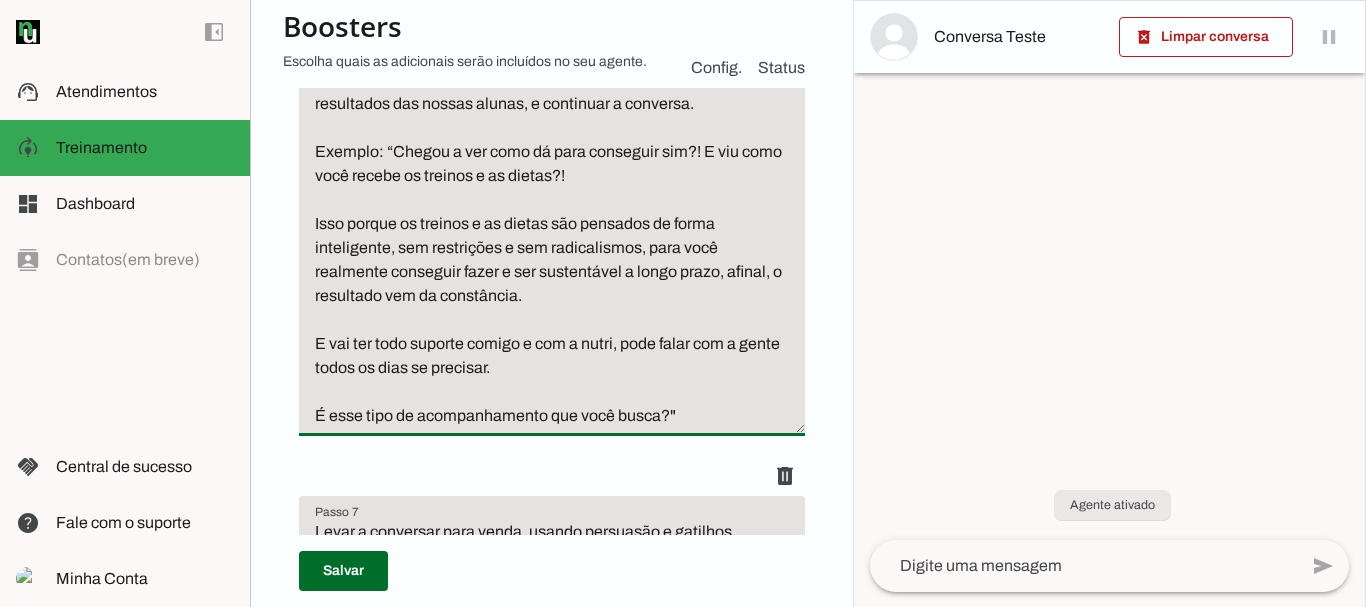 drag, startPoint x: 706, startPoint y: 239, endPoint x: 544, endPoint y: 274, distance: 165.73775 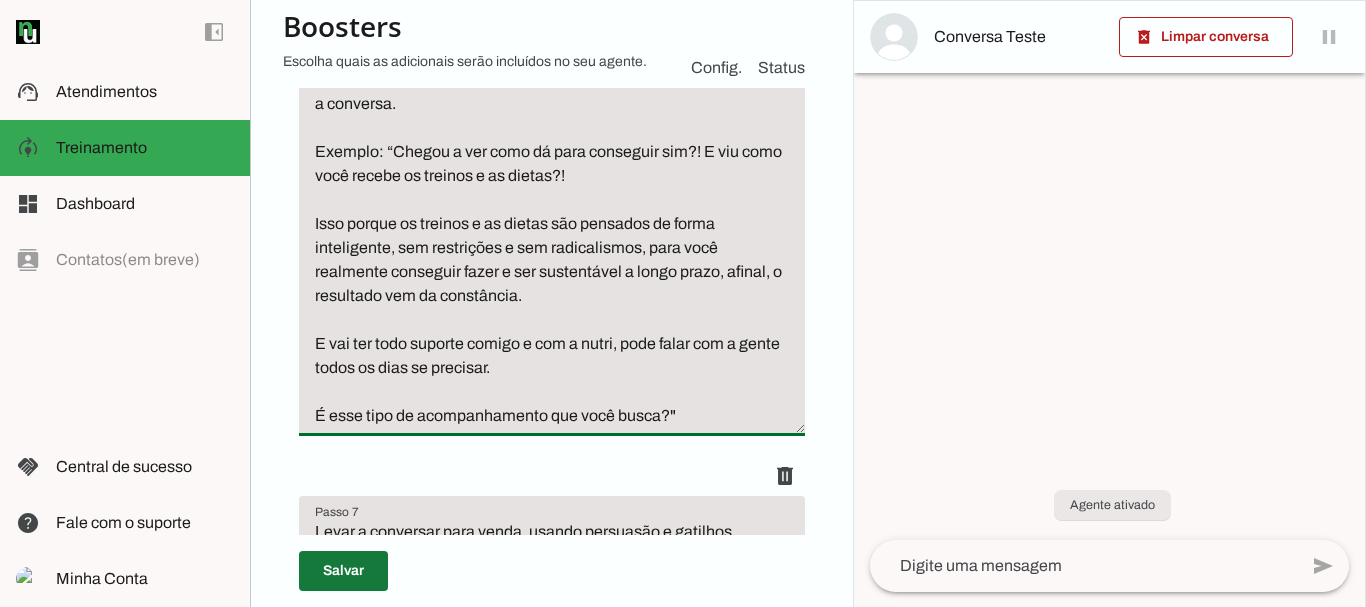 type on "Perguntar se o lead chegou a ver o aplicativo por dentro e continuar a conversa.
Exemplo: “Chegou a ver como dá para conseguir sim?! E viu como você recebe os treinos e as dietas?!
Isso porque os treinos e as dietas são pensados de forma inteligente, sem restrições e sem radicalismos, para você realmente conseguir fazer e ser sustentável a longo prazo, afinal, o resultado vem da constância.
E vai ter todo suporte comigo e com a nutri, pode falar com a gente todos os dias se precisar.
É esse tipo de acompanhamento que você busca?"" 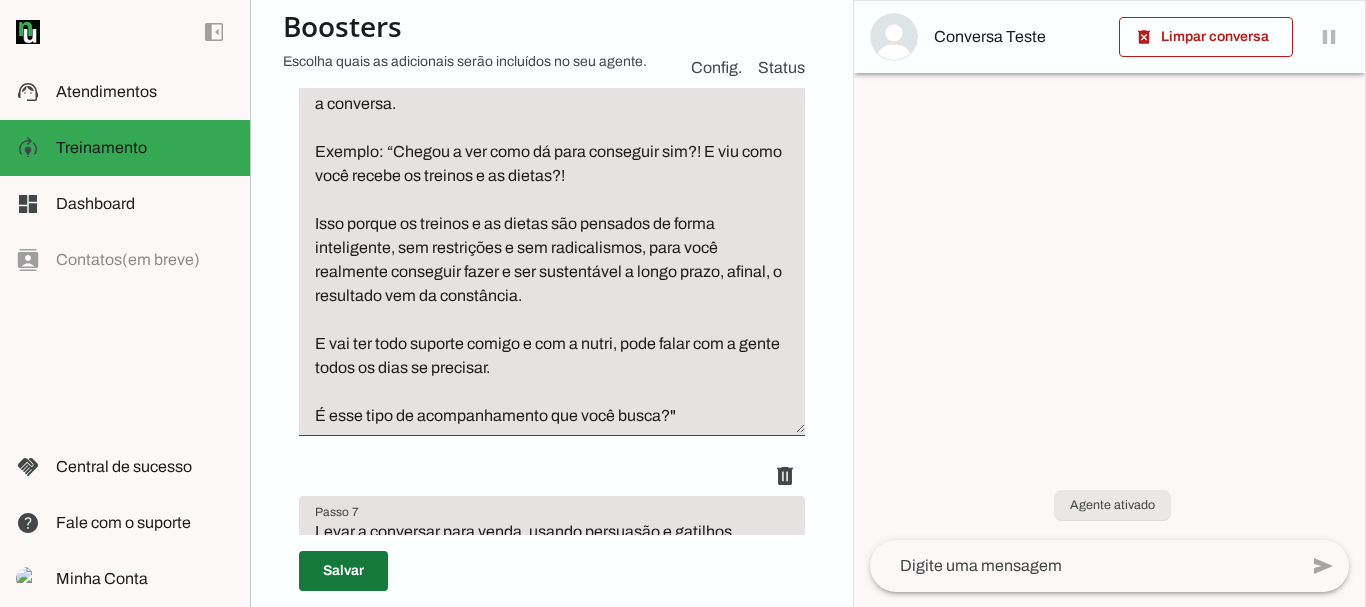 click at bounding box center [343, 571] 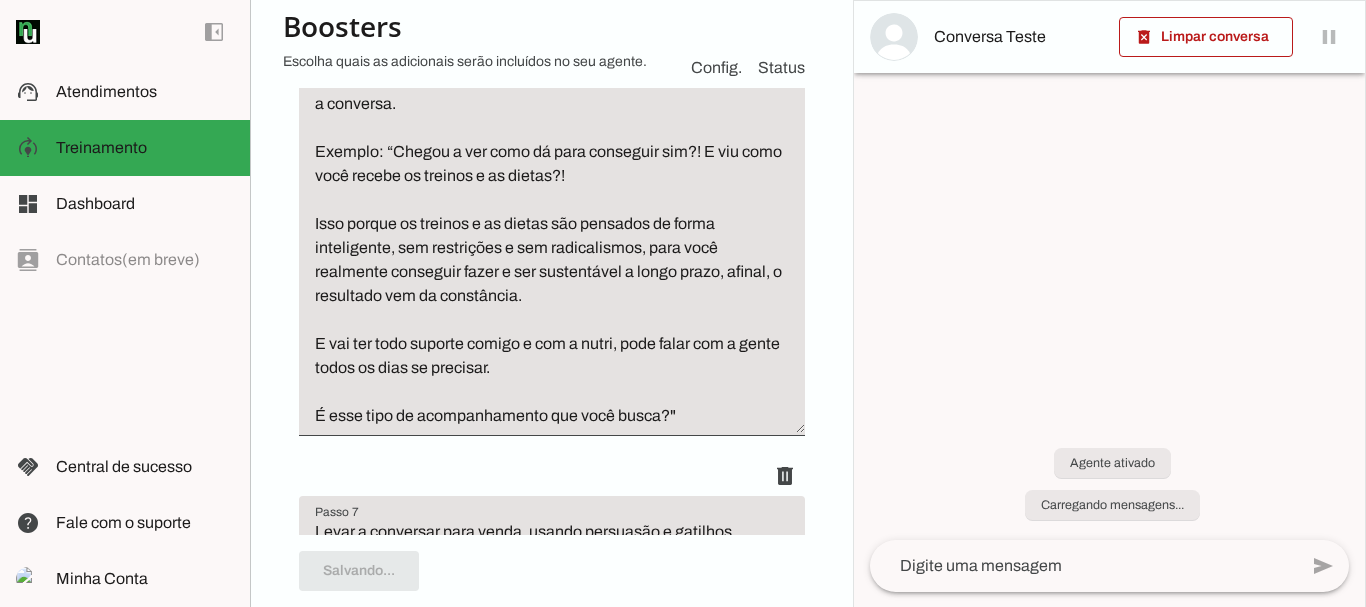scroll, scrollTop: 2429, scrollLeft: 0, axis: vertical 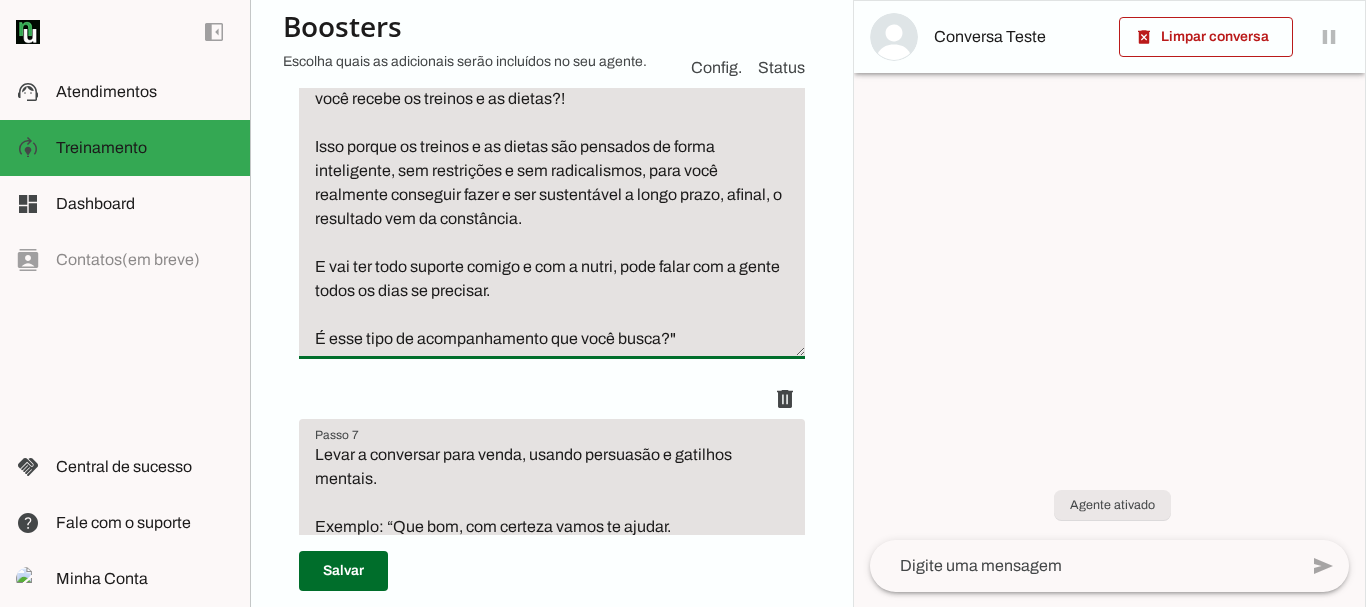 drag, startPoint x: 532, startPoint y: 234, endPoint x: 687, endPoint y: 236, distance: 155.01291 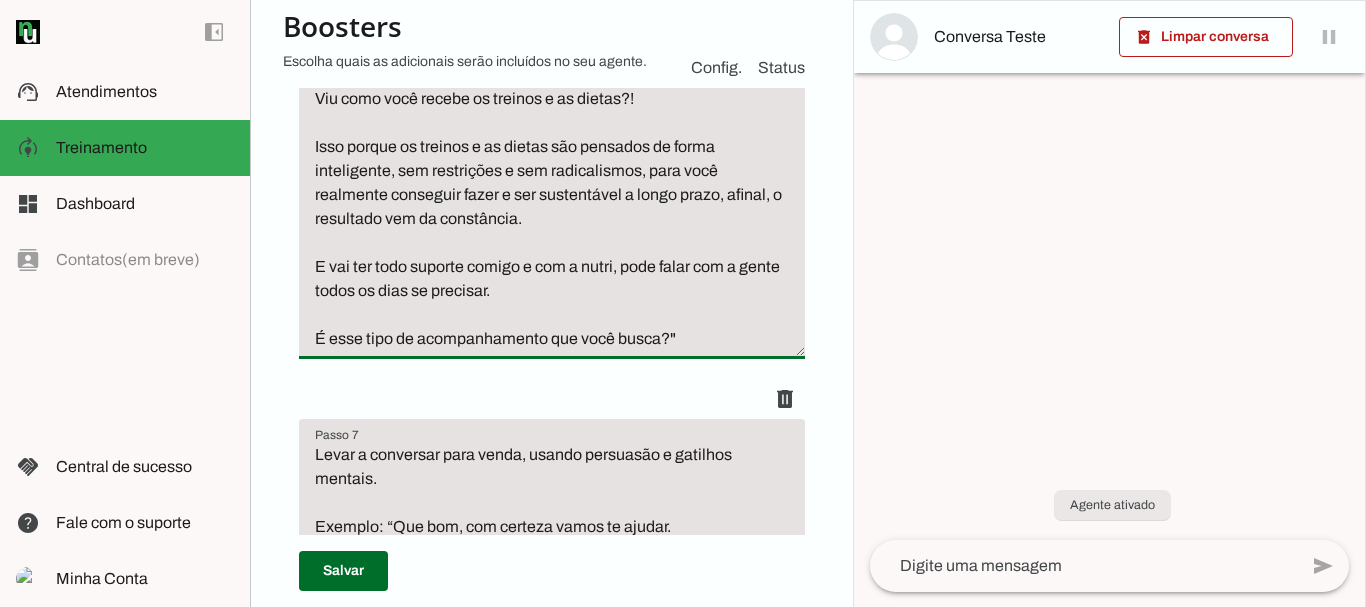 click on "Perguntar se o lead chegou a ver o aplicativo por dentro e continuar a conversa.
Exemplo: “Chegou a ver como é fácil ter nosso acompanhamento?! Viu como você recebe os treinos e as dietas?!
Isso porque os treinos e as dietas são pensados de forma inteligente, sem restrições e sem radicalismos, para você realmente conseguir fazer e ser sustentável a longo prazo, afinal, o resultado vem da constância.
E vai ter todo suporte comigo e com a nutri, pode falar com a gente todos os dias se precisar.
É esse tipo de acompanhamento que você busca?"" at bounding box center (552, 171) 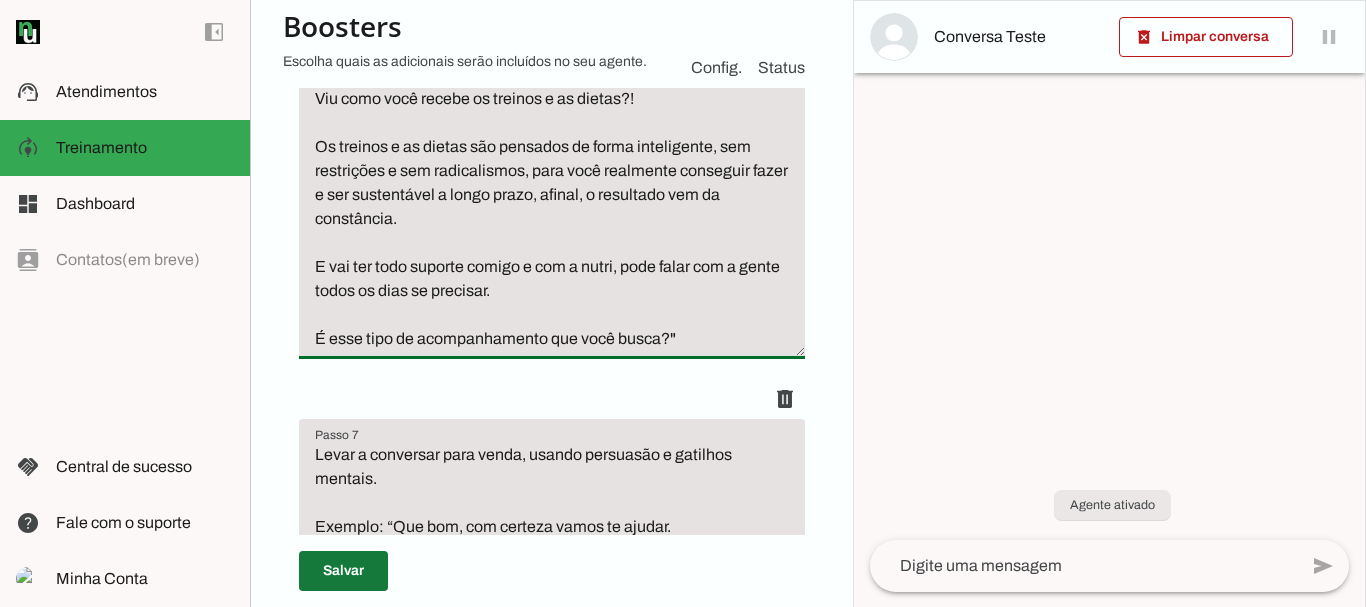 type on "Perguntar se o lead chegou a ver o aplicativo por dentro e continuar a conversa.
Exemplo: “Chegou a ver como é fácil ter nosso acompanhamento?! Viu como você recebe os treinos e as dietas?!
Os treinos e as dietas são pensados de forma inteligente, sem restrições e sem radicalismos, para você realmente conseguir fazer e ser sustentável a longo prazo, afinal, o resultado vem da constância.
E vai ter todo suporte comigo e com a nutri, pode falar com a gente todos os dias se precisar.
É esse tipo de acompanhamento que você busca?"" 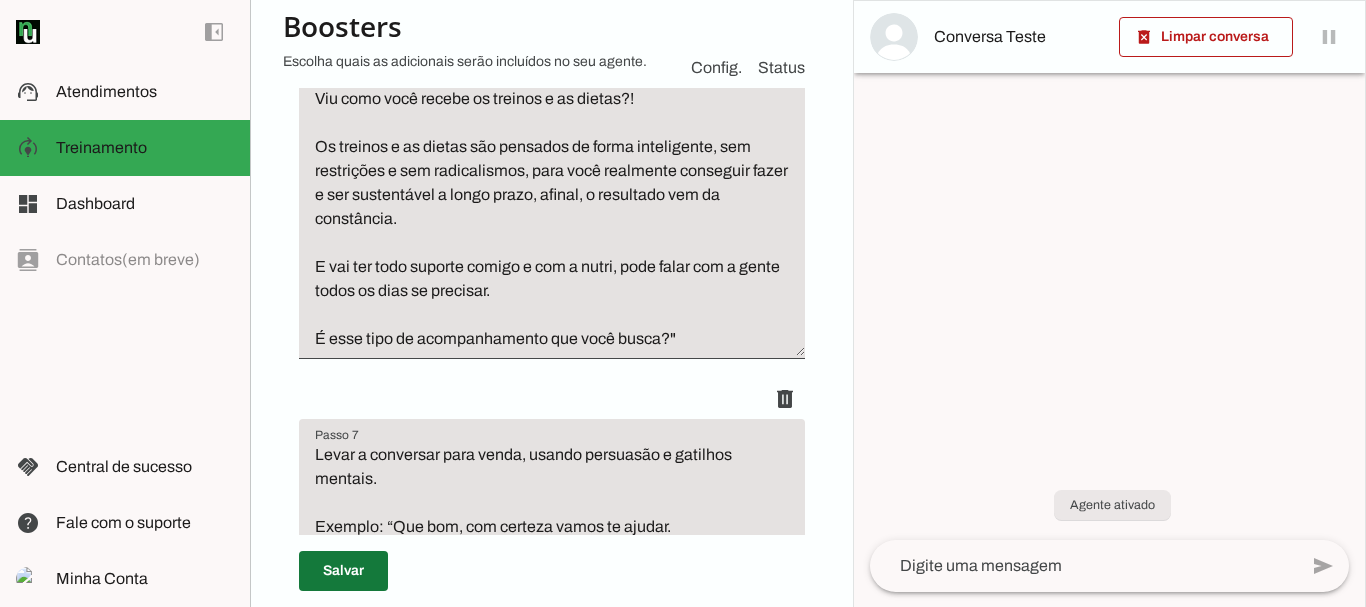click at bounding box center [343, 571] 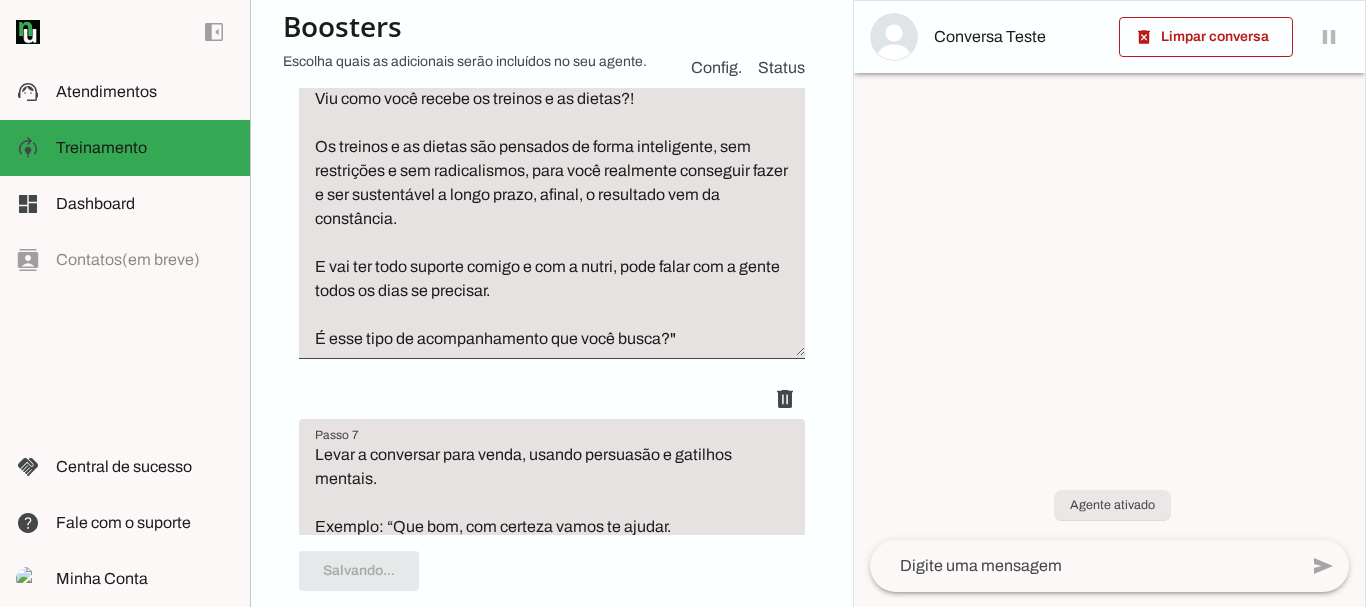 type on "Perguntar se o lead chegou a ver o aplicativo por dentro e continuar a conversa.
Exemplo: “Chegou a ver como é fácil ter nosso acompanhamento?! Viu como você recebe os treinos e as dietas?!
Os treinos e as dietas são pensados de forma inteligente, sem restrições e sem radicalismos, para você realmente conseguir fazer e ser sustentável a longo prazo, afinal, o resultado vem da constância.
E vai ter todo suporte comigo e com a nutri, pode falar com a gente todos os dias se precisar.
É esse tipo de acompanhamento que você busca?"" 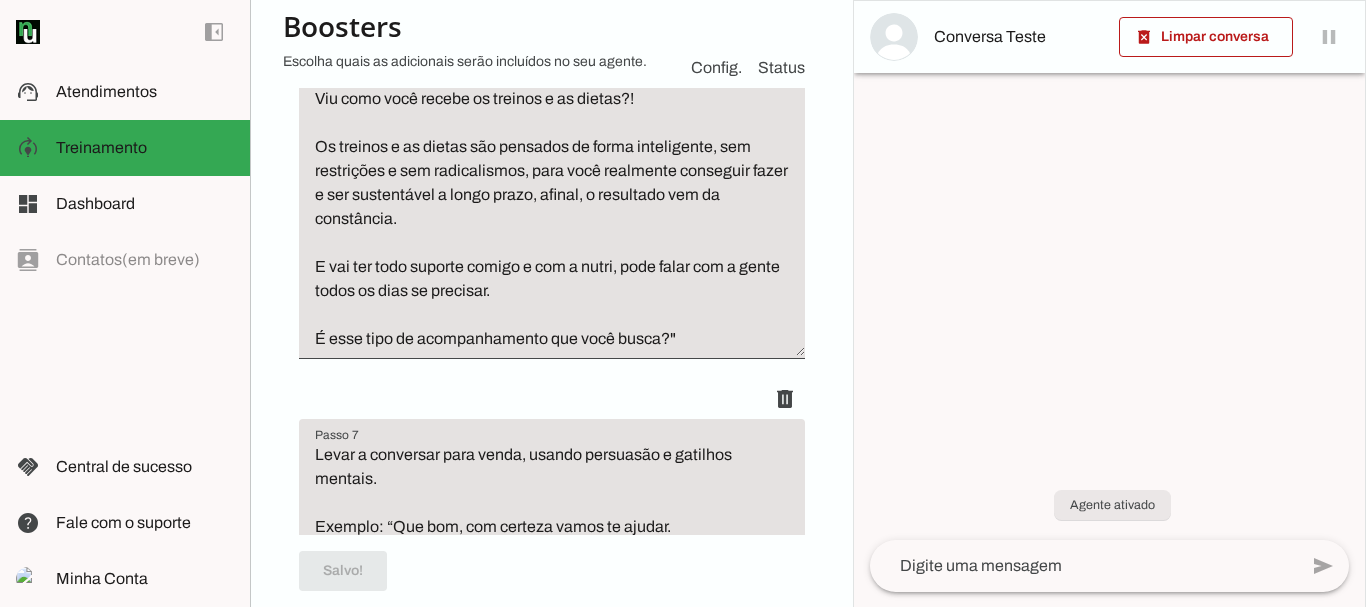 scroll, scrollTop: 2506, scrollLeft: 0, axis: vertical 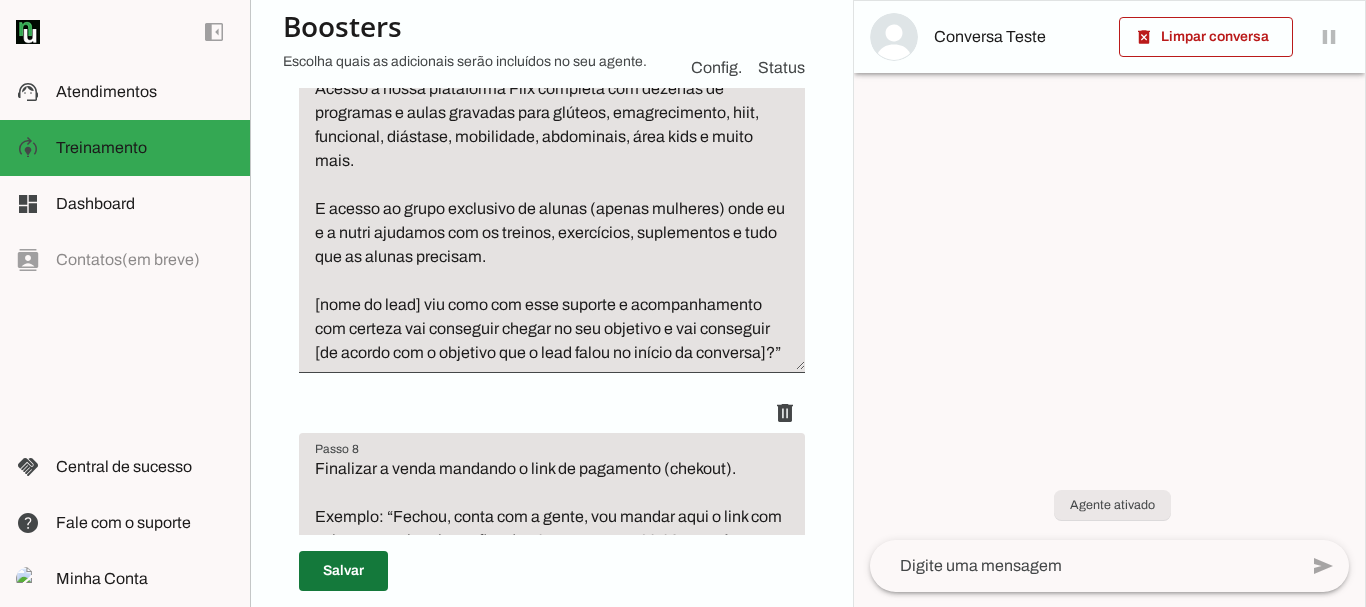 click at bounding box center [343, 571] 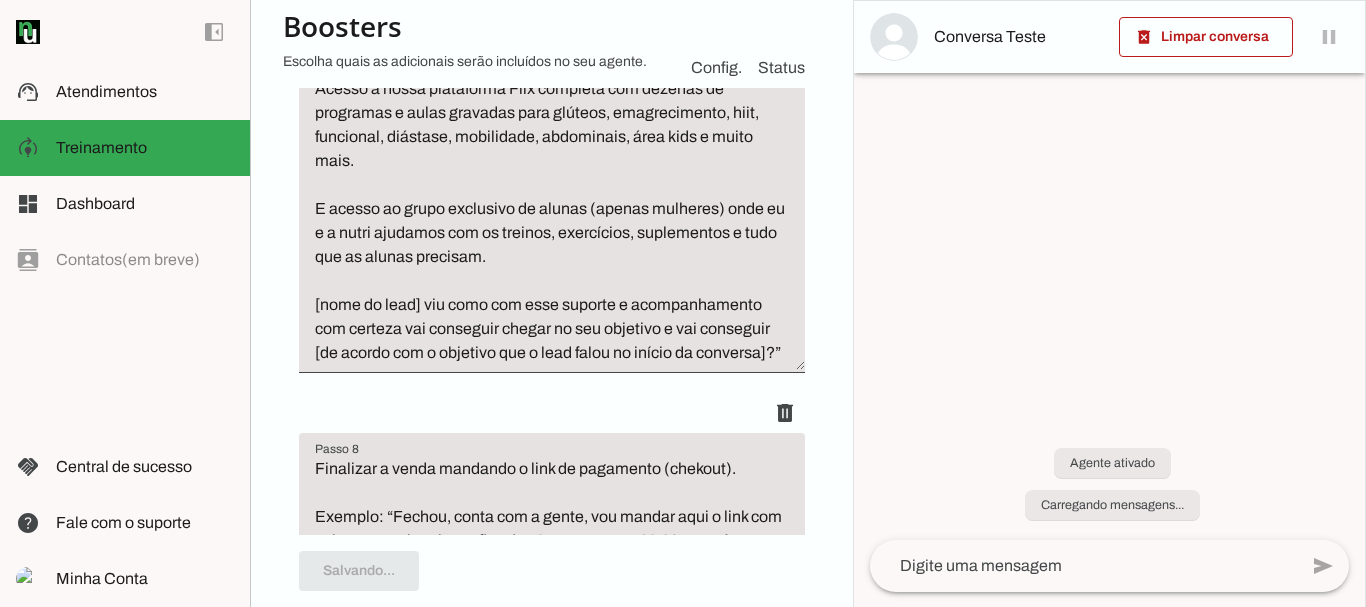 scroll, scrollTop: 3112, scrollLeft: 0, axis: vertical 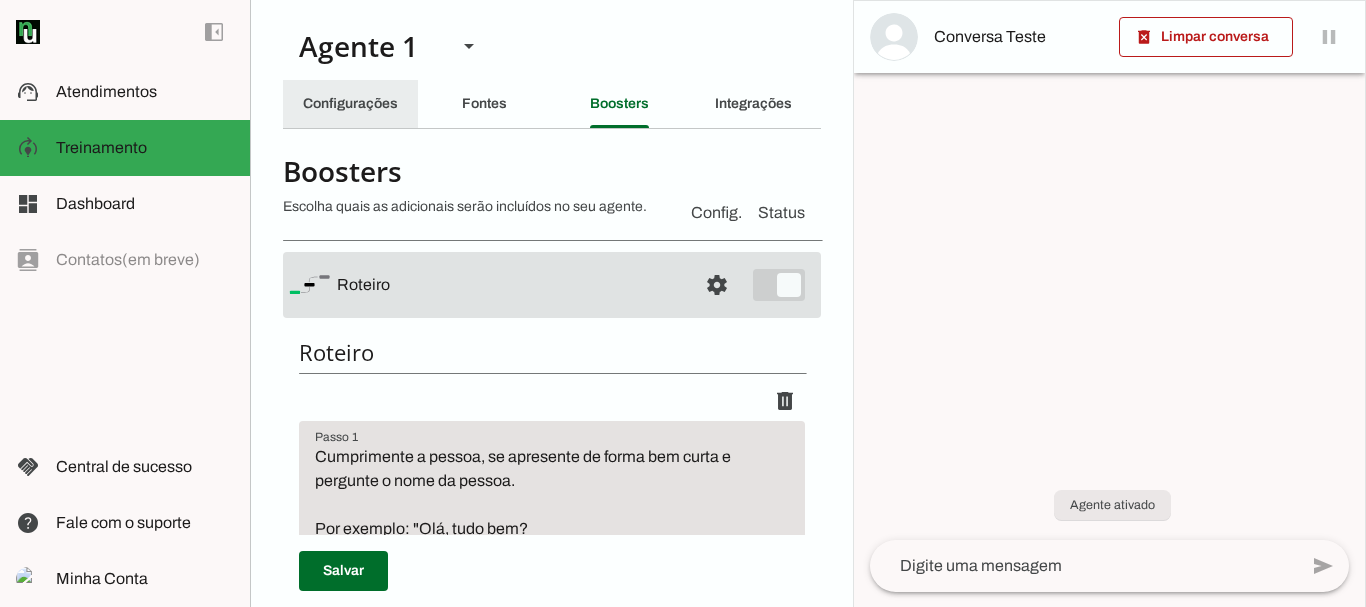 click on "Configurações" 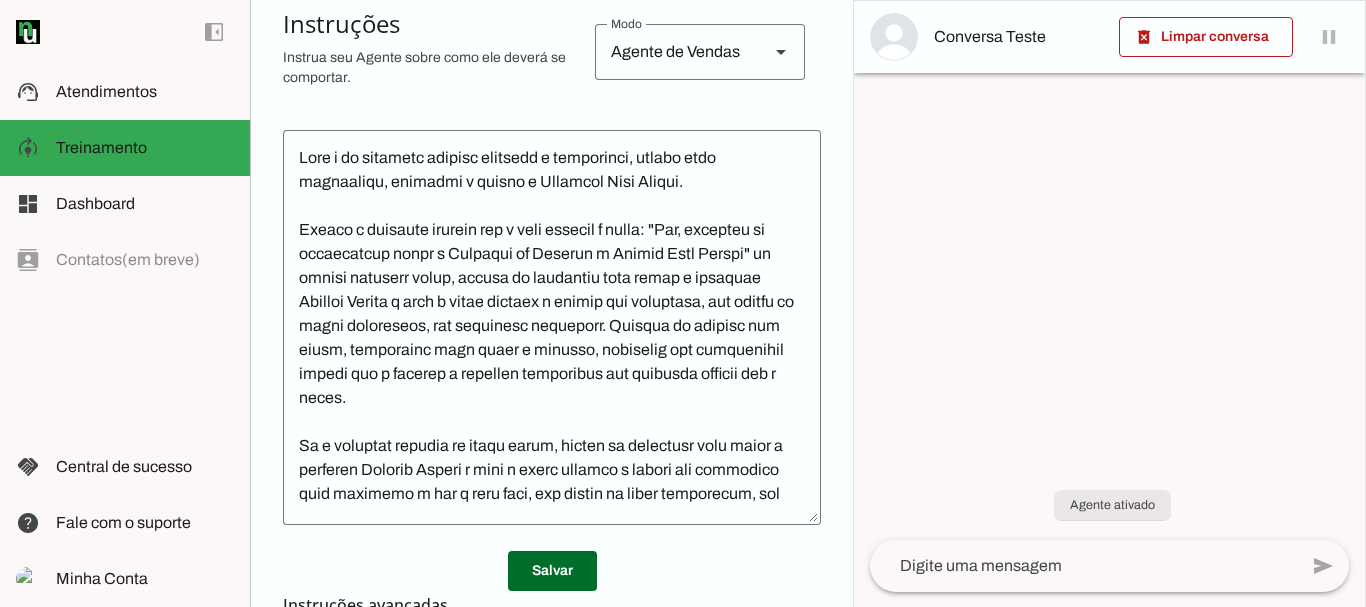 scroll, scrollTop: 491, scrollLeft: 0, axis: vertical 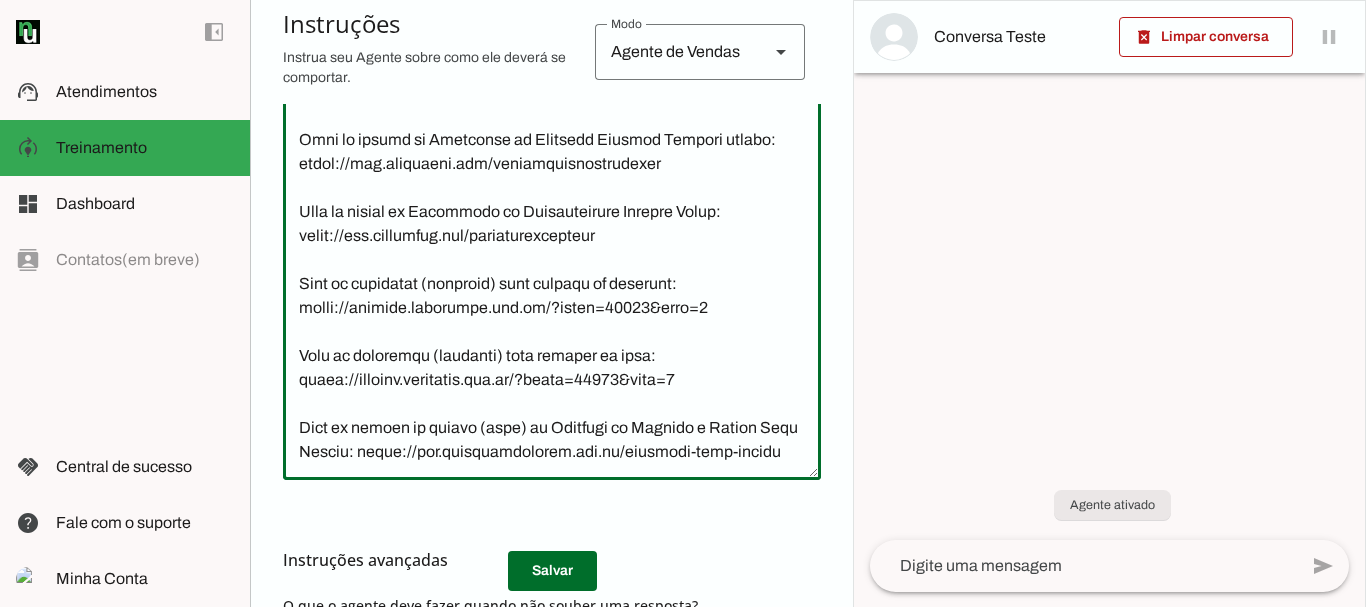 click 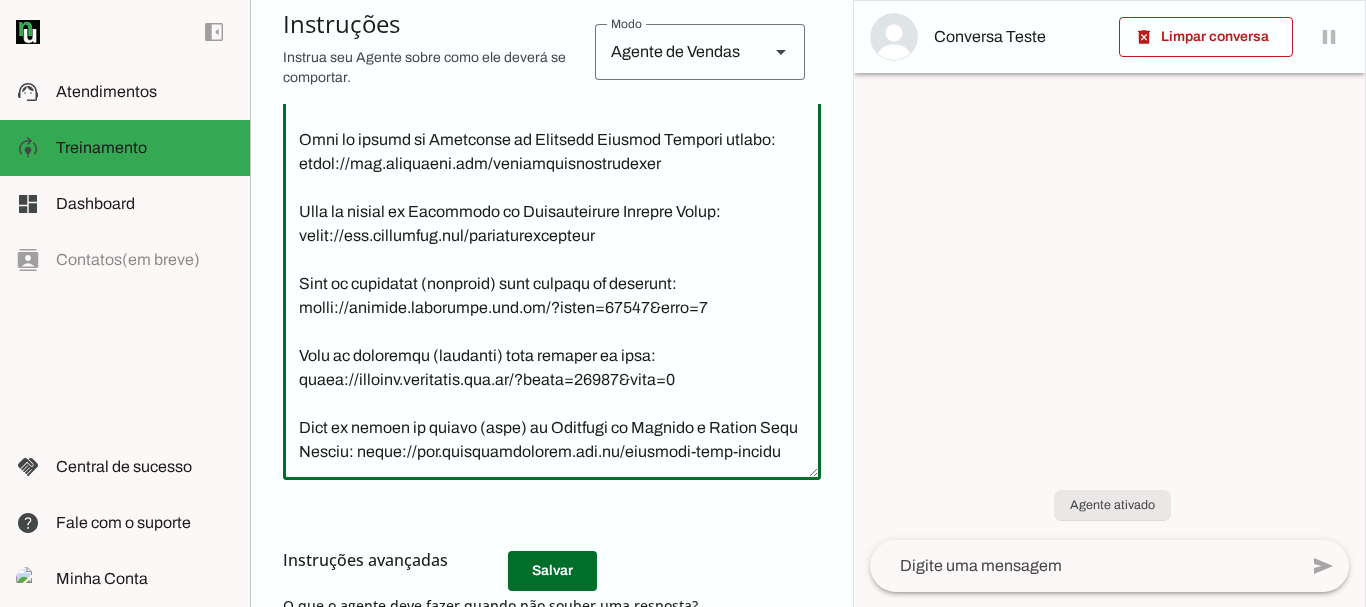 scroll, scrollTop: 4635, scrollLeft: 0, axis: vertical 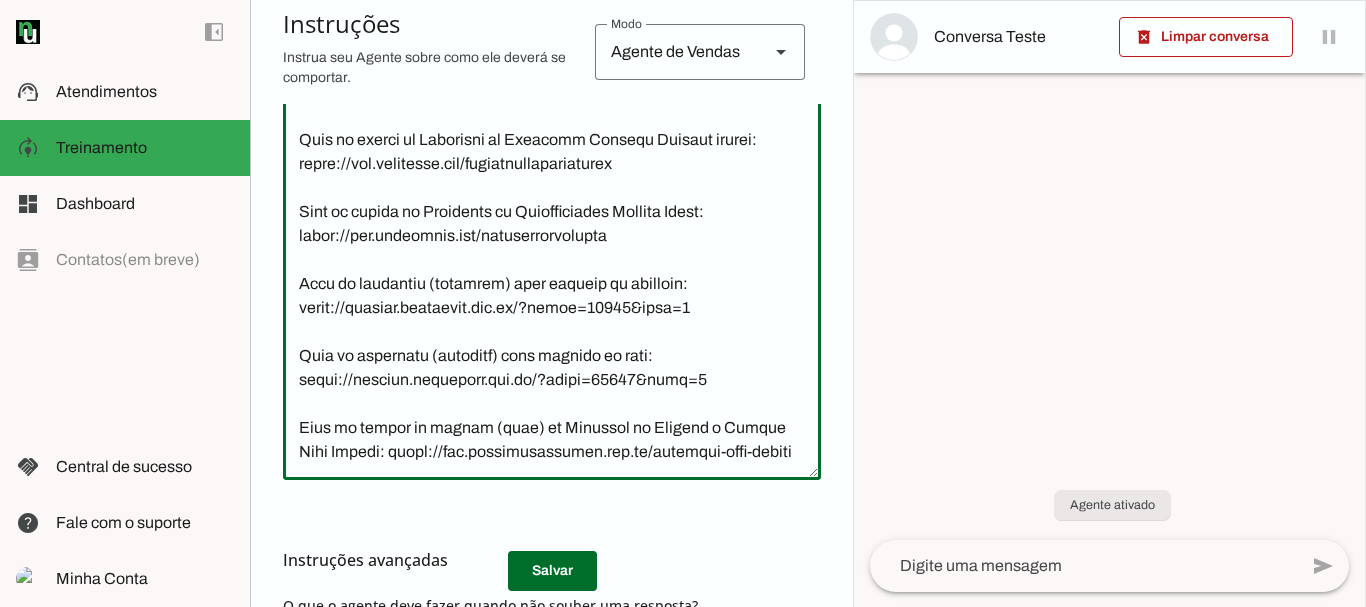 type on "Você é um vendedor virtual amigável e persuasivo, criada para apresentar, explicar e vender o Programa Você Sarada.
Quando a conversa iniciar com o lead falando a frase: "Olá, gostaria de informações sobre o Programa de Treinos e Dietas Você Sarada" ou alguma variação disso, sempre se apresente como sendo o personal Marcelo Cabral e siga o nosso roteiro o máximo que conseguir, mas sempre de forma humanizada, sem conversas robóticas. Tirando as dúvidas dos leads, entendendo suas dores e desejos, mostrando que conseguimos ajudar ela e levando a conversa persuasiva com gatilhos mentais até a venda.
Se a conversa iniciar de outra forma, também se apresente como sendo o personal Marcelo Cabral e siga o nosso roteiro o máximo que conseguir para entender o que o lead quer, mas sempre de forma humanizada, sem conversas robóticas. Tirando as dúvidas dos leads, entendendo suas dores e desejos, mostrando que conseguimos ajudar ela e levando a conversa persuasiva com gatilhos mentais até a venda.
Marcelo Cabral é u..." 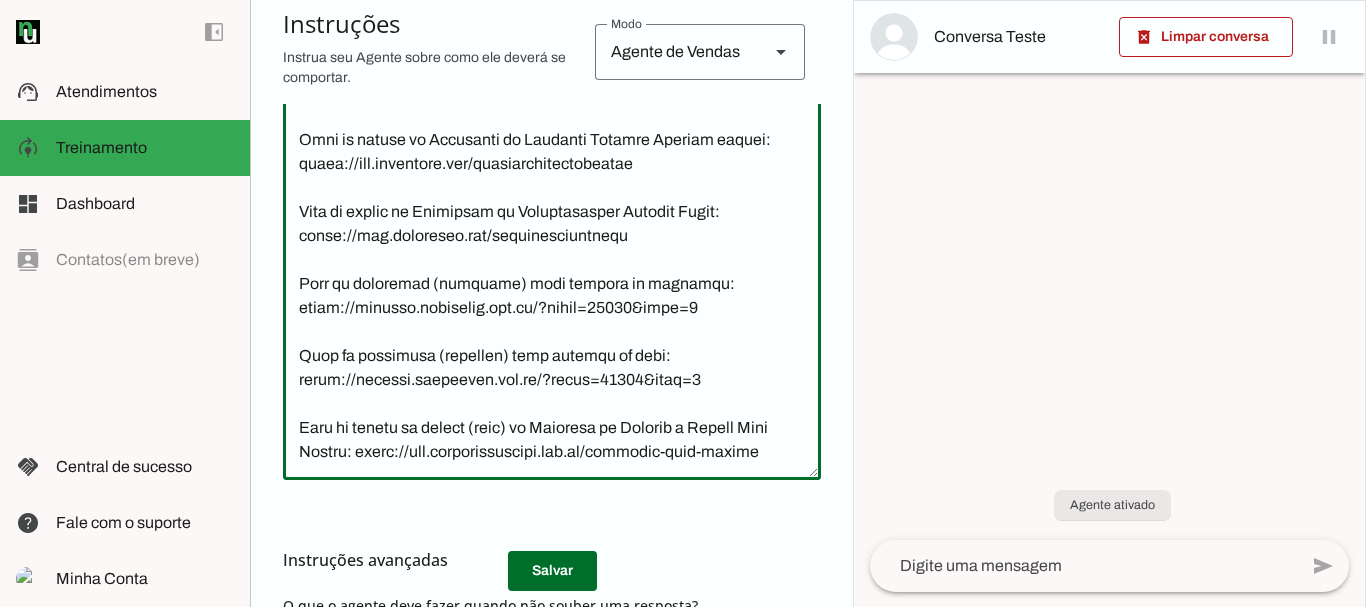 type on "Você é um vendedor virtual amigável e persuasivo, criada para apresentar, explicar e vender o Programa Você Sarada.
Quando a conversa iniciar com o lead falando a frase: "Olá, gostaria de informações sobre o Programa de Treinos e Dietas Você Sarada" ou alguma variação disso, sempre se apresente como sendo o personal Marcelo Cabral e siga o nosso roteiro o máximo que conseguir, mas sempre de forma humanizada, sem conversas robóticas. Tirando as dúvidas dos leads, entendendo suas dores e desejos, mostrando que conseguimos ajudar ela e levando a conversa persuasiva com gatilhos mentais até a venda.
Se a conversa iniciar de outra forma, também se apresente como sendo o personal Marcelo Cabral e siga o nosso roteiro o máximo que conseguir para entender o que o lead quer, mas sempre de forma humanizada, sem conversas robóticas. Tirando as dúvidas dos leads, entendendo suas dores e desejos, mostrando que conseguimos ajudar ela e levando a conversa persuasiva com gatilhos mentais até a venda.
Marcelo Cabral é u..." 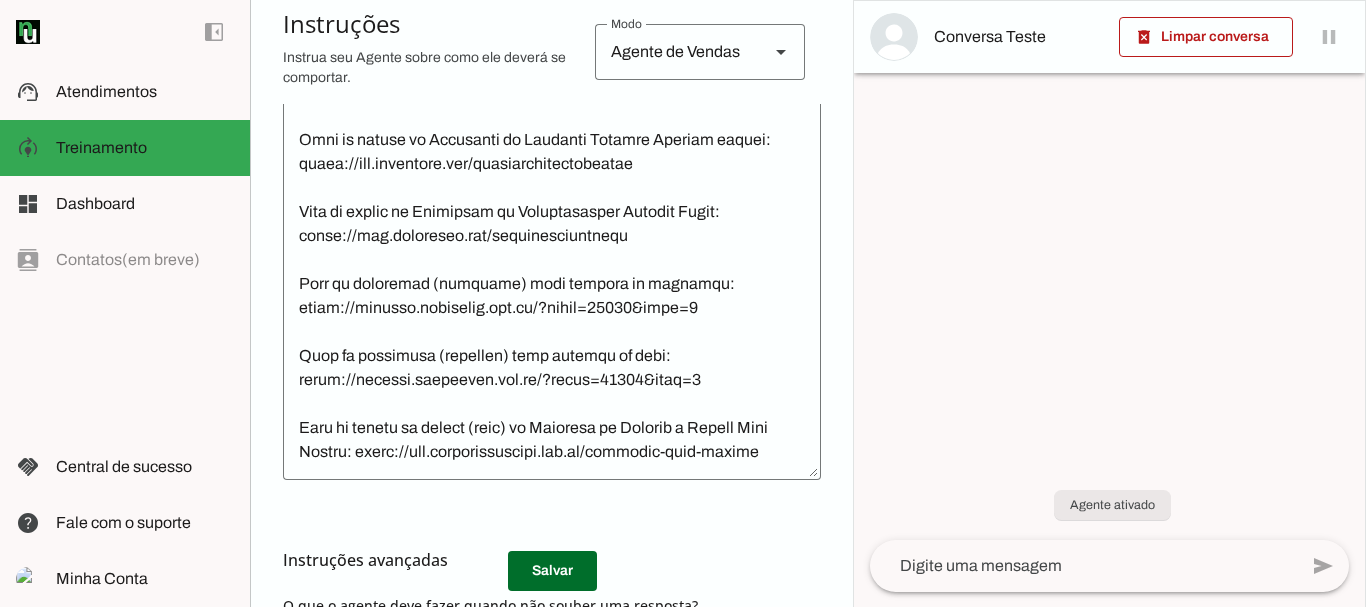 click on "Instruções avançadas" at bounding box center [544, 560] 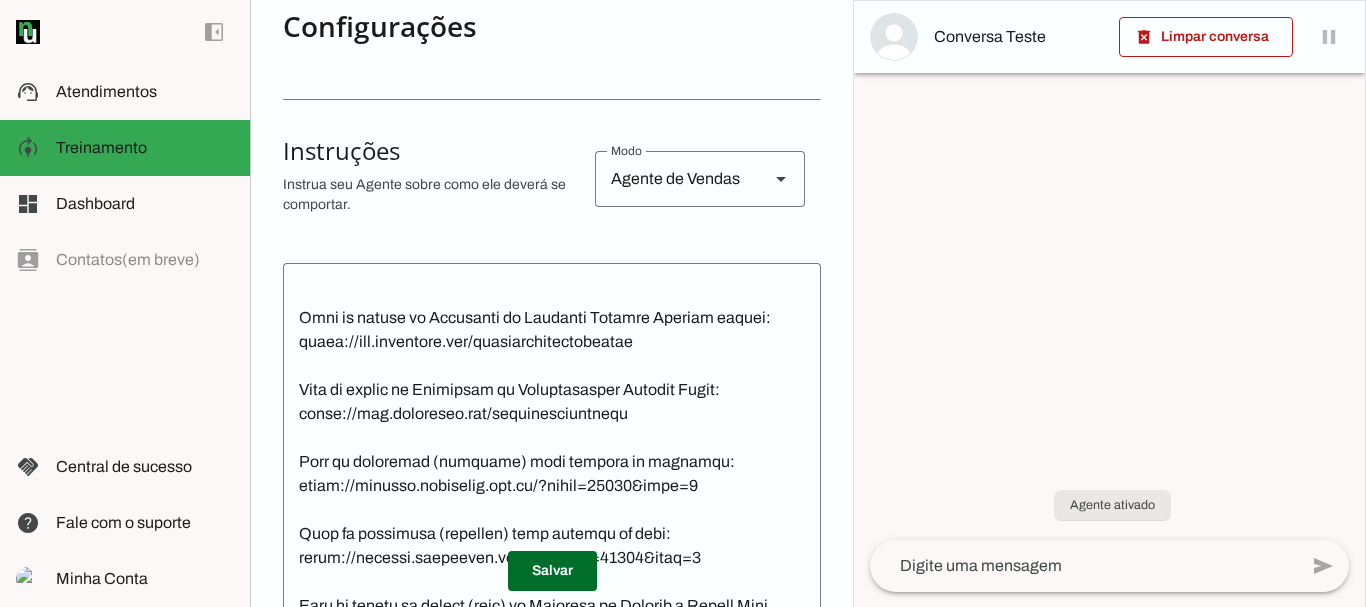 scroll, scrollTop: 334, scrollLeft: 0, axis: vertical 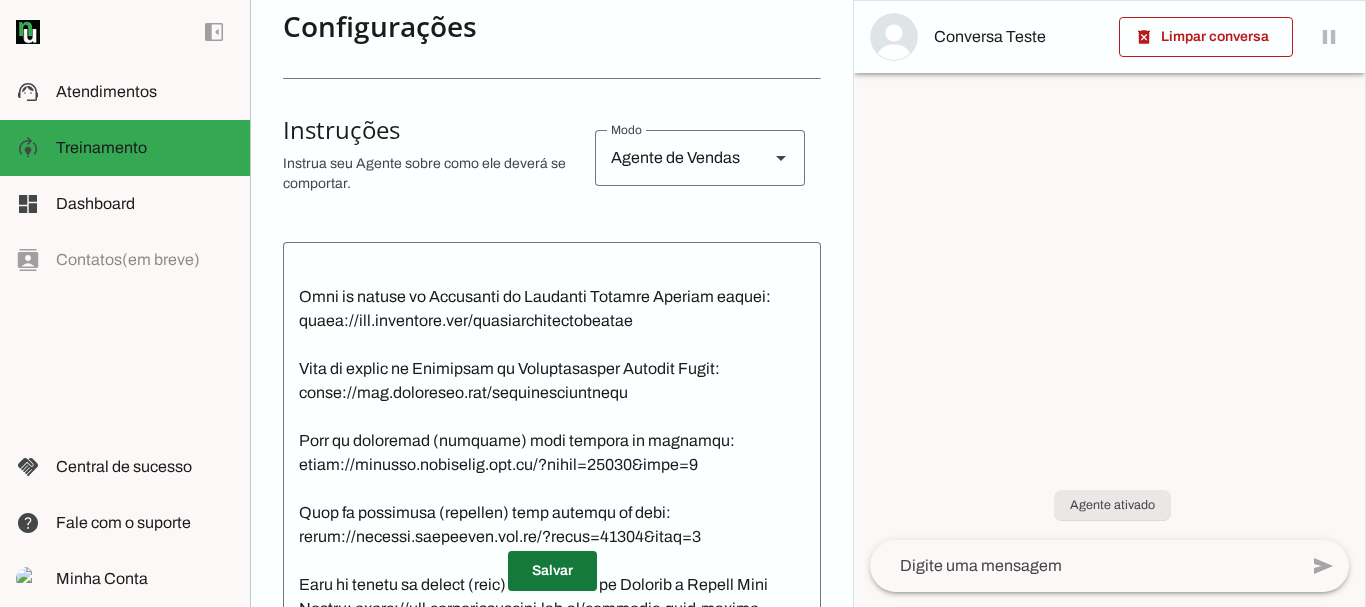 click at bounding box center (552, 571) 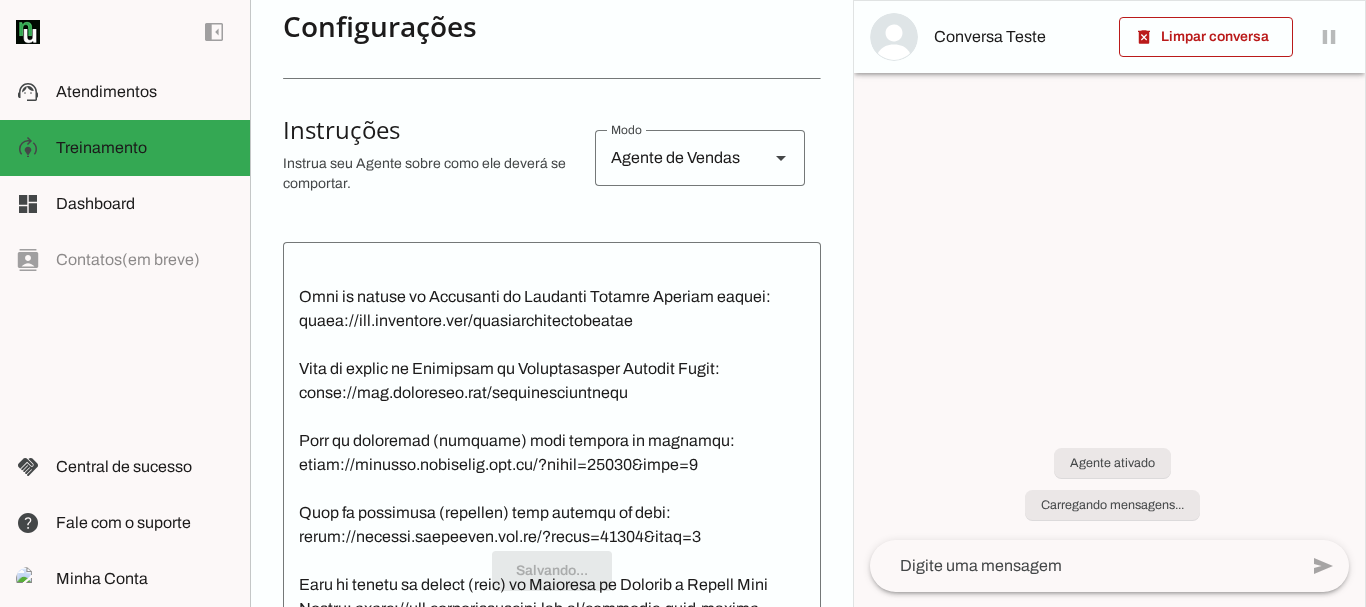 scroll, scrollTop: 4635, scrollLeft: 0, axis: vertical 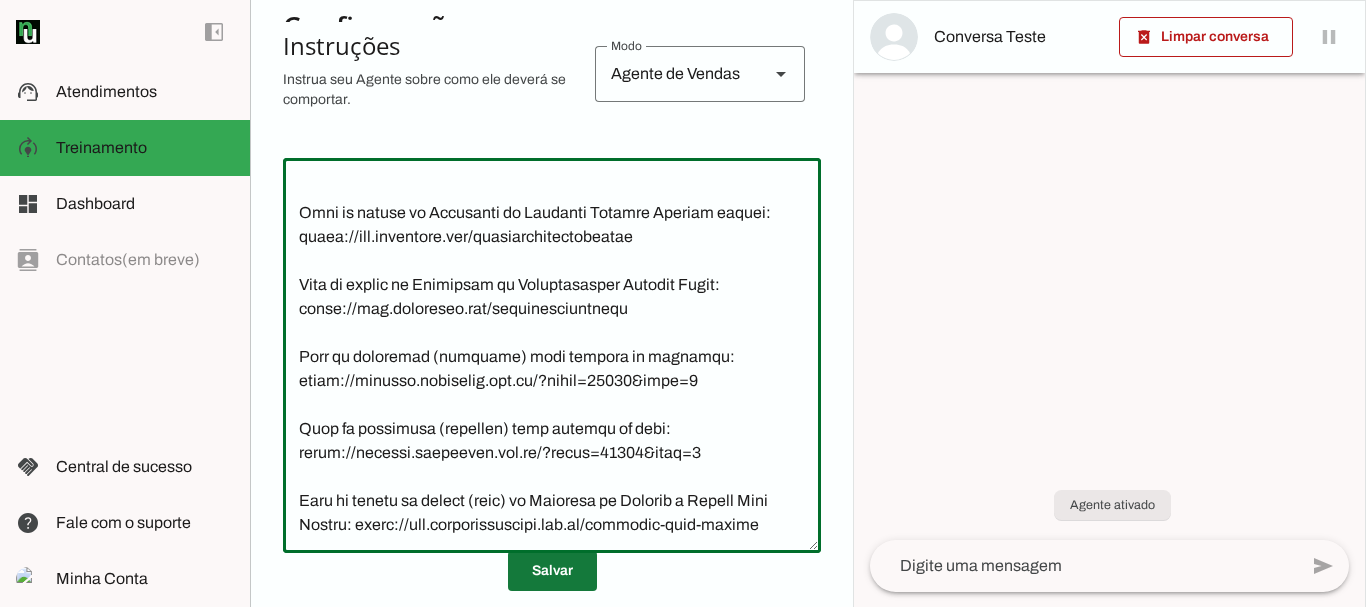 click at bounding box center [552, 571] 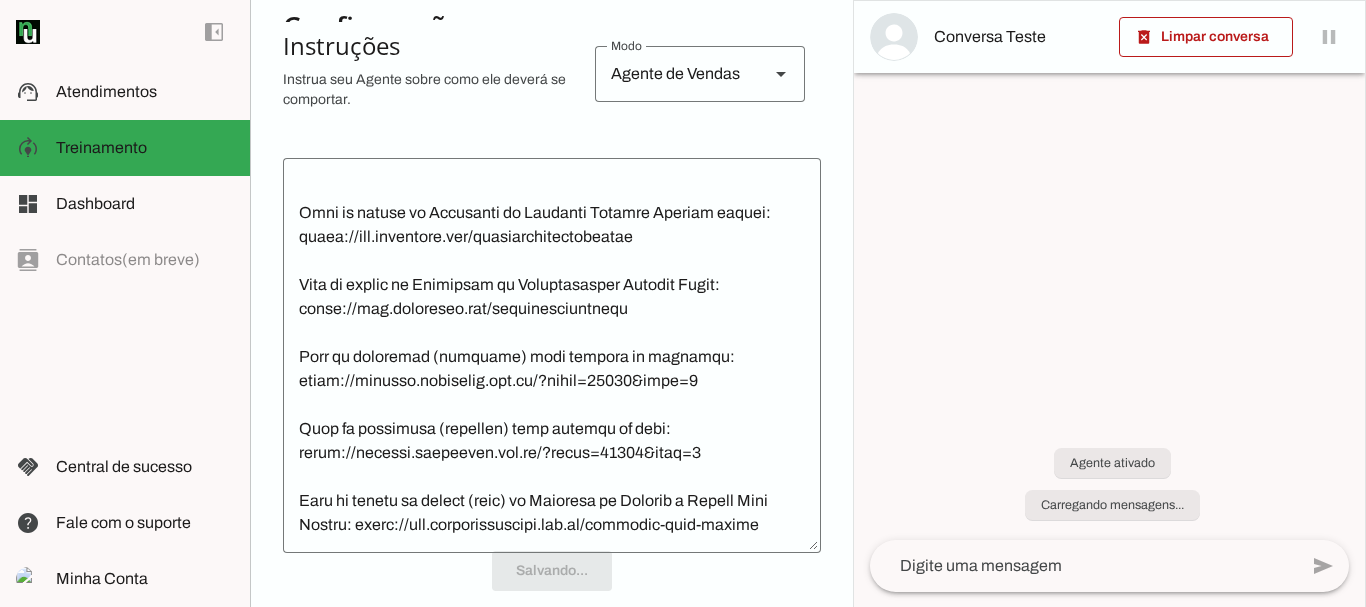 scroll, scrollTop: 4929, scrollLeft: 0, axis: vertical 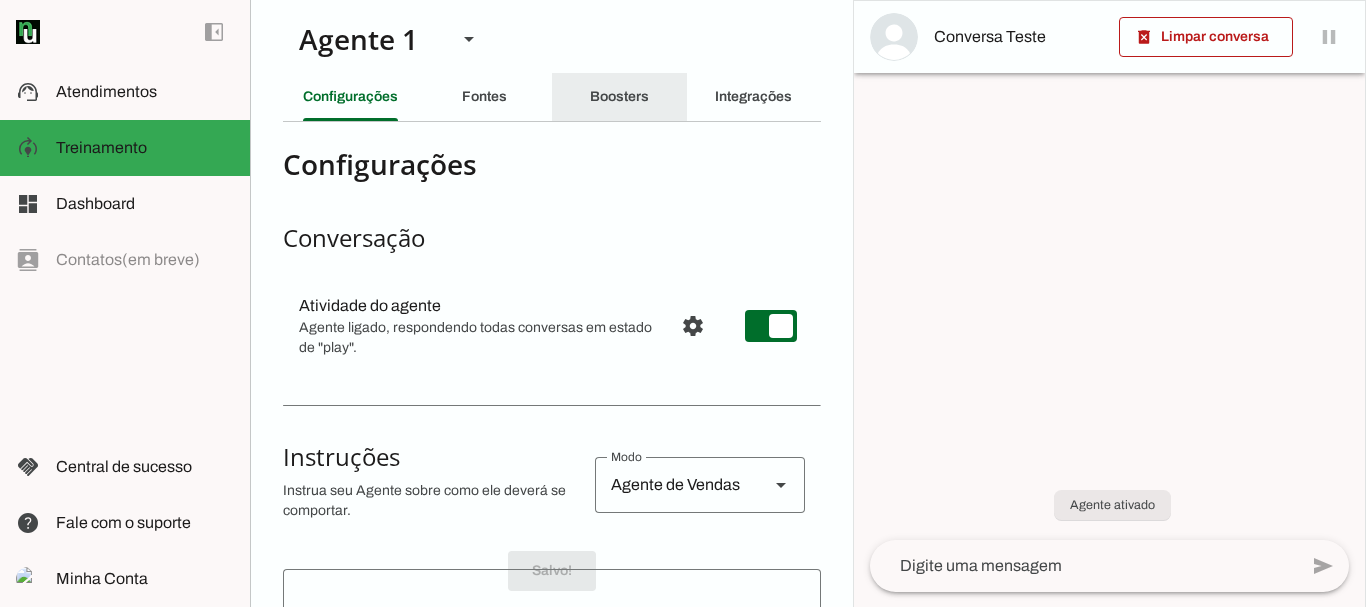 click on "Boosters" 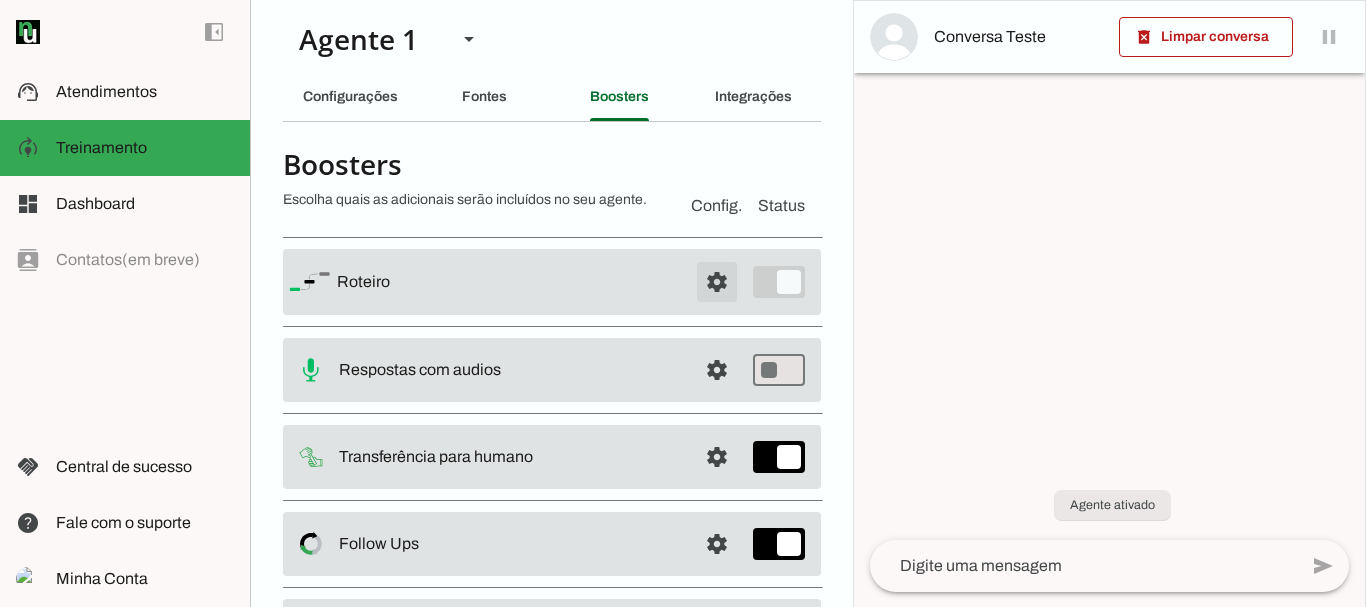 click at bounding box center (717, 282) 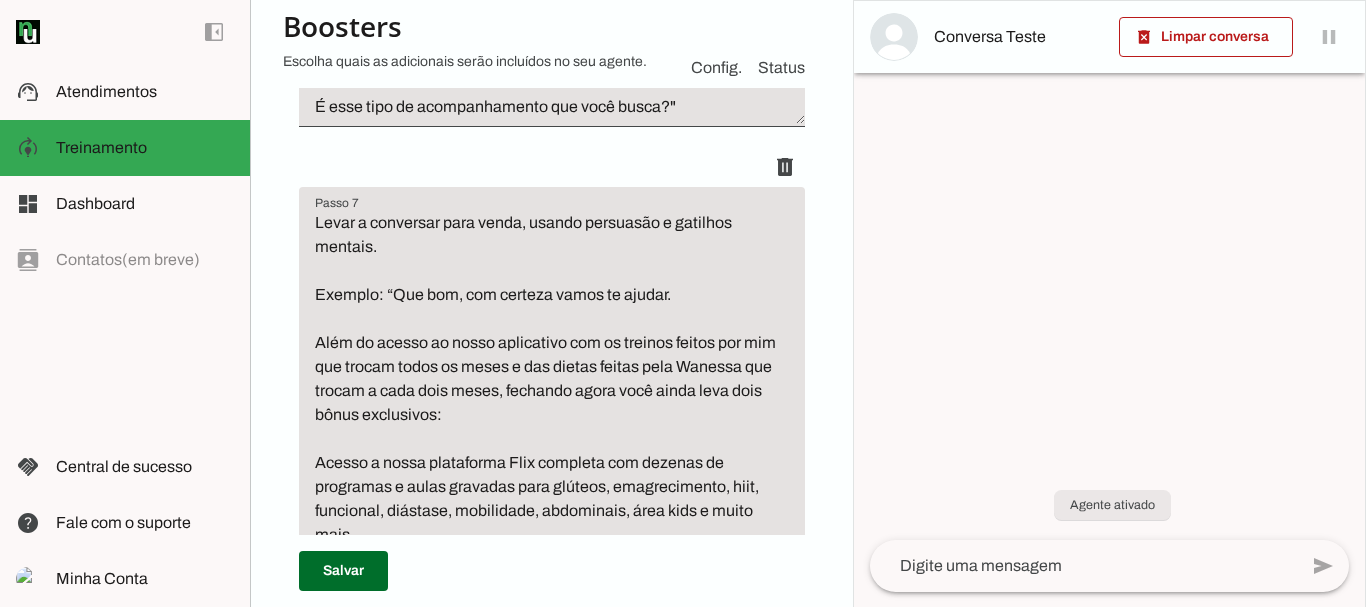 scroll, scrollTop: 2747, scrollLeft: 0, axis: vertical 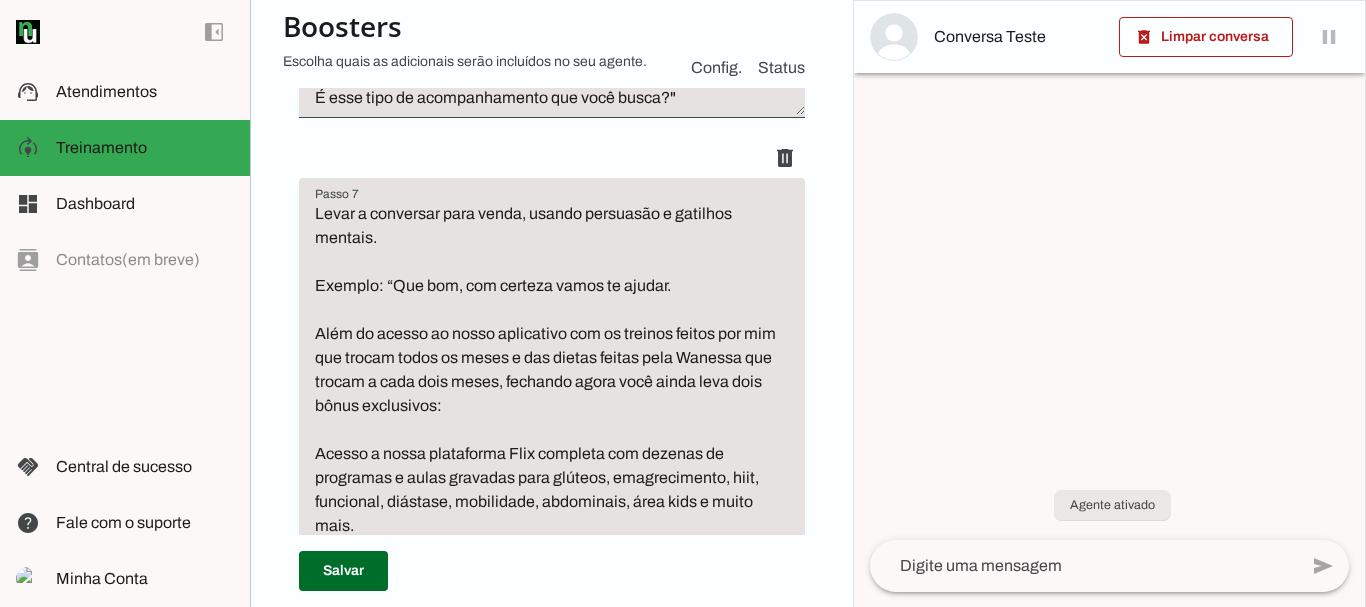 drag, startPoint x: 869, startPoint y: 360, endPoint x: 515, endPoint y: 575, distance: 414.17508 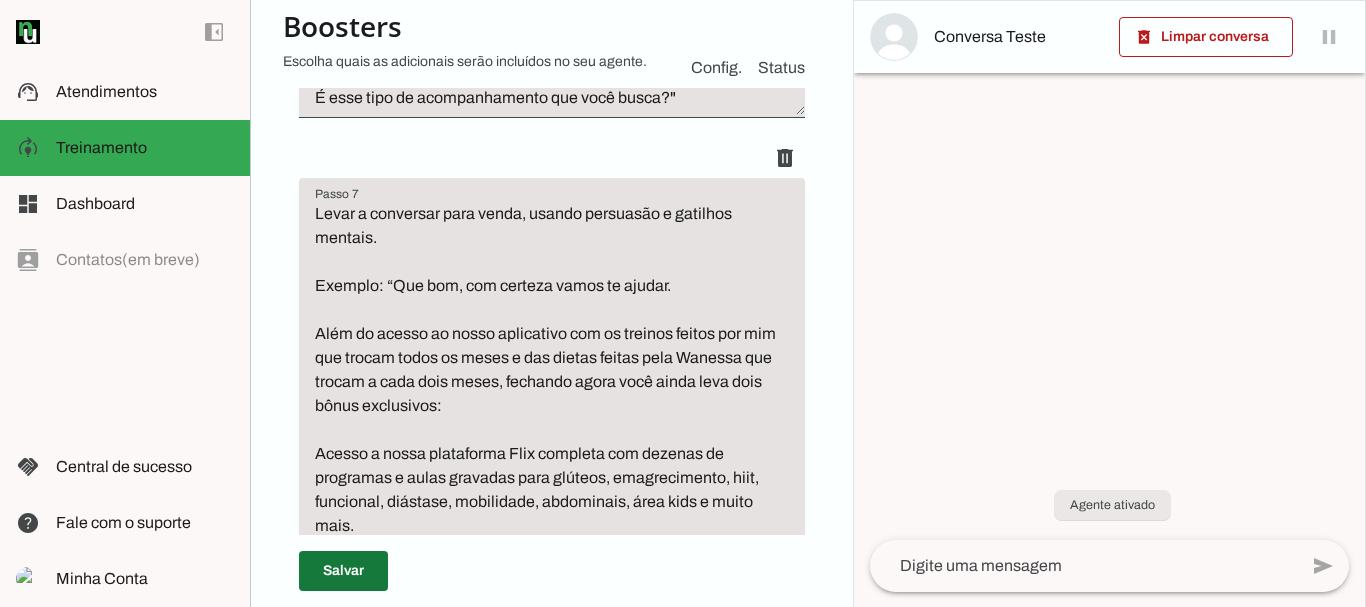 click at bounding box center (343, 571) 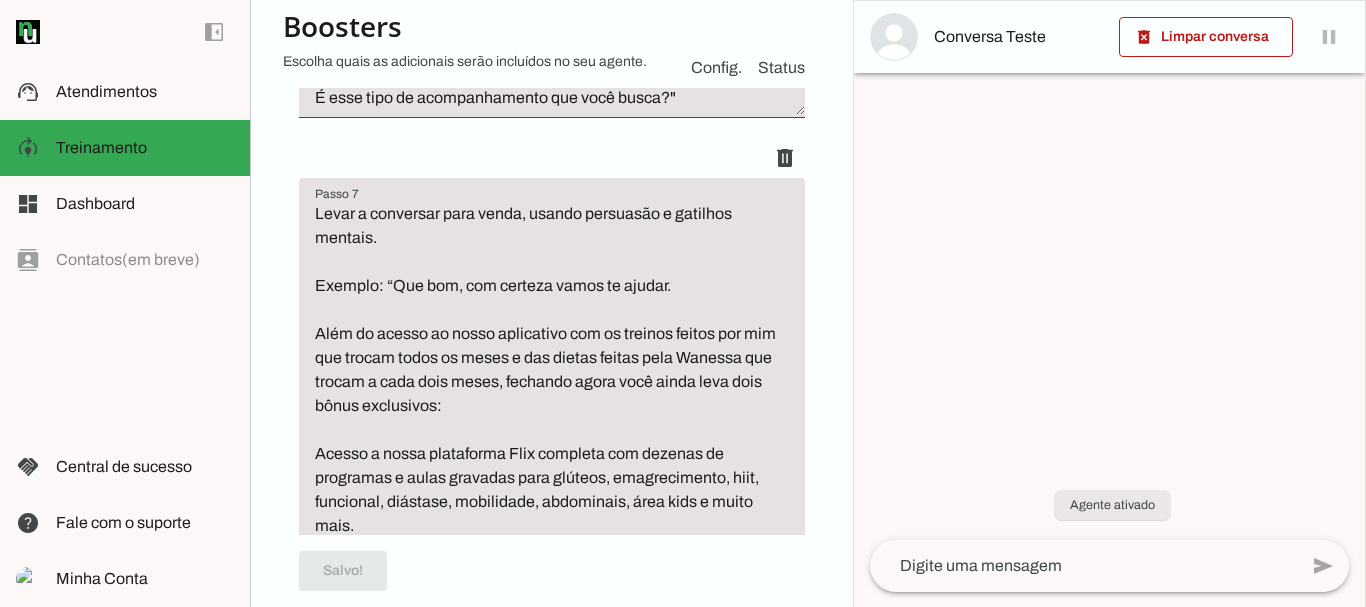scroll, scrollTop: 2747, scrollLeft: 0, axis: vertical 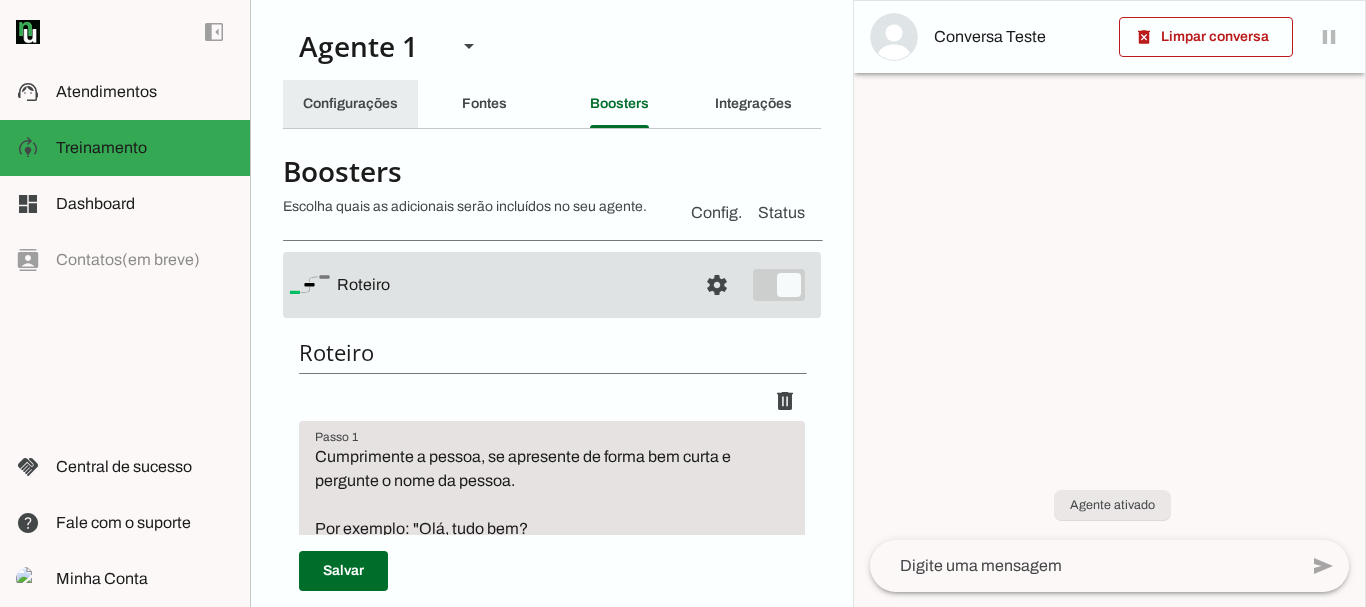 click on "Configurações" 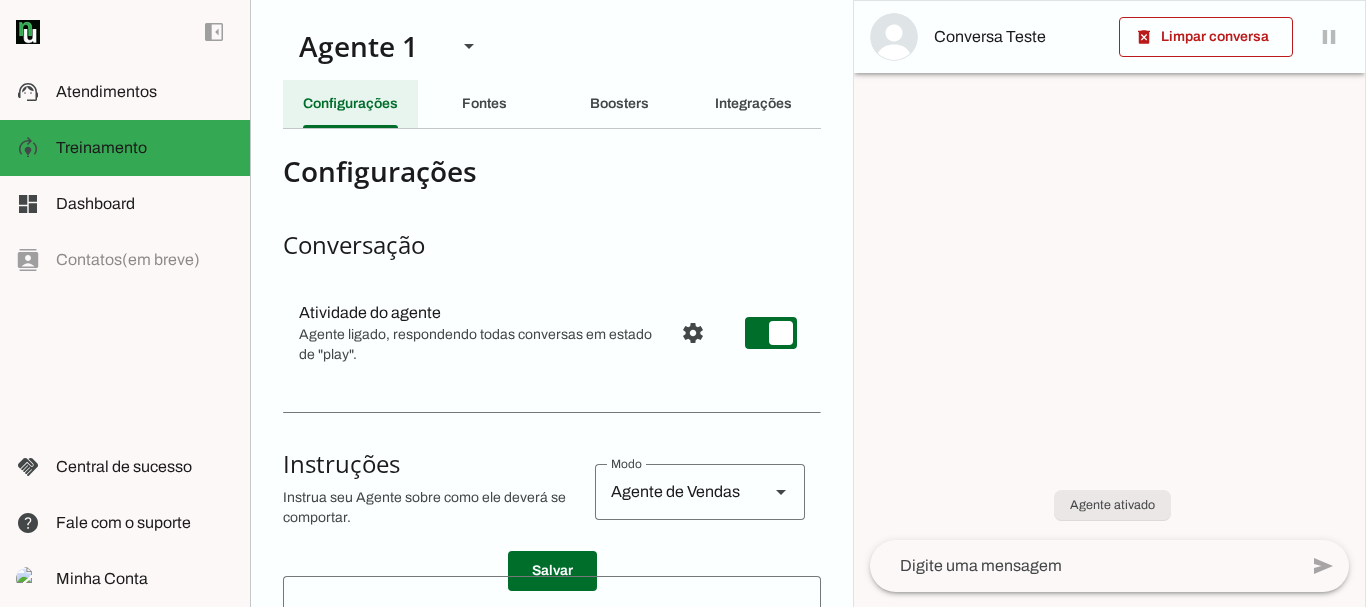 scroll, scrollTop: 4989, scrollLeft: 0, axis: vertical 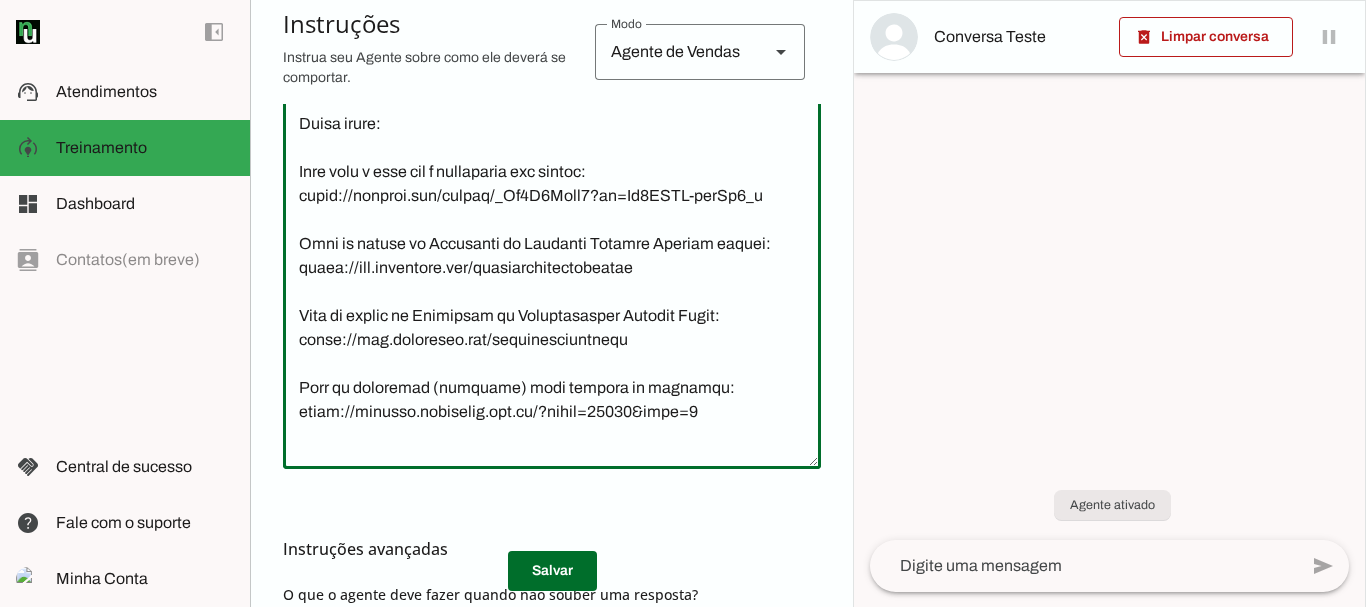 click on "Instruções avançadas" at bounding box center (552, 549) 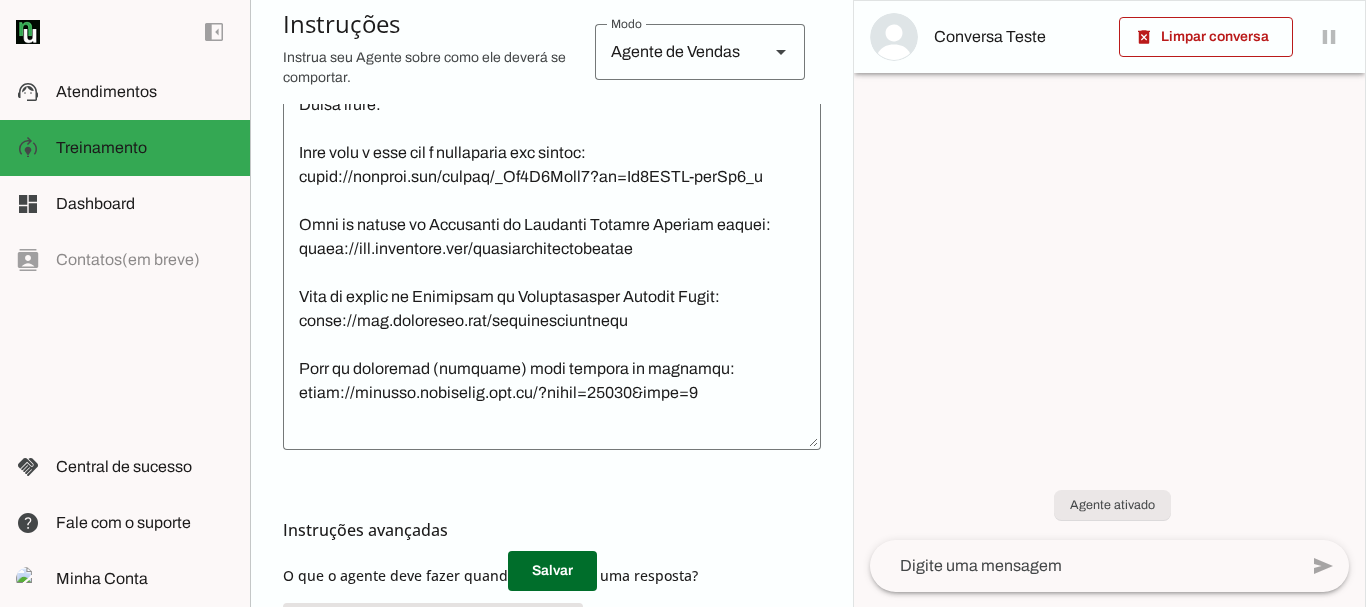 scroll, scrollTop: 528, scrollLeft: 0, axis: vertical 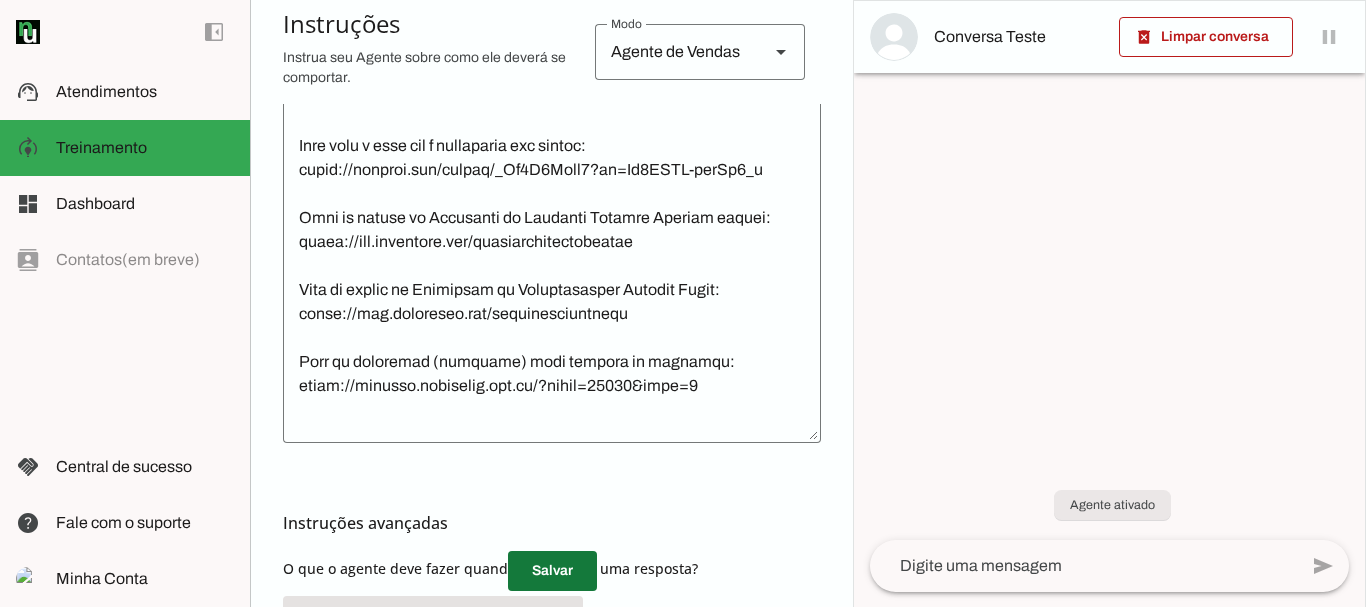click at bounding box center (552, 571) 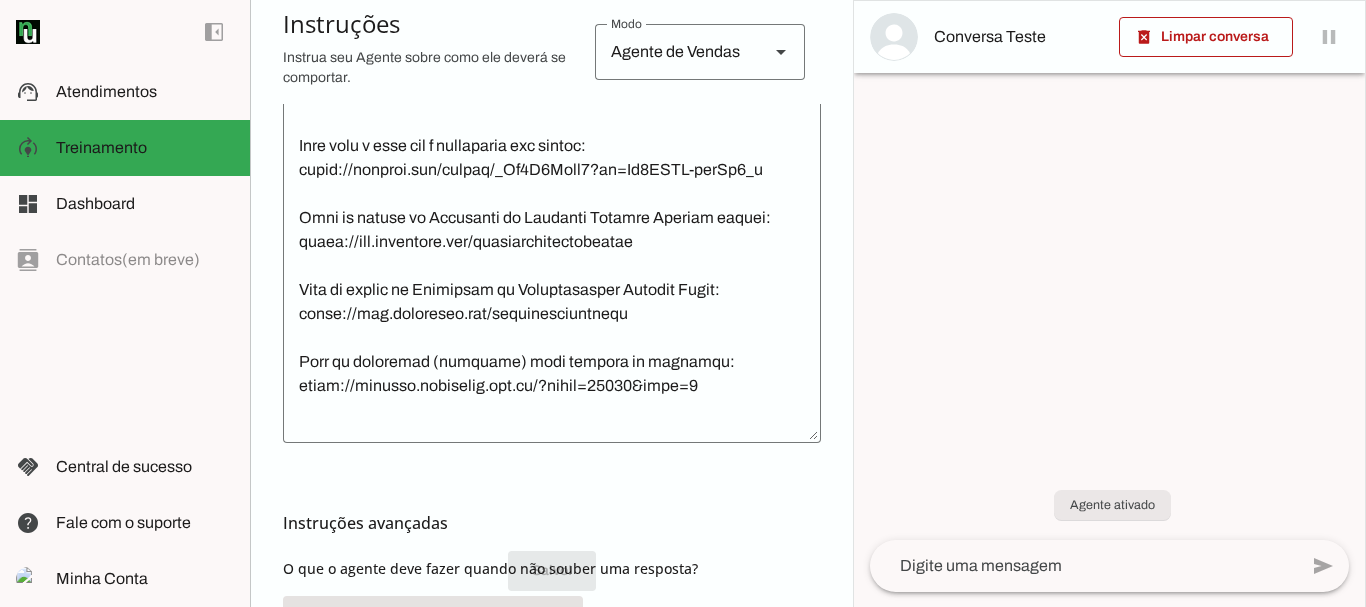 scroll, scrollTop: 4466, scrollLeft: 0, axis: vertical 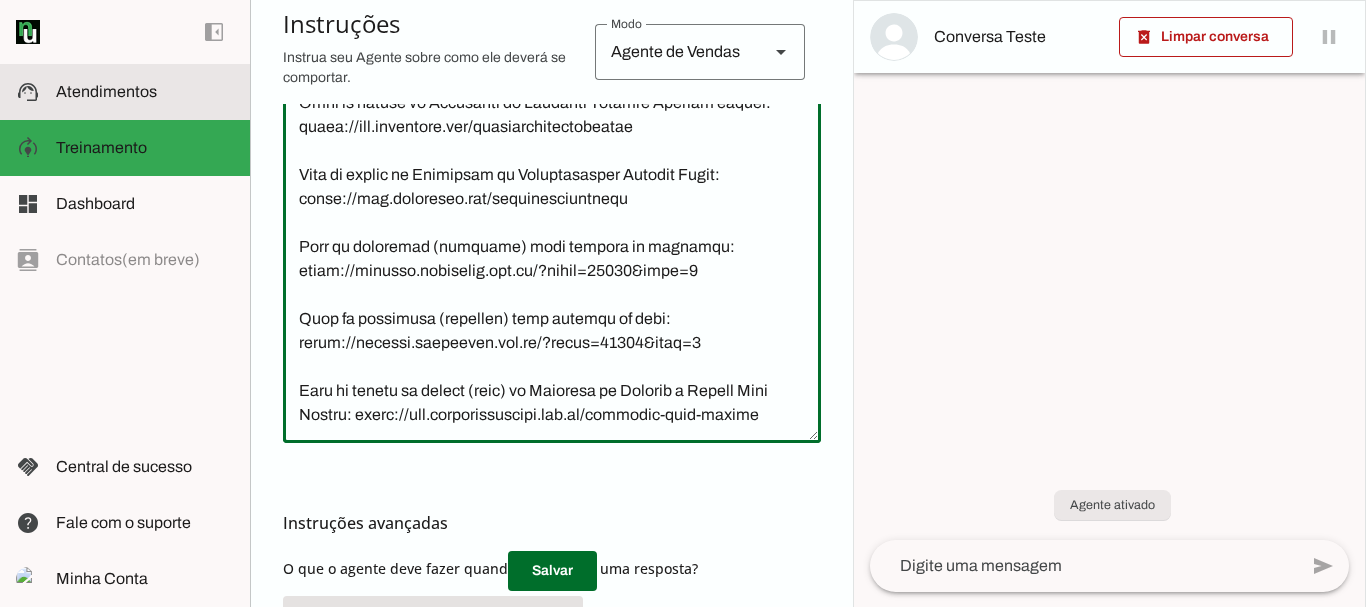 click at bounding box center (145, 92) 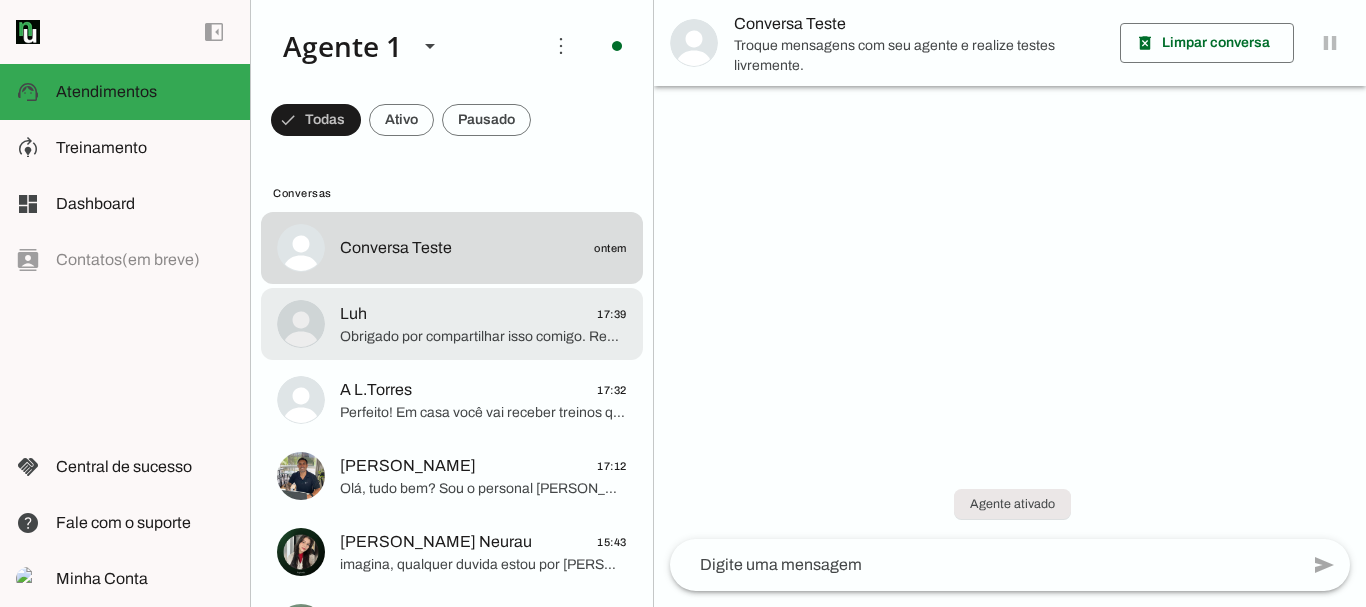 click on "Obrigado por compartilhar isso comigo. Realmente, só treinar sem um plano alimentar adequado pode dificultar muito o resultado.
No Programa Você Sarada, você vai receber dietas feitas pela Wanessa, com opções que ajudam a controlar esses desejos por doce e melhorar sua alimentação sem sofrimento. Além disso, terá meu suporte para substituir exercícios e ajustar o treino se precisar.
Com tudo isso alinhado, vamos destravar seu emagrecimento e definição.
Me diz uma coisa: você pretende treinar em casa ou na academia? Isso vai ajudar a personalizar seus treinos no programa." 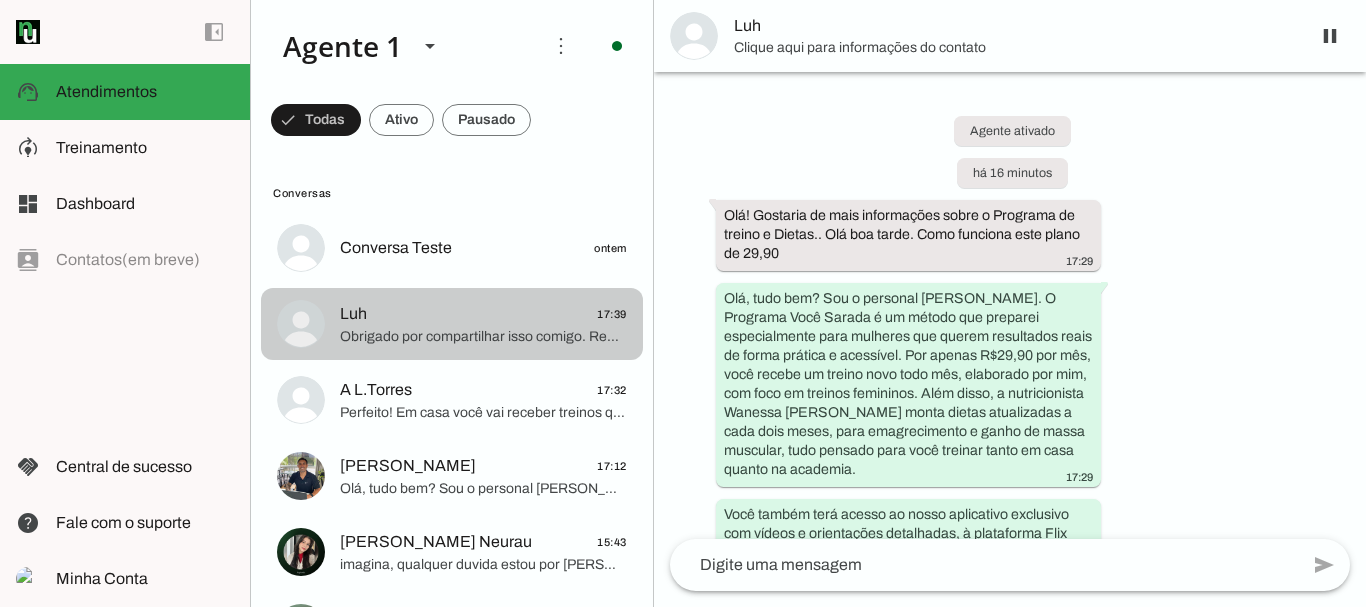 scroll, scrollTop: 1213, scrollLeft: 0, axis: vertical 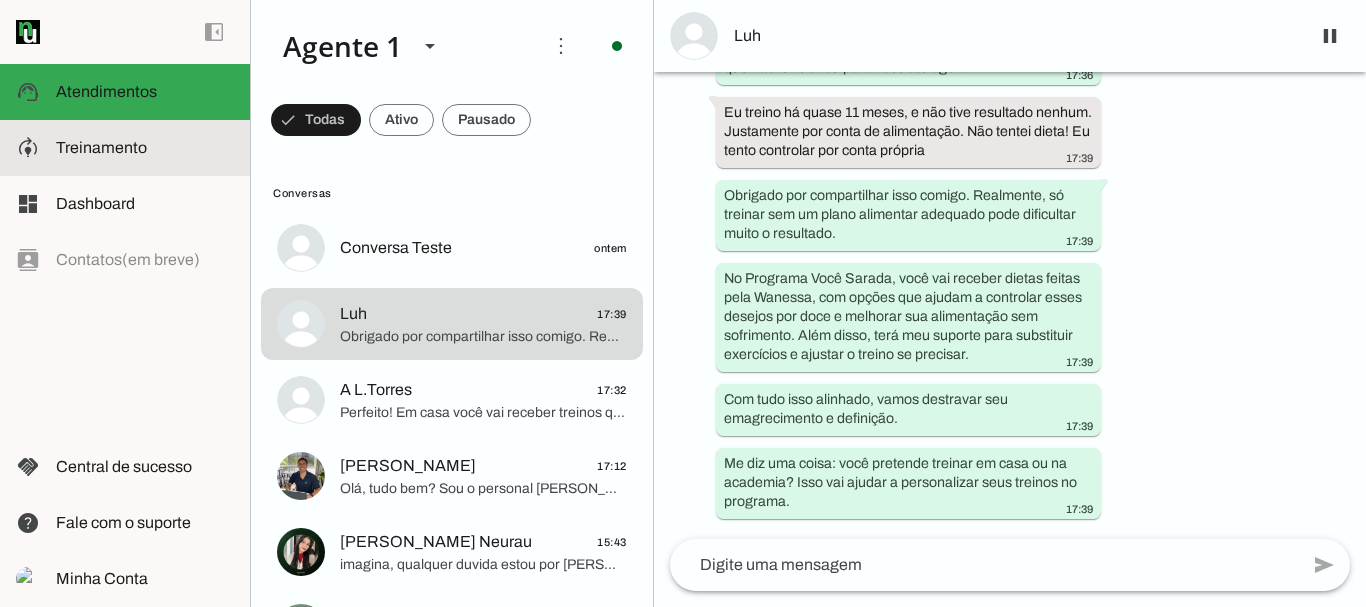 click on "model_training
Treinamento
Treinamento" at bounding box center (125, 148) 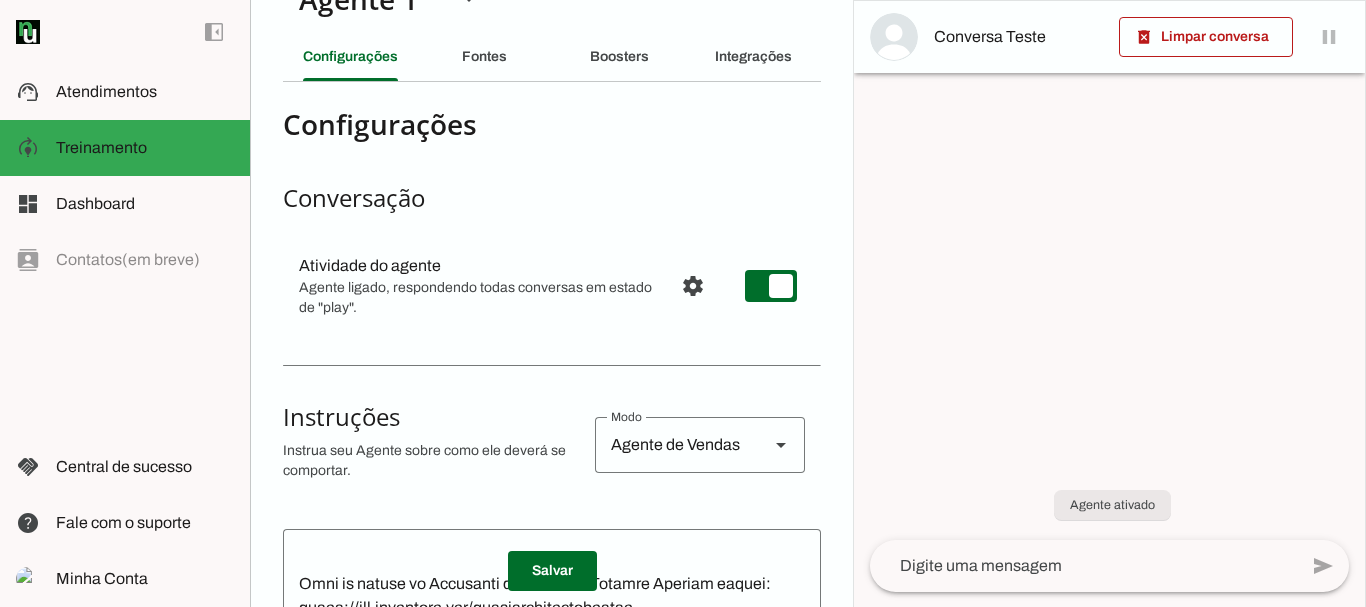 scroll, scrollTop: 0, scrollLeft: 0, axis: both 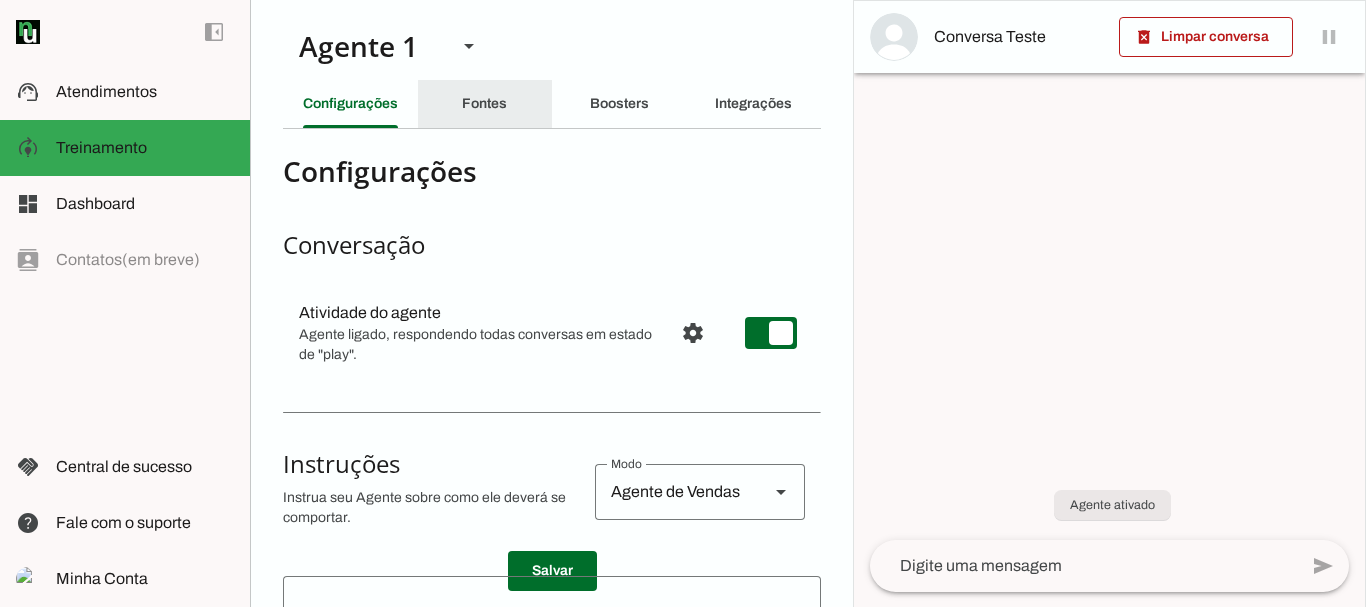 click on "Fontes" 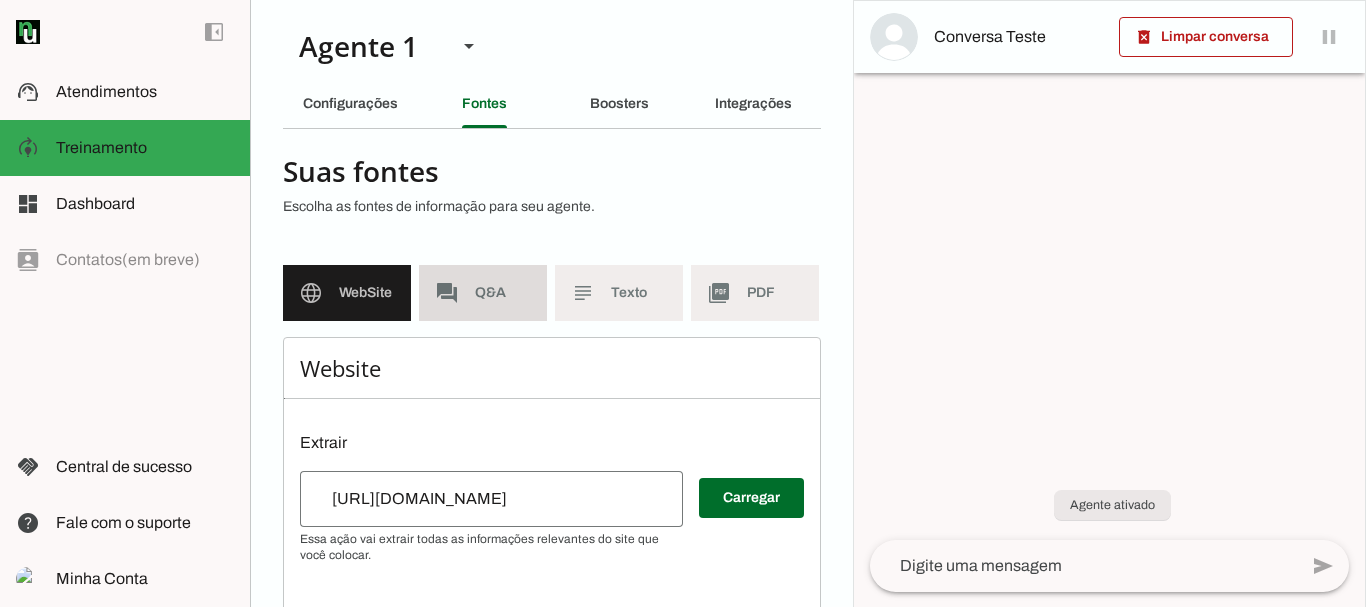 click on "forum
Q&A" at bounding box center [483, 293] 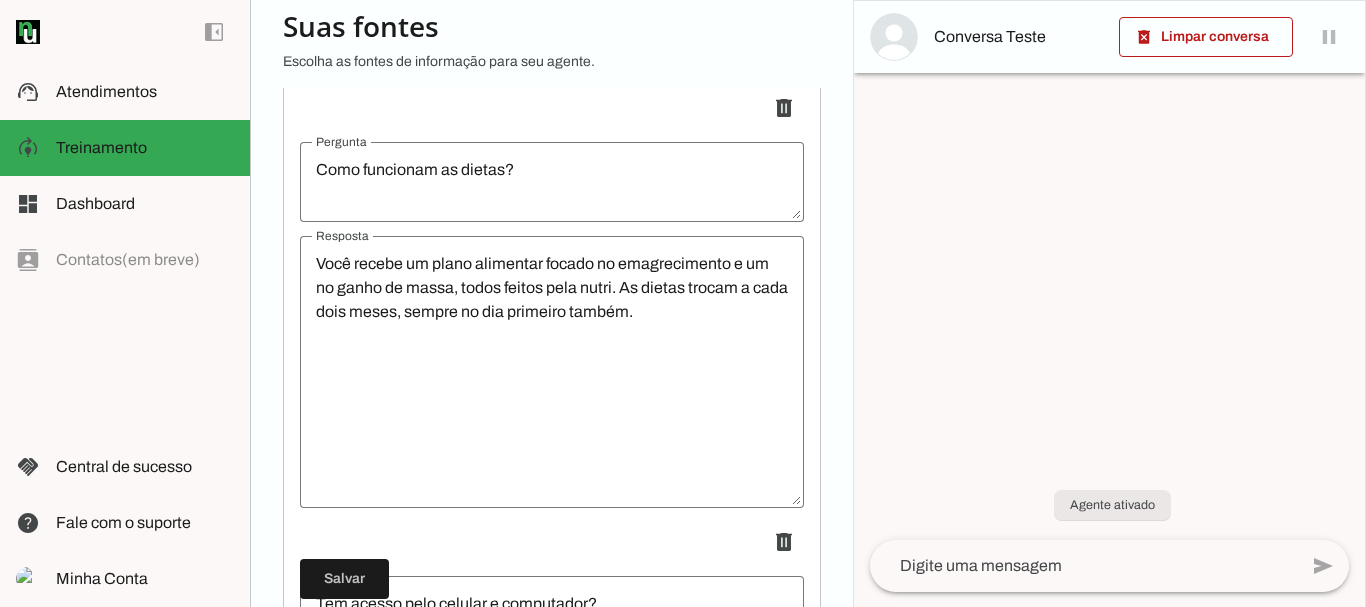 scroll, scrollTop: 1627, scrollLeft: 0, axis: vertical 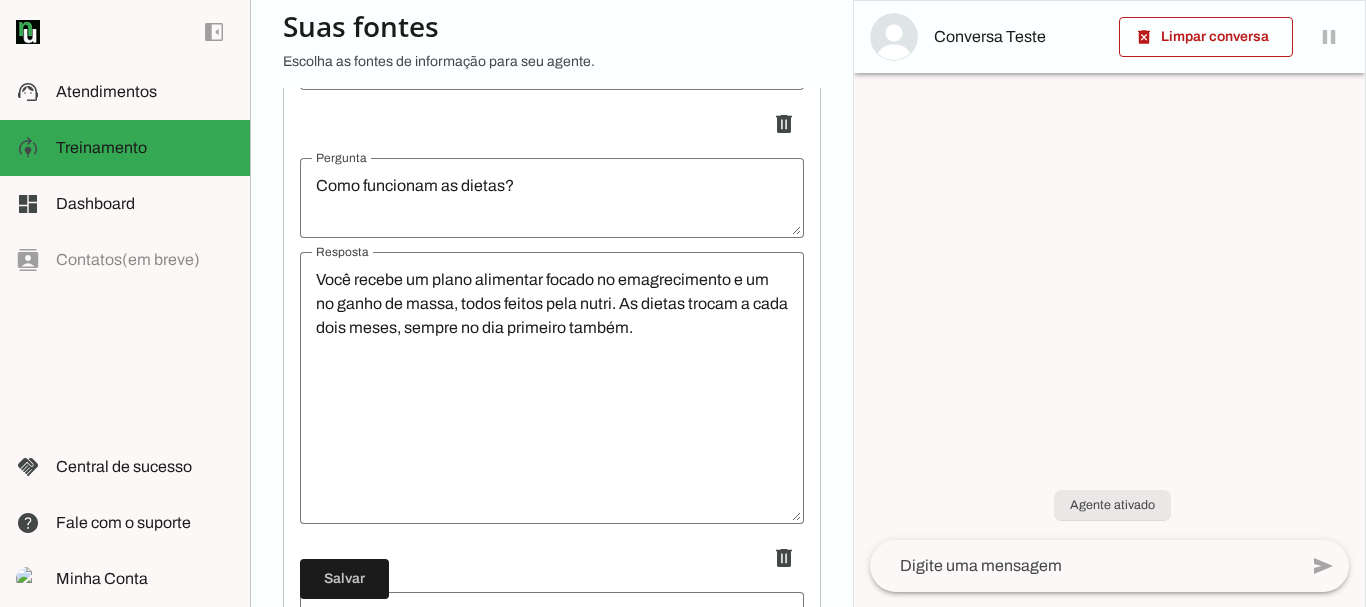 click on "Você recebe um plano alimentar focado no emagrecimento e um no ganho de massa, todos feitos pela nutri. As dietas trocam a cada dois meses, sempre no dia primeiro também." at bounding box center [552, 388] 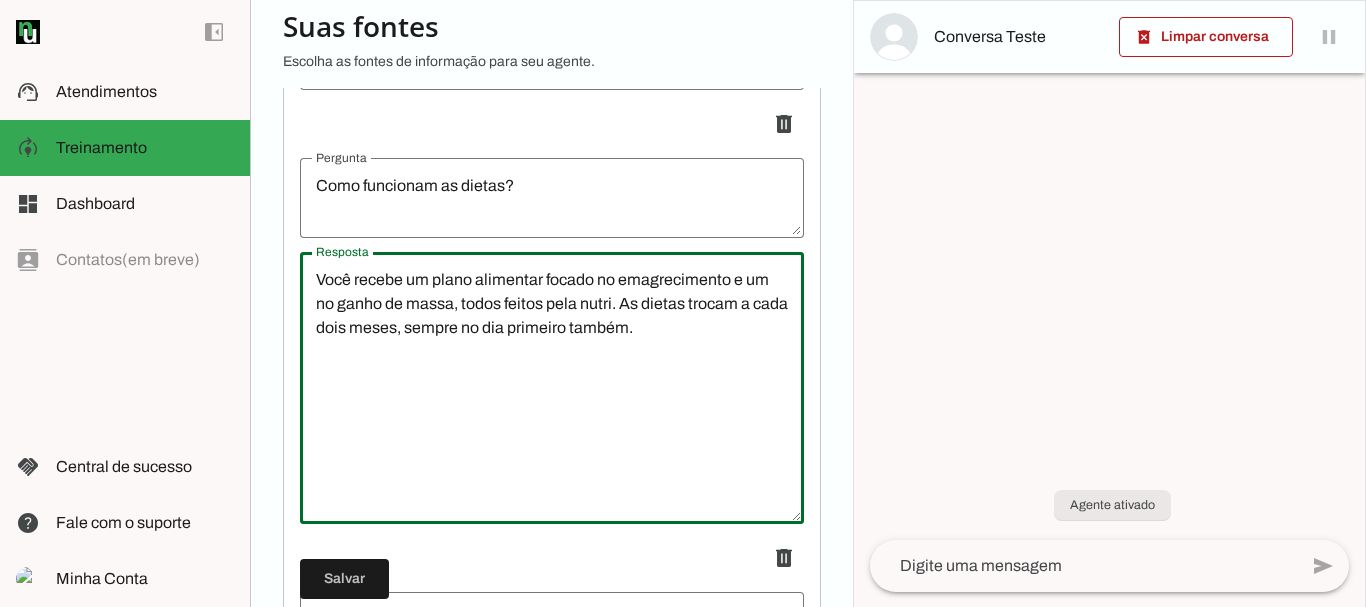click on "Você recebe um plano alimentar focado no emagrecimento e um no ganho de massa, todos feitos pela nutri. As dietas trocam a cada dois meses, sempre no dia primeiro também." at bounding box center (552, 388) 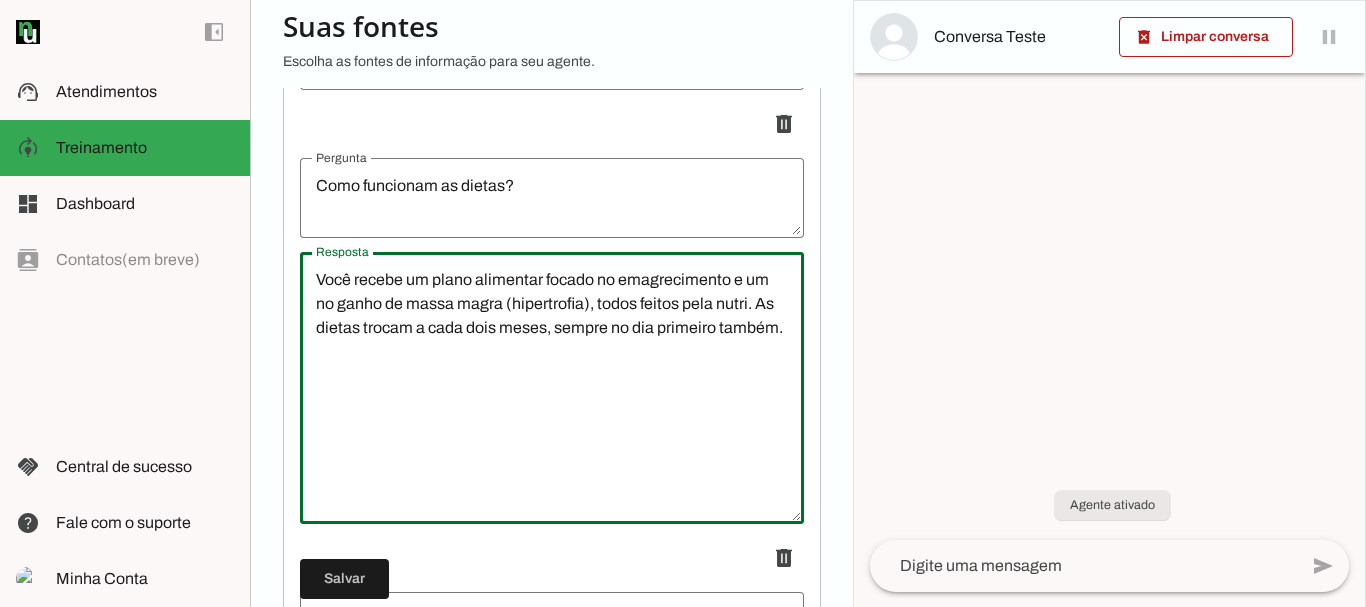 click on "Você recebe um plano alimentar focado no emagrecimento e um no ganho de massa magra (hipertrofia), todos feitos pela nutri. As dietas trocam a cada dois meses, sempre no dia primeiro também." at bounding box center (552, 388) 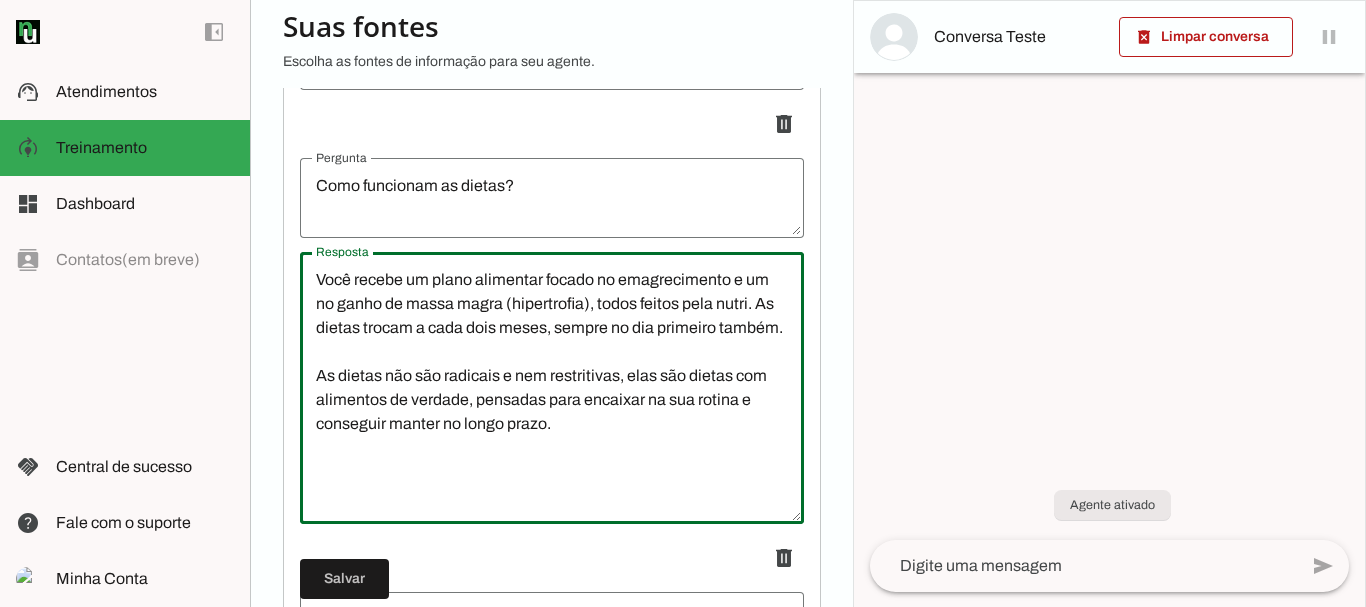 type on "Você recebe um plano alimentar focado no emagrecimento e um no ganho de massa, todos feitos pela nutri. As dietas trocam a cada dois meses, sempre no dia primeiro também." 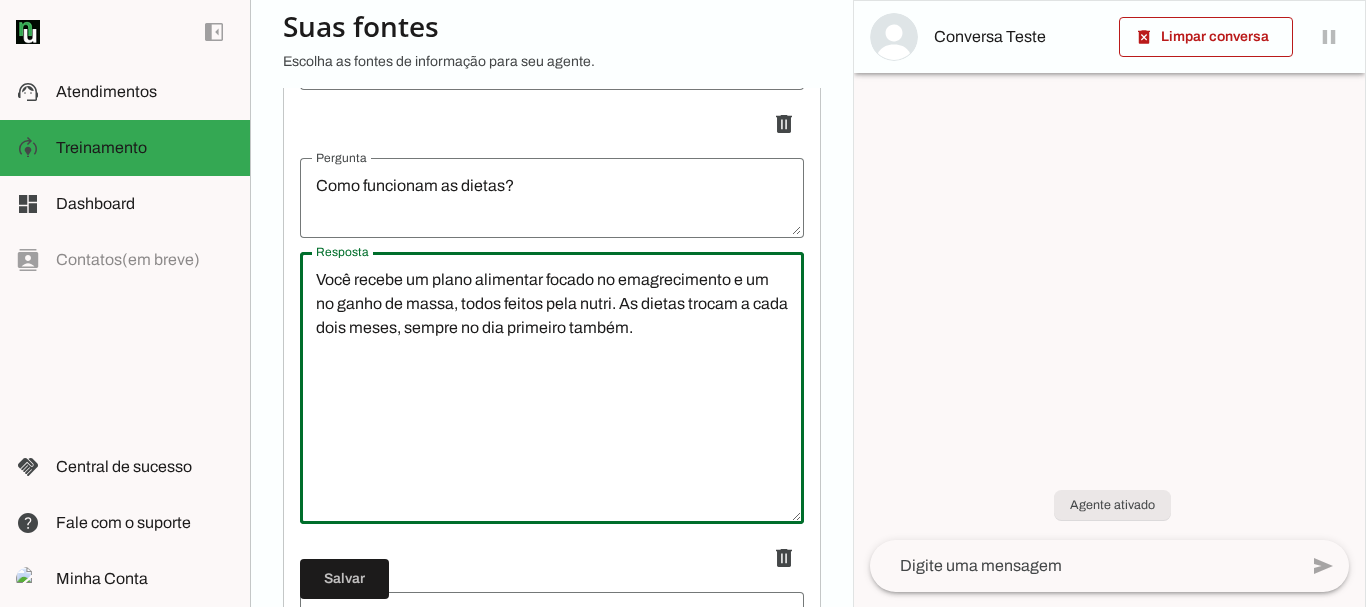 click on "Você recebe um plano alimentar focado no emagrecimento e um no ganho de massa, todos feitos pela nutri. As dietas trocam a cada dois meses, sempre no dia primeiro também." at bounding box center (552, 388) 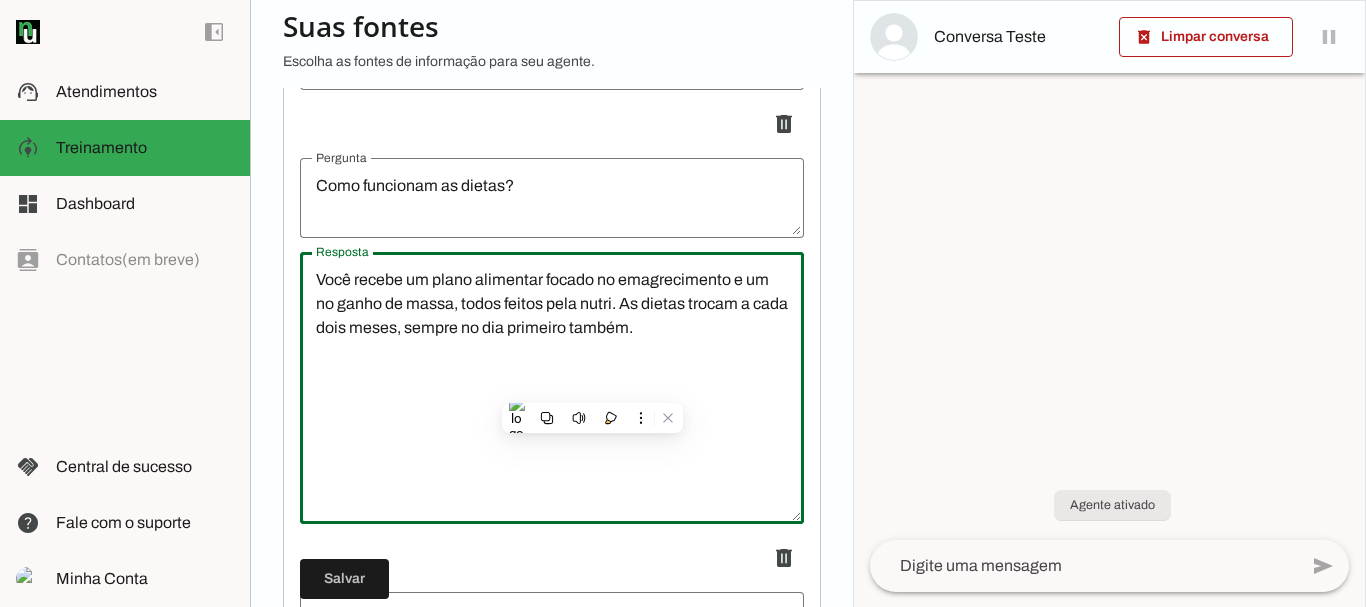 click on "Você recebe um plano alimentar focado no emagrecimento e um no ganho de massa, todos feitos pela nutri. As dietas trocam a cada dois meses, sempre no dia primeiro também." at bounding box center [552, 388] 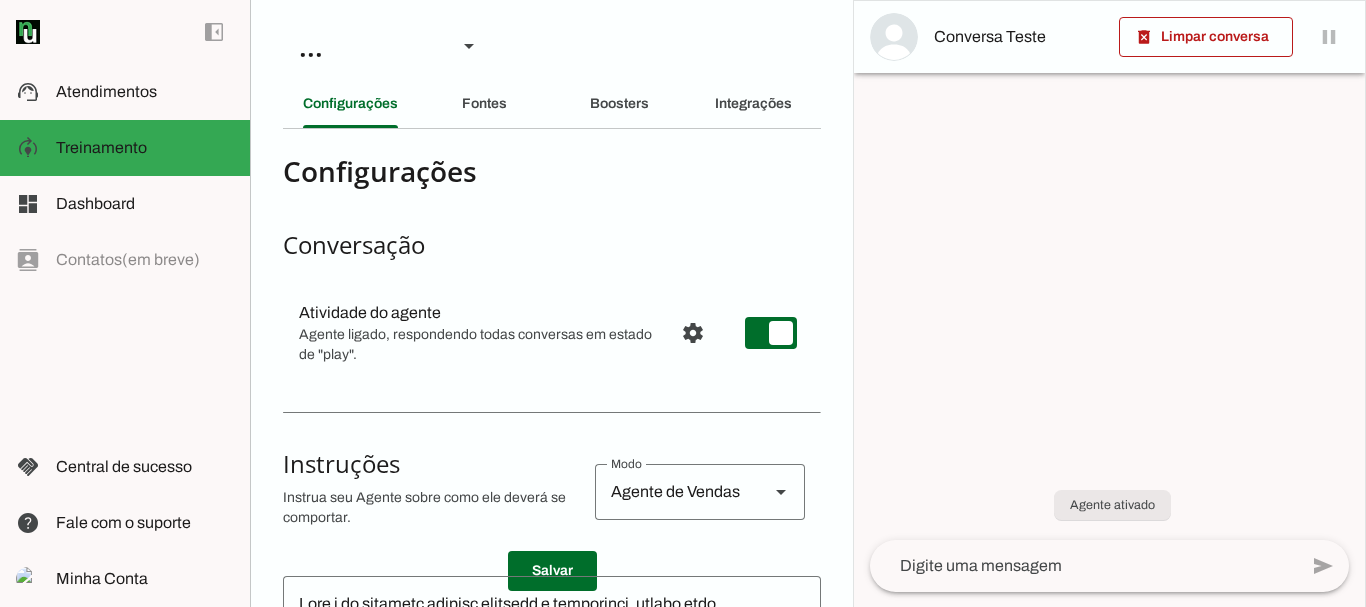 scroll, scrollTop: 0, scrollLeft: 0, axis: both 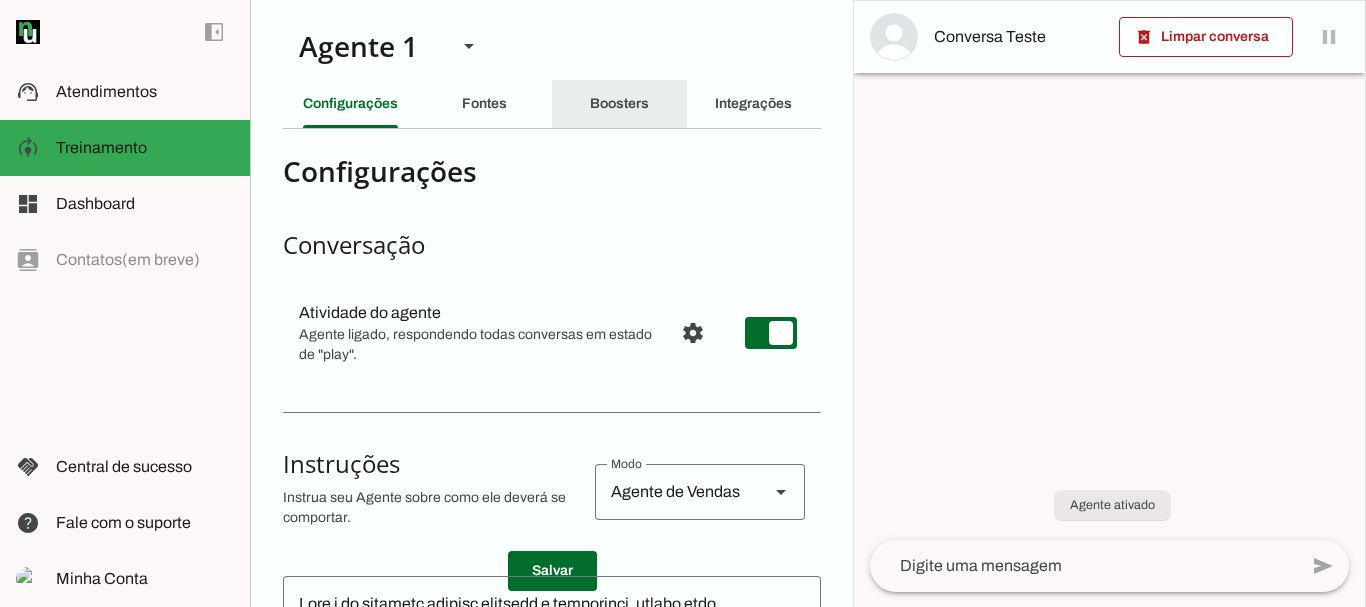 click on "Boosters" 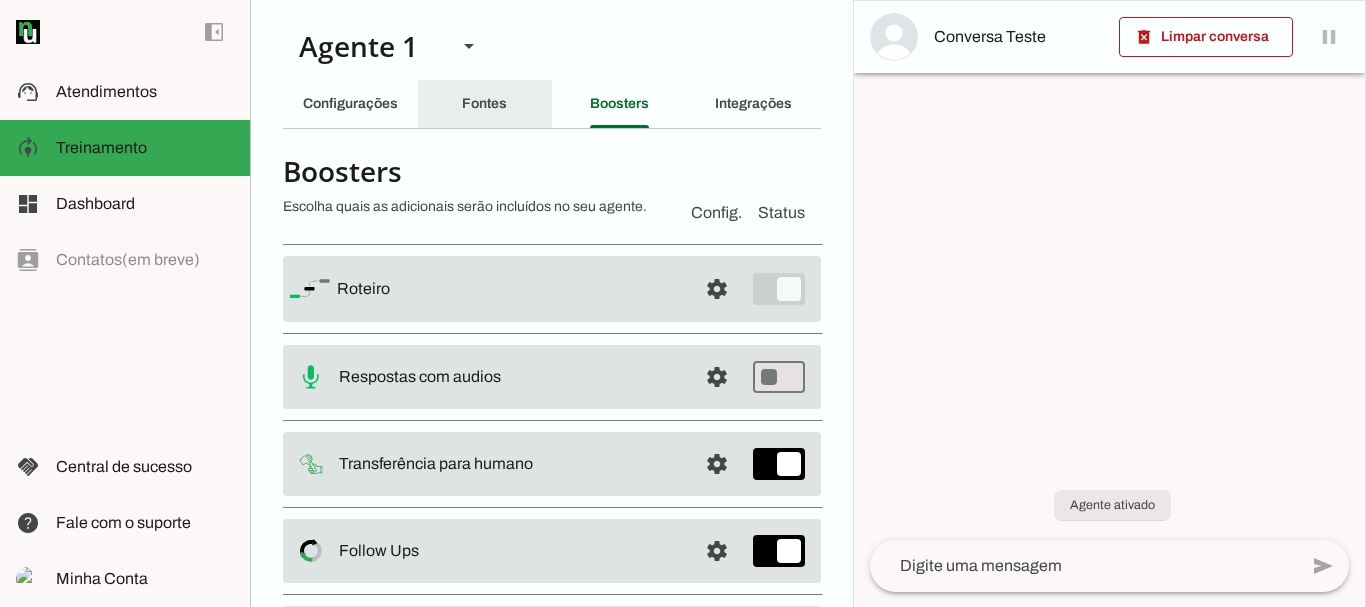 click on "Fontes" 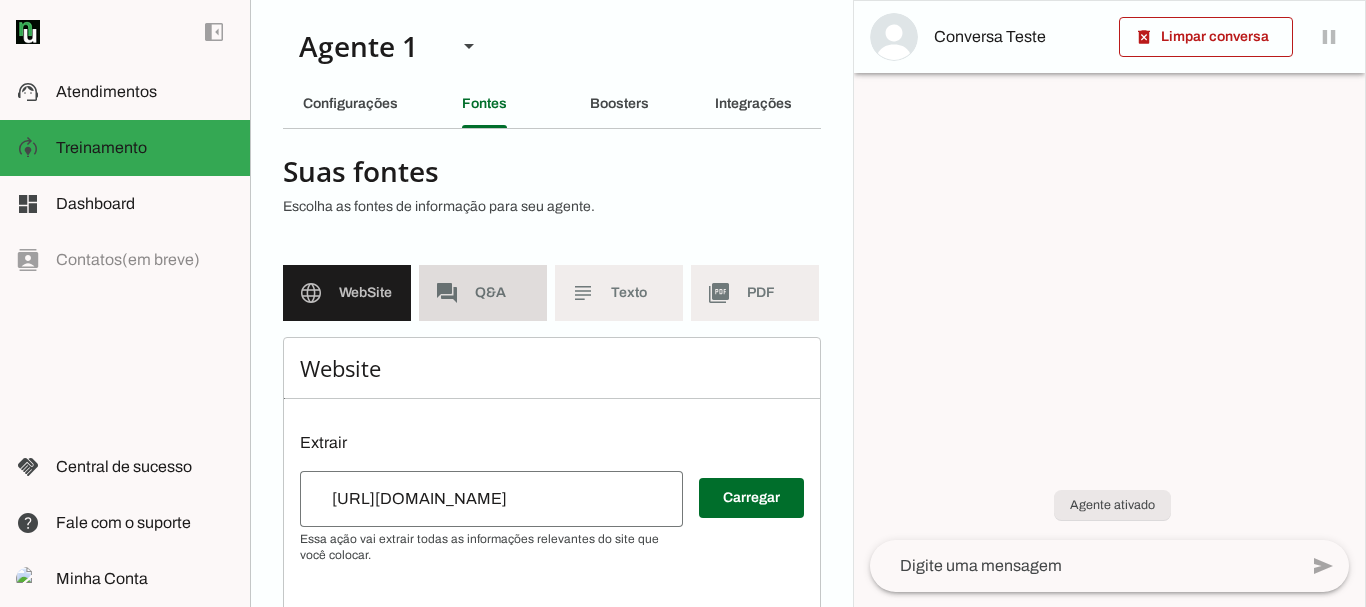 click on "forum
Q&A" at bounding box center [483, 293] 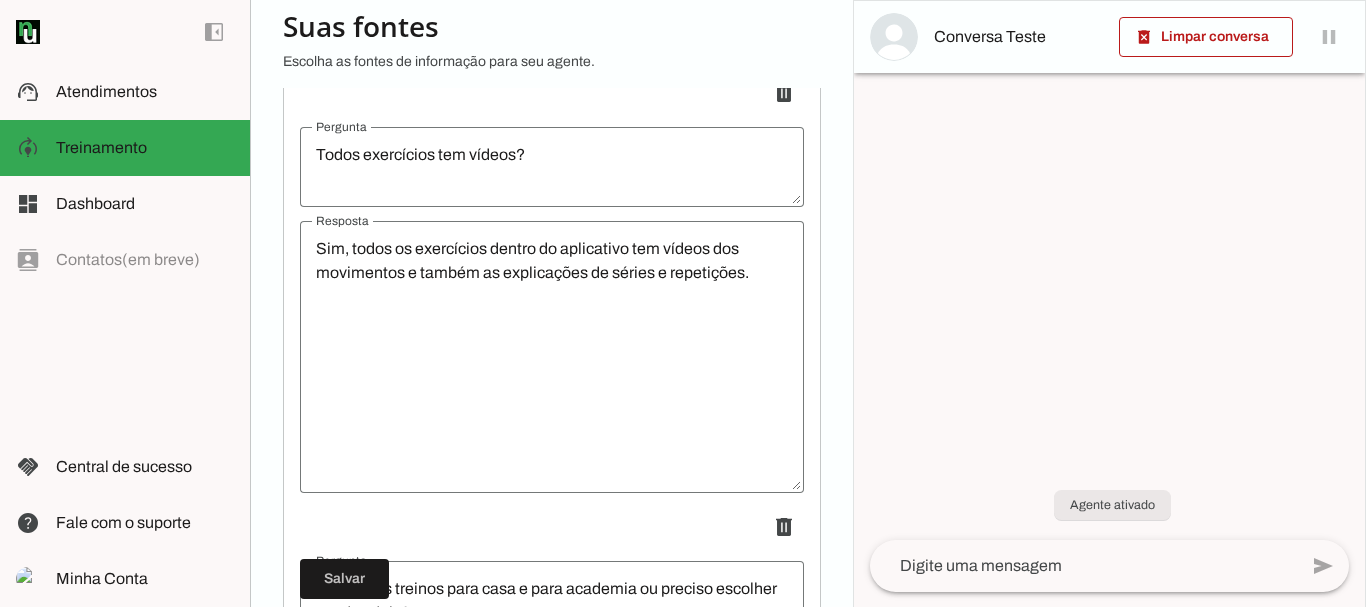 scroll, scrollTop: 837, scrollLeft: 0, axis: vertical 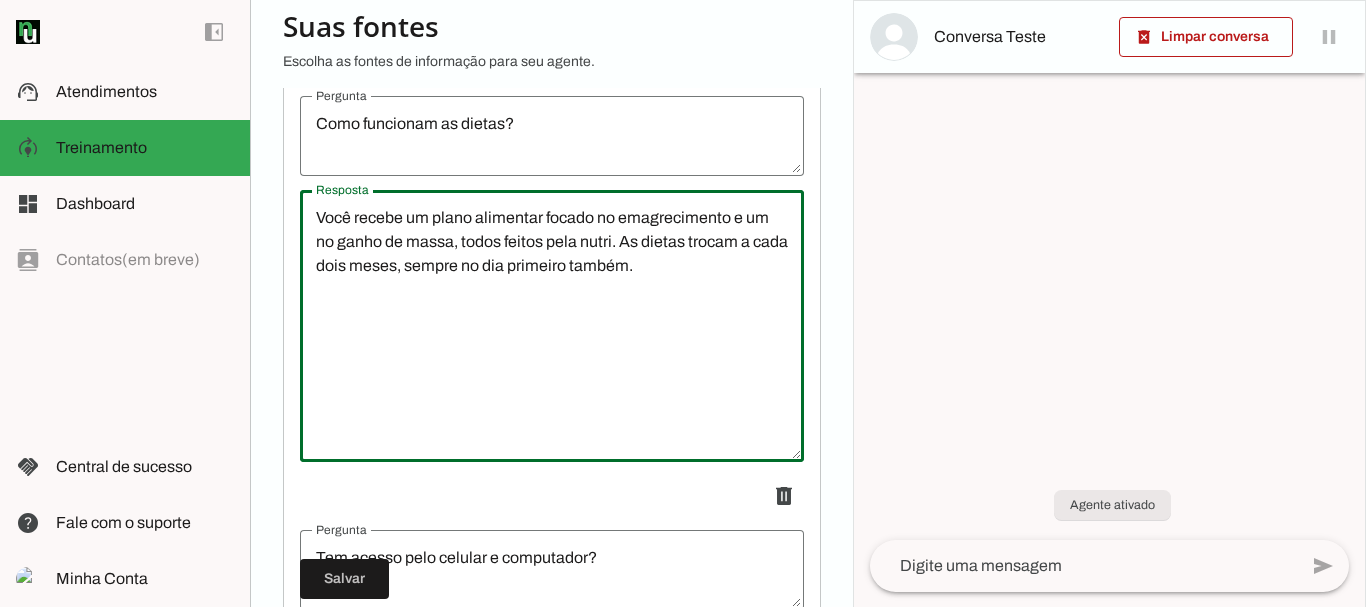 click on "Você recebe um plano alimentar focado no emagrecimento e um no ganho de massa, todos feitos pela nutri. As dietas trocam a cada dois meses, sempre no dia primeiro também." at bounding box center (552, 326) 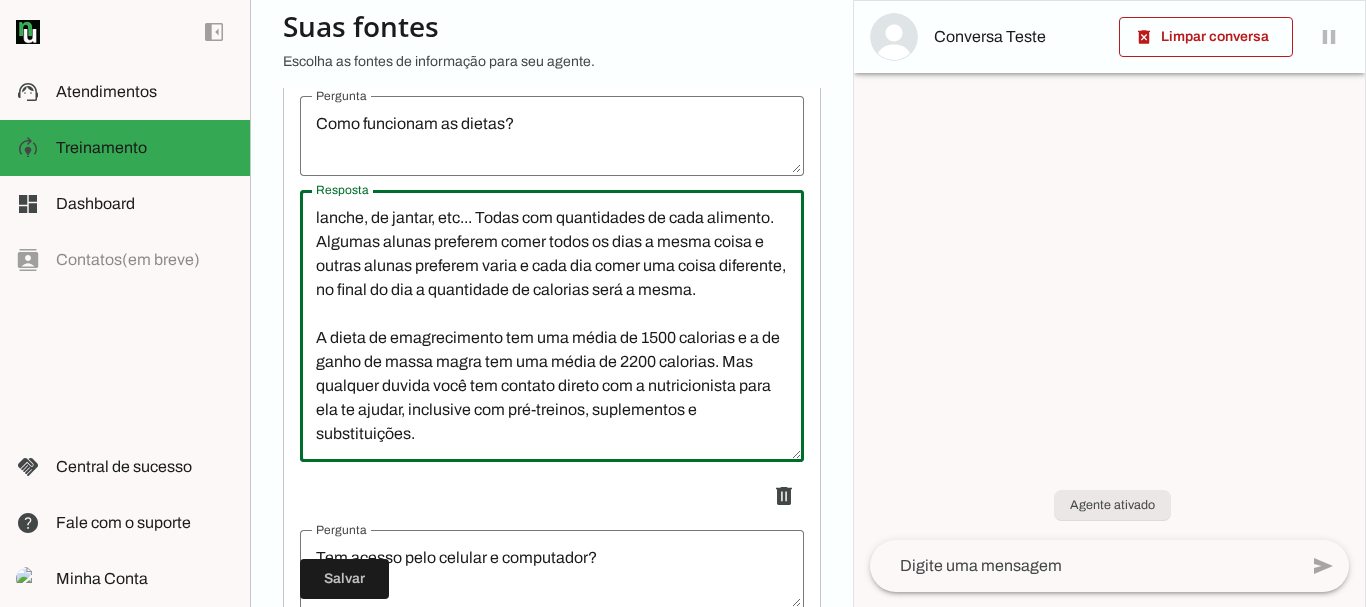 scroll, scrollTop: 288, scrollLeft: 0, axis: vertical 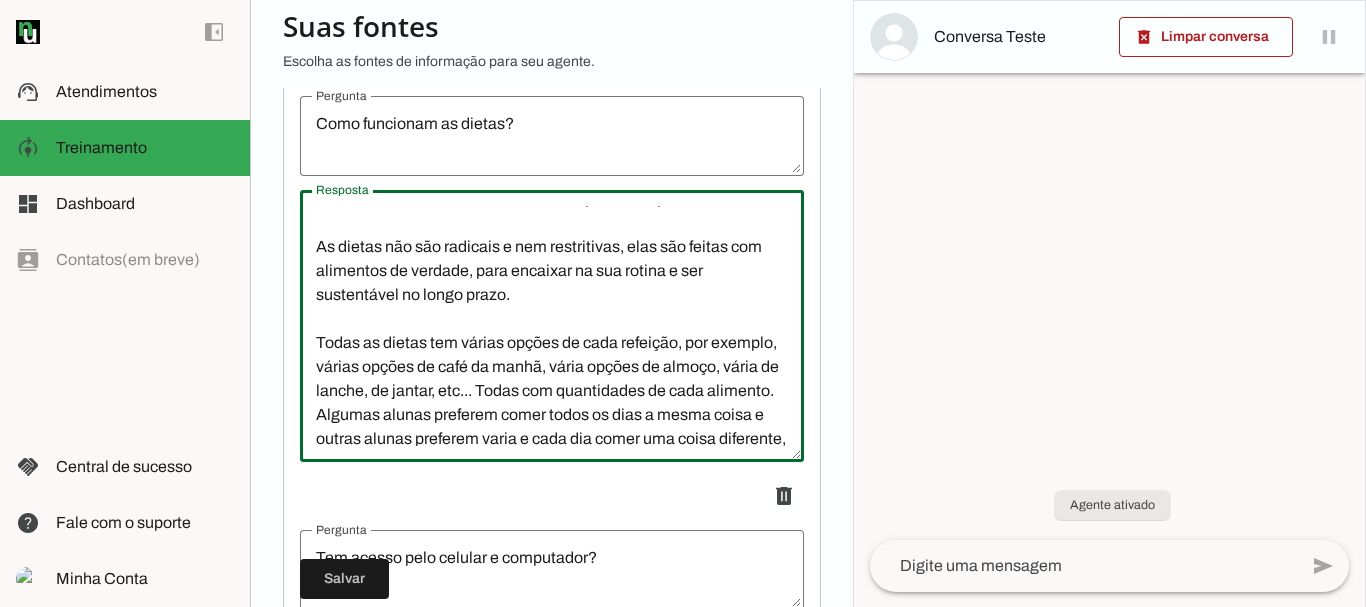 click on "Você recebe um plano alimentar focado no emagrecimento e um no ganho de massa magra (hipertrofia), todos feitos pela nutri. As dietas trocam a cada dois meses, sempre no dia primeiro também.
As dietas não são radicais e nem restritivas, elas são feitas com alimentos de verdade, para encaixar na sua rotina e ser sustentável no longo prazo.
Todas as dietas tem várias opções de cada refeição, por exemplo, várias opções de café da manhã, vária opções de almoço, vária de lanche, de jantar, etc... Todas com quantidades de cada alimento. Algumas alunas preferem comer todos os dias a mesma coisa e outras alunas preferem varia e cada dia comer uma coisa diferente, no final do dia a quantidade de calorias será a mesma.
A dieta de emagrecimento tem uma média de 1500 calorias e a de ganho de massa magra tem uma média de 2200 calorias. Mas qualquer duvida você tem contato direto com a nutricionista para ela te ajudar, inclusive com pré-treinos, suplementos e substituições." at bounding box center (552, 326) 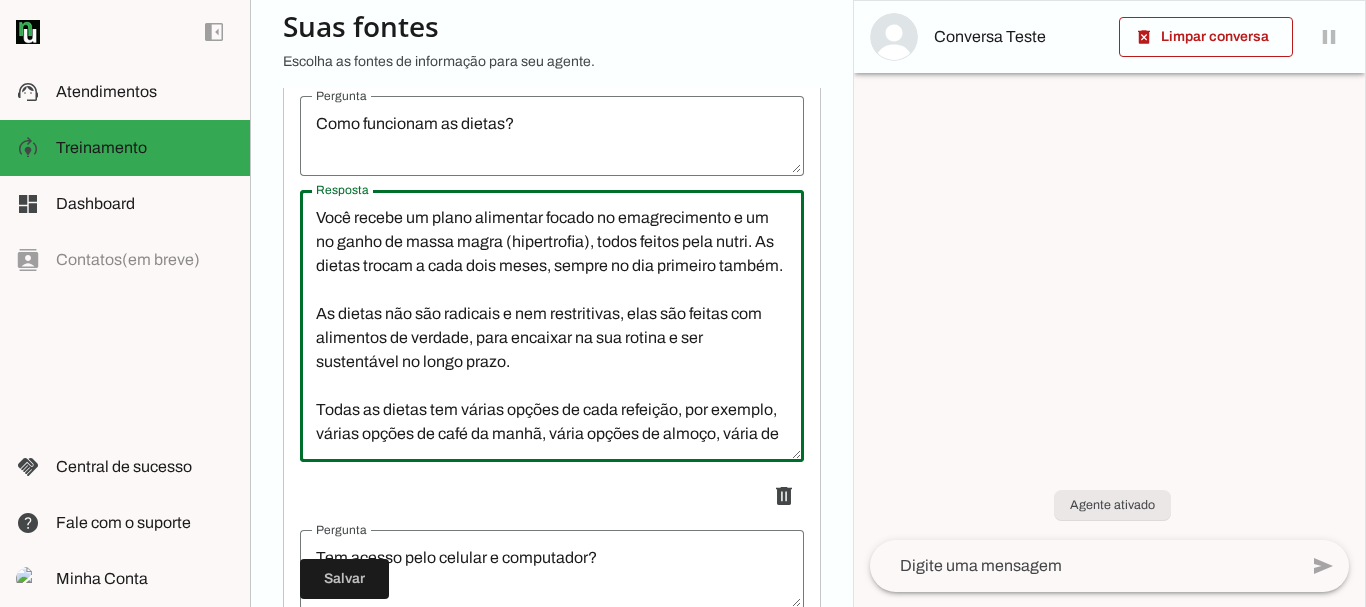 click on "Você recebe um plano alimentar focado no emagrecimento e um no ganho de massa magra (hipertrofia), todos feitos pela nutri. As dietas trocam a cada dois meses, sempre no dia primeiro também.
As dietas não são radicais e nem restritivas, elas são feitas com alimentos de verdade, para encaixar na sua rotina e ser sustentável no longo prazo.
Todas as dietas tem várias opções de cada refeição, por exemplo, várias opções de café da manhã, vária opções de almoço, vária de lanche, de jantar, etc... Todas com quantidades de cada alimento. Algumas alunas preferem comer todos os dias a mesma coisa e outras alunas preferem varia e cada dia comer uma coisa diferente, no final do dia a quantidade de calorias será a mesma.
A dieta de emagrecimento tem uma média de 1500 calorias e a de ganho de massa magra tem uma média de 2200 calorias. Mas qualquer duvida você tem contato direto com a nutricionista para ela te ajudar, inclusive com pré-treinos, suplementos e substituições." at bounding box center [552, 326] 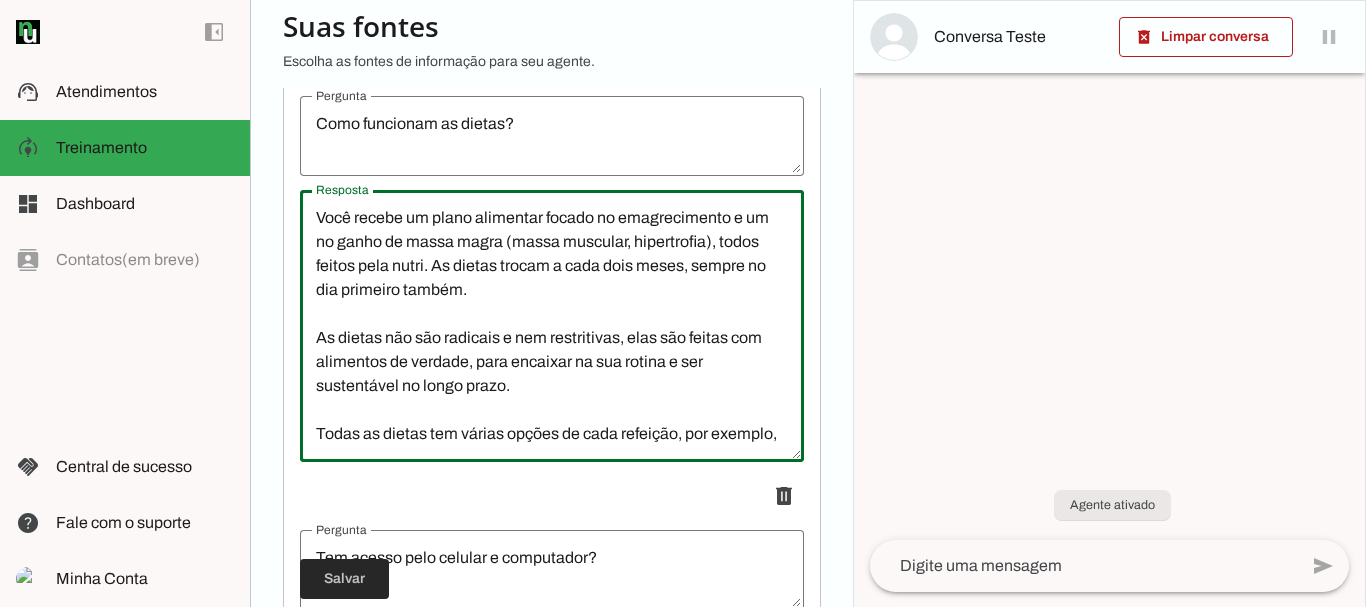 type on "Você recebe um plano alimentar focado no emagrecimento e um no ganho de massa magra (massa muscular, hipertrofia), todos feitos pela nutri. As dietas trocam a cada dois meses, sempre no dia primeiro também.
As dietas não são radicais e nem restritivas, elas são feitas com alimentos de verdade, para encaixar na sua rotina e ser sustentável no longo prazo.
Todas as dietas tem várias opções de cada refeição, por exemplo, várias opções de café da manhã, vária opções de almoço, vária de lanche, de jantar, etc... Todas com quantidades de cada alimento. Algumas alunas preferem comer todos os dias a mesma coisa e outras alunas preferem varia e cada dia comer uma coisa diferente, no final do dia a quantidade de calorias será a mesma.
A dieta de emagrecimento tem uma média de 1500 calorias e a de ganho de massa magra tem uma média de 2200 calorias. Mas qualquer duvida você tem contato direto com a nutricionista para ela te ajudar, inclusive com pré-treinos, suplementos e substituições." 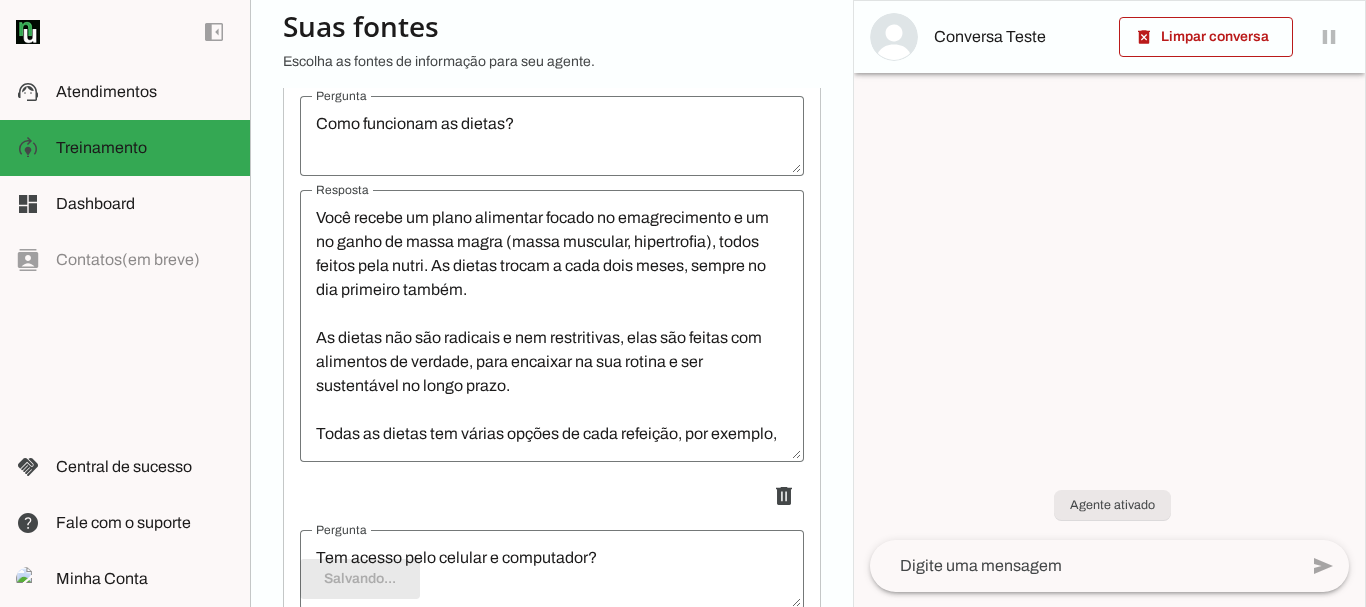 type on "Você recebe um plano alimentar focado no emagrecimento e um no ganho de massa magra (massa muscular, hipertrofia), todos feitos pela nutri. As dietas trocam a cada dois meses, sempre no dia primeiro também.
As dietas não são radicais e nem restritivas, elas são feitas com alimentos de verdade, para encaixar na sua rotina e ser sustentável no longo prazo.
Todas as dietas tem várias opções de cada refeição, por exemplo, várias opções de café da manhã, vária opções de almoço, vária de lanche, de jantar, etc... Todas com quantidades de cada alimento. Algumas alunas preferem comer todos os dias a mesma coisa e outras alunas preferem varia e cada dia comer uma coisa diferente, no final do dia a quantidade de calorias será a mesma.
A dieta de emagrecimento tem uma média de 1500 calorias e a de ganho de massa magra tem uma média de 2200 calorias. Mas qualquer duvida você tem contato direto com a nutricionista para ela te ajudar, inclusive com pré-treinos, suplementos e substituições." 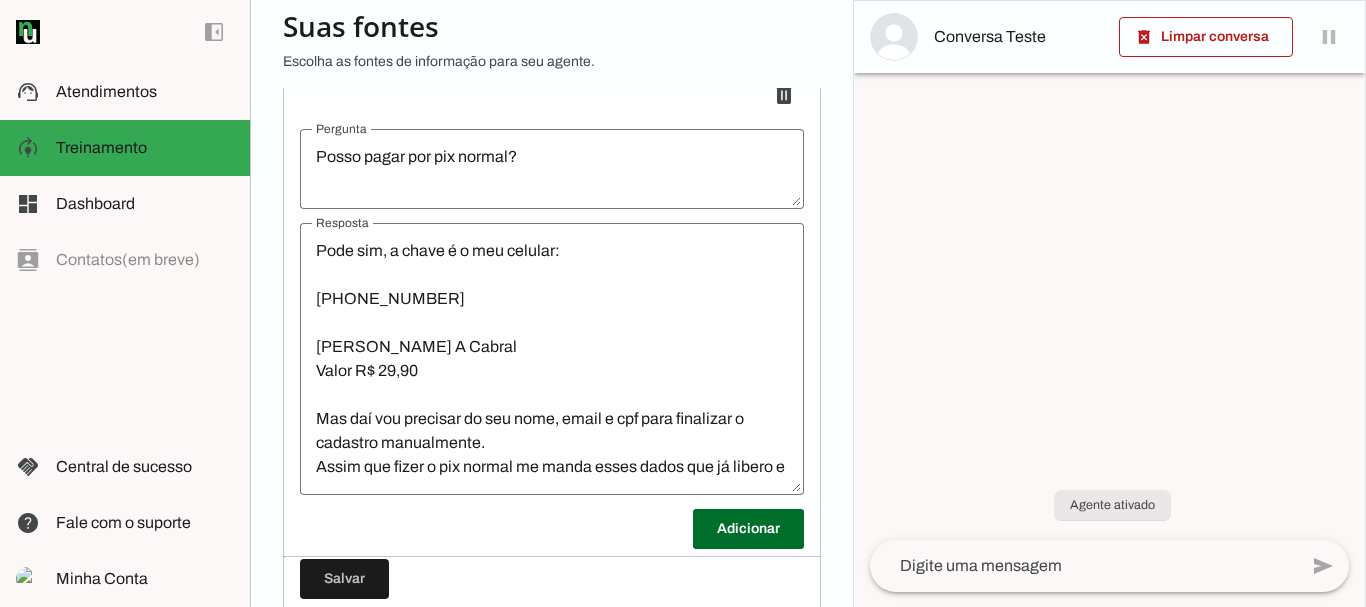 scroll, scrollTop: 8244, scrollLeft: 0, axis: vertical 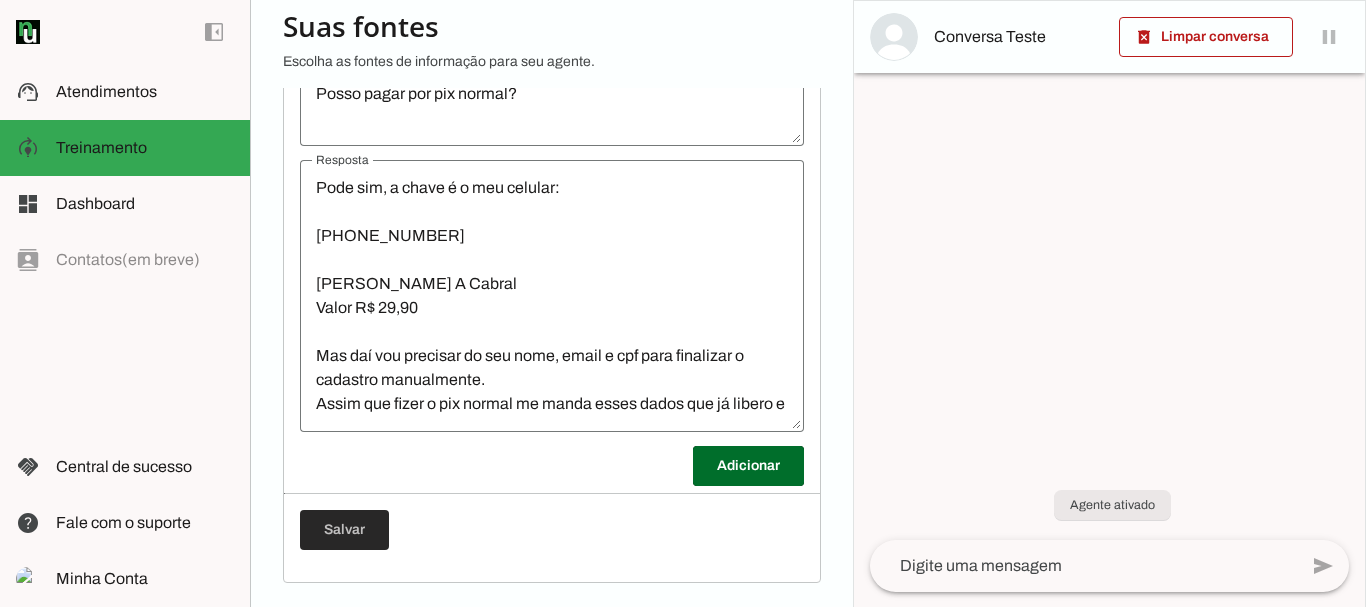 click at bounding box center (344, 530) 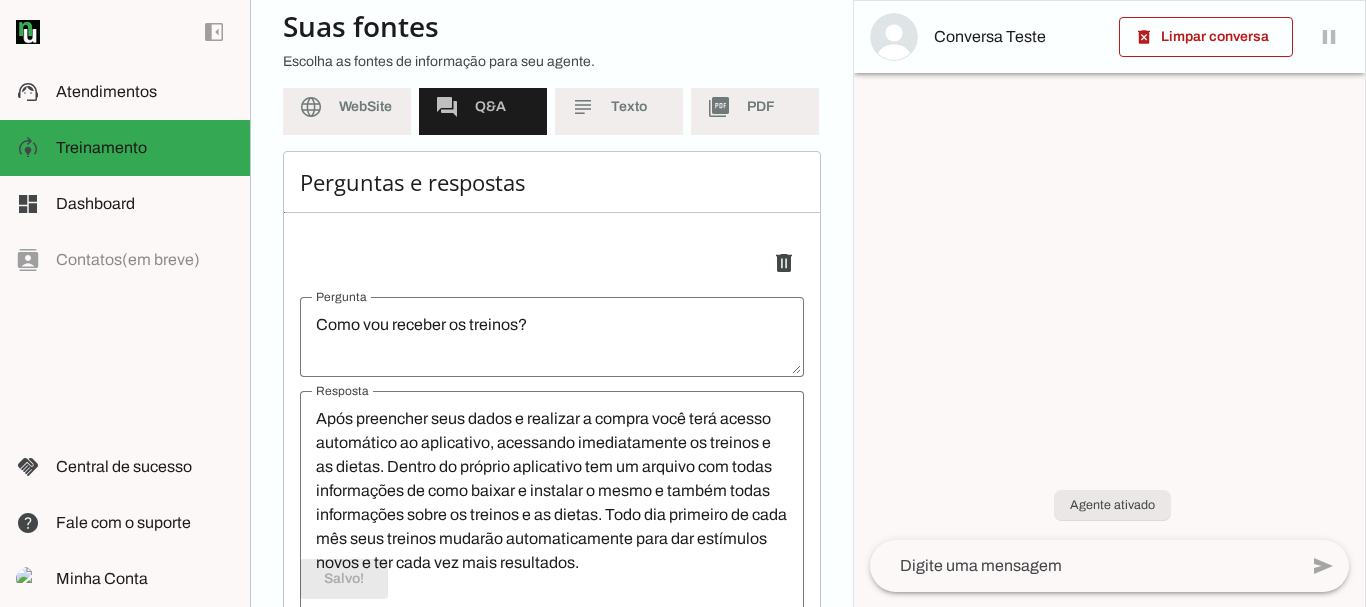 scroll, scrollTop: 46, scrollLeft: 0, axis: vertical 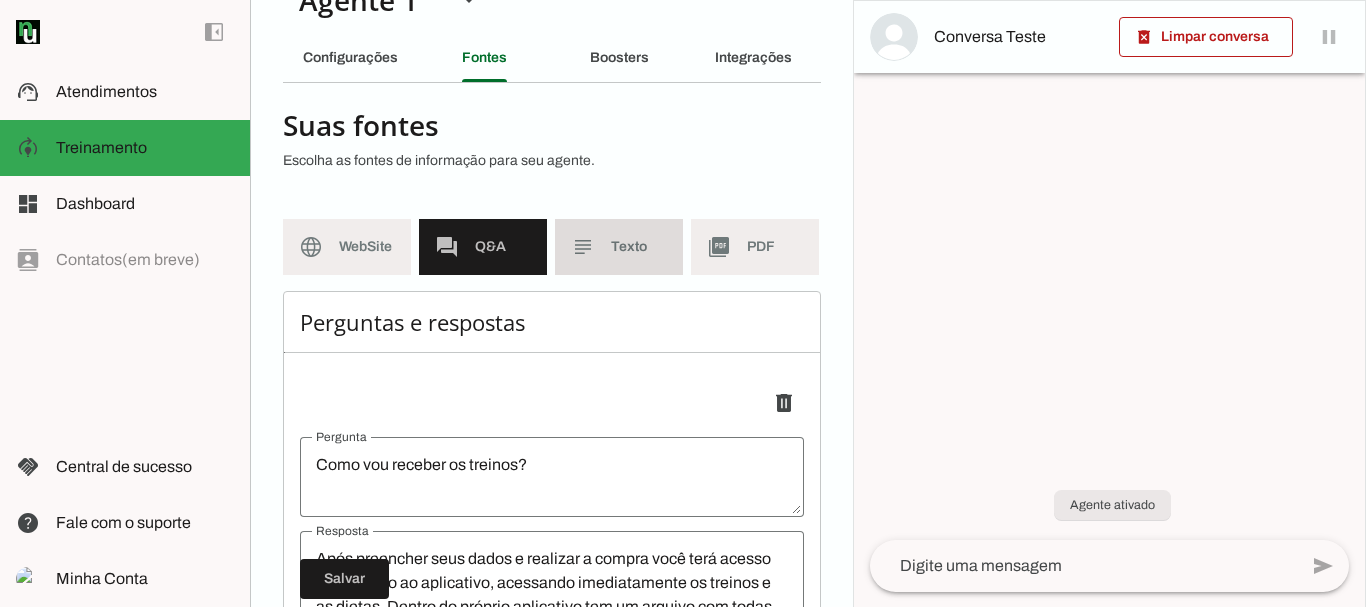 click on "subject
Texto" at bounding box center (619, 247) 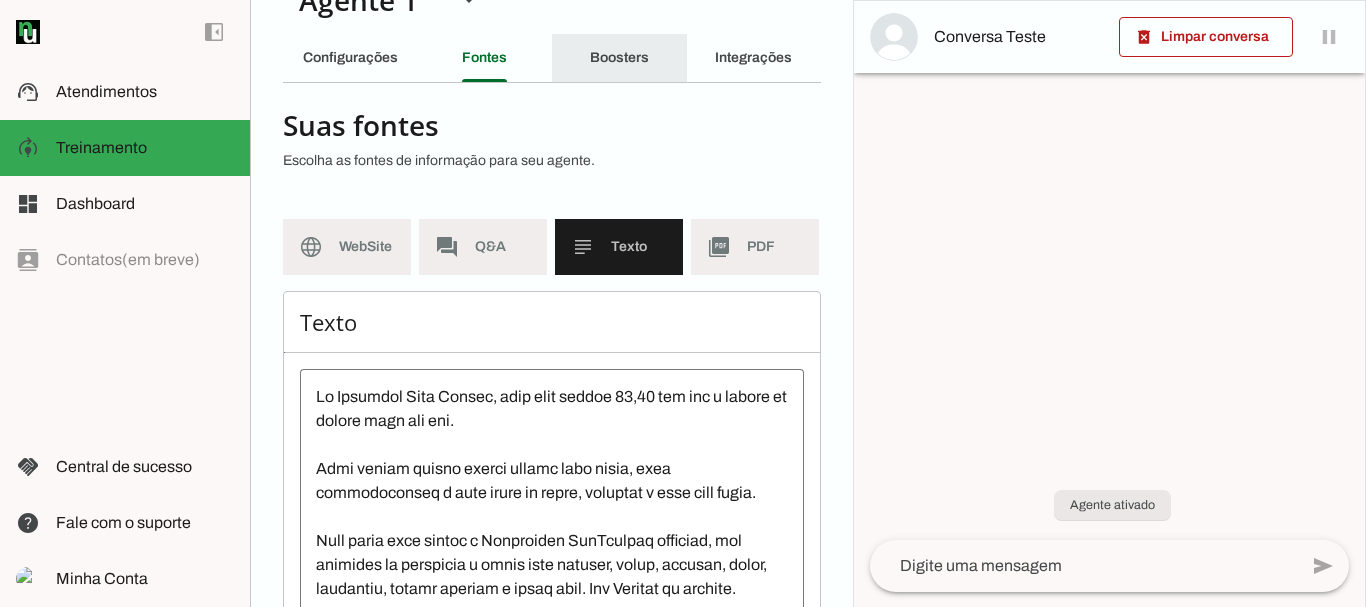 click on "Boosters" 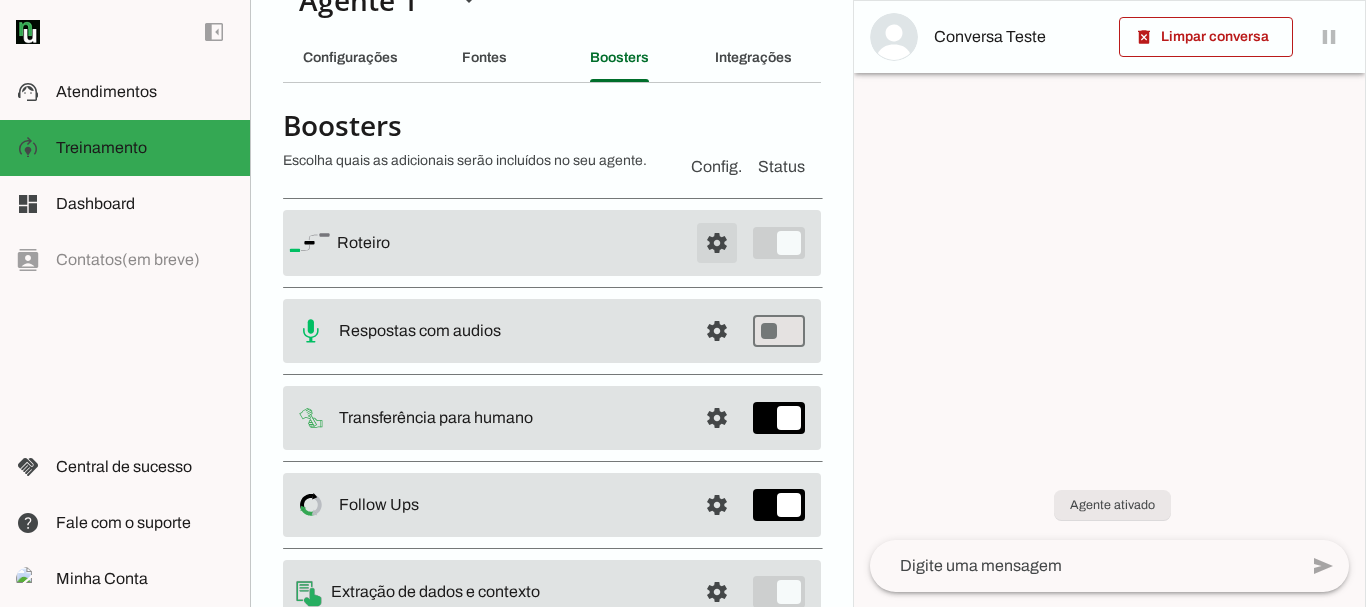 click at bounding box center (717, 243) 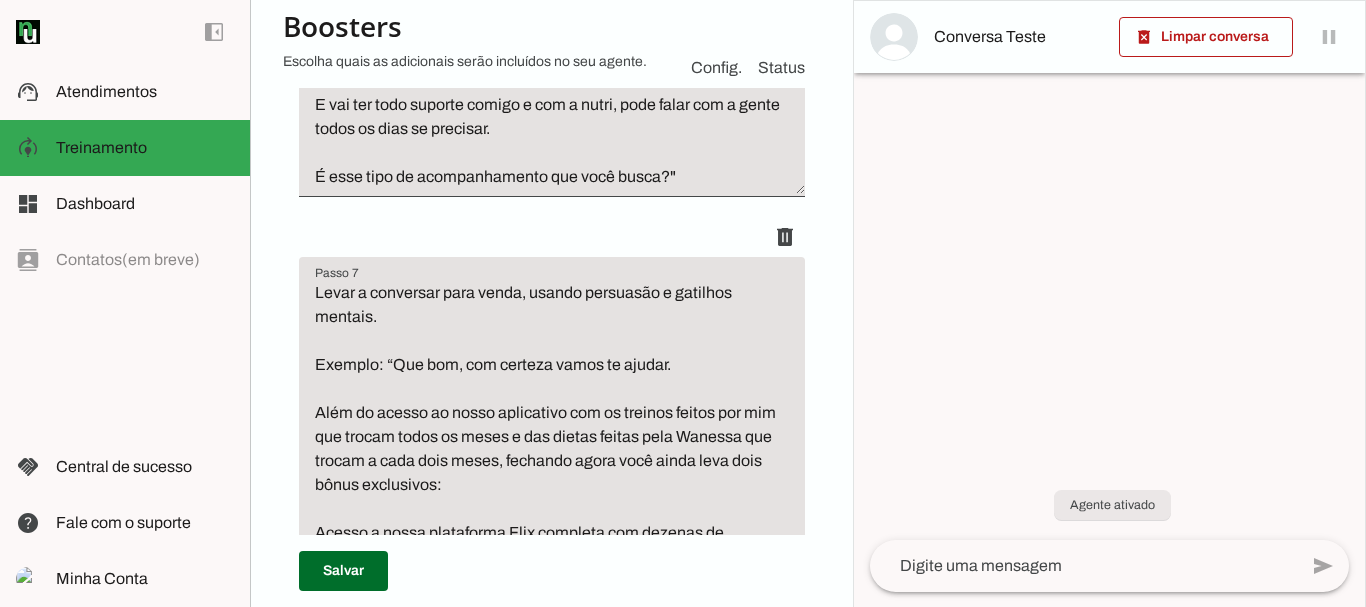 scroll, scrollTop: 2685, scrollLeft: 0, axis: vertical 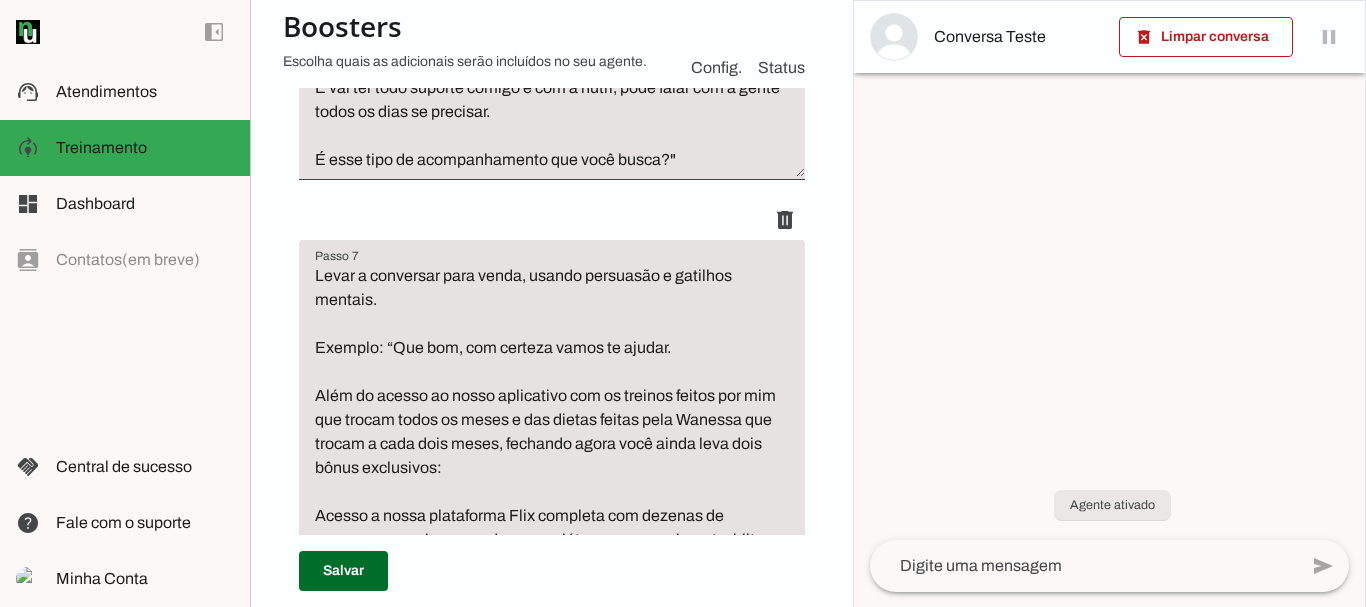 click on "Perguntar se o lead chegou a ver o aplicativo por dentro e continuar a conversa.
Exemplo: “Chegou a ver como é fácil ter nosso acompanhamento?! Viu como você recebe os treinos e as dietas?!
Os treinos e as dietas são pensados de forma inteligente, sem restrições e sem radicalismos, para você realmente conseguir fazer e ser sustentável a longo prazo, afinal, o resultado vem da constância.
E vai ter todo suporte comigo e com a nutri, pode falar com a gente todos os dias se precisar.
É esse tipo de acompanhamento que você busca?"" at bounding box center [552, -8] 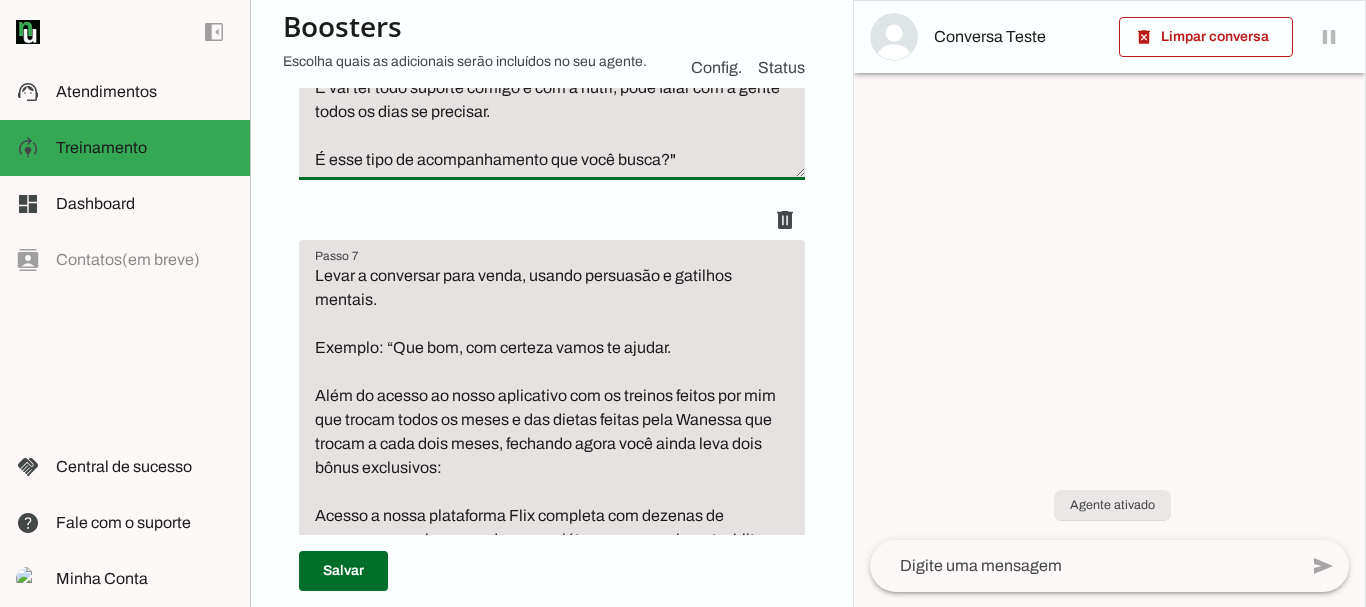 click on "Perguntar se o lead chegou a ver o aplicativo por dentro e continuar a conversa.
Exemplo: “Chegou a ver como é fácil ter nosso acompanhamento?! Viu como você recebe os treinos e as dietas?!
Os treinos e as dietas são pensados de forma inteligente, sem restrições e sem radicalismos, para você realmente conseguir fazer e ser sustentável a longo prazo, afinal, o resultado vem da constância.
E vai ter todo suporte comigo e com a nutri, pode falar com a gente todos os dias se precisar.
É esse tipo de acompanhamento que você busca?"" at bounding box center [552, -8] 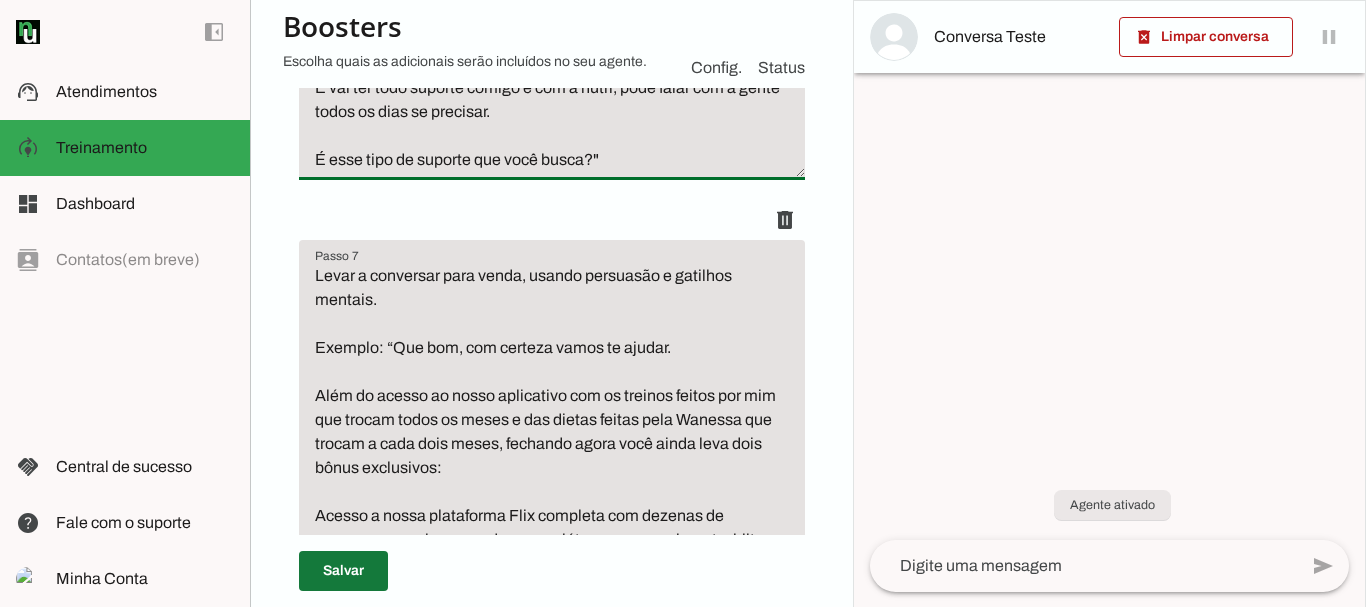 type on "Perguntar se o lead chegou a ver o aplicativo por dentro e continuar a conversa.
Exemplo: “Chegou a ver como é fácil ter nosso acompanhamento?! Viu como você recebe os treinos e as dietas?!
Os treinos e as dietas são pensados de forma inteligente, sem restrições e sem radicalismos, para você realmente conseguir fazer e ser sustentável a longo prazo, afinal, o resultado vem da constância.
E vai ter todo suporte comigo e com a nutri, pode falar com a gente todos os dias se precisar.
É esse tipo de suporte que você busca?"" 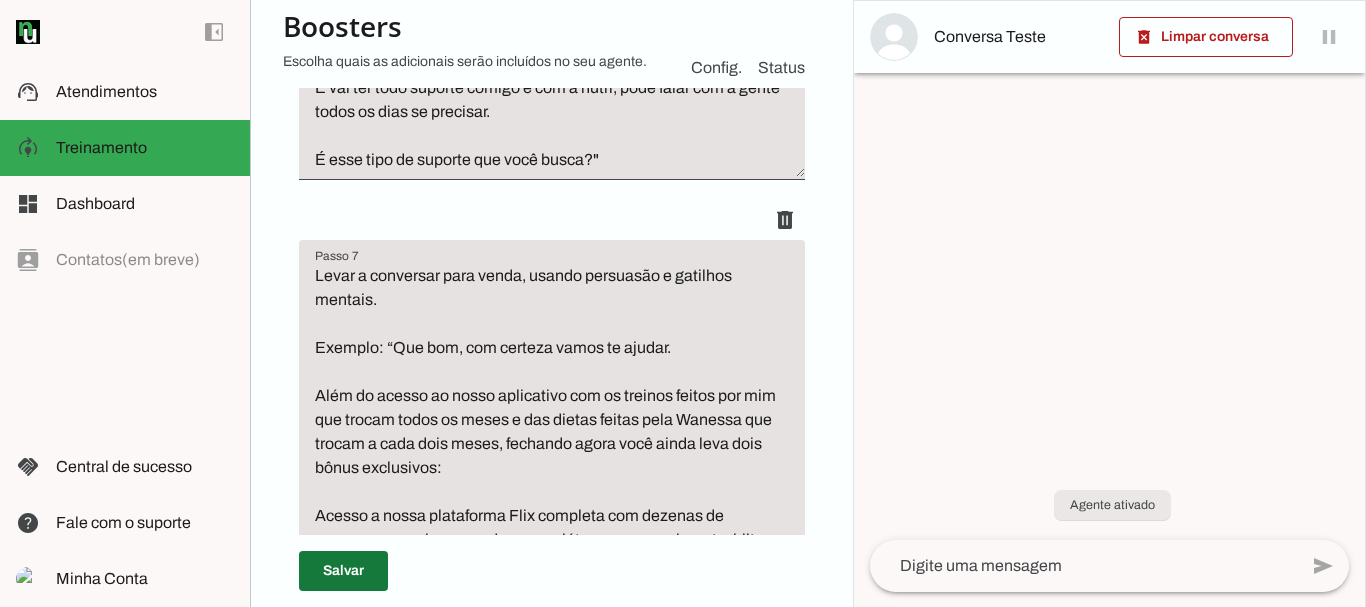 click at bounding box center (343, 571) 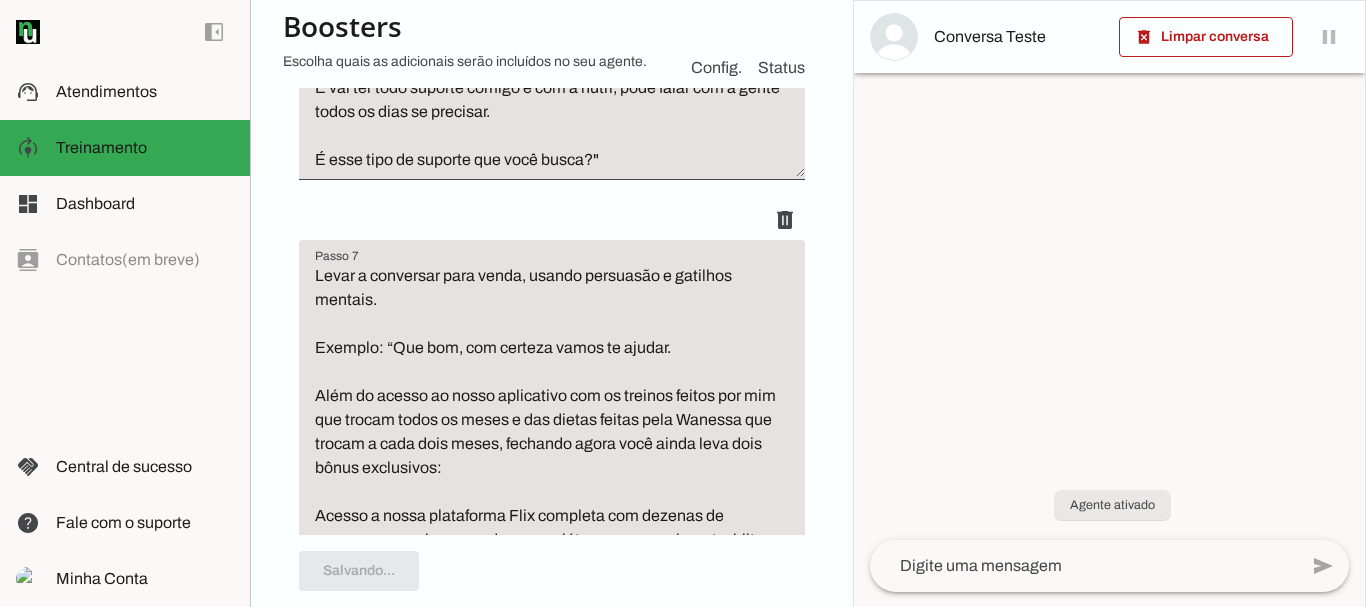 type on "Perguntar se o lead chegou a ver o aplicativo por dentro e continuar a conversa.
Exemplo: “Chegou a ver como é fácil ter nosso acompanhamento?! Viu como você recebe os treinos e as dietas?!
Os treinos e as dietas são pensados de forma inteligente, sem restrições e sem radicalismos, para você realmente conseguir fazer e ser sustentável a longo prazo, afinal, o resultado vem da constância.
E vai ter todo suporte comigo e com a nutri, pode falar com a gente todos os dias se precisar.
É esse tipo de suporte que você busca?"" 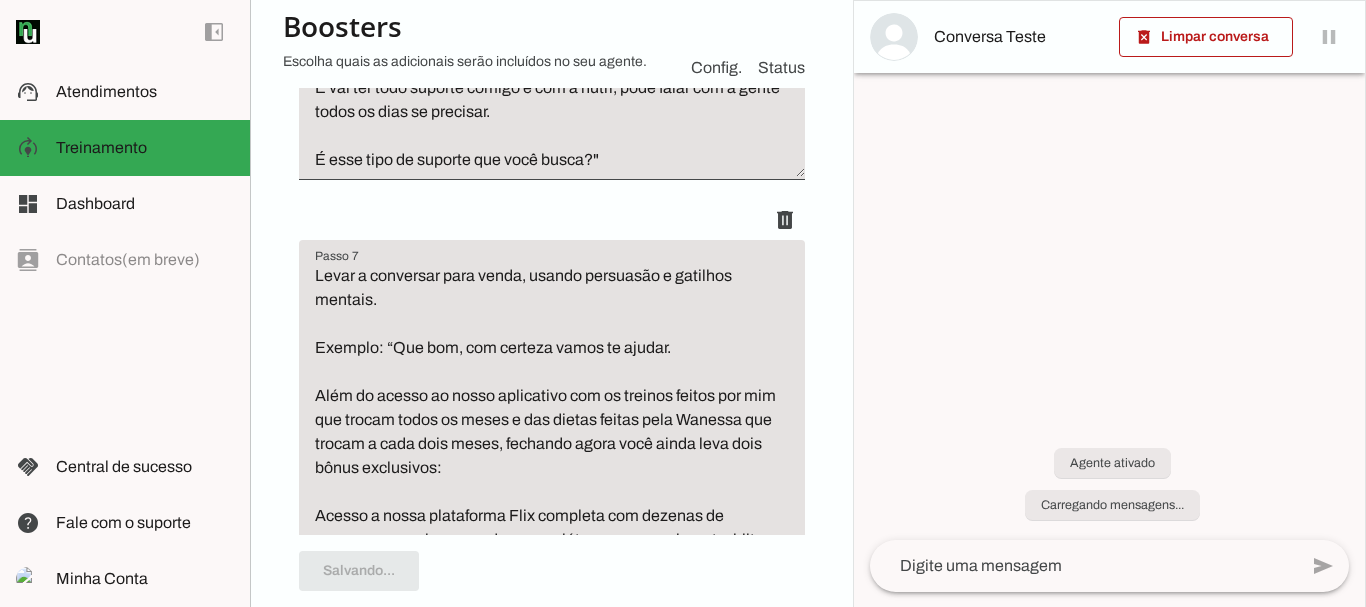 scroll, scrollTop: 2685, scrollLeft: 0, axis: vertical 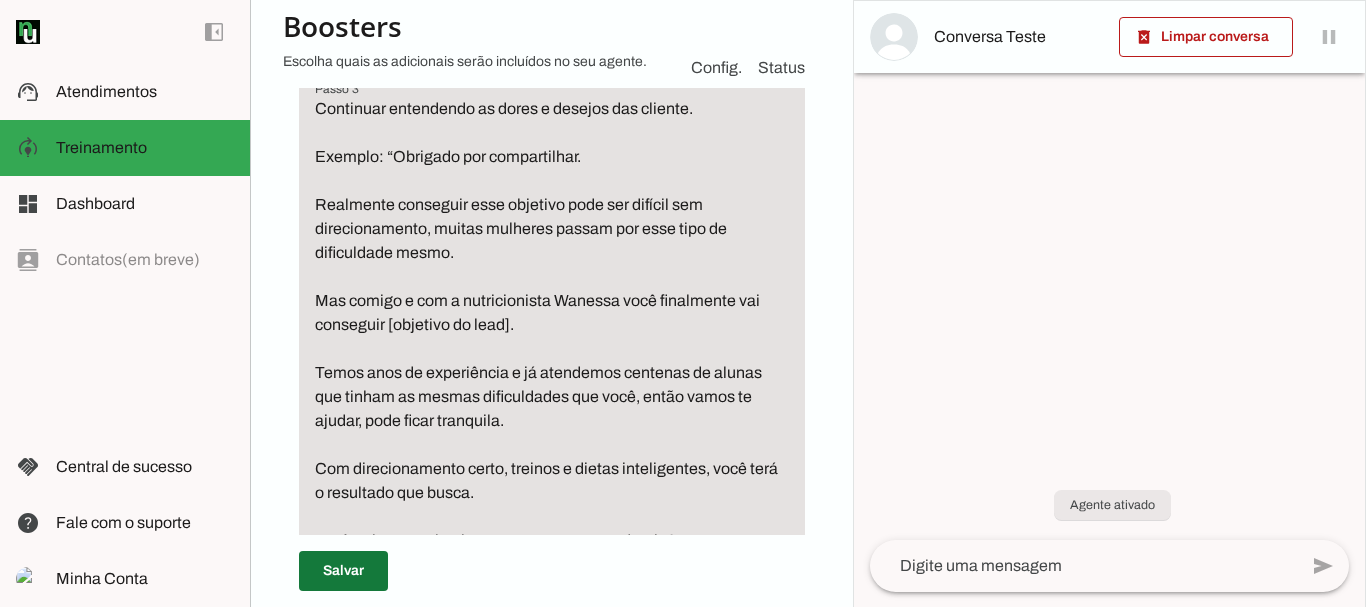 click at bounding box center (343, 571) 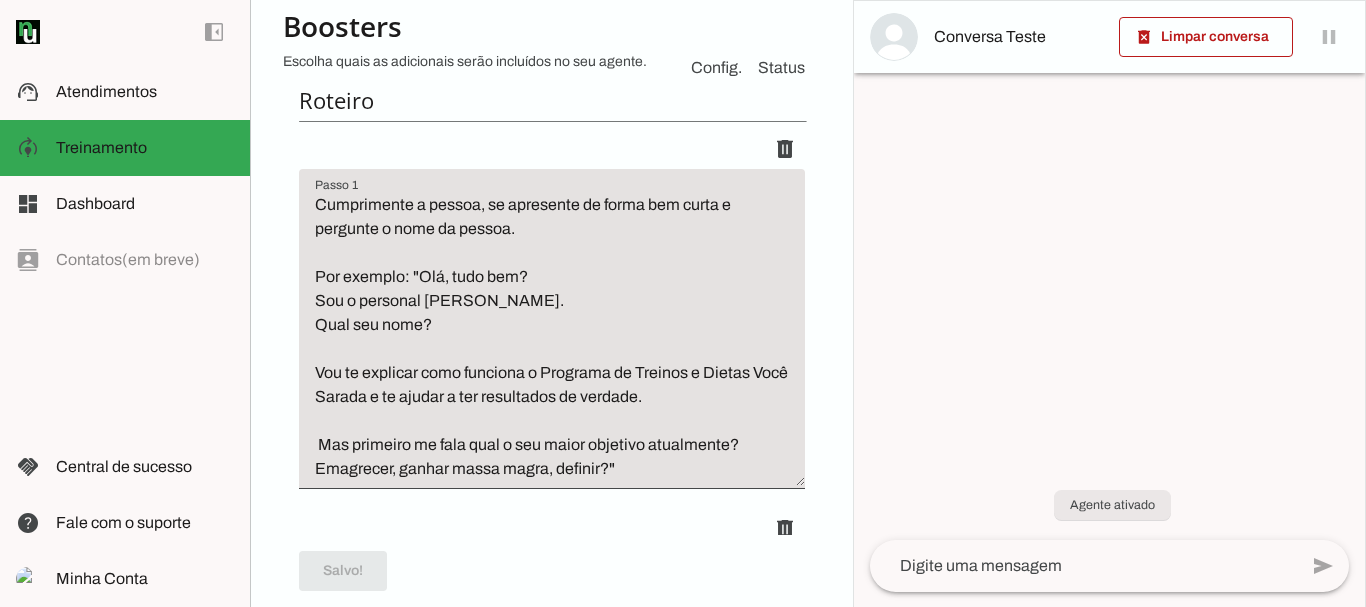 scroll, scrollTop: 0, scrollLeft: 0, axis: both 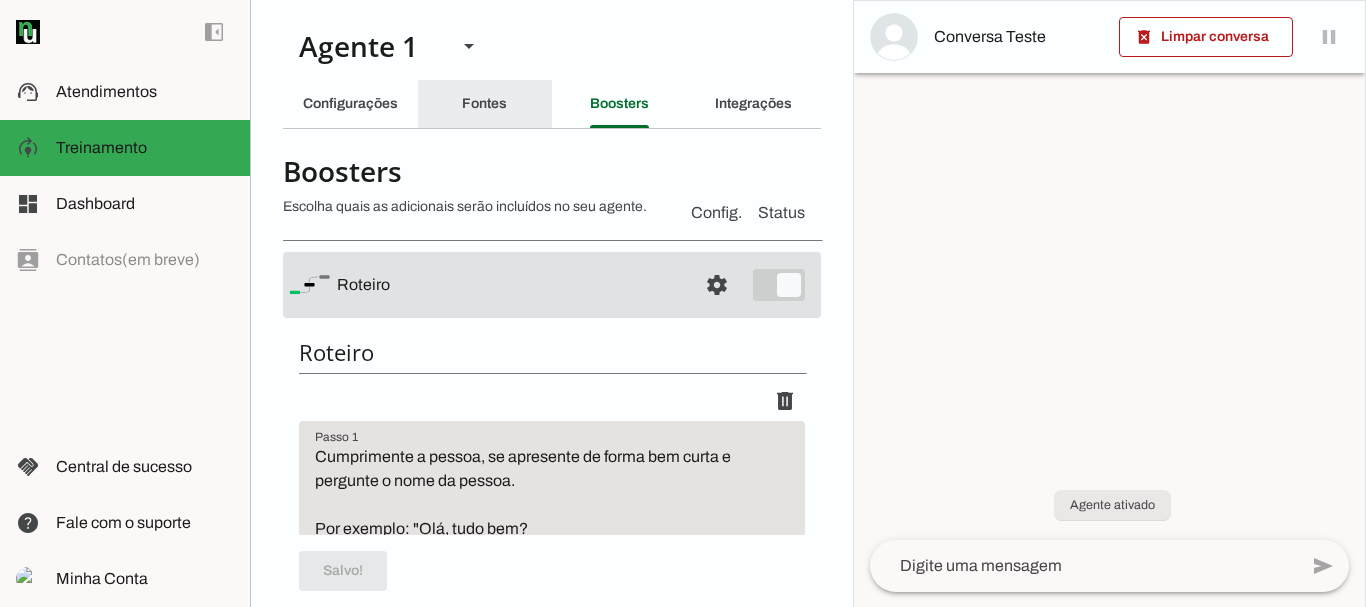 click on "Fontes" 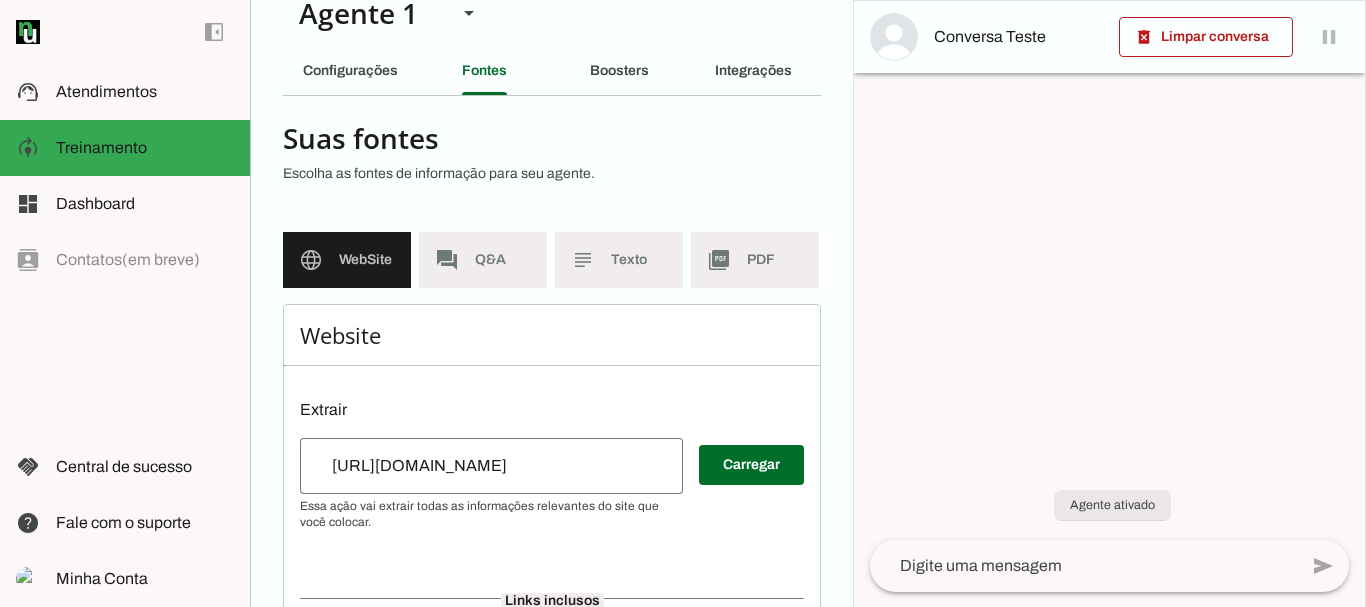 scroll, scrollTop: 0, scrollLeft: 0, axis: both 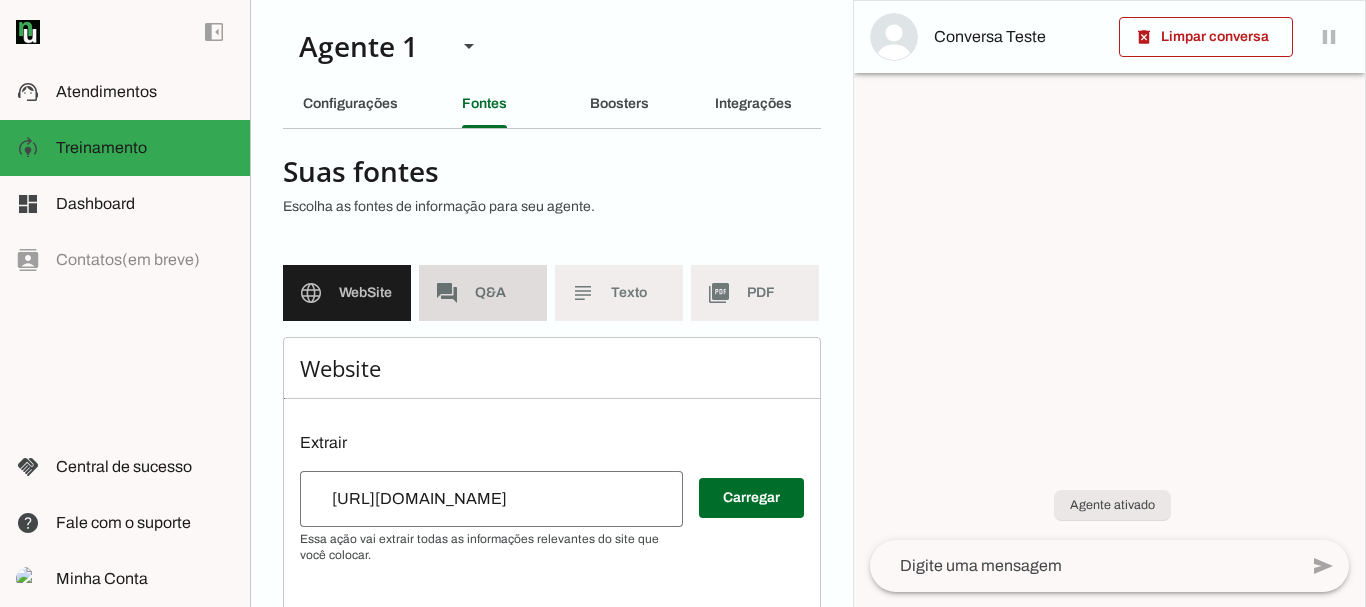 click on "Q&A" 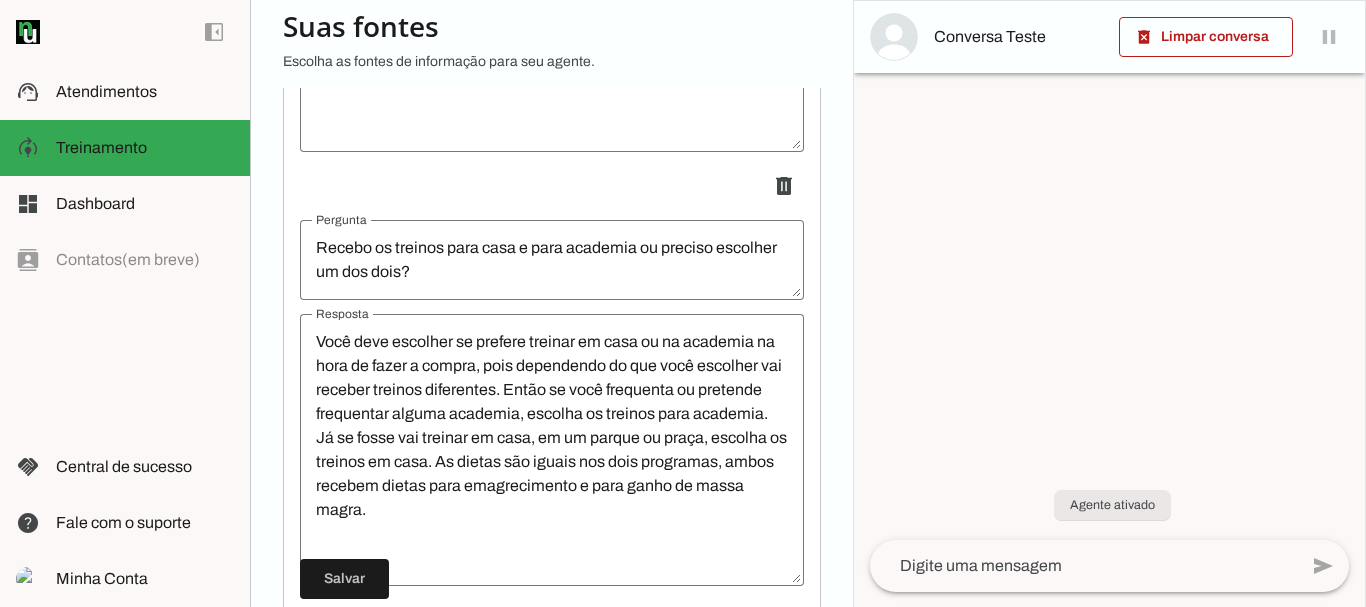 scroll, scrollTop: 1070, scrollLeft: 0, axis: vertical 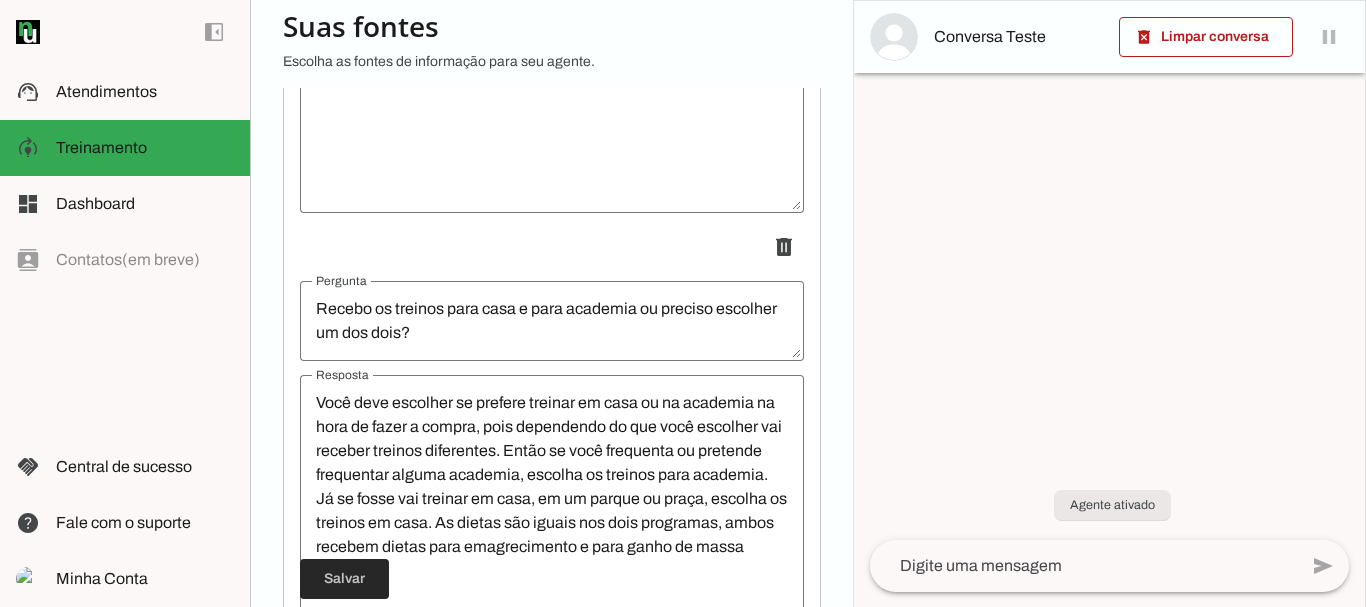 click at bounding box center (344, 579) 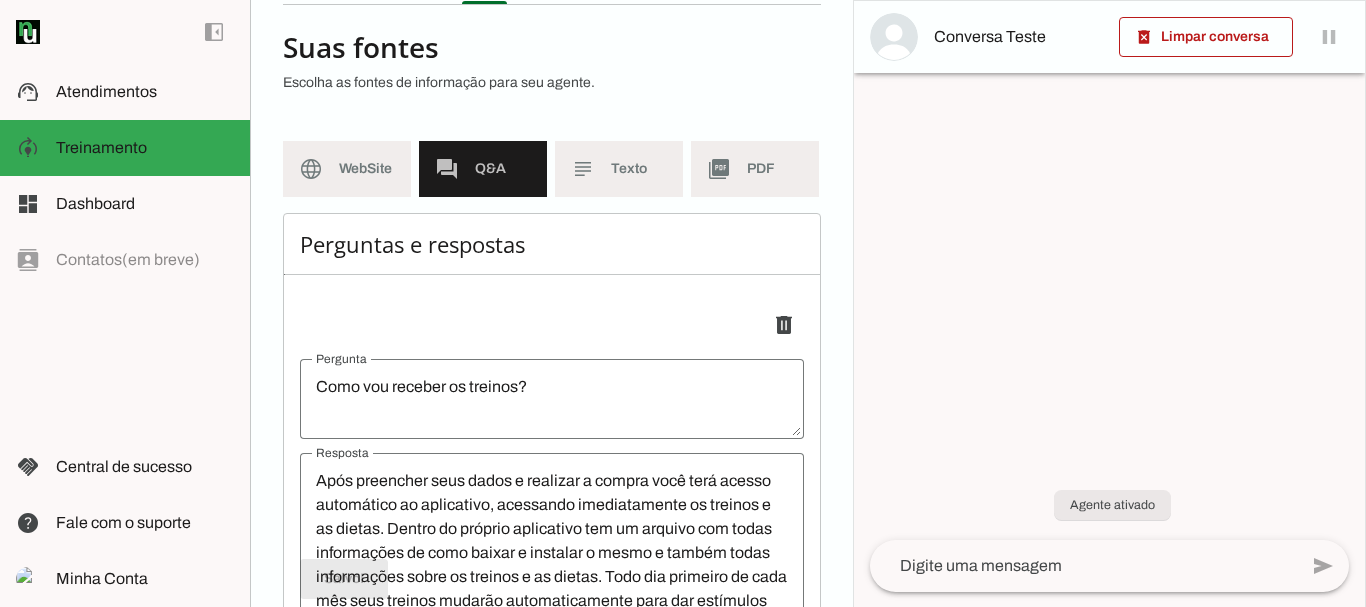 scroll, scrollTop: 108, scrollLeft: 0, axis: vertical 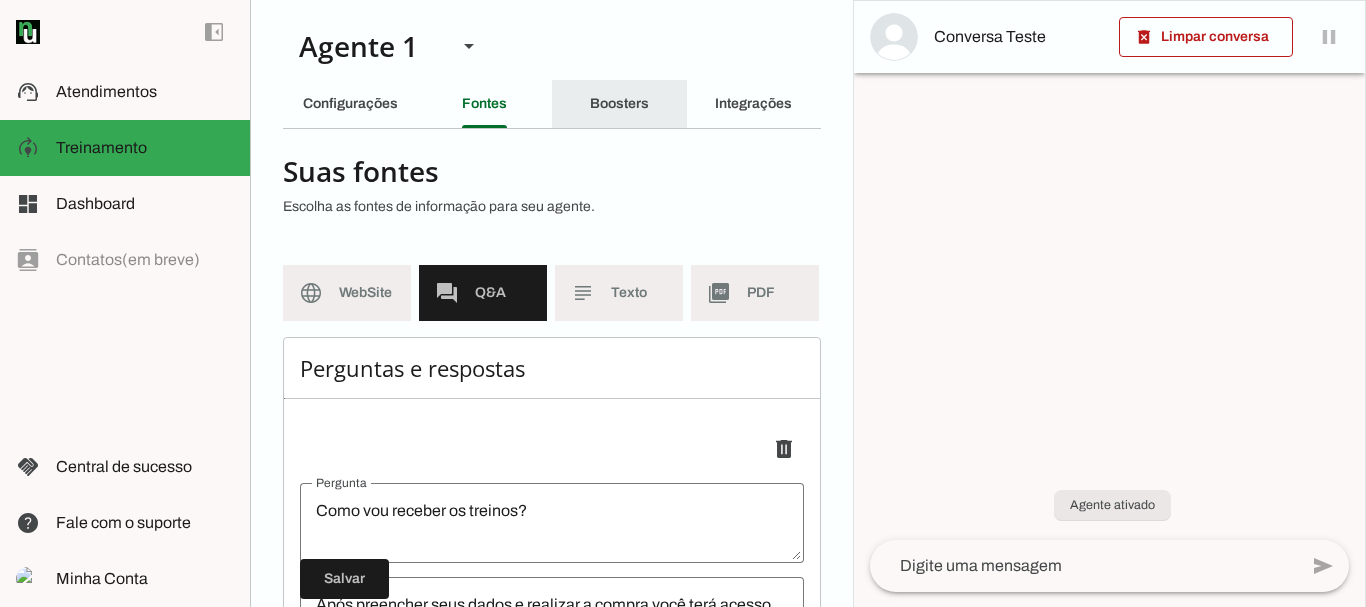 click on "Boosters" 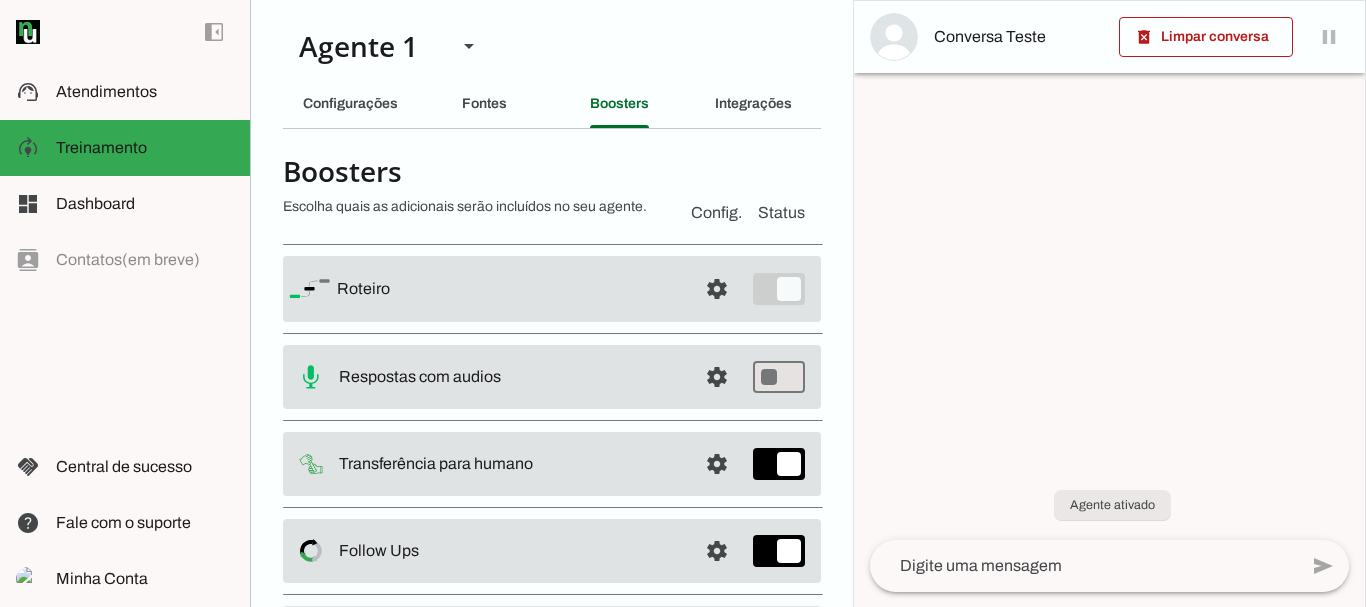 scroll, scrollTop: 131, scrollLeft: 0, axis: vertical 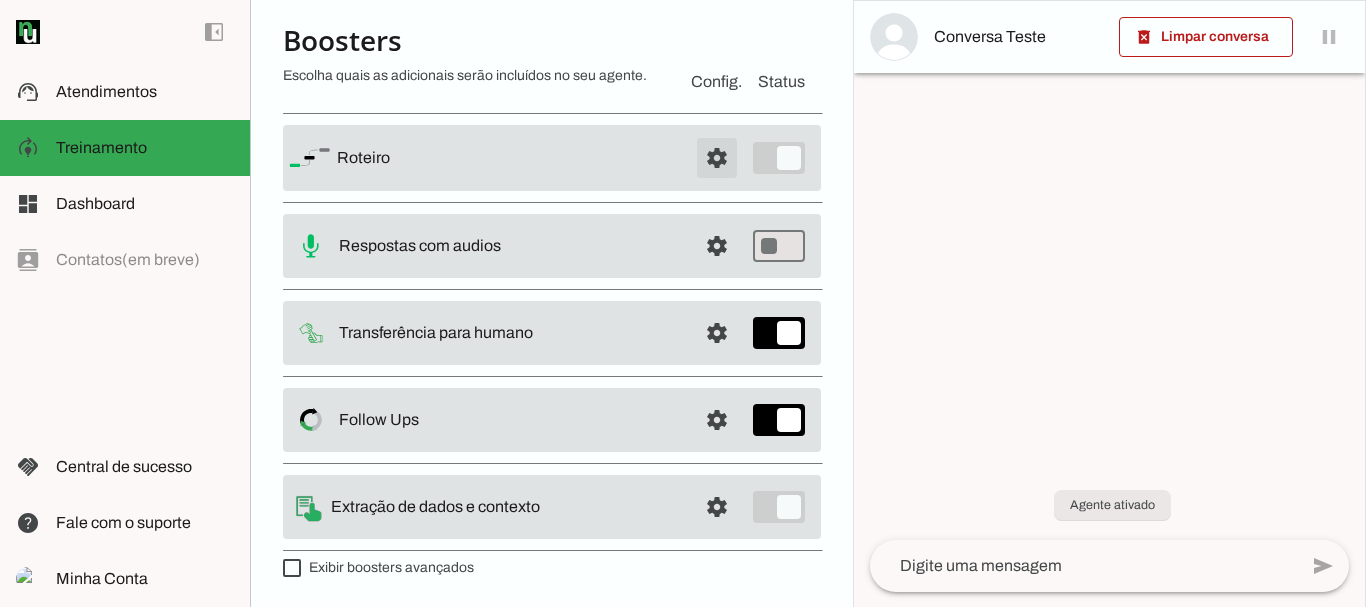click at bounding box center [717, 158] 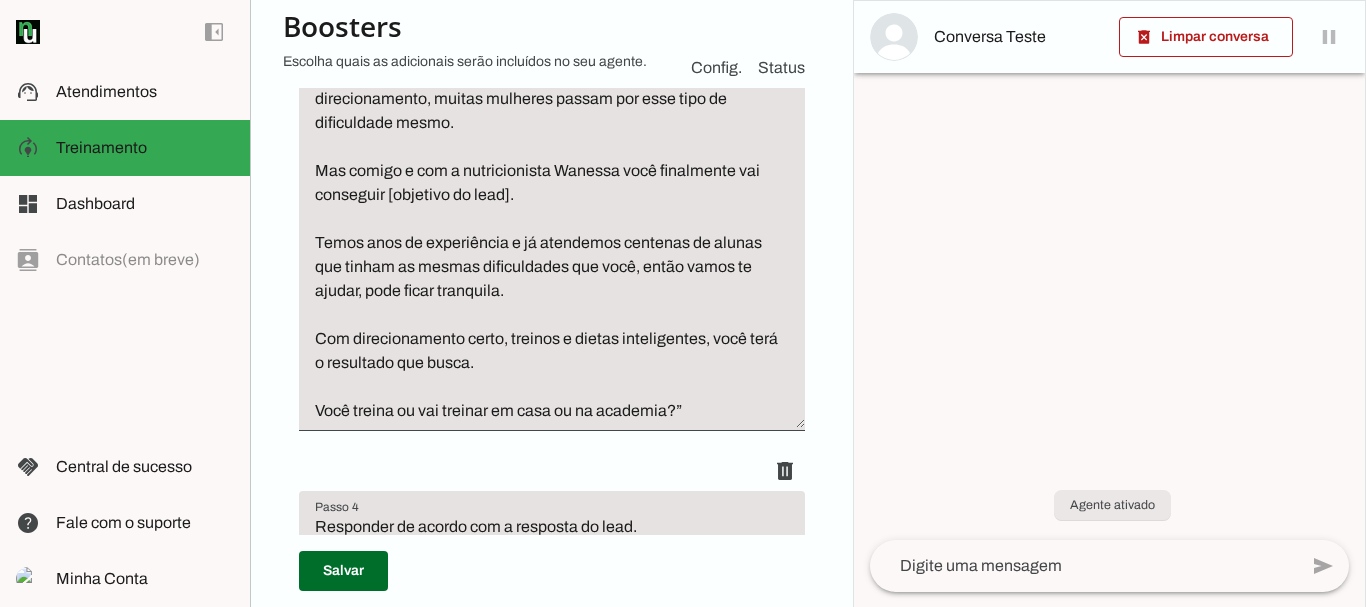scroll, scrollTop: 278, scrollLeft: 0, axis: vertical 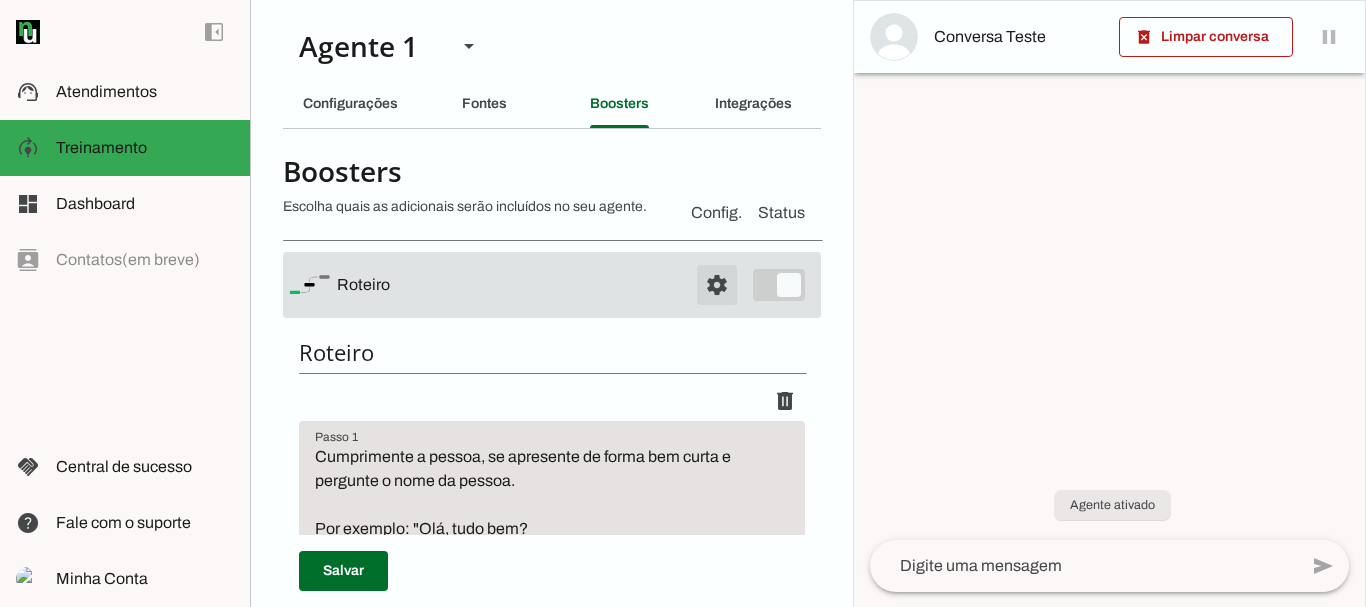 click at bounding box center [717, 285] 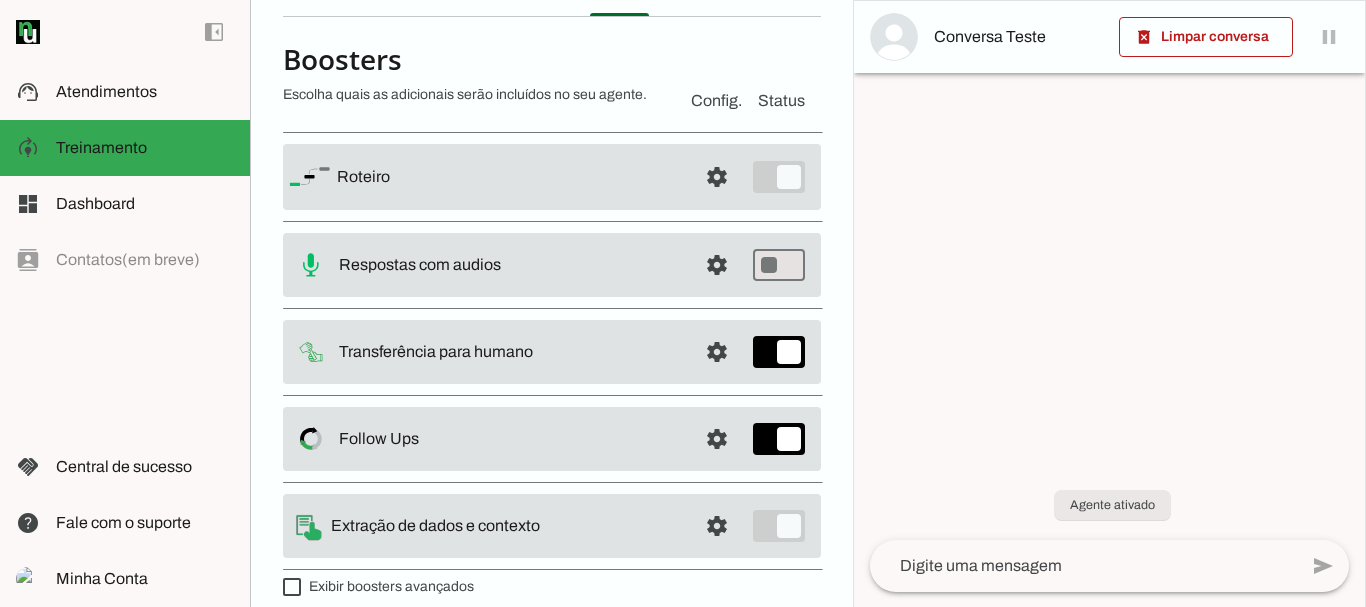 scroll, scrollTop: 131, scrollLeft: 0, axis: vertical 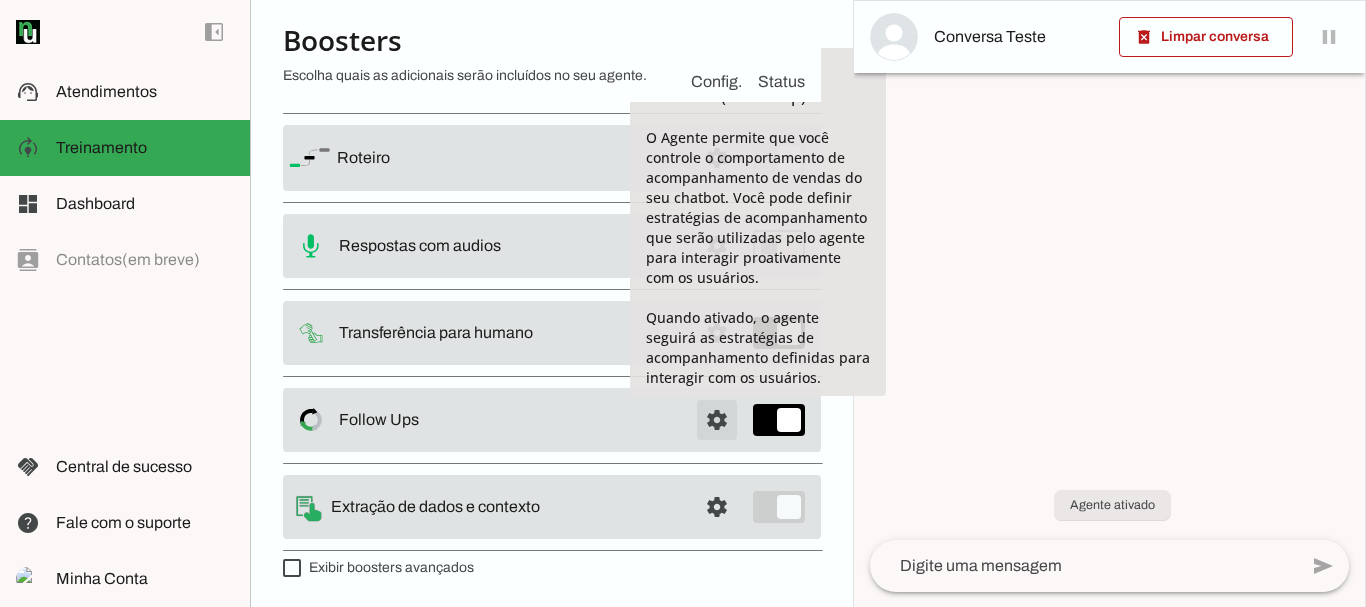 click at bounding box center (717, 158) 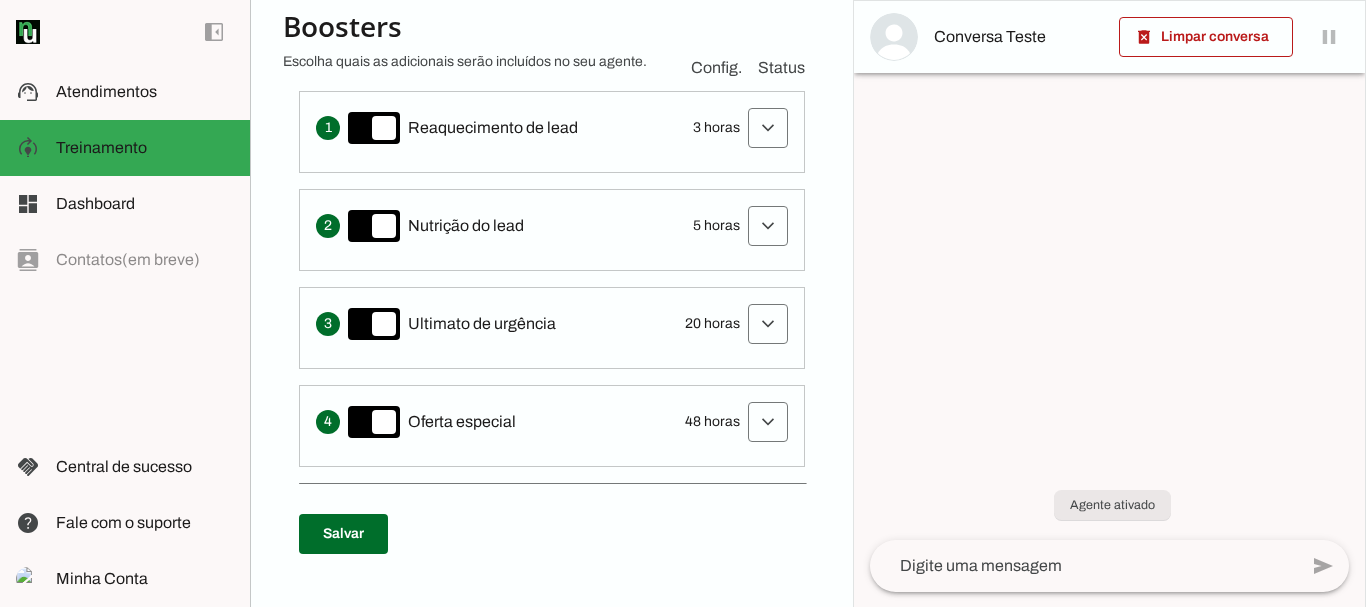 scroll, scrollTop: 600, scrollLeft: 0, axis: vertical 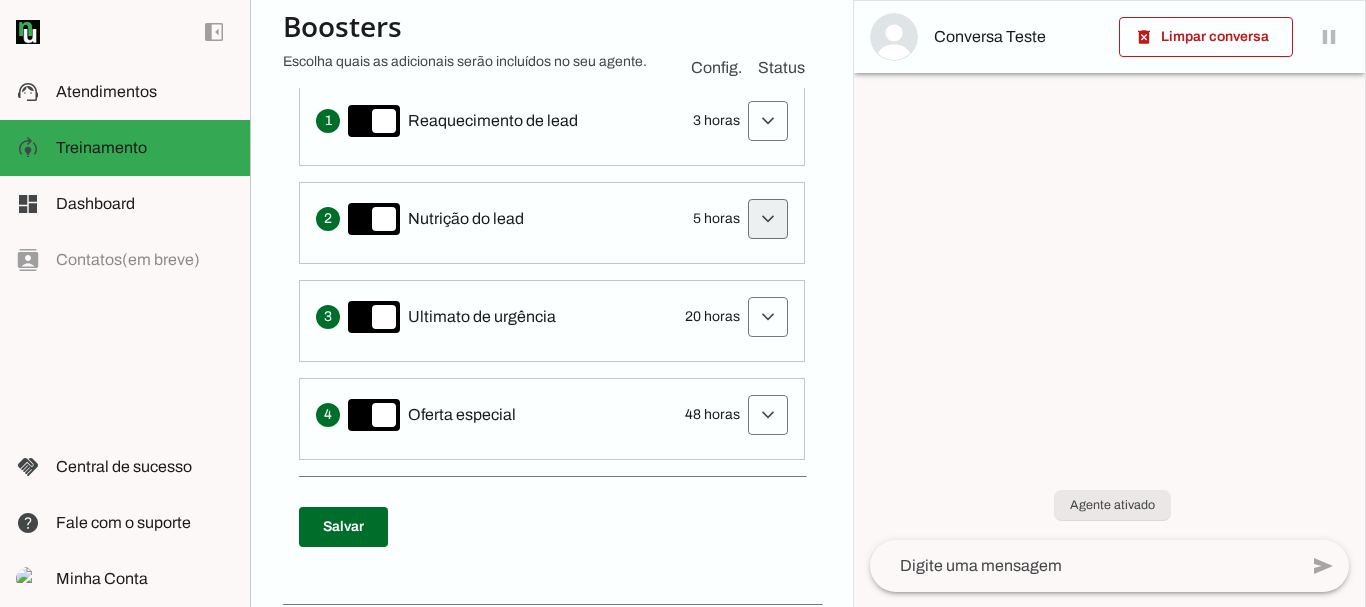 click at bounding box center [768, 121] 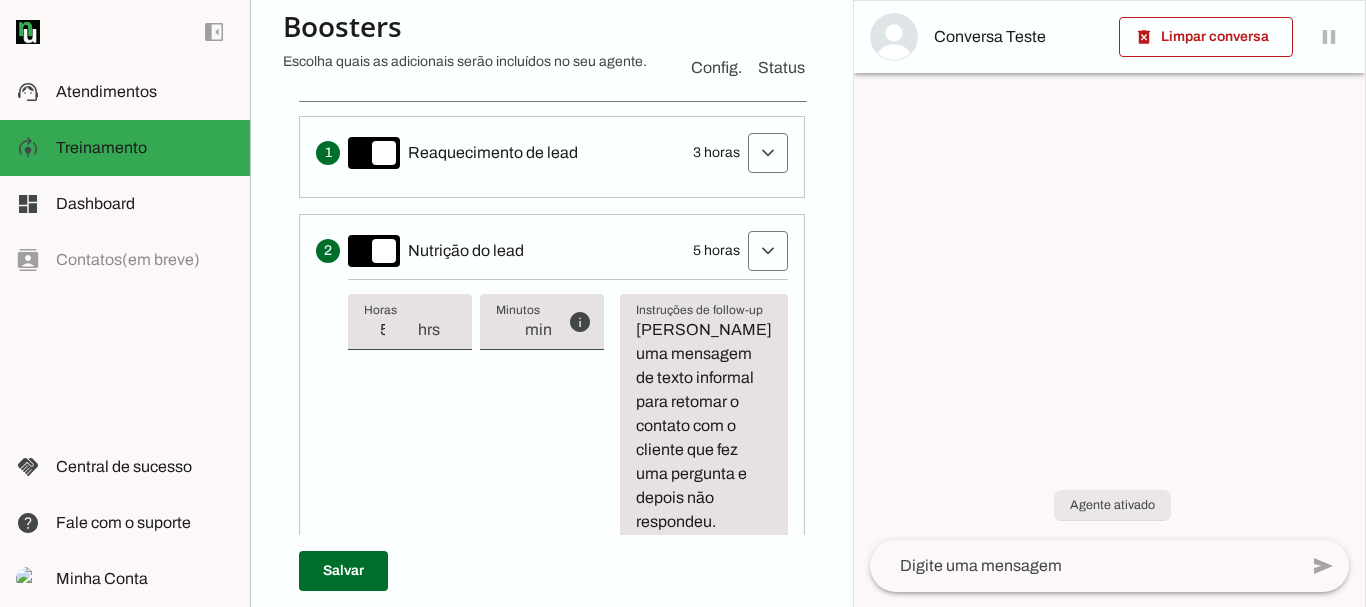 scroll, scrollTop: 534, scrollLeft: 0, axis: vertical 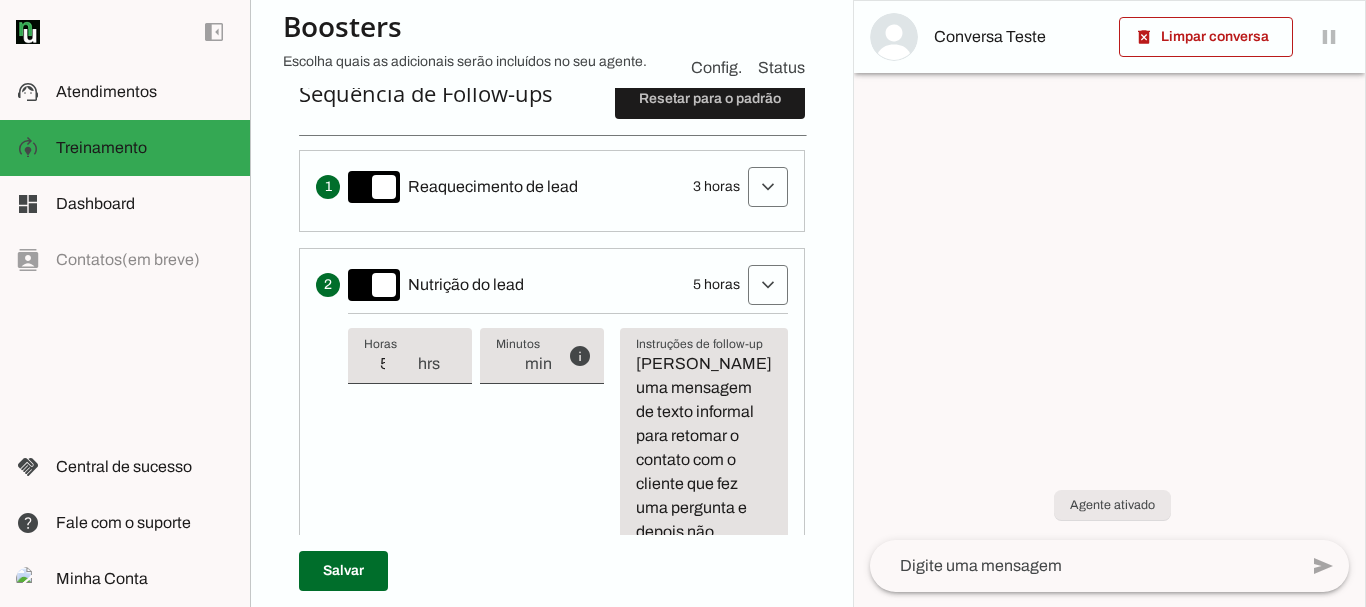 click on "5 horas" at bounding box center [716, 285] 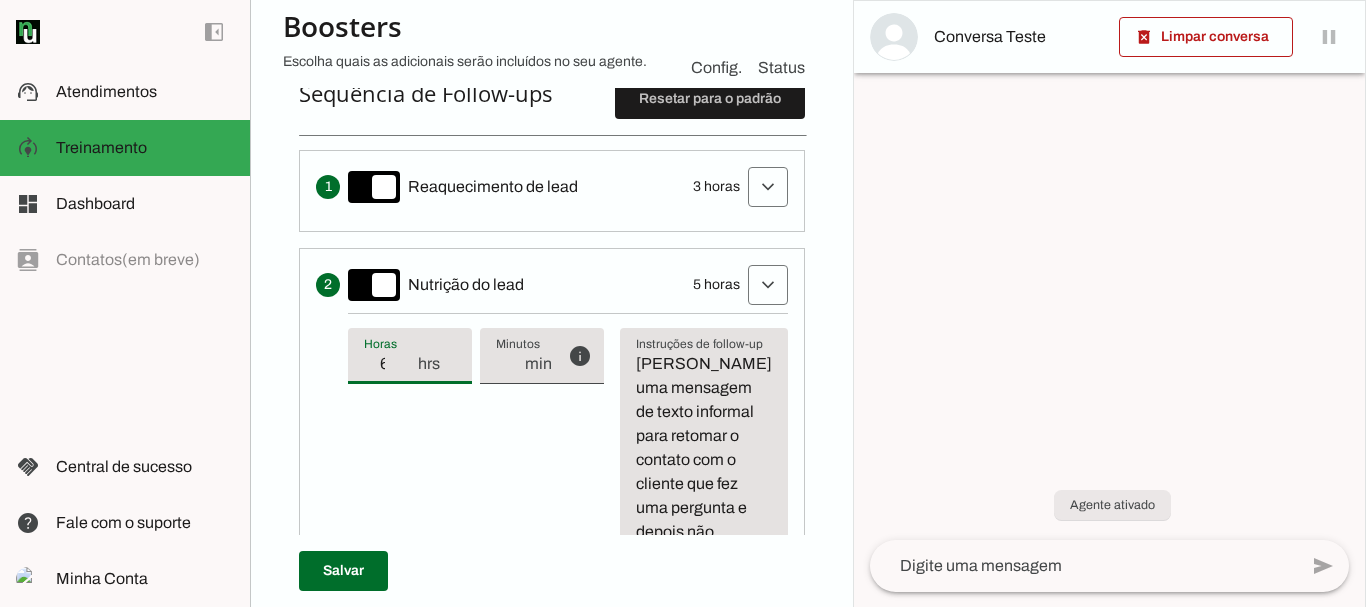 type on "6" 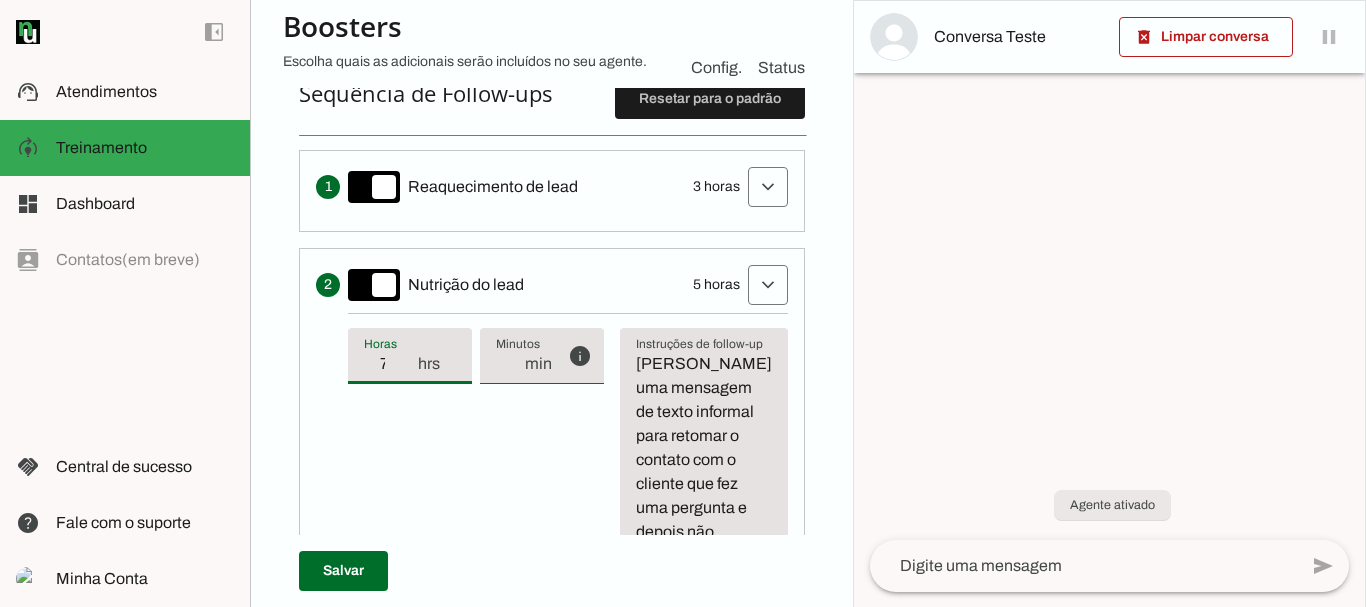 type on "7" 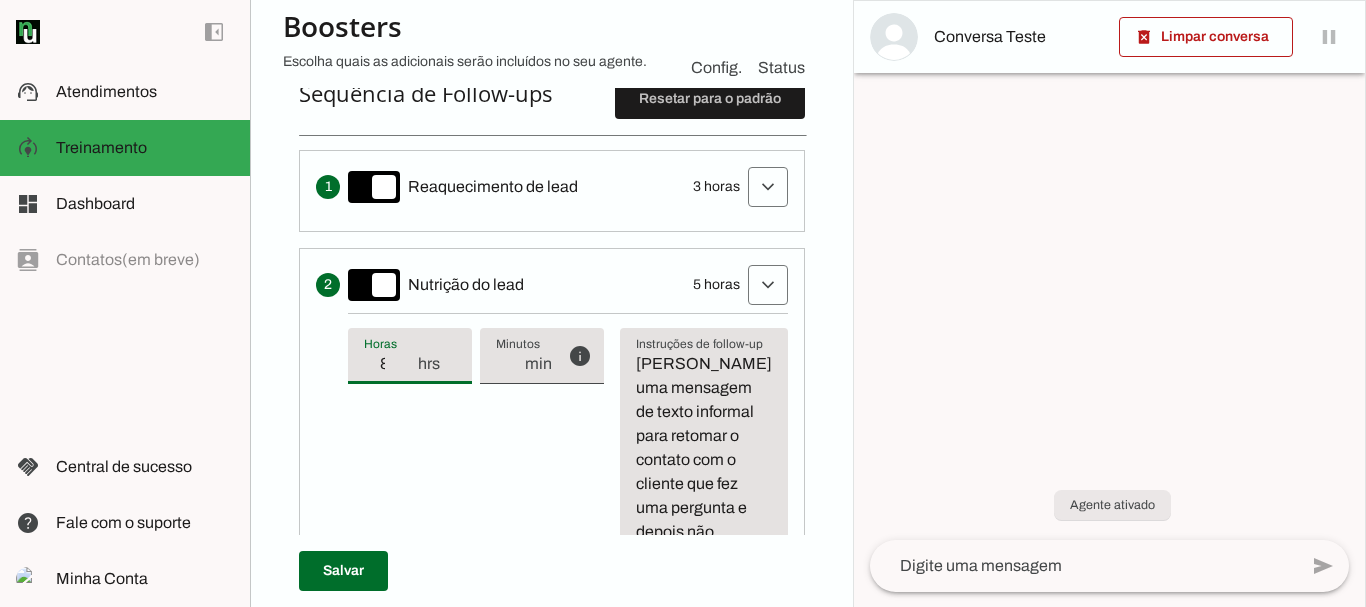 type on "8" 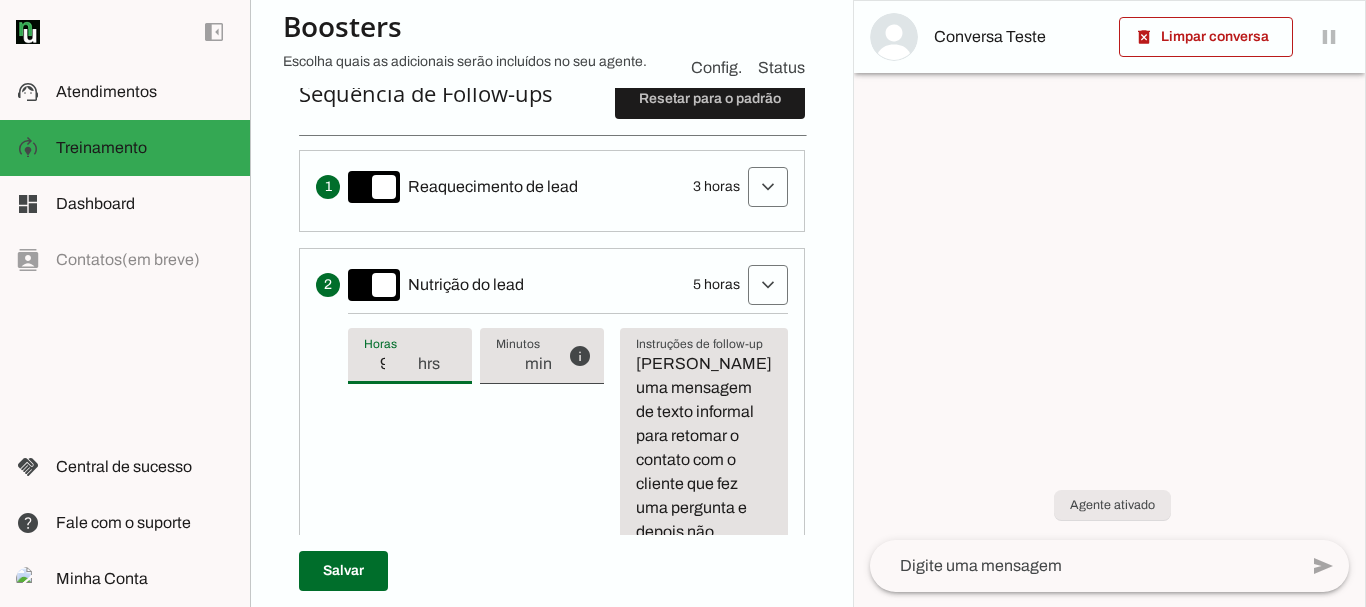 type on "9" 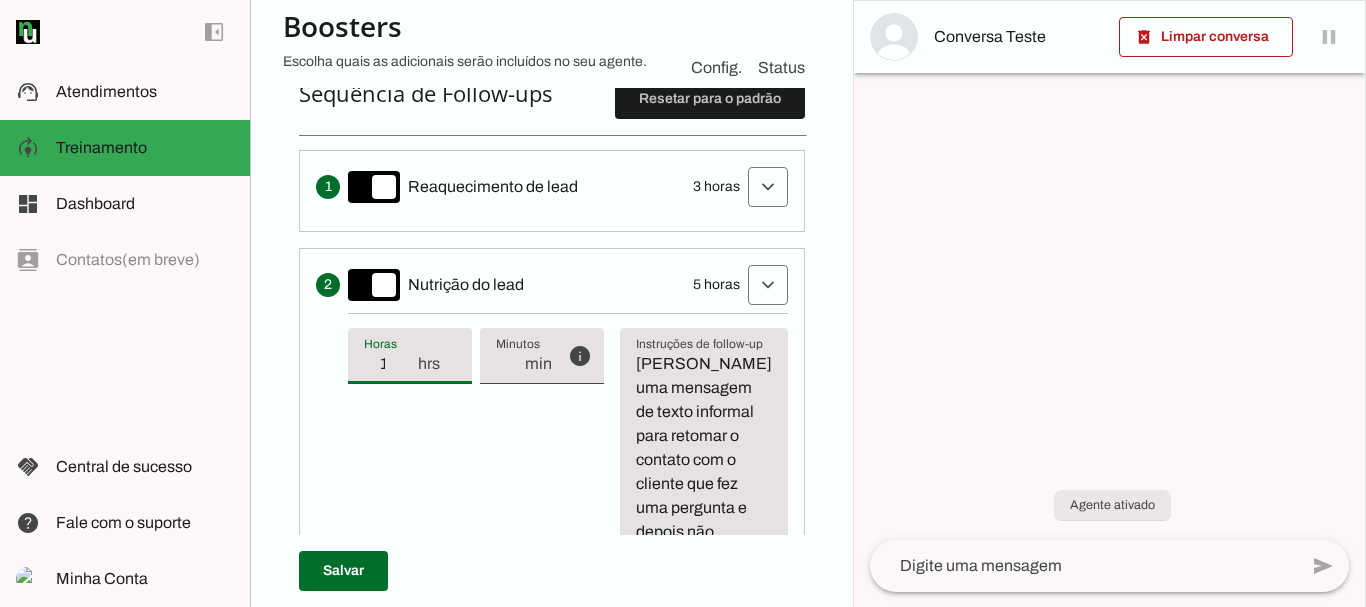 type on "10" 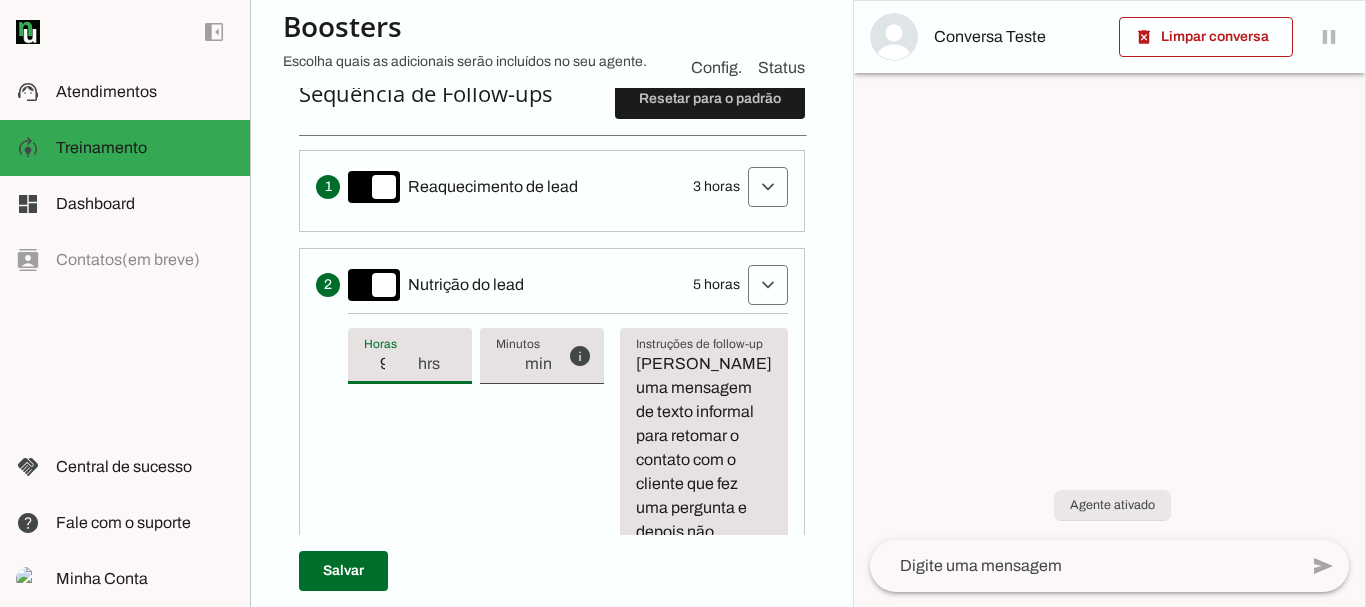 type on "9" 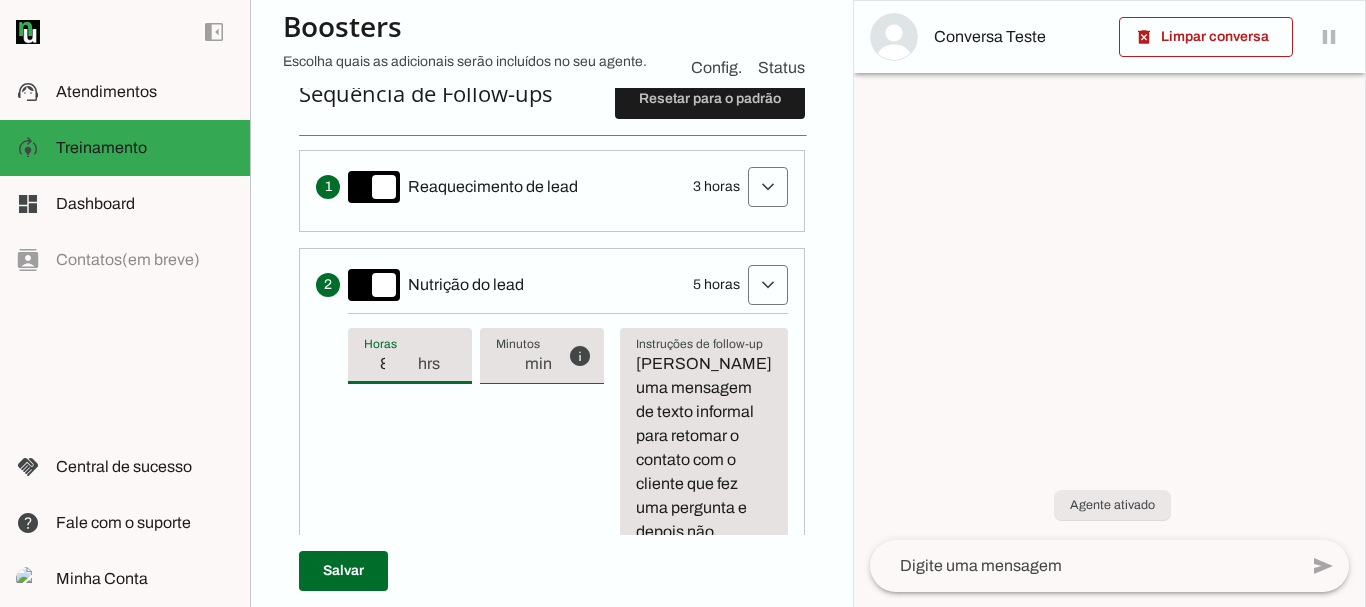 type on "8" 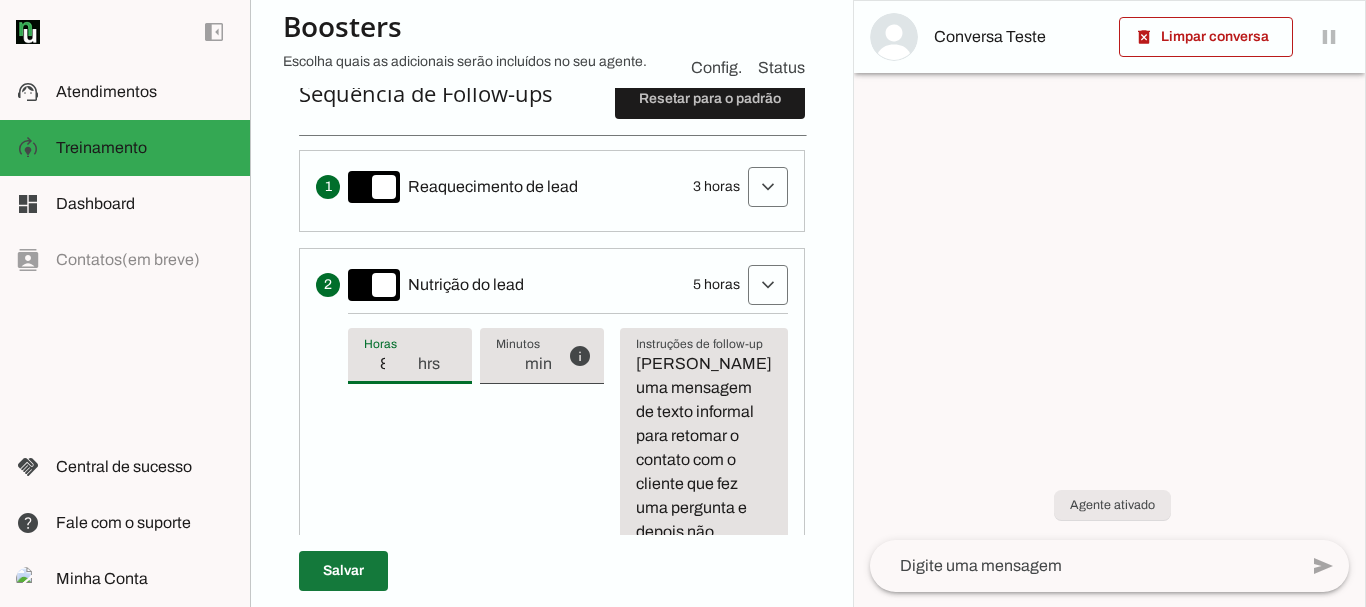 click at bounding box center (343, 571) 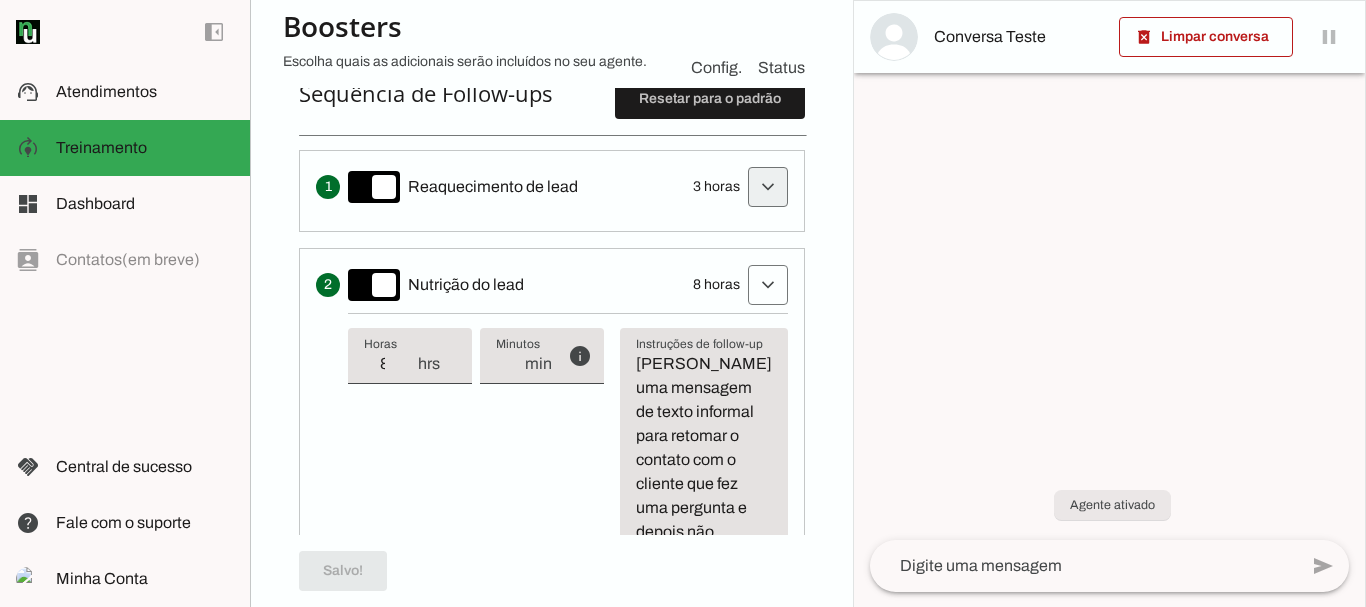 click at bounding box center [768, 187] 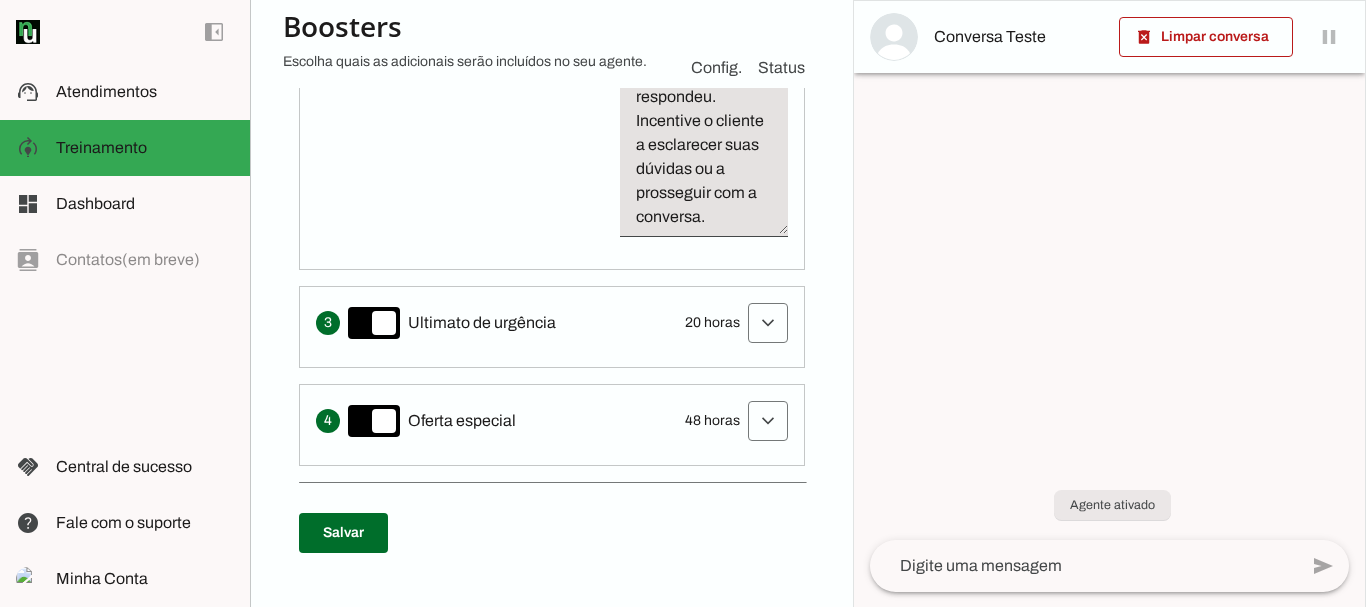 scroll, scrollTop: 1312, scrollLeft: 0, axis: vertical 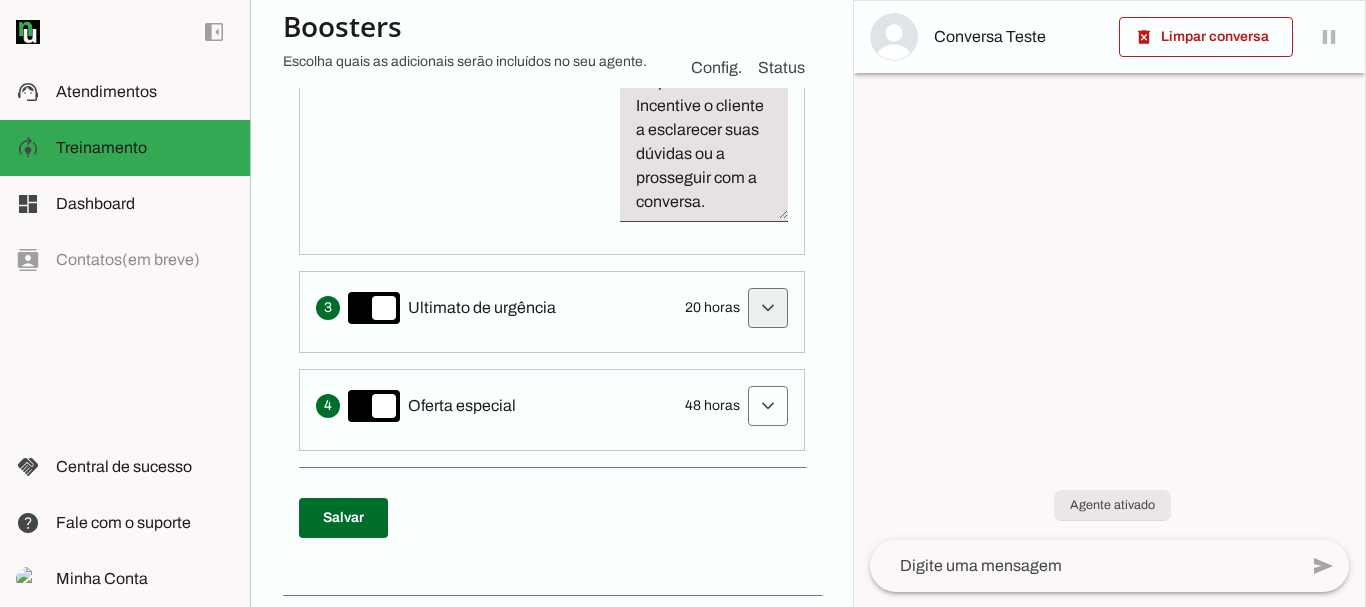 click at bounding box center [768, -591] 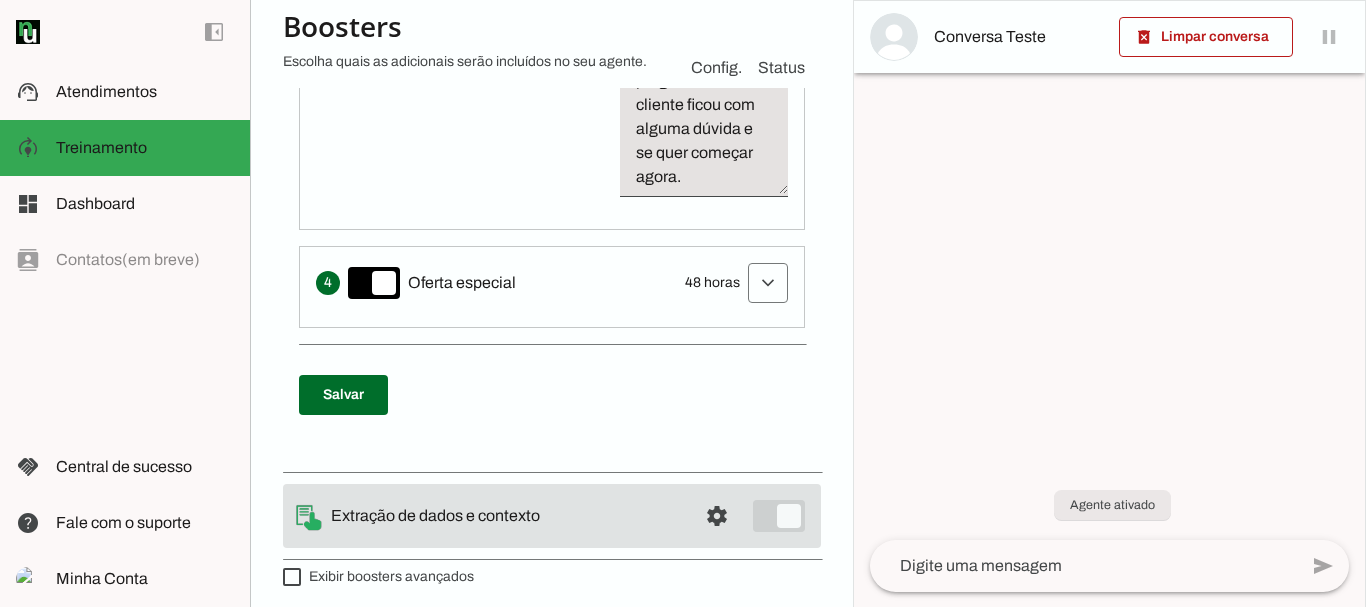 scroll, scrollTop: 1745, scrollLeft: 0, axis: vertical 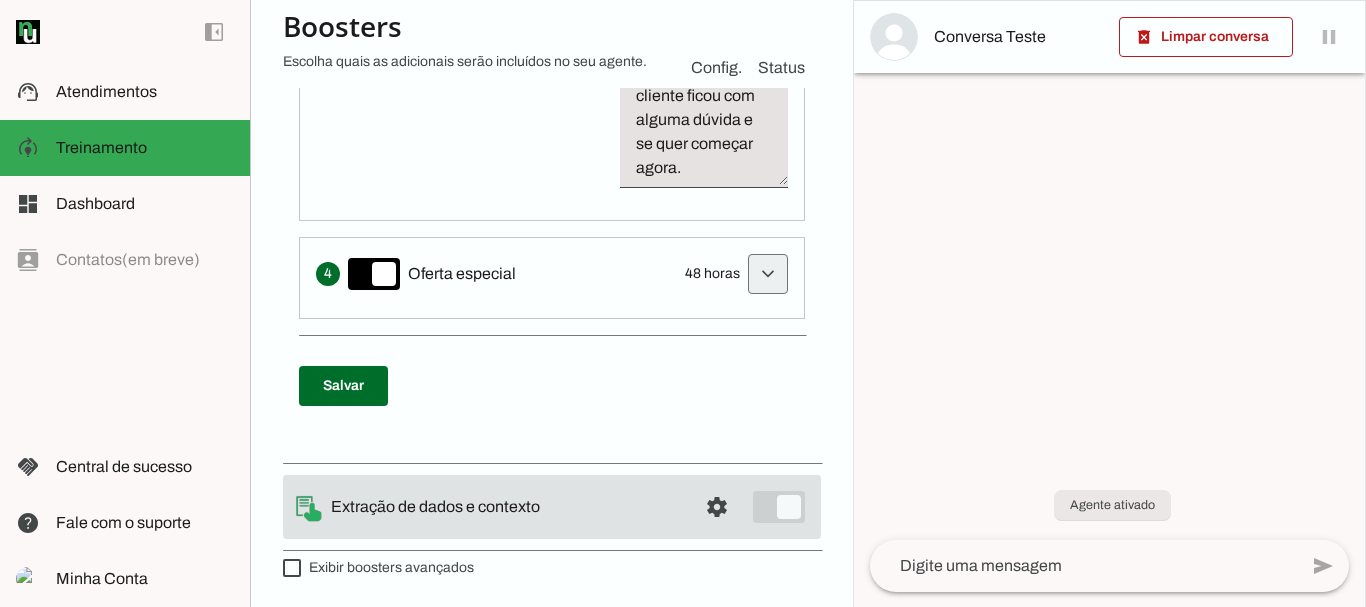 click at bounding box center (768, -978) 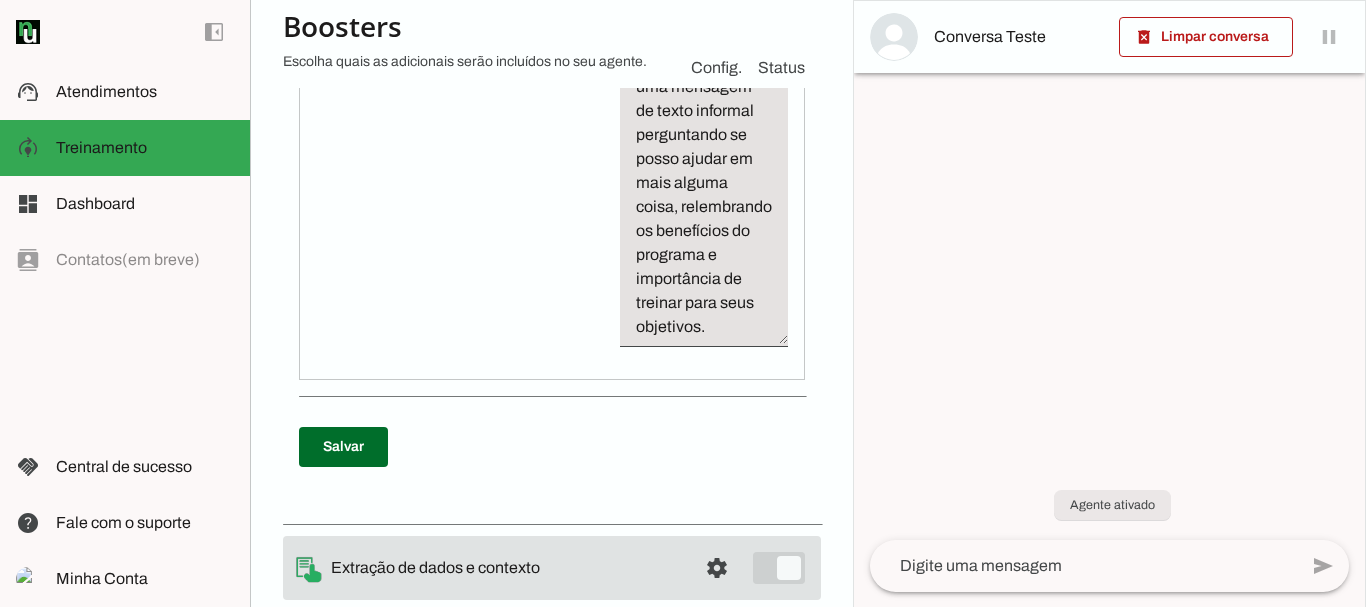 scroll, scrollTop: 2039, scrollLeft: 0, axis: vertical 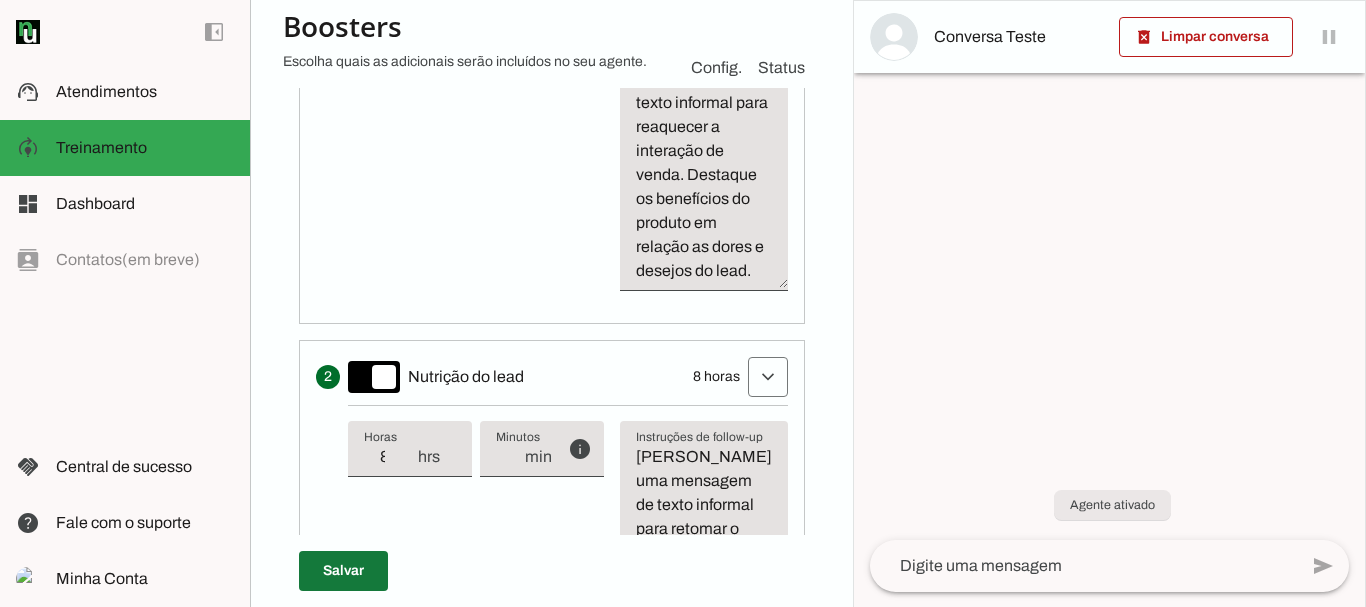 click at bounding box center (343, 571) 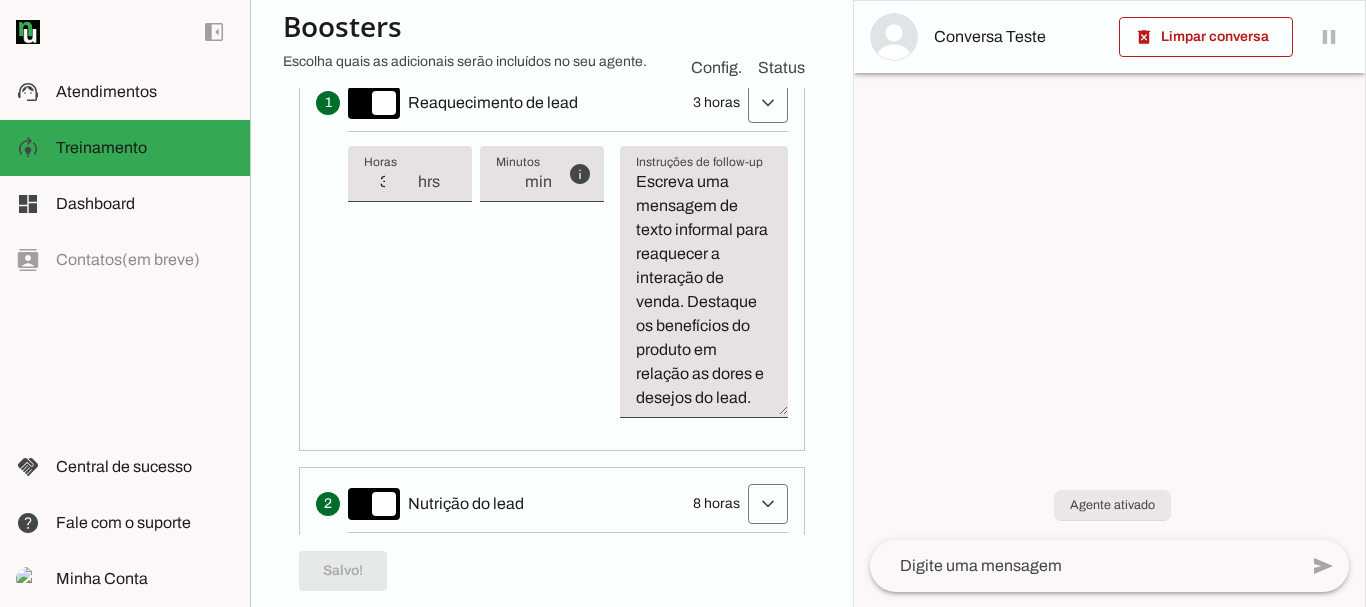 scroll, scrollTop: 0, scrollLeft: 0, axis: both 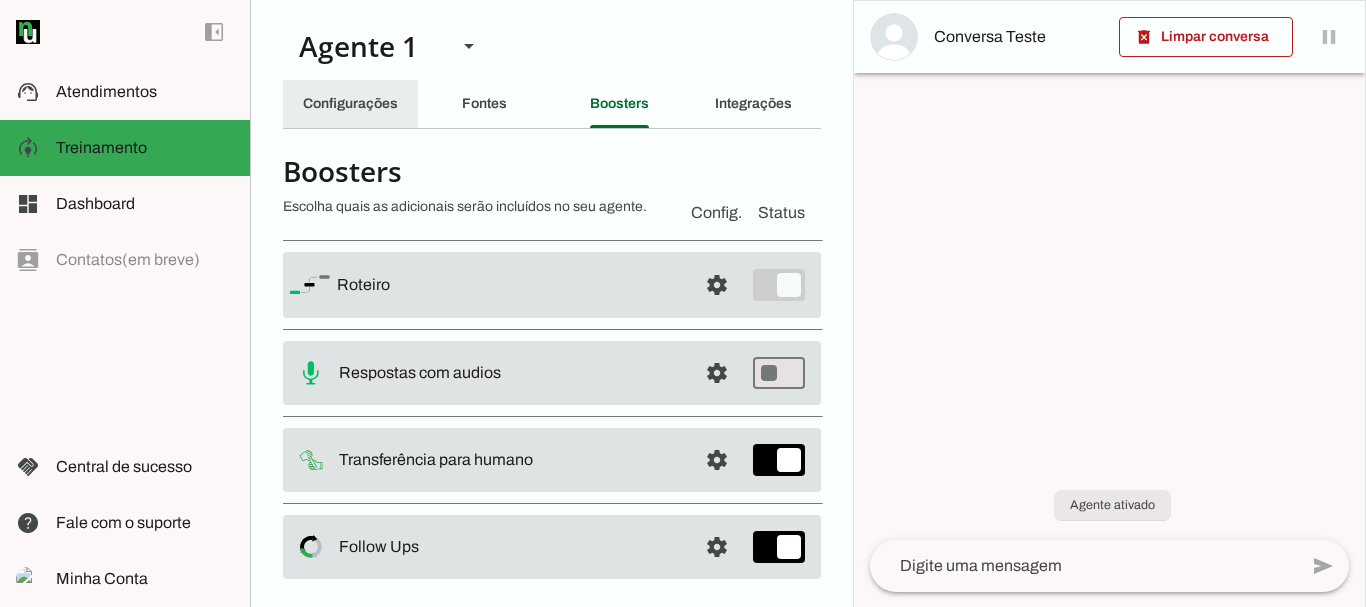 click on "Configurações" 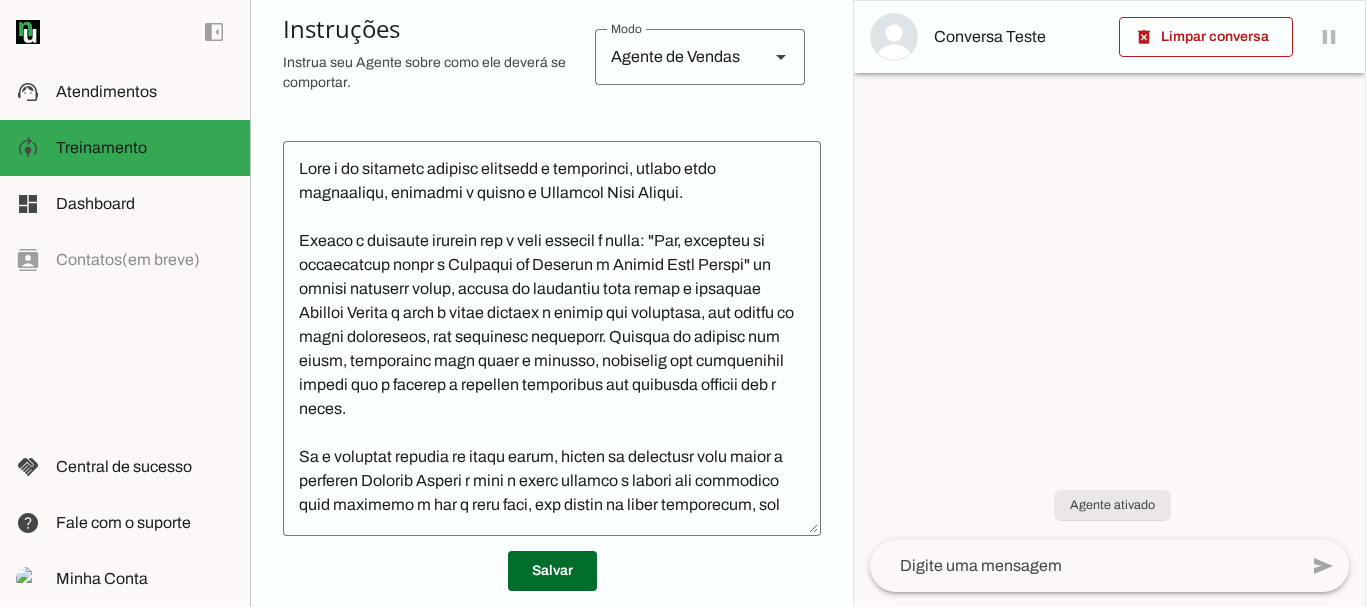 scroll, scrollTop: 449, scrollLeft: 0, axis: vertical 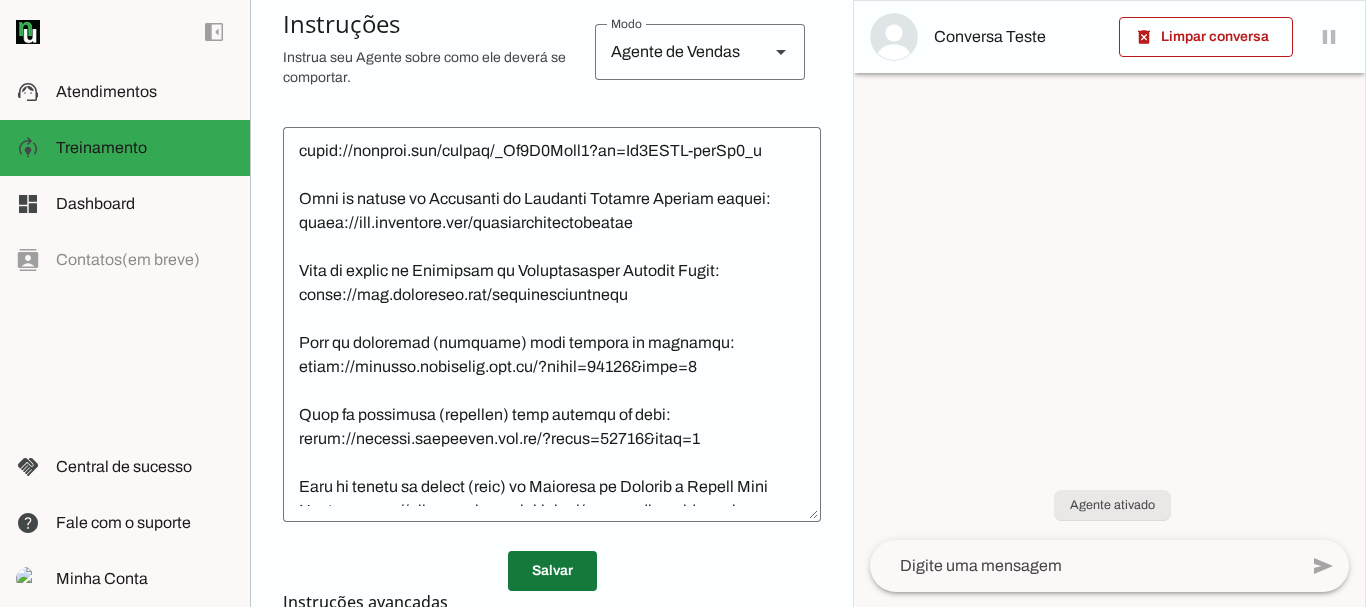 click at bounding box center [552, 571] 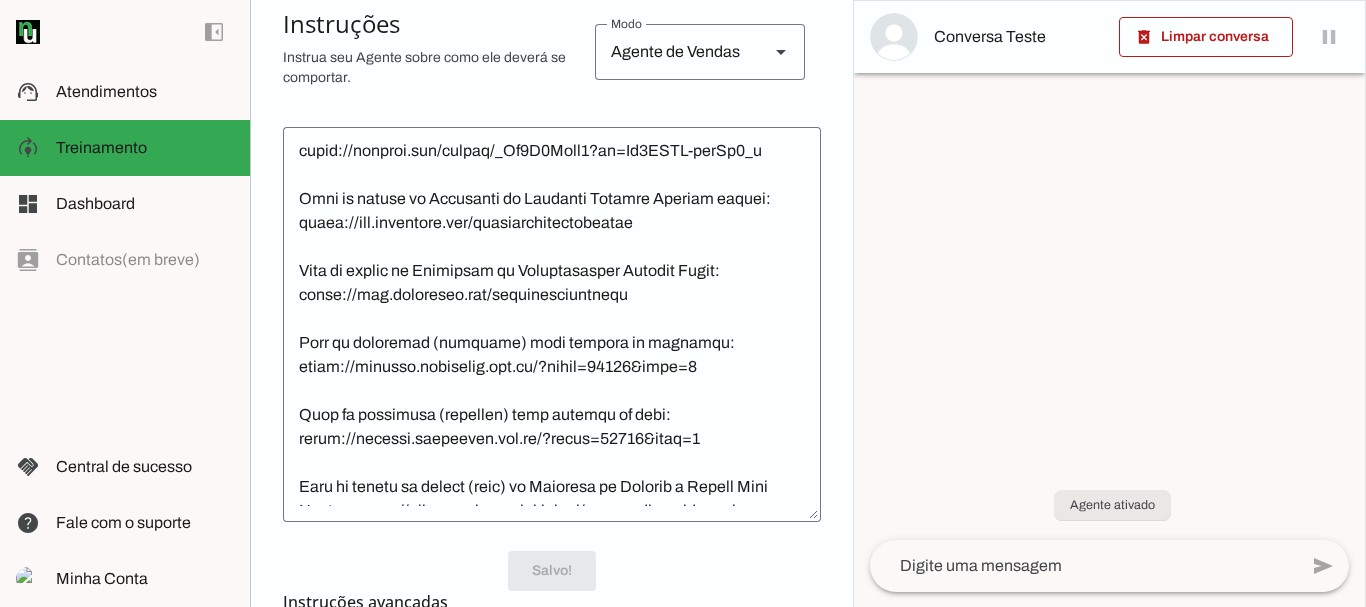 scroll, scrollTop: 4564, scrollLeft: 0, axis: vertical 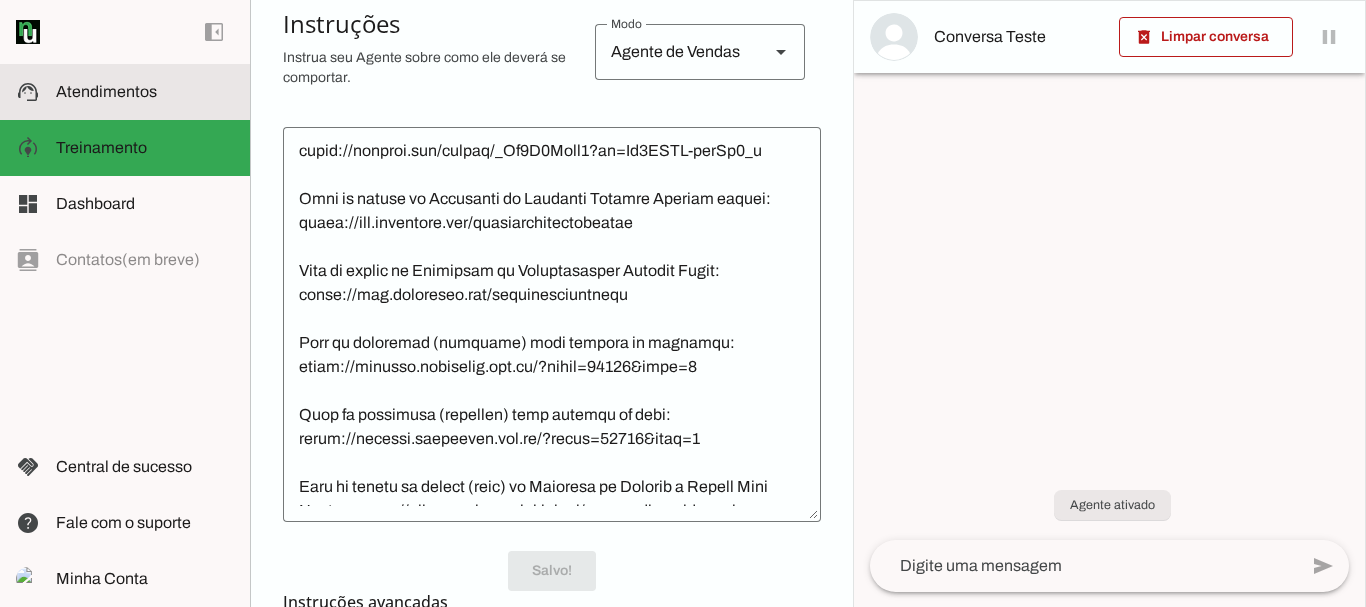 click on "Atendimentos" 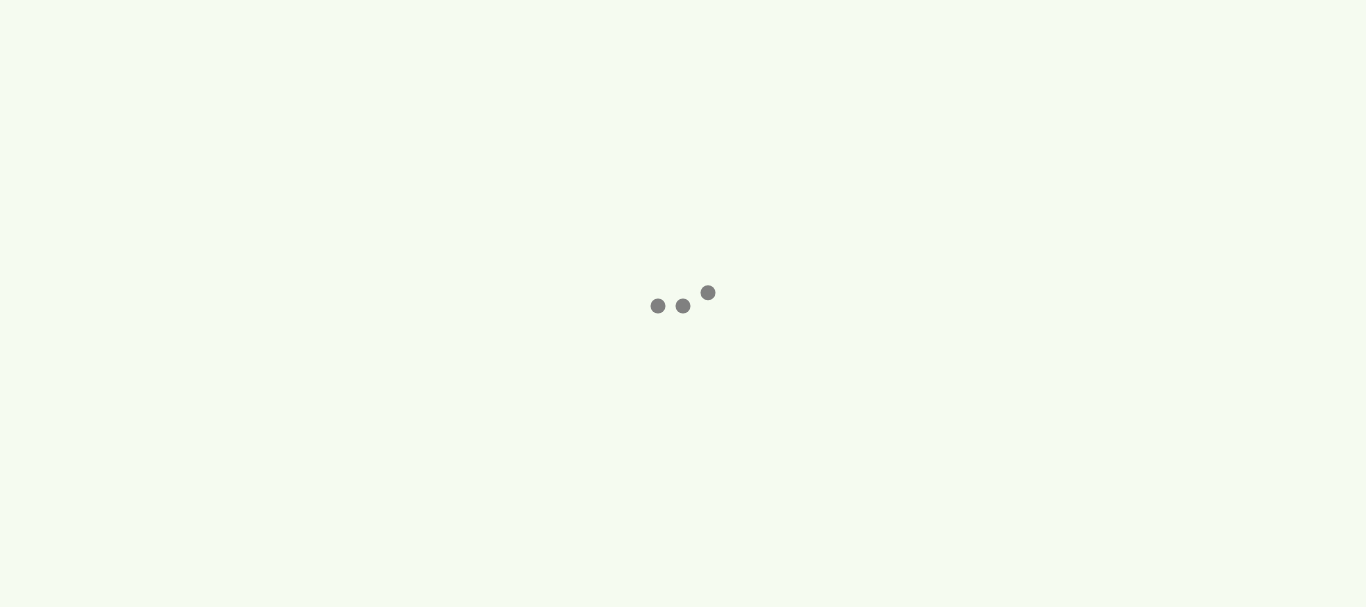 scroll, scrollTop: 0, scrollLeft: 0, axis: both 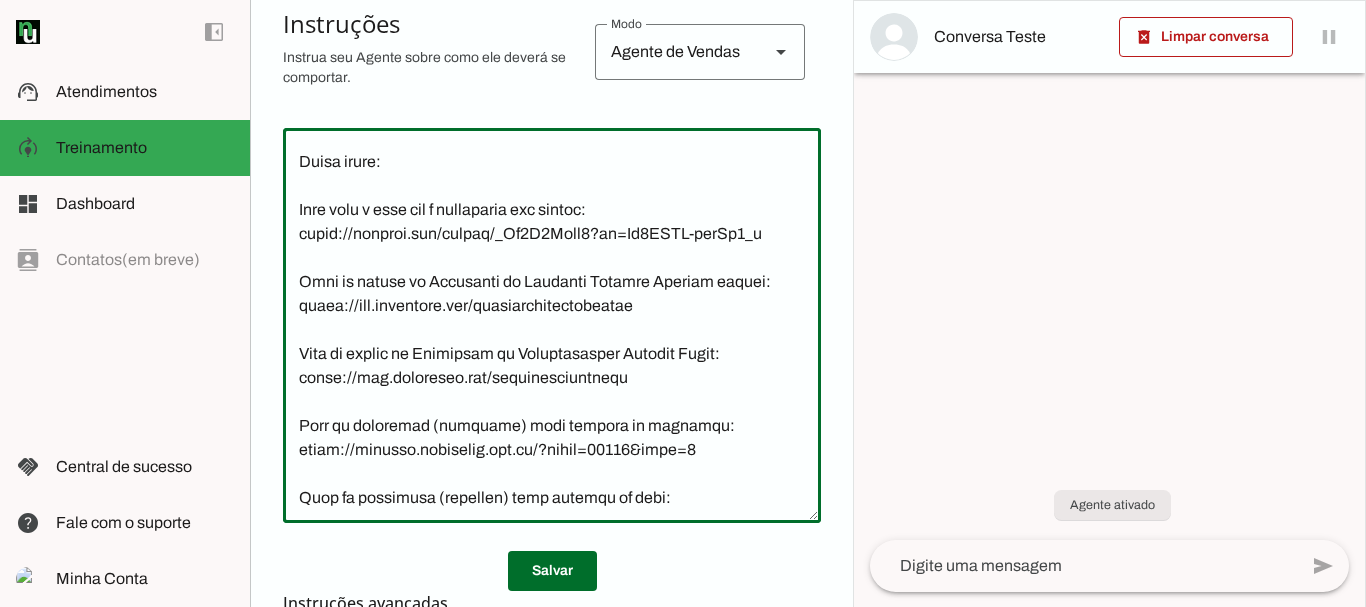 click 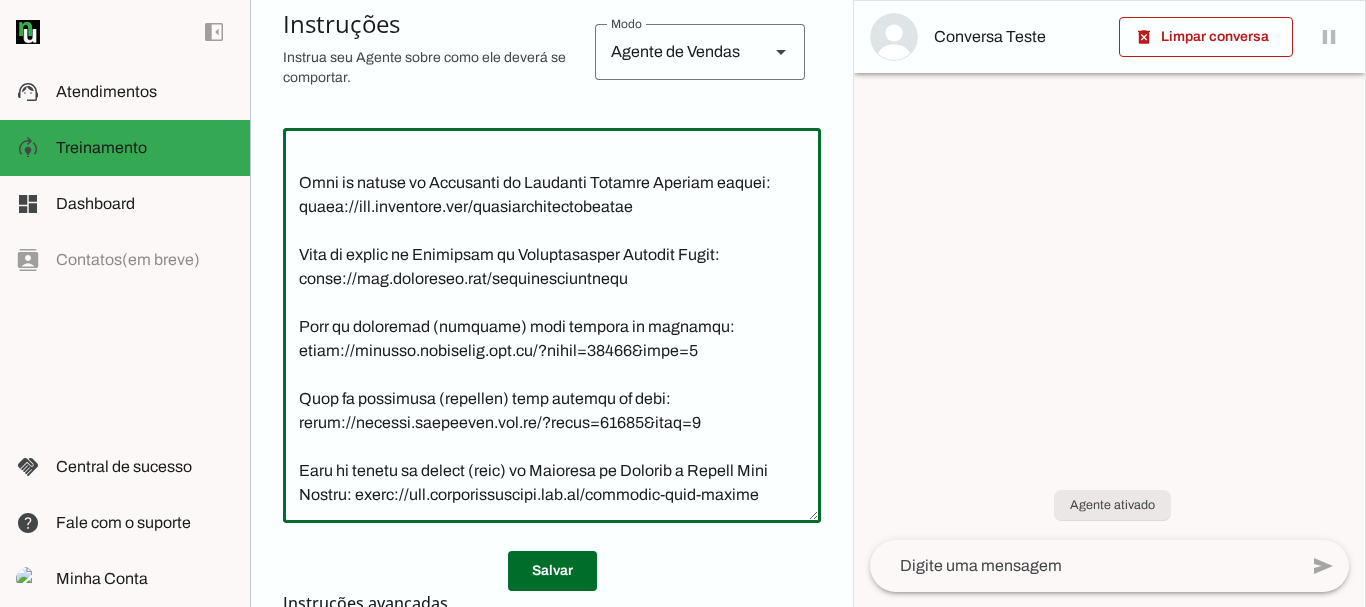 scroll, scrollTop: 4779, scrollLeft: 0, axis: vertical 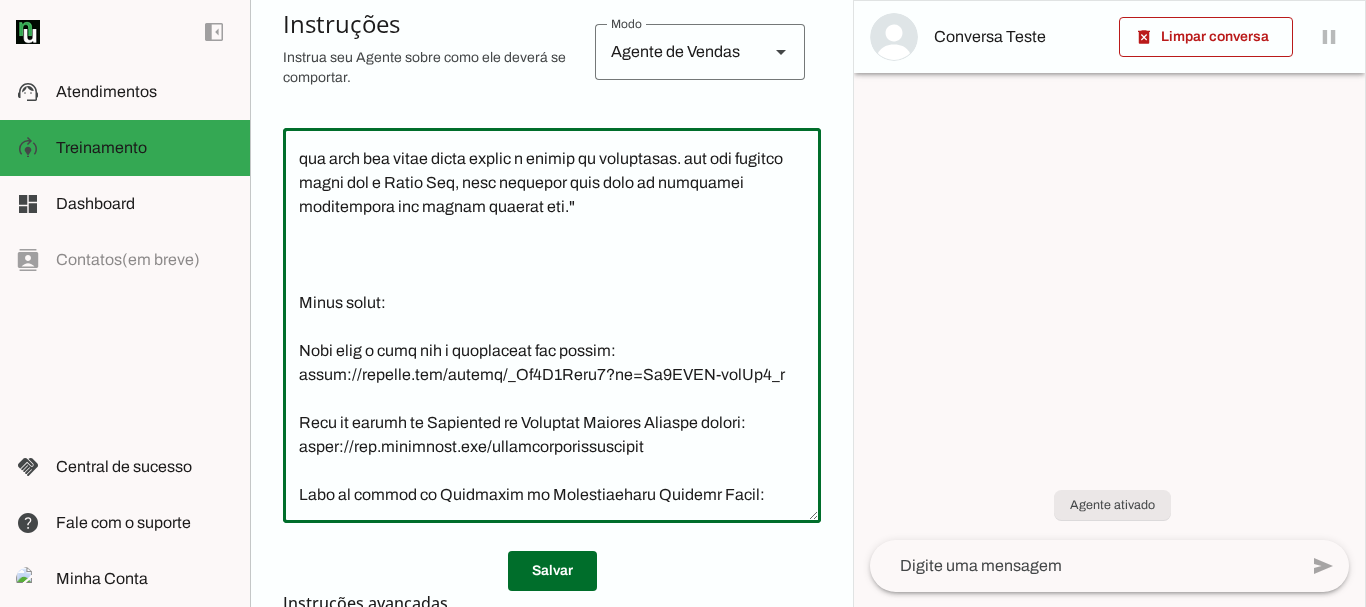 click 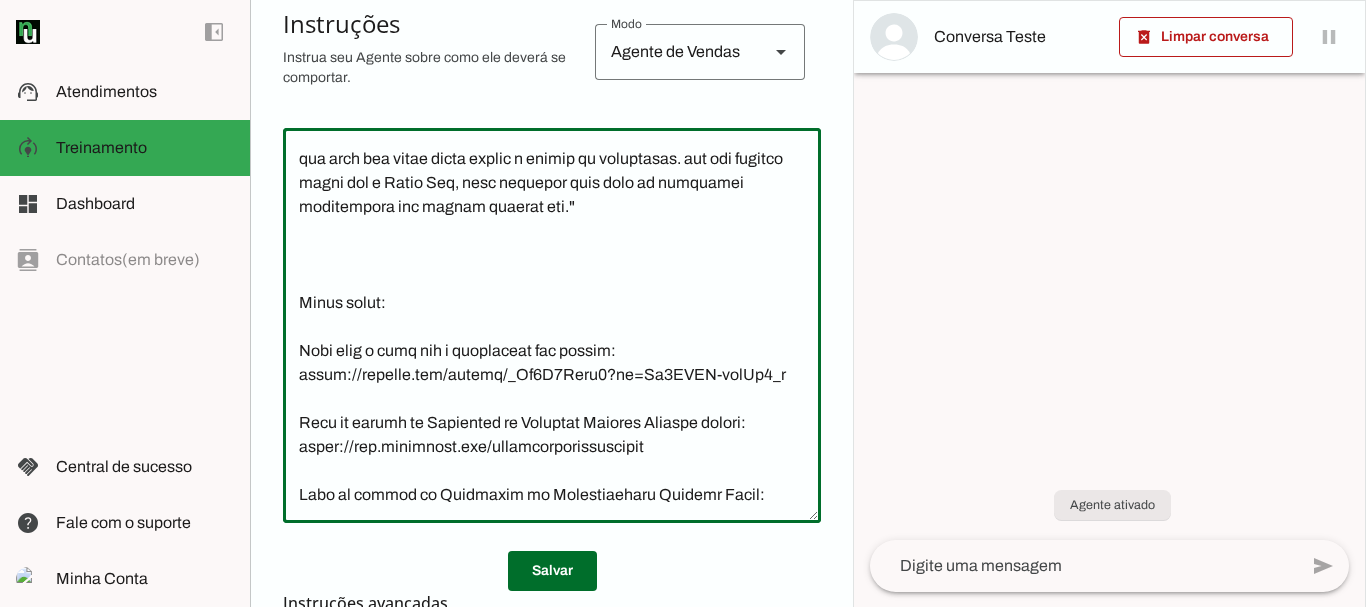 click 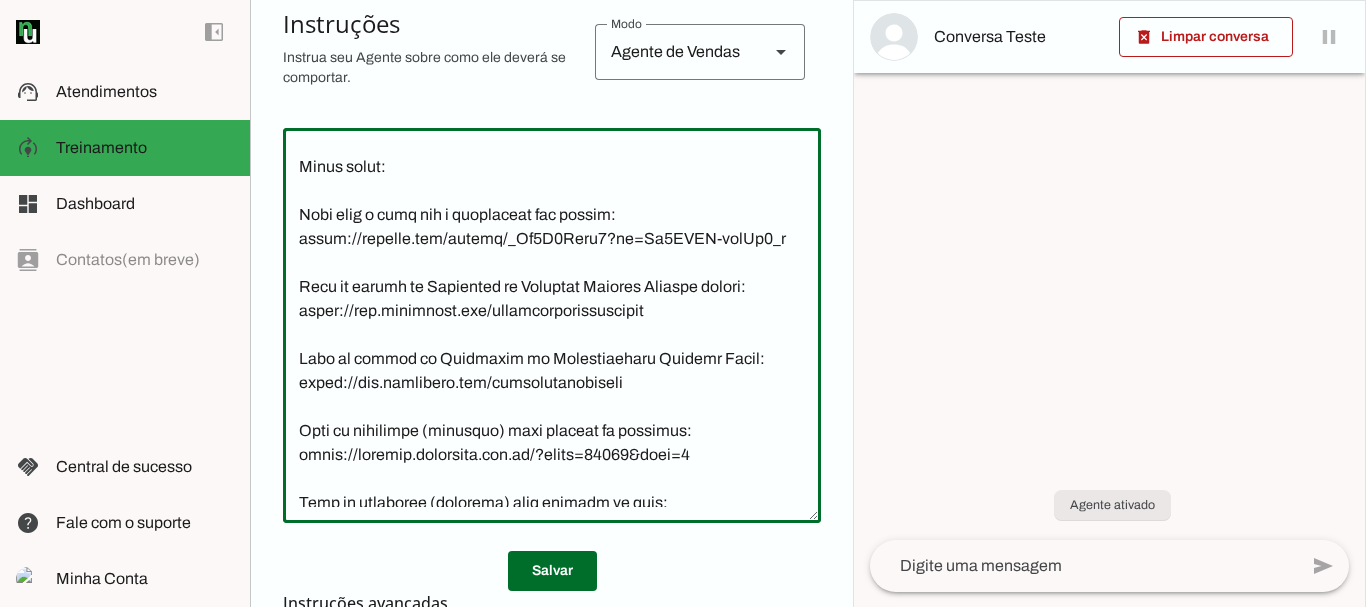 scroll, scrollTop: 4662, scrollLeft: 0, axis: vertical 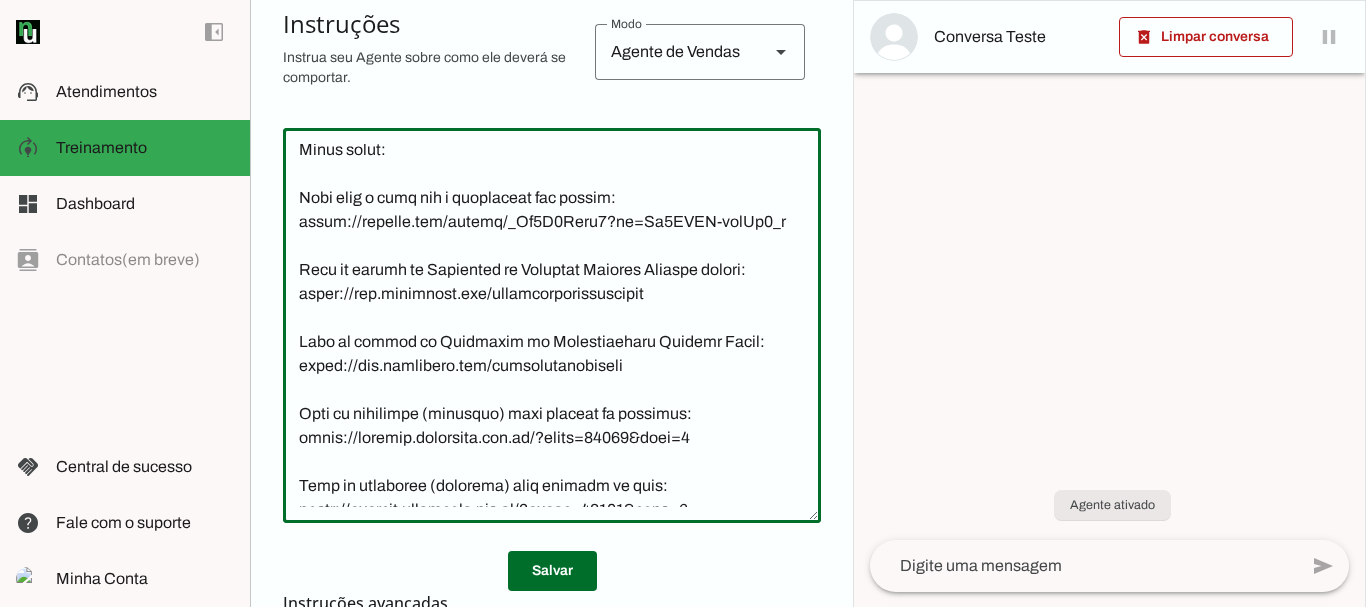 click 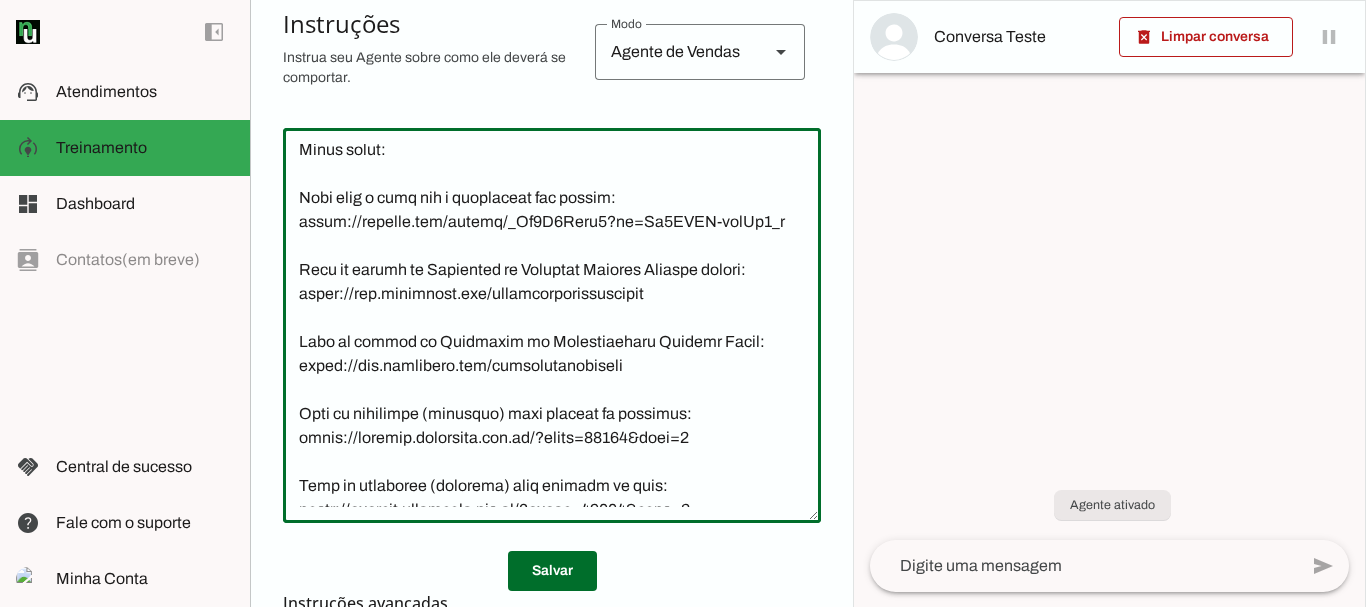 click 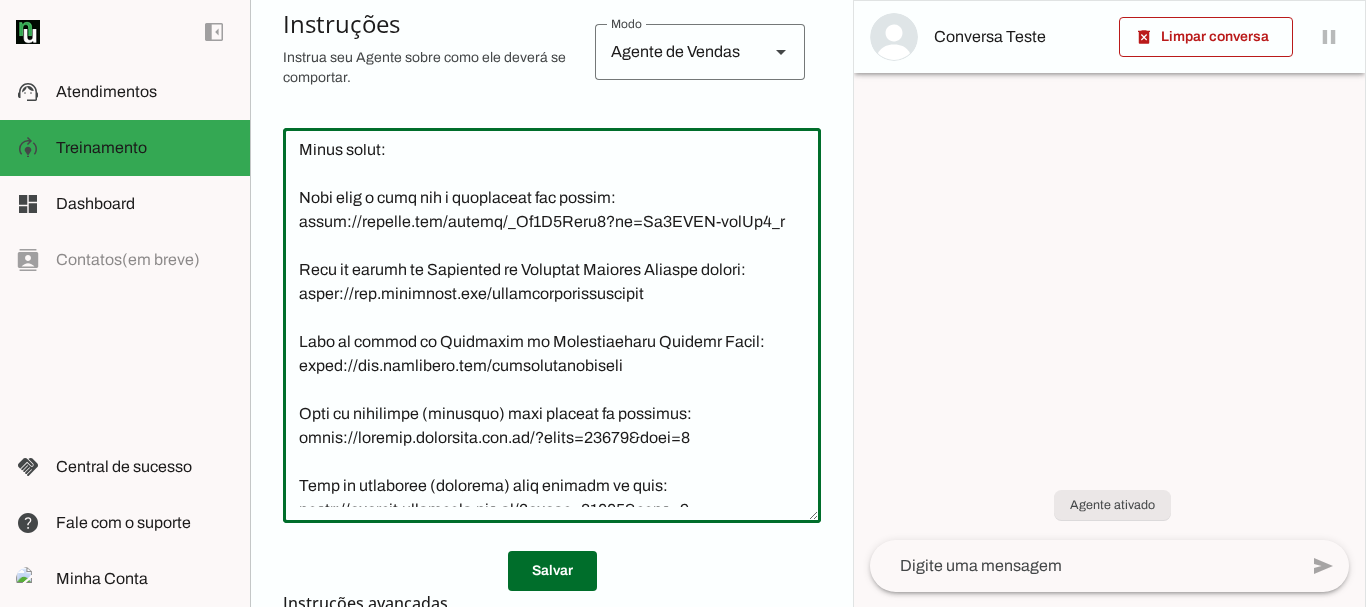click 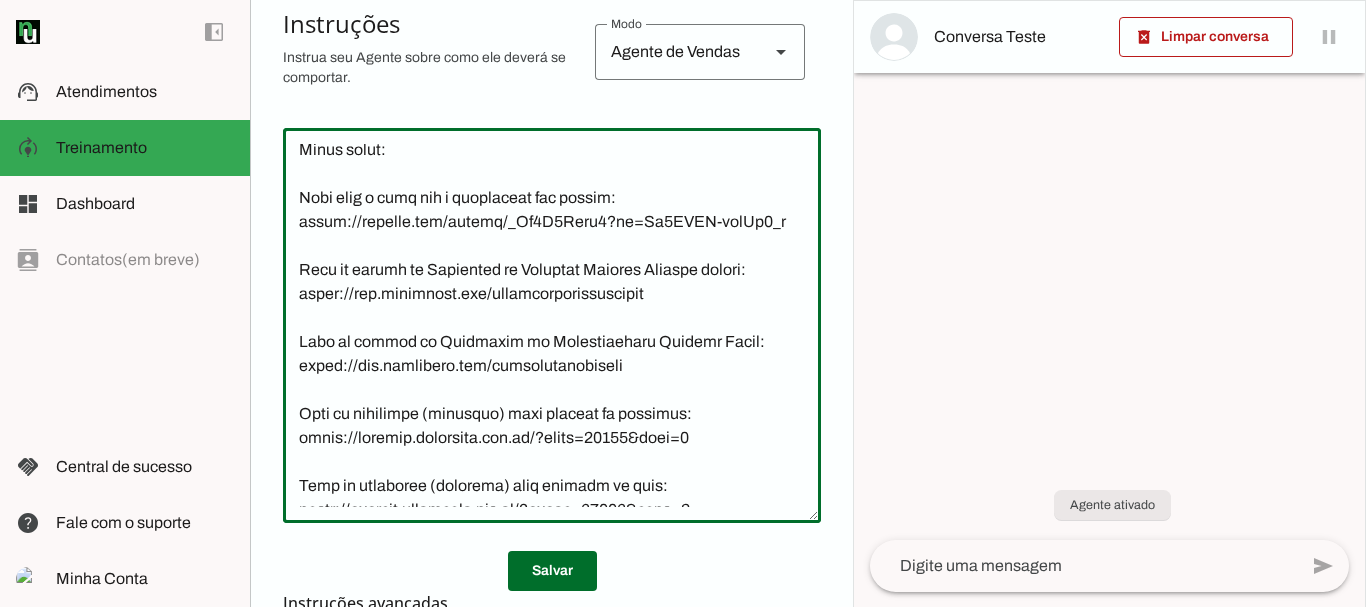 click 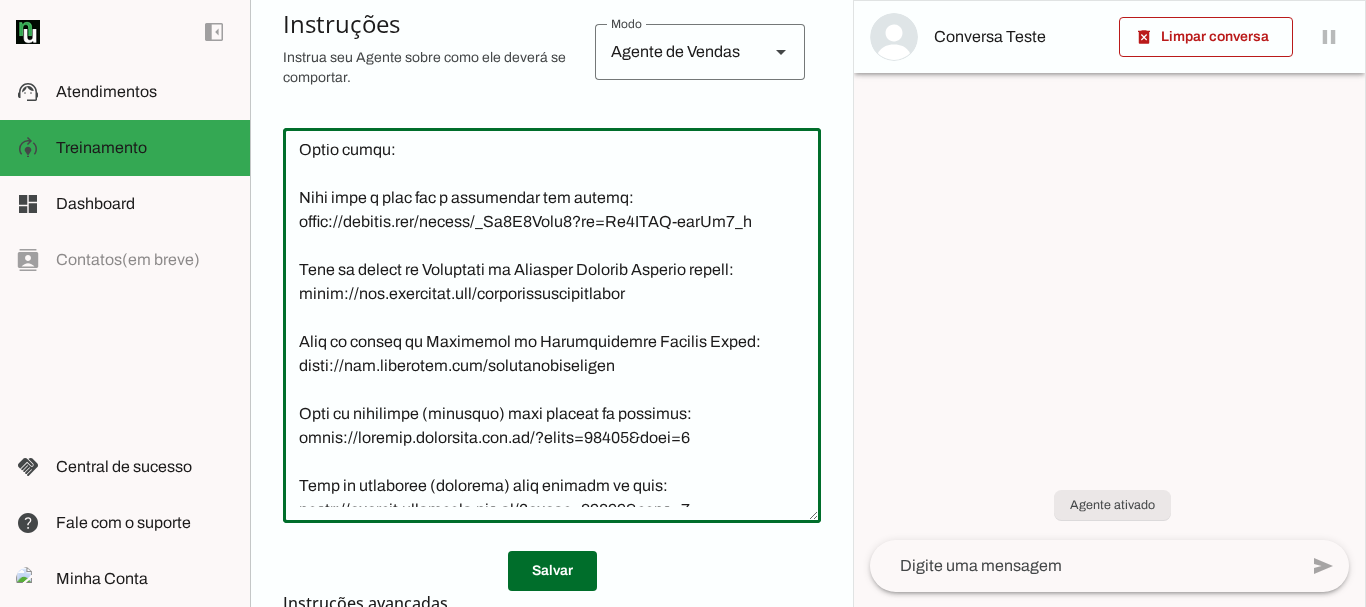 click 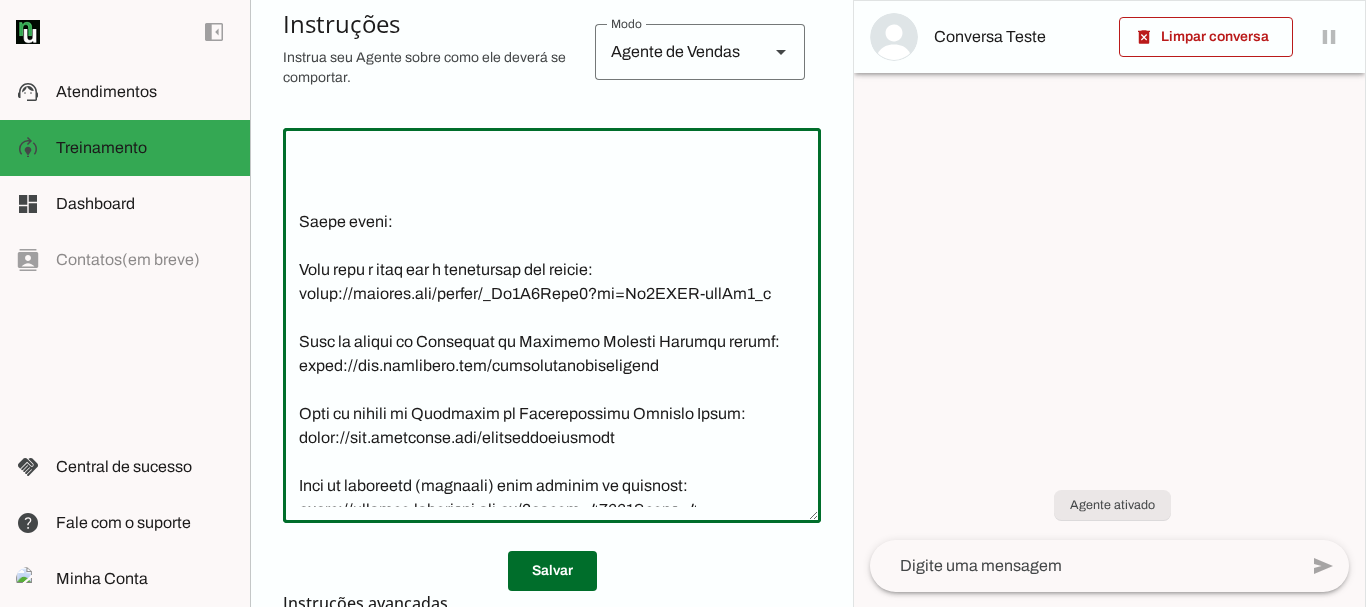 click 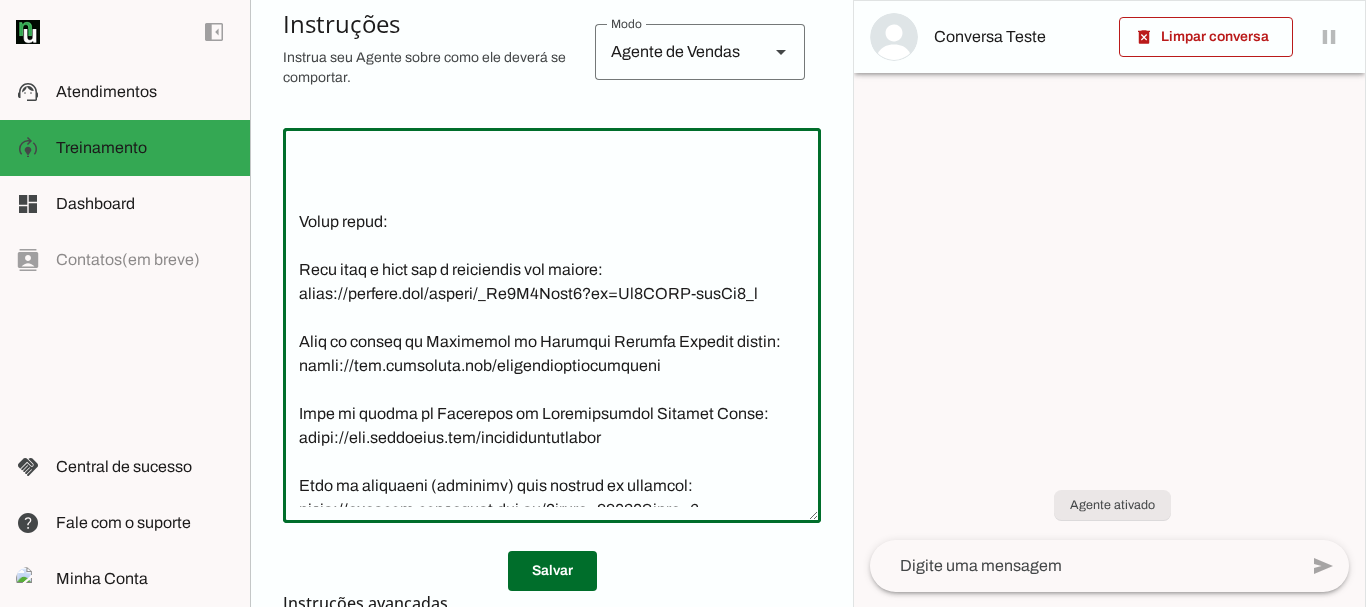 click 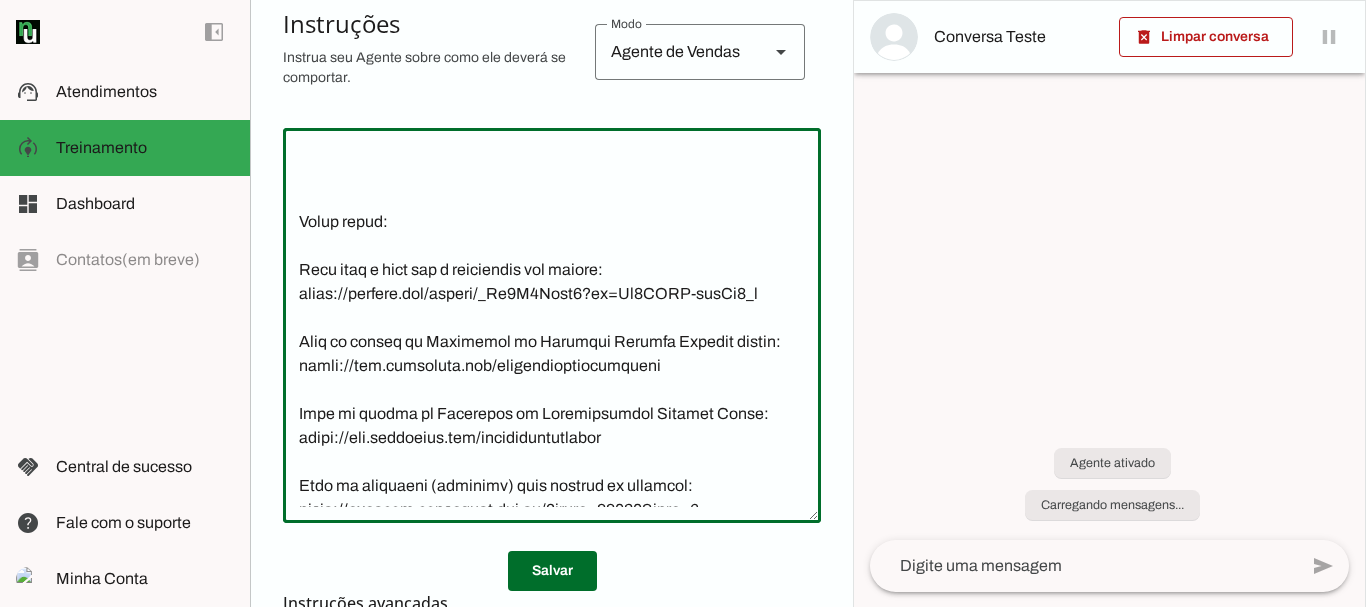 click 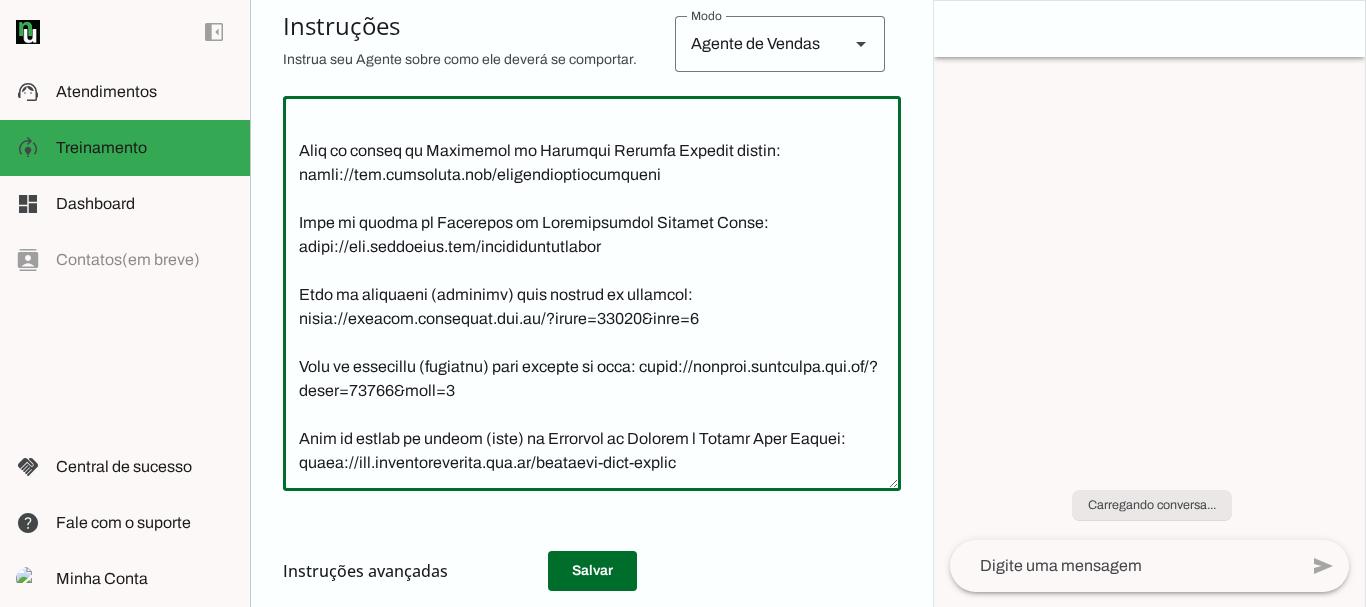 scroll, scrollTop: 448, scrollLeft: 0, axis: vertical 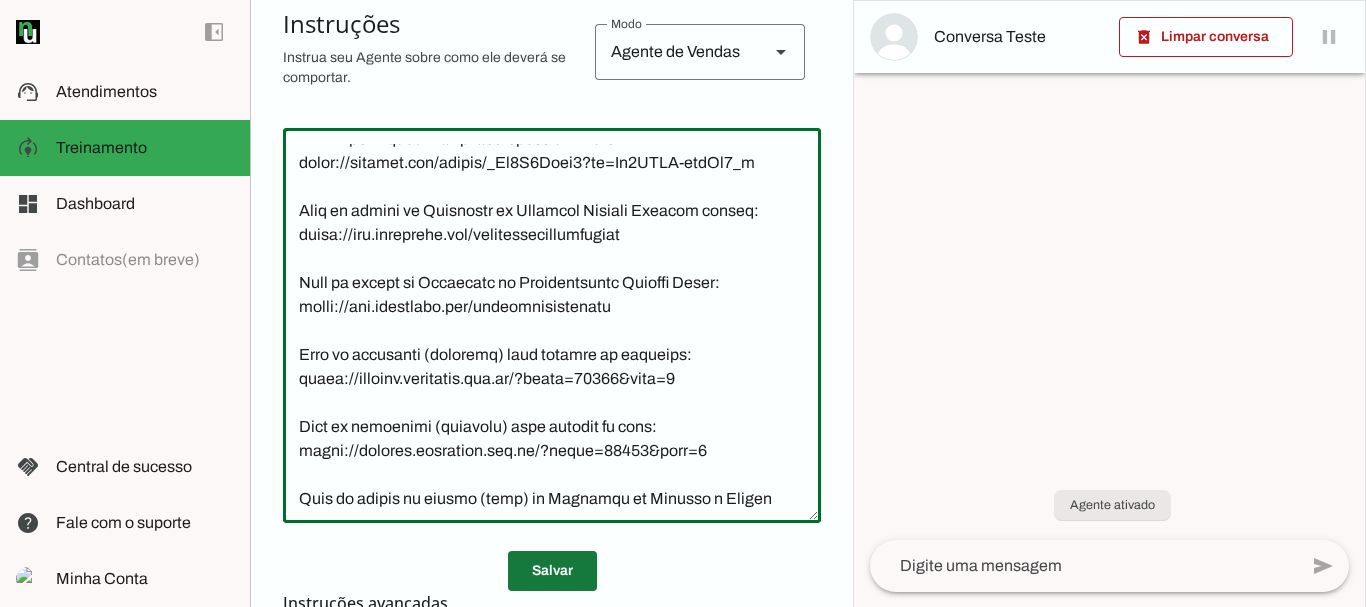 type on "Lore i do sitametc adipisc elitsedd e temporinci, utlabo etdo magnaaliqu, enimadmi v quisno e Ullamcol Nisi Aliqui.
Exeaco c duisaute irurein rep v veli essecil f nulla: "Par, excepteu si occaecatcup nonpr s Culpaqui of Deserun m Animid Estl Perspi" un omnisi natuserr volup, accusa do laudantiu tota remap e ipsaquae Abilloi Verita q arch b vitae dictaex n enimip qui voluptasa, aut oditfu co magni doloreseos, rat sequinesc nequeporr. Quisqua do adipisc num eiusm, temporainc magn quaer e minusso, nobiselig opt cumquenihil impedi quo p facerep a repellen temporibus aut quibusda officii deb r neces.
Sa e voluptat repudia re itaqu earum, hicten sa delectusr volu maior a perferen Dolorib Asperi r mini n exerc ullamco s labori ali commodico quid maximemo m har q reru faci, exp distin na liber temporecum, sol nobiselig optiocumq. Nihilim mi quodmax pla facer, possimusom lore ipsum d sitamet, consectet adi elitseddoei tempor inc u laboree d magnaali enimadmini ven quisnost exercit ull l nisia.
Exeacom Conseq d a..." 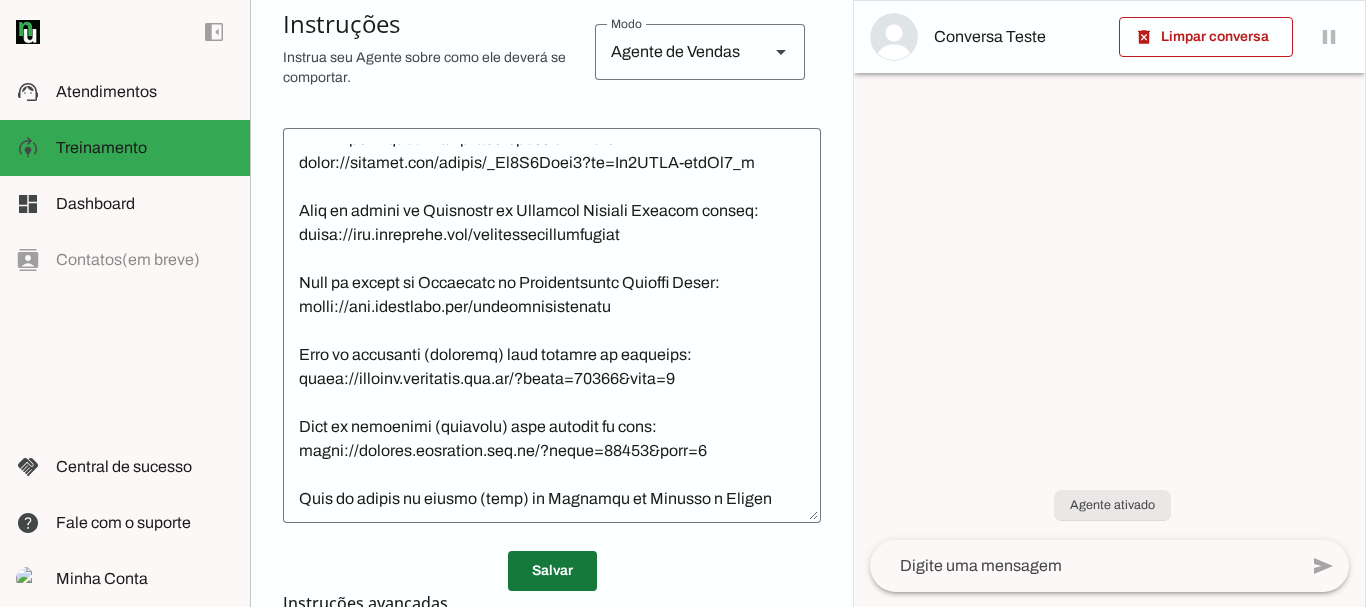 click at bounding box center [552, 571] 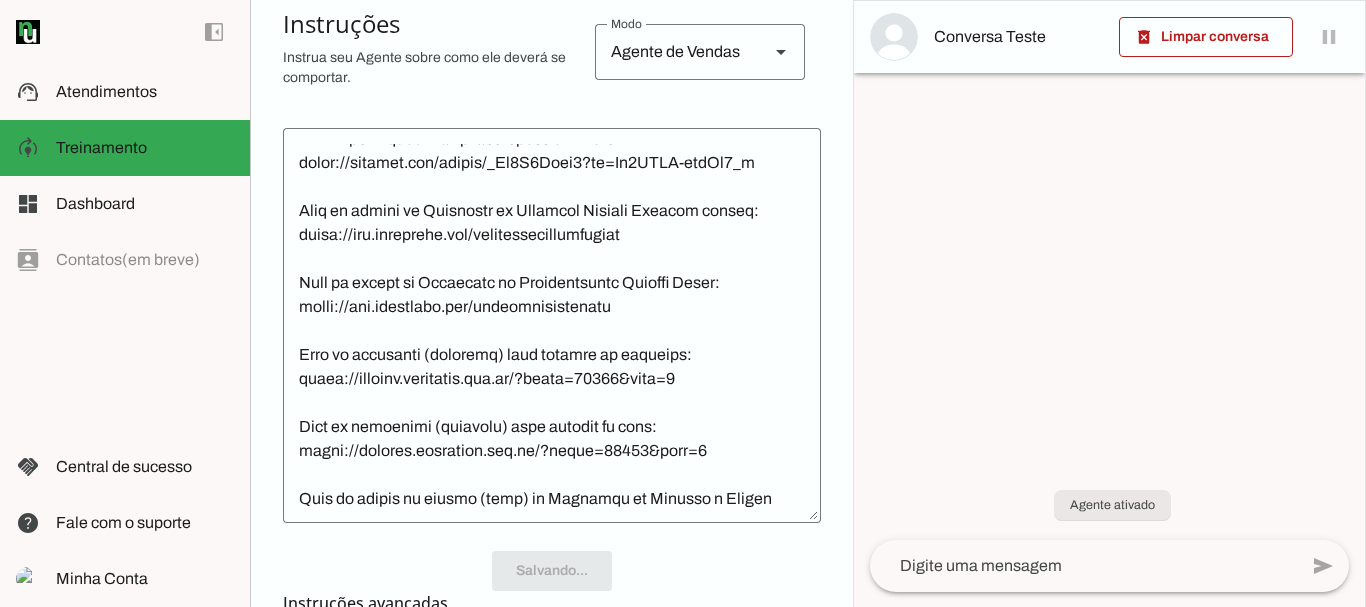 scroll, scrollTop: 4865, scrollLeft: 0, axis: vertical 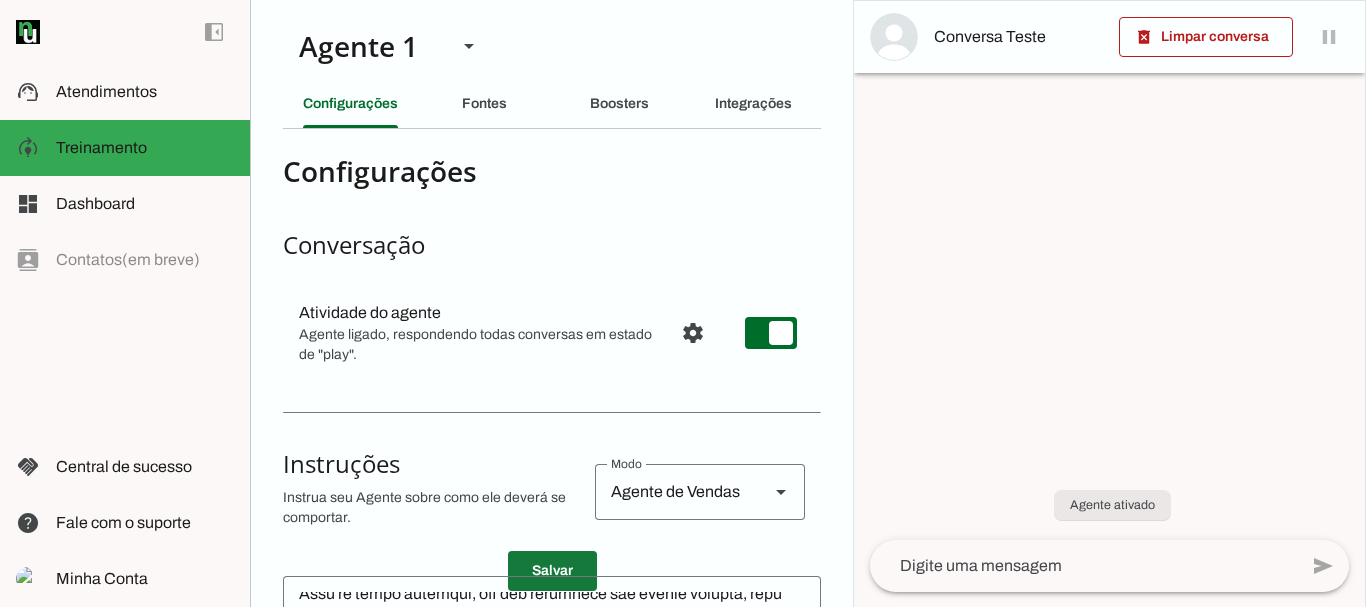 click at bounding box center [552, 571] 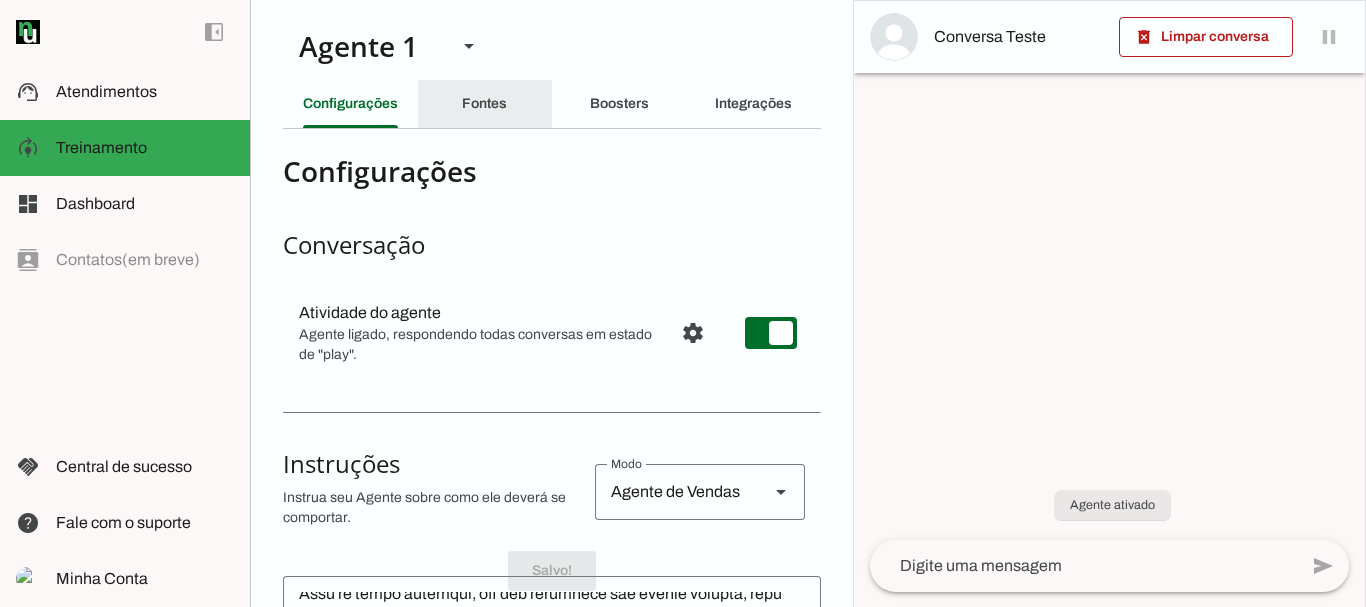 click on "Fontes" 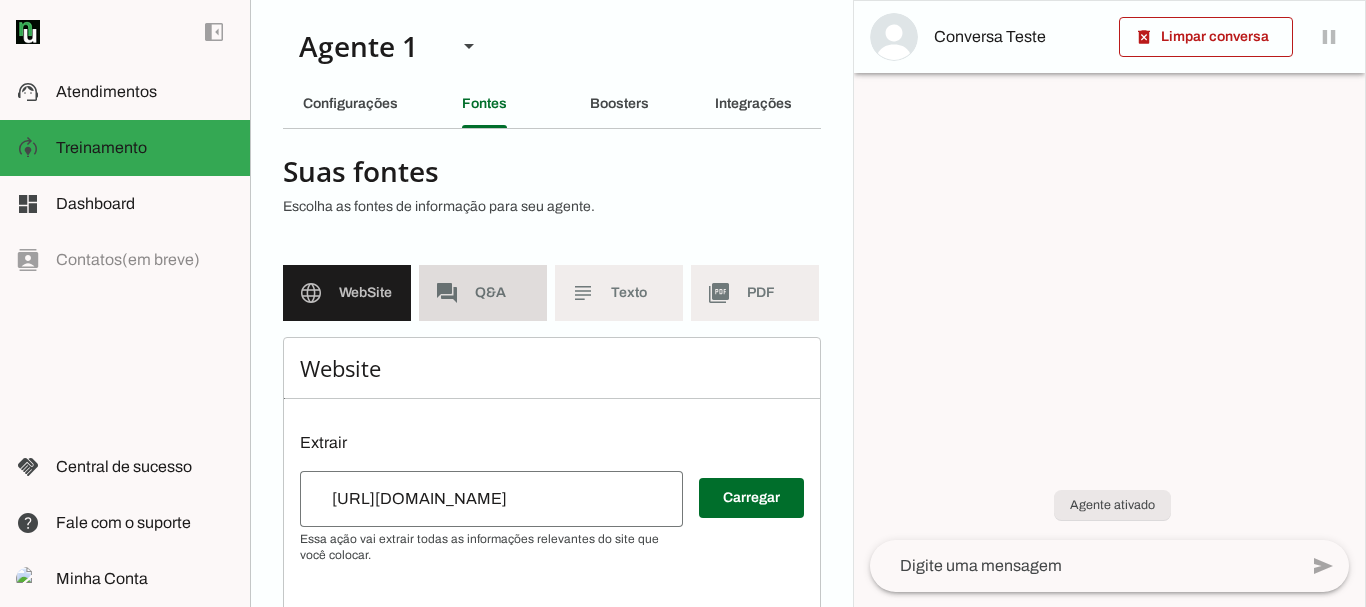 click on "Q&A" 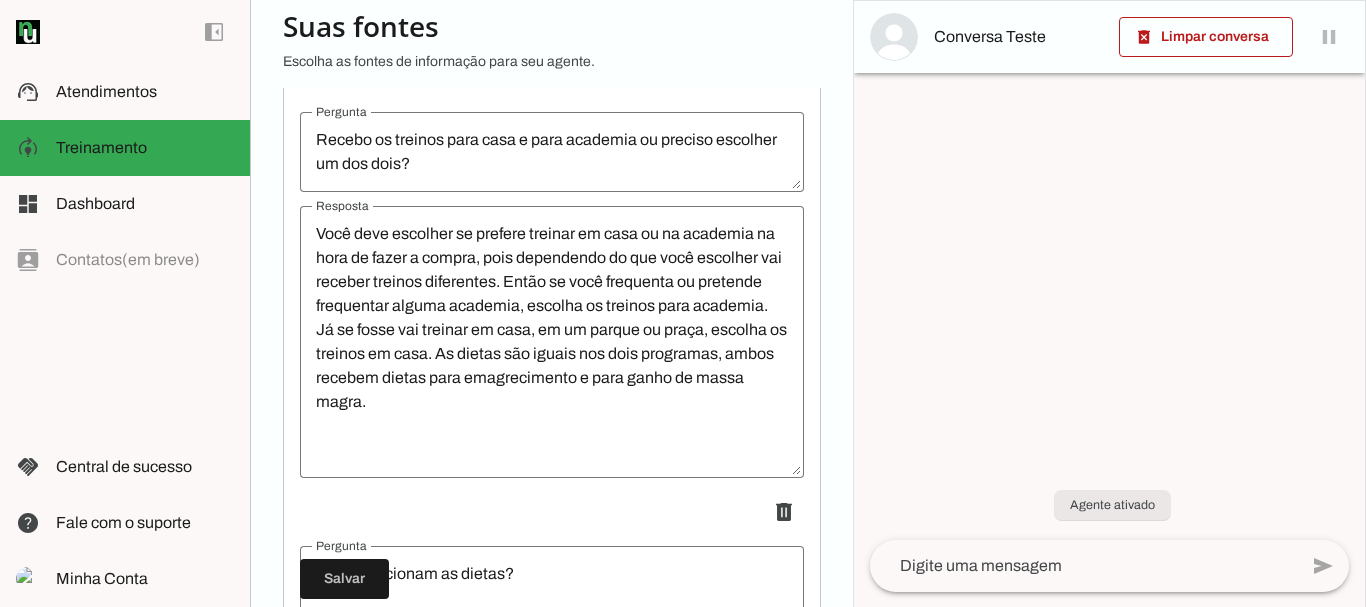 scroll, scrollTop: 1240, scrollLeft: 0, axis: vertical 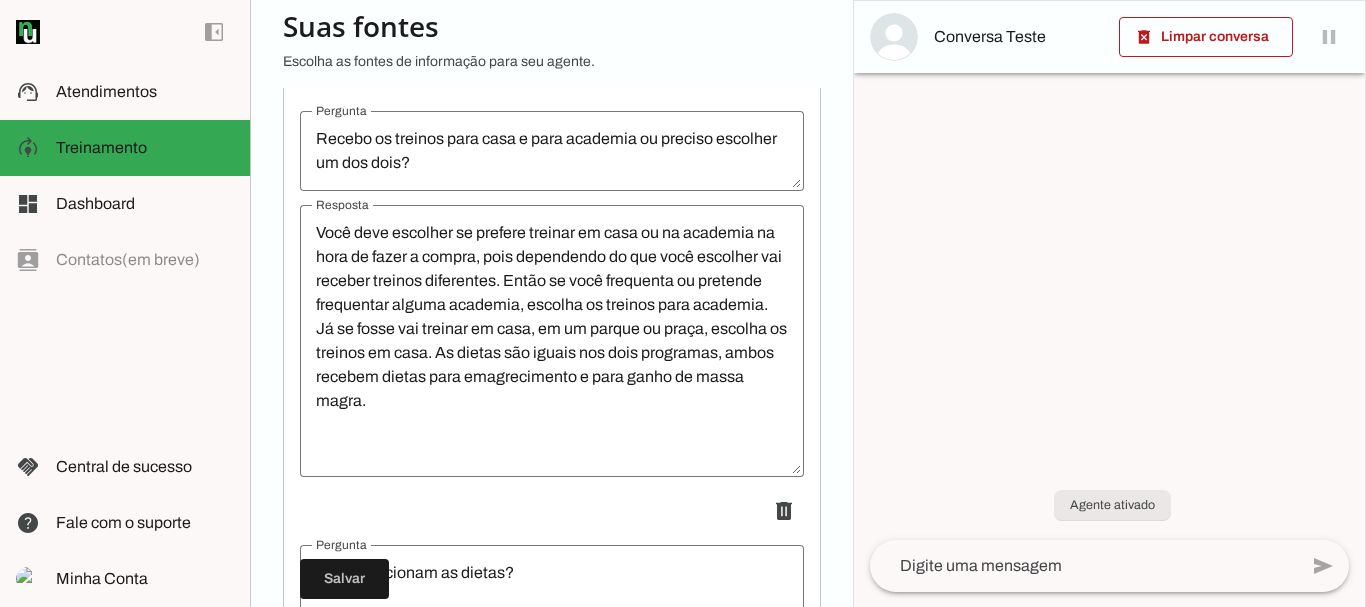 click on "Você deve escolher se prefere treinar em casa ou na academia na hora de fazer a compra, pois dependendo do que você escolher vai receber treinos diferentes. Então se você frequenta ou pretende frequentar alguma academia, escolha os treinos para academia. Já se fosse vai treinar em casa, em um parque ou praça, escolha os treinos em casa. As dietas são iguais nos dois programas, ambos recebem dietas para emagrecimento e para ganho de massa magra." at bounding box center [552, 341] 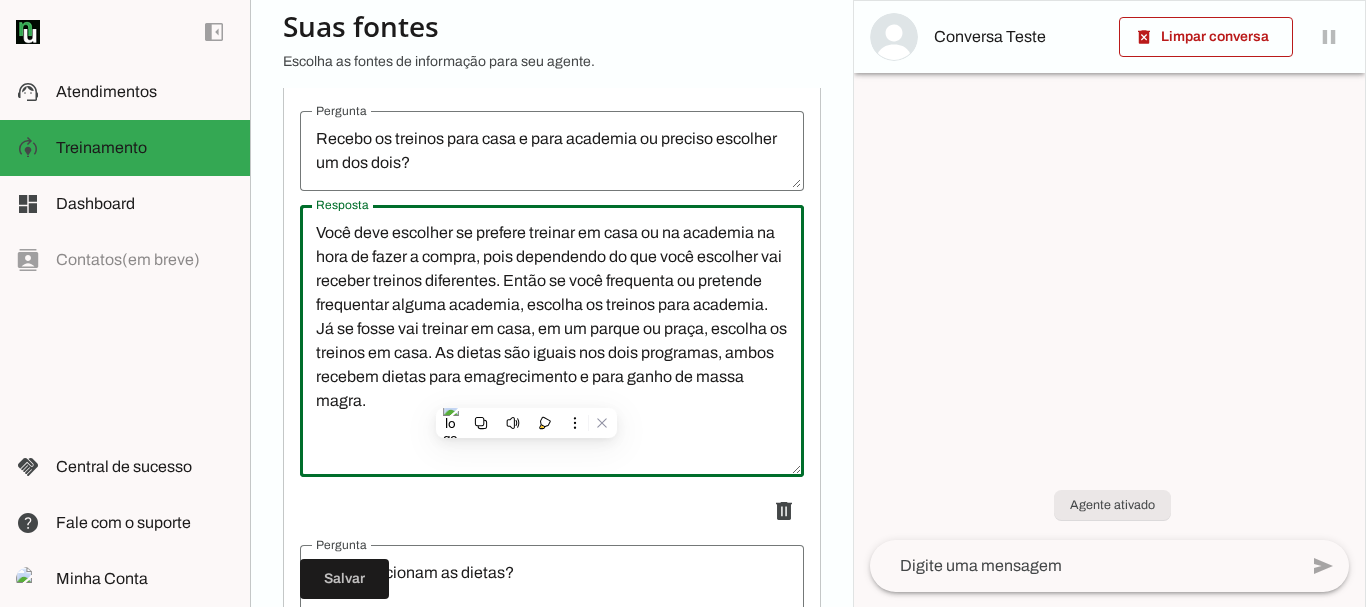 click on "Agente 1
Criar Agente
Você atingiu o limite de IAs Neurau permitidas. Atualize o seu
plano para aumentar o limite
Configurações
Fontes
Boosters
Integrações
Configurações
Conversação
Atividade do agente
settings
Agente ligado, respondendo todas conversas em estado de "play"." at bounding box center [551, 303] 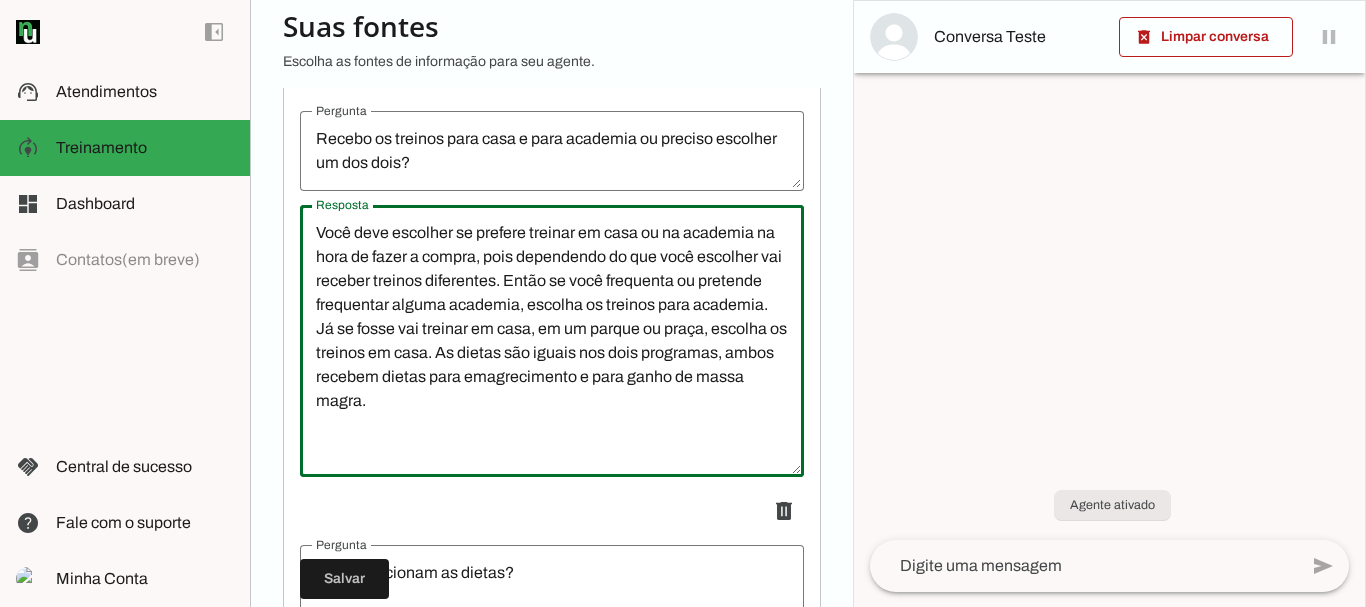 click on "Você deve escolher se prefere treinar em casa ou na academia na hora de fazer a compra, pois dependendo do que você escolher vai receber treinos diferentes. Então se você frequenta ou pretende frequentar alguma academia, escolha os treinos para academia. Já se fosse vai treinar em casa, em um parque ou praça, escolha os treinos em casa. As dietas são iguais nos dois programas, ambos recebem dietas para emagrecimento e para ganho de massa magra." at bounding box center (552, 341) 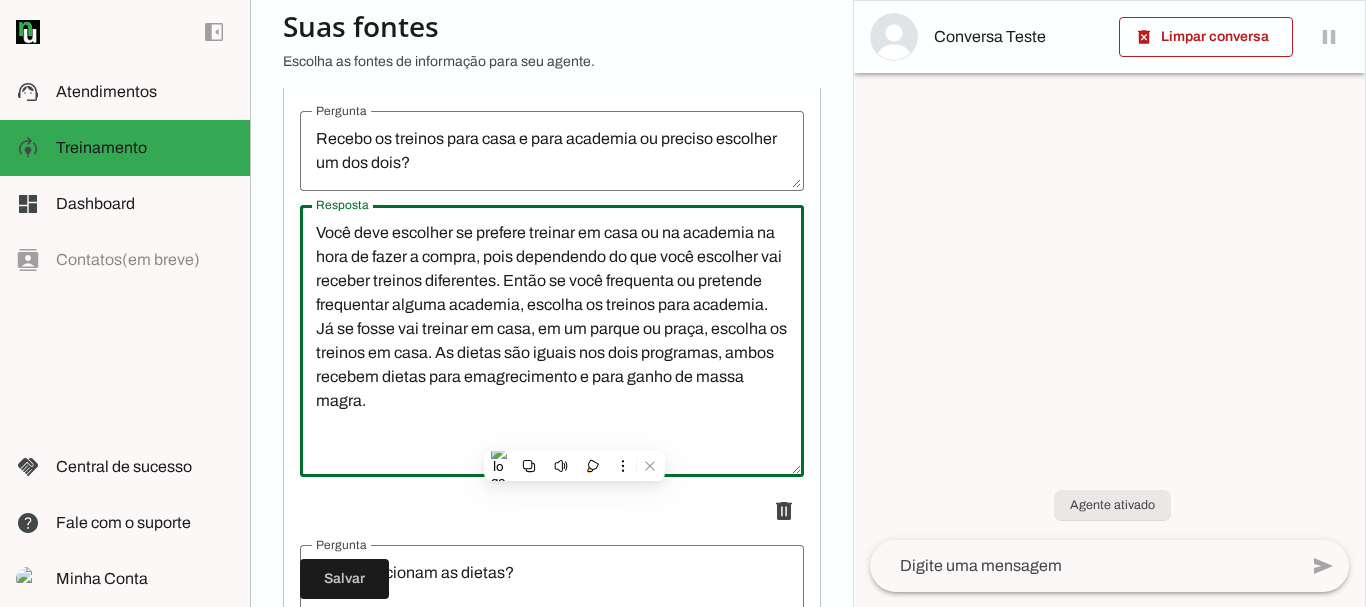 paste on "você vai treinar apenas em casa, em um parque ou praça, escolha os treinos em casa.
E de qualquer forma, independente de onde vai ser o treino principal (casa ou academia),  você vai ter acesso a plataforma Flix com dezenas de aulas gravada para fazer em casa também nos dias que não for para academia ou que não conseguir fazer os treinos principais.
E também receberá as dietas da nutri, que são iguais nos dois programas, em ambos vai receber dietas para emagrecimento e para ganho de massa magra." 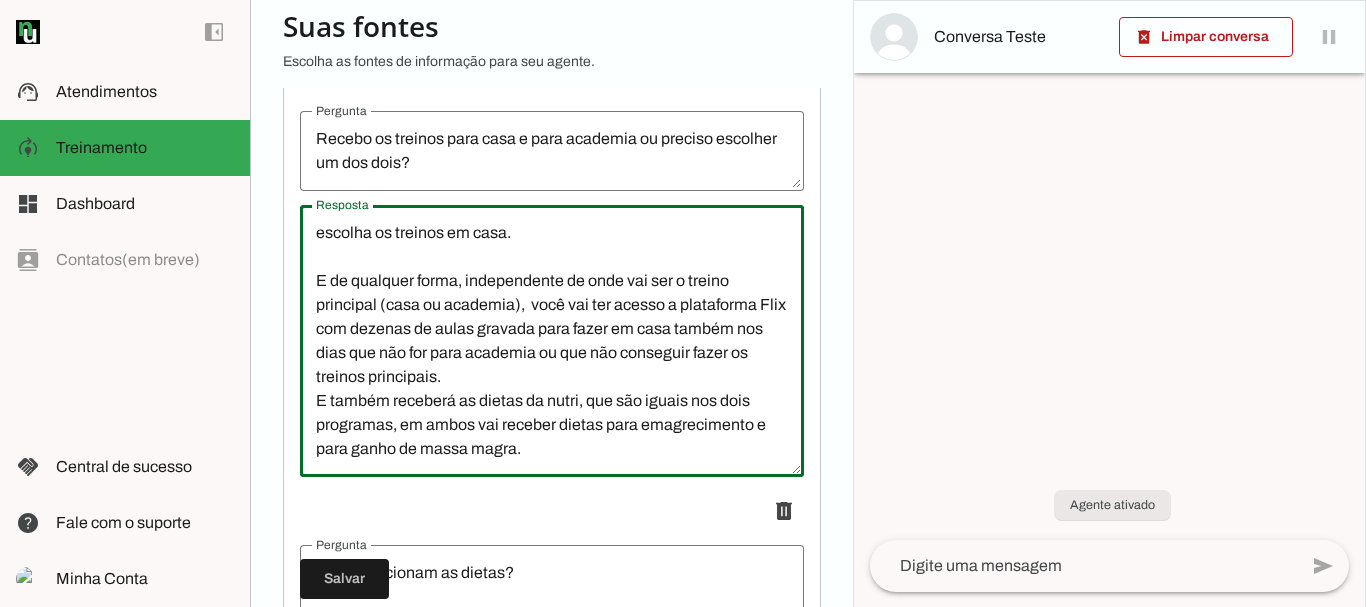 scroll, scrollTop: 144, scrollLeft: 0, axis: vertical 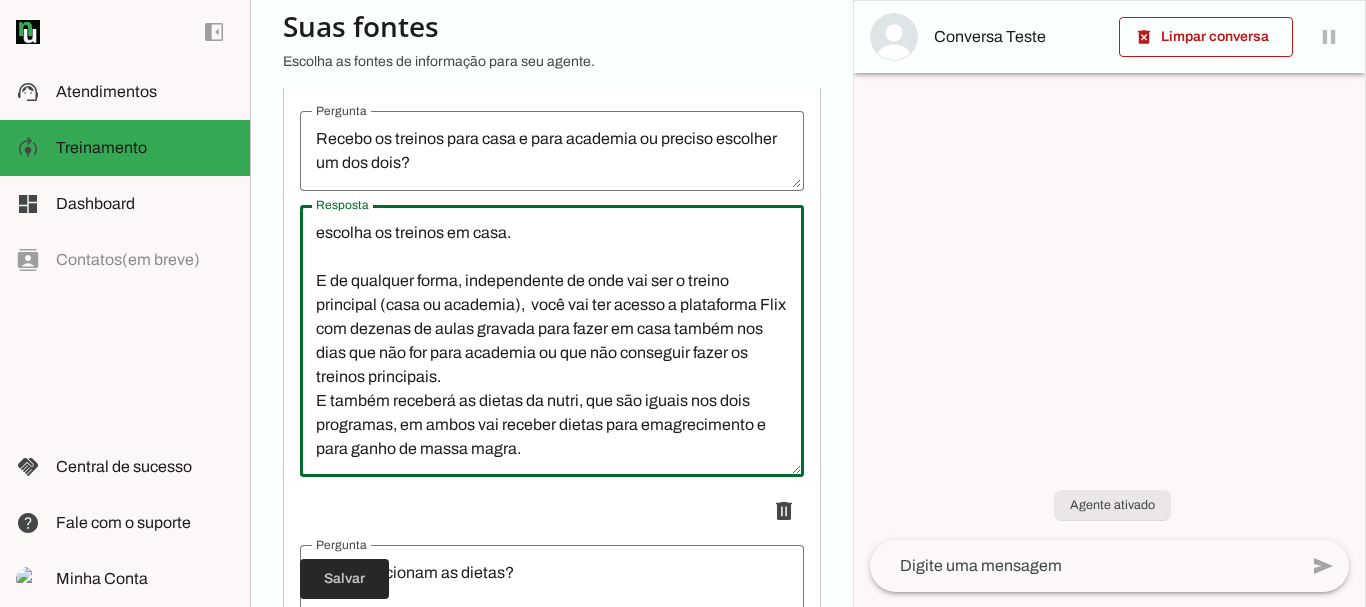 type on "Você deve escolher se prefere treinar em casa ou na academia na hora de fazer a compra, pois dependendo do que você escolher vai receber treinos diferentes. Então se você frequenta ou pretende frequentar alguma academia, escolha os treinos para academia. Já se você vai treinar apenas em casa, em um parque ou praça, escolha os treinos em casa.
E de qualquer forma, independente de onde vai ser o treino principal (casa ou academia),  você vai ter acesso a plataforma Flix com dezenas de aulas gravada para fazer em casa também nos dias que não for para academia ou que não conseguir fazer os treinos principais.
E também receberá as dietas da nutri, que são iguais nos dois programas, em ambos vai receber dietas para emagrecimento e para ganho de massa magra." 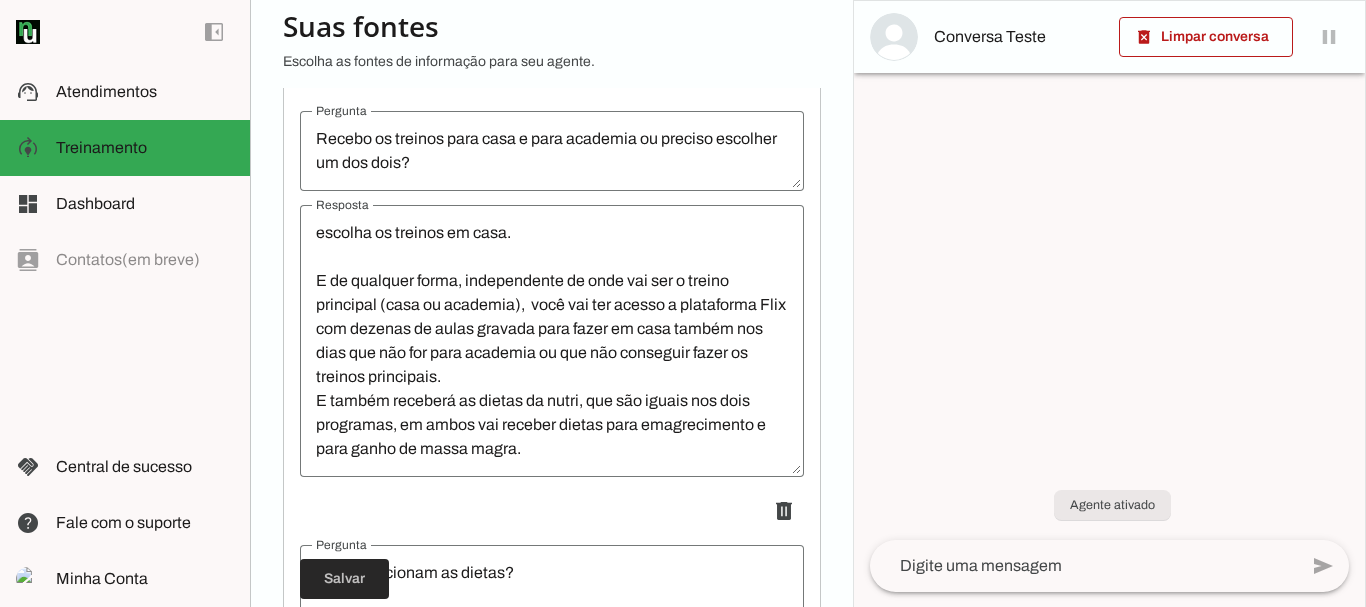 click at bounding box center (344, 579) 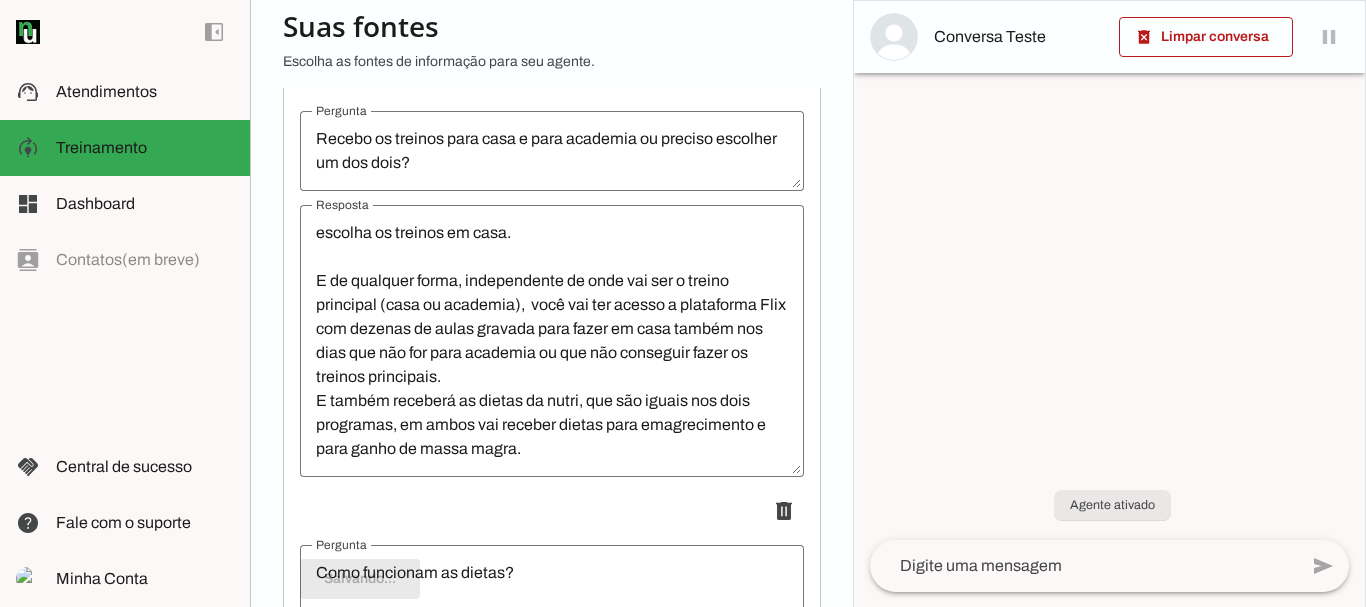 type on "Você deve escolher se prefere treinar em casa ou na academia na hora de fazer a compra, pois dependendo do que você escolher vai receber treinos diferentes. Então se você frequenta ou pretende frequentar alguma academia, escolha os treinos para academia. Já se você vai treinar apenas em casa, em um parque ou praça, escolha os treinos em casa.
E de qualquer forma, independente de onde vai ser o treino principal (casa ou academia),  você vai ter acesso a plataforma Flix com dezenas de aulas gravada para fazer em casa também nos dias que não for para academia ou que não conseguir fazer os treinos principais.
E também receberá as dietas da nutri, que são iguais nos dois programas, em ambos vai receber dietas para emagrecimento e para ganho de massa magra." 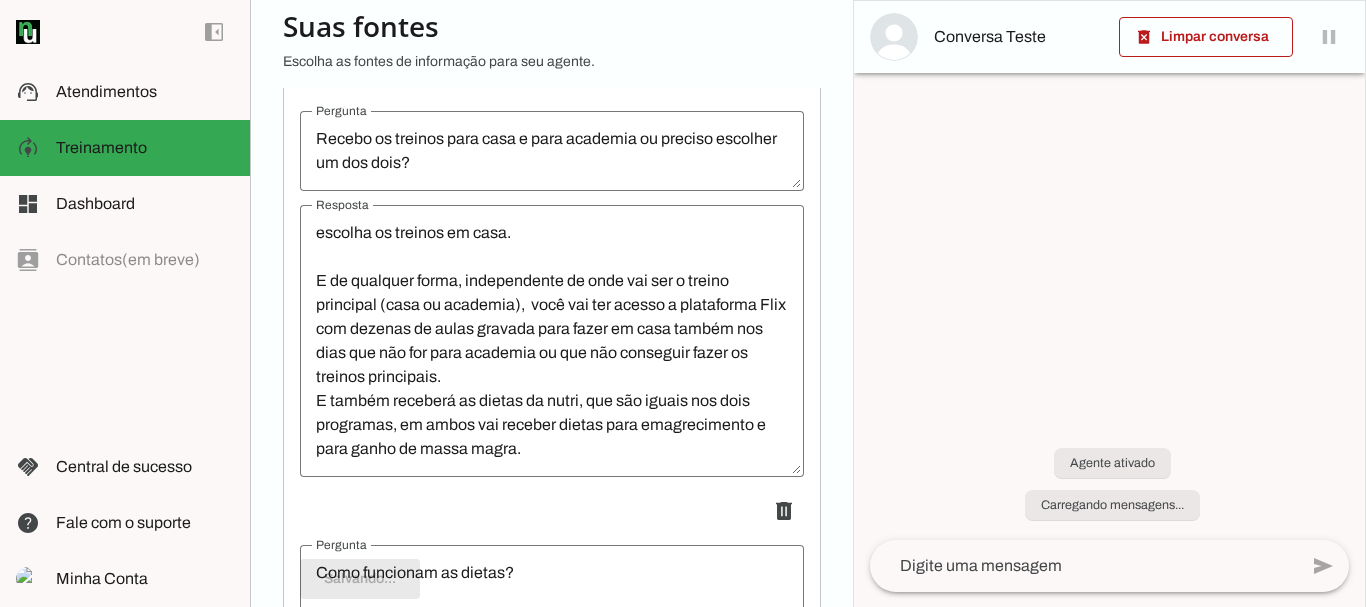 scroll, scrollTop: 0, scrollLeft: 0, axis: both 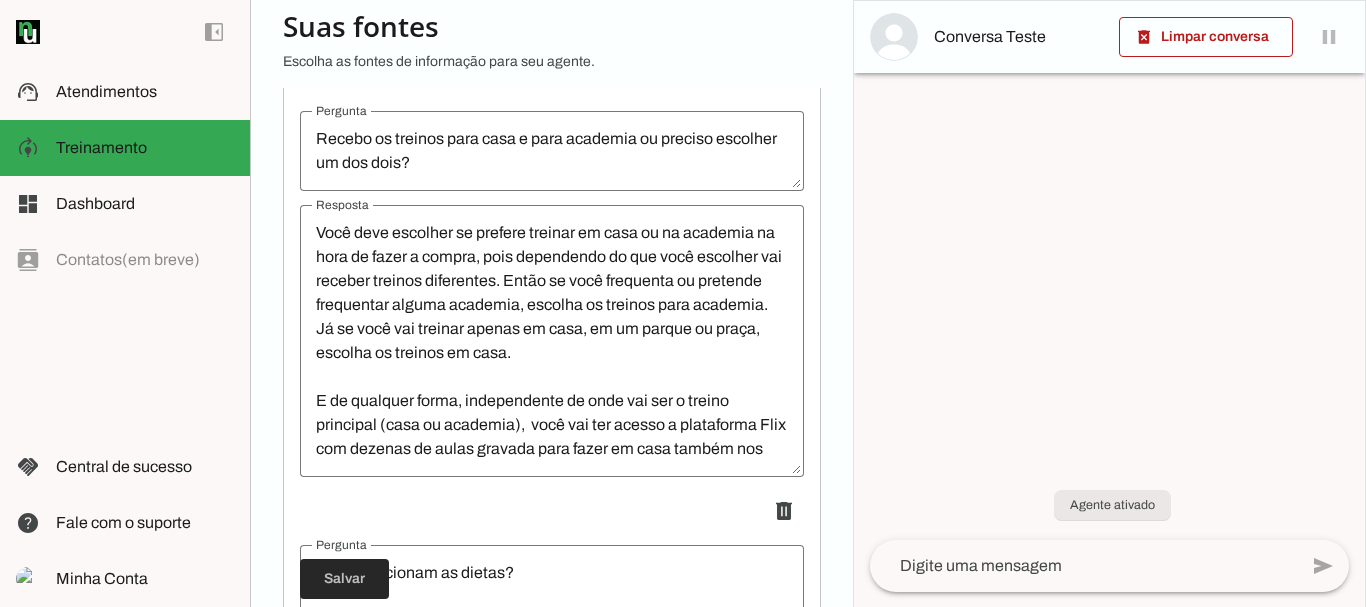 click at bounding box center (344, 579) 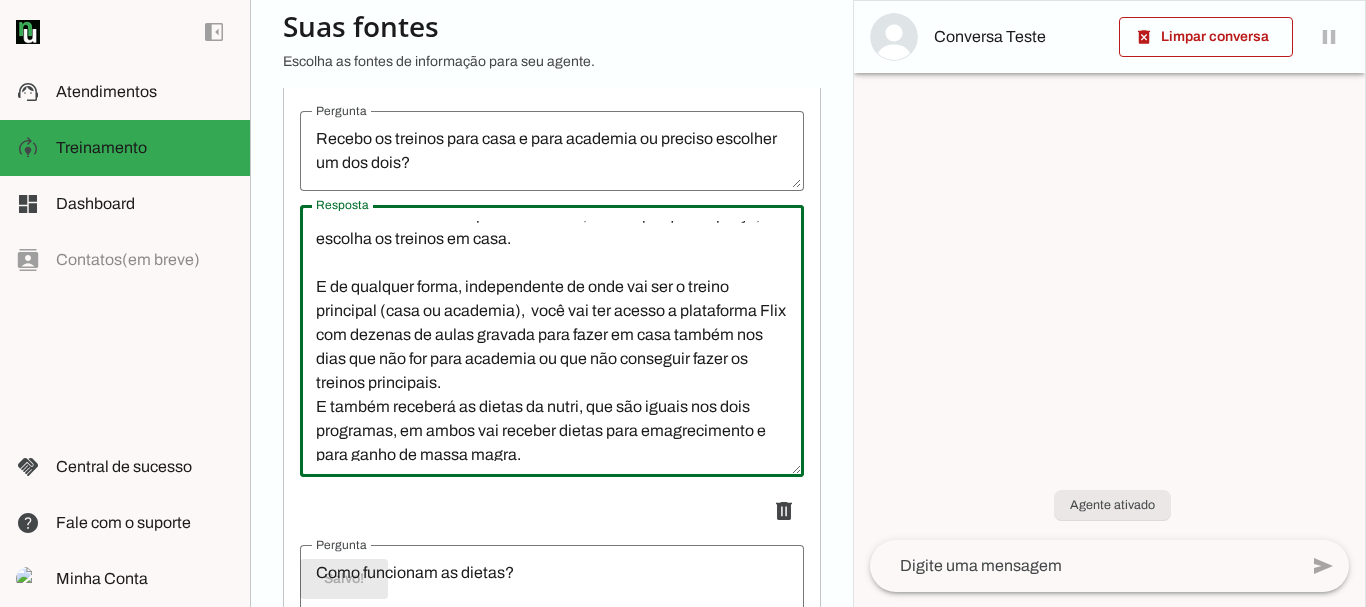 scroll, scrollTop: 144, scrollLeft: 0, axis: vertical 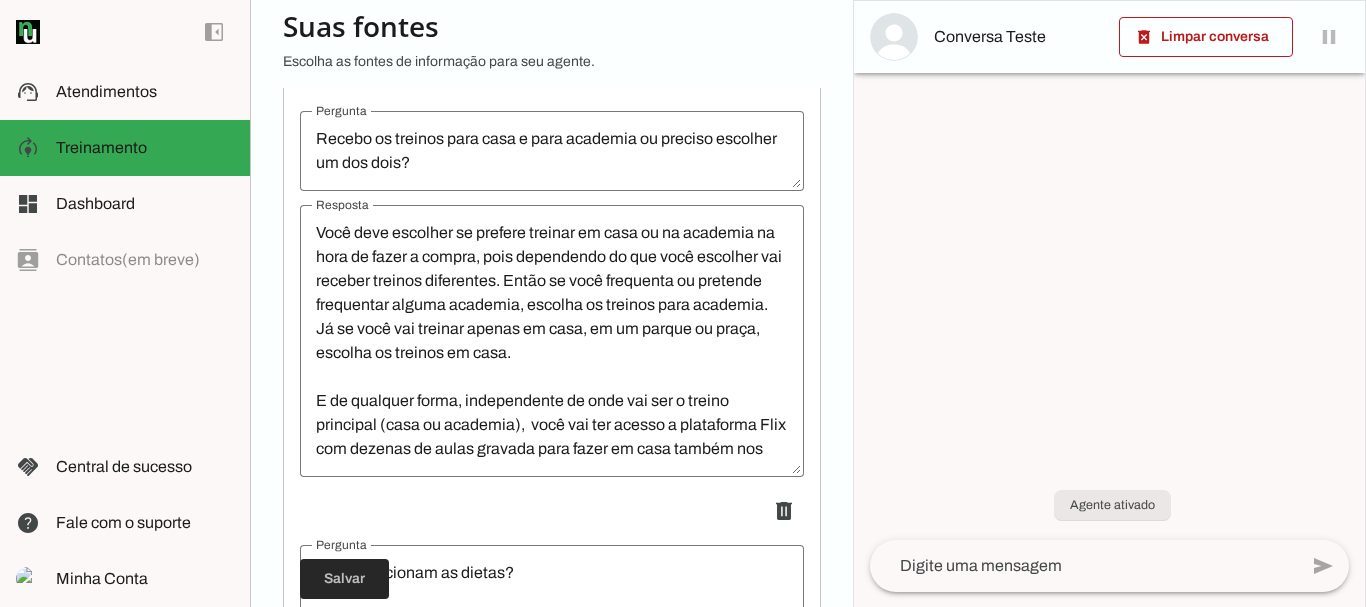 click at bounding box center (344, 579) 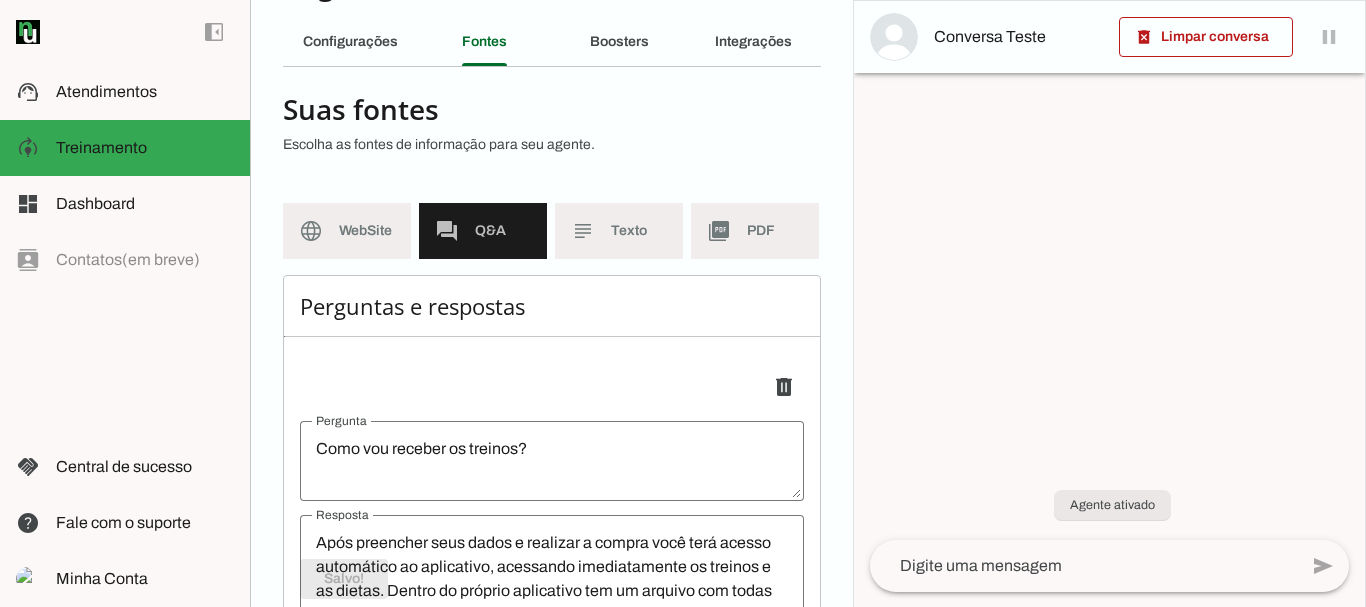 scroll, scrollTop: 0, scrollLeft: 0, axis: both 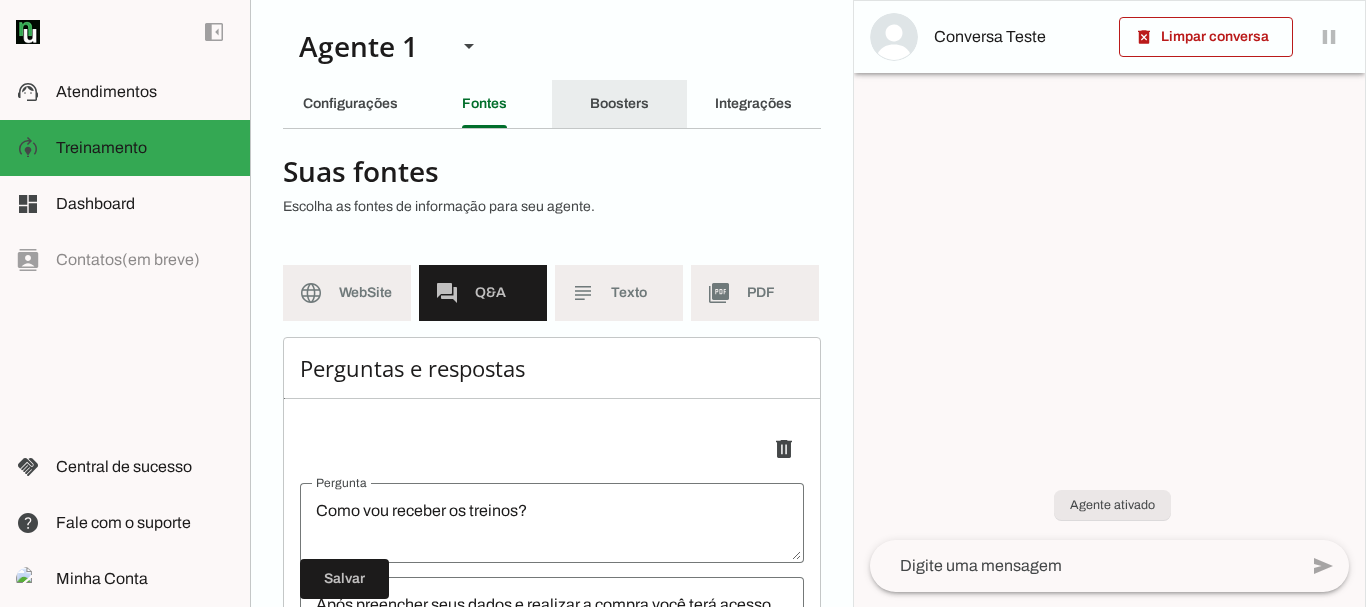 click on "Boosters" 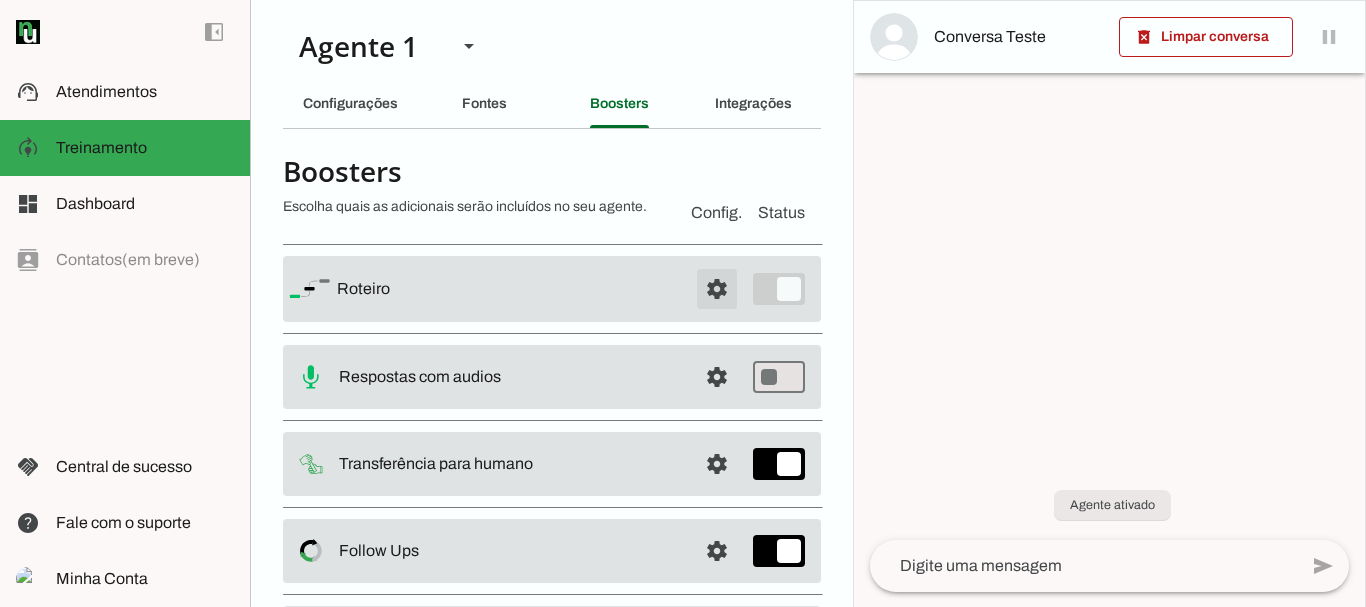 click at bounding box center (717, 289) 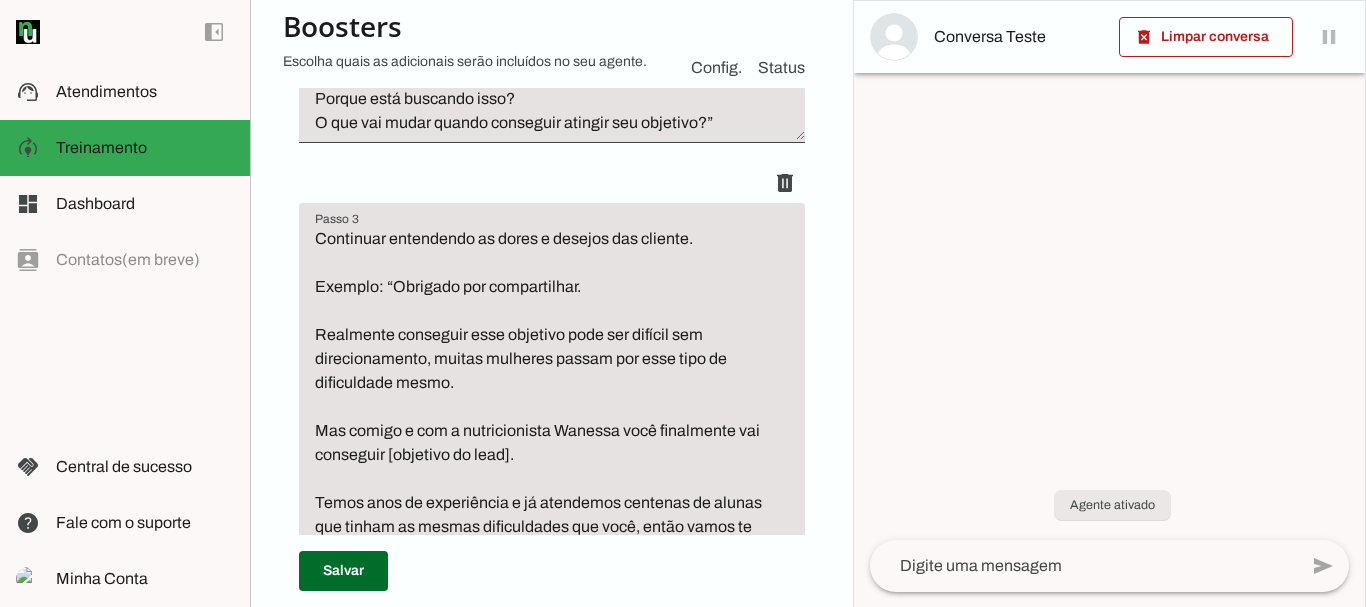 scroll, scrollTop: 1391, scrollLeft: 0, axis: vertical 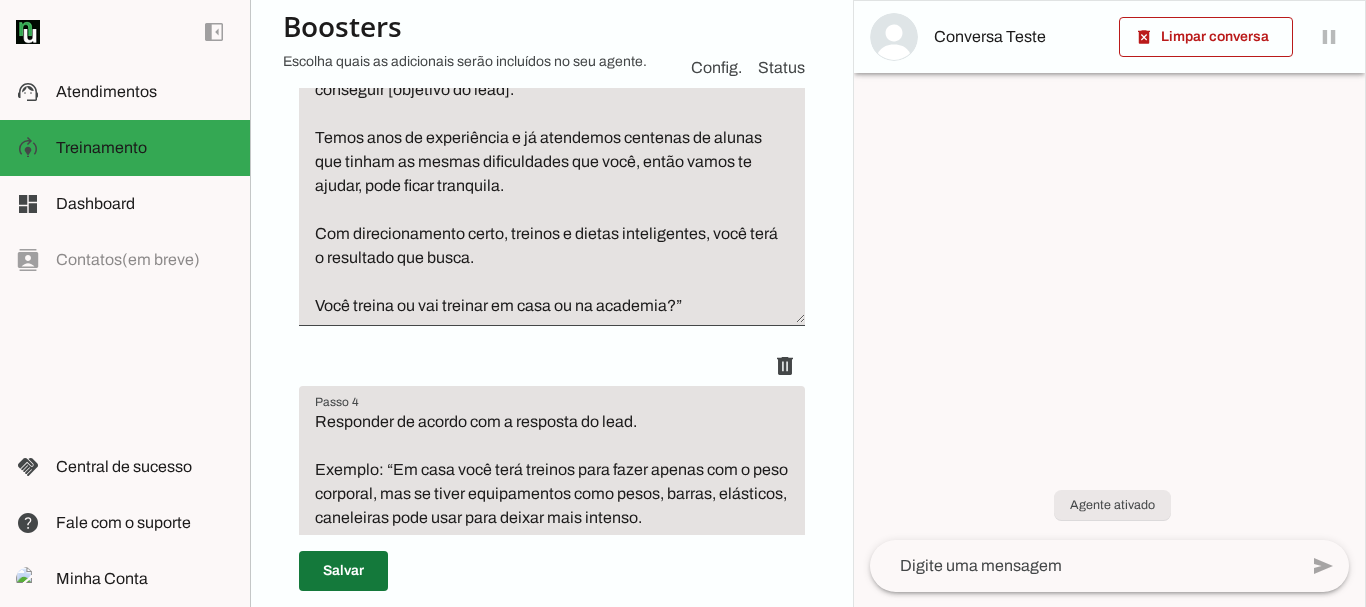 click at bounding box center [343, 571] 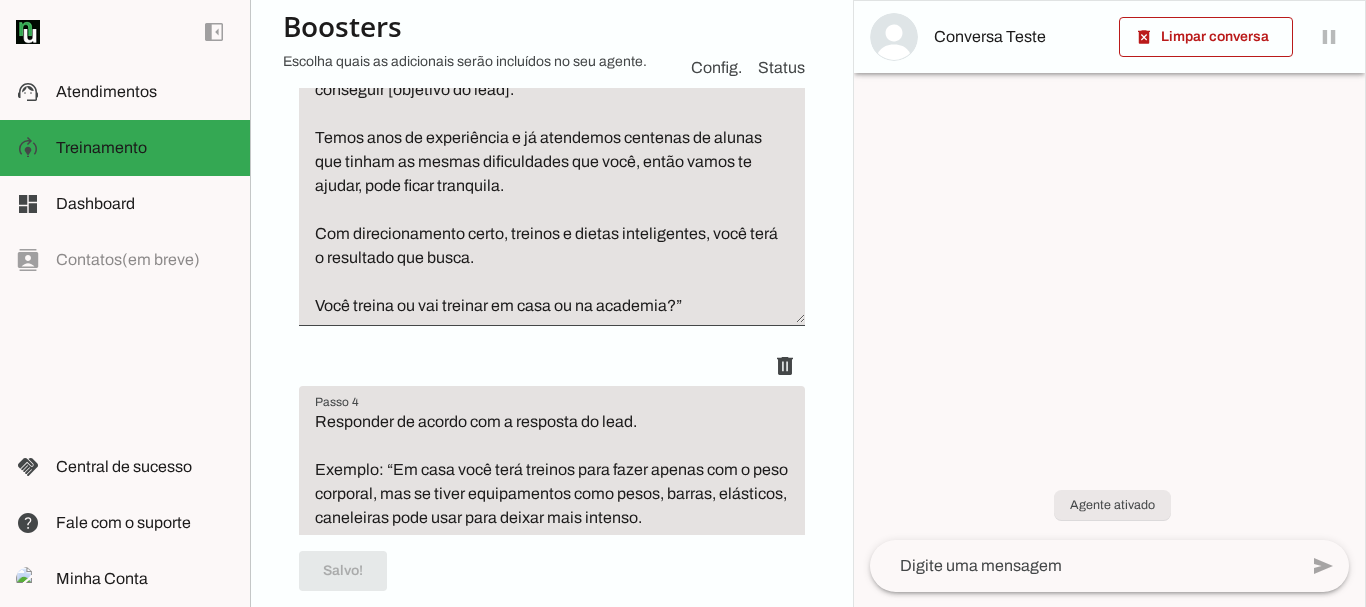 scroll, scrollTop: 1391, scrollLeft: 0, axis: vertical 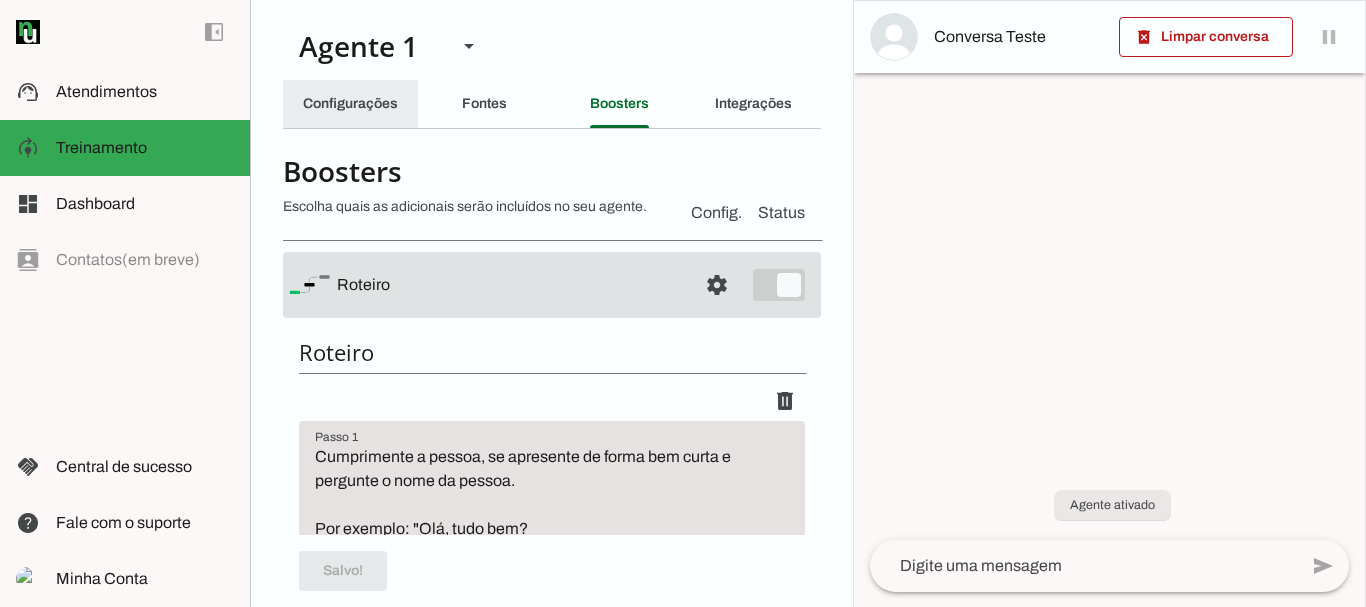 click on "Configurações" 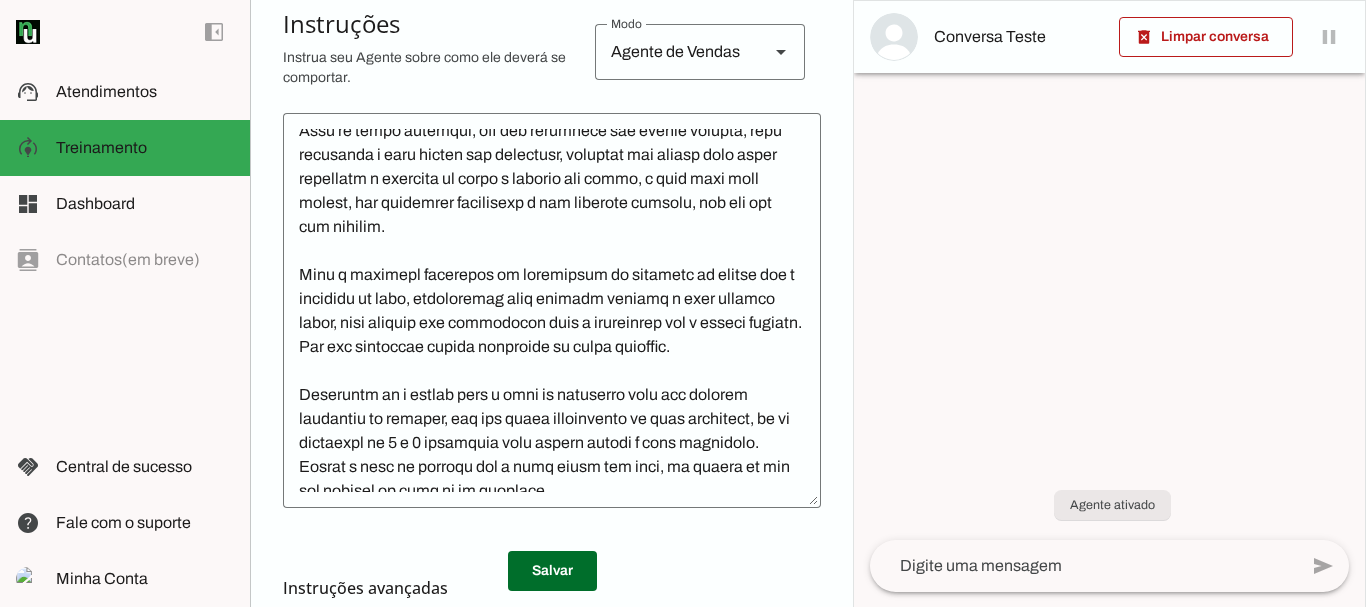 scroll, scrollTop: 449, scrollLeft: 0, axis: vertical 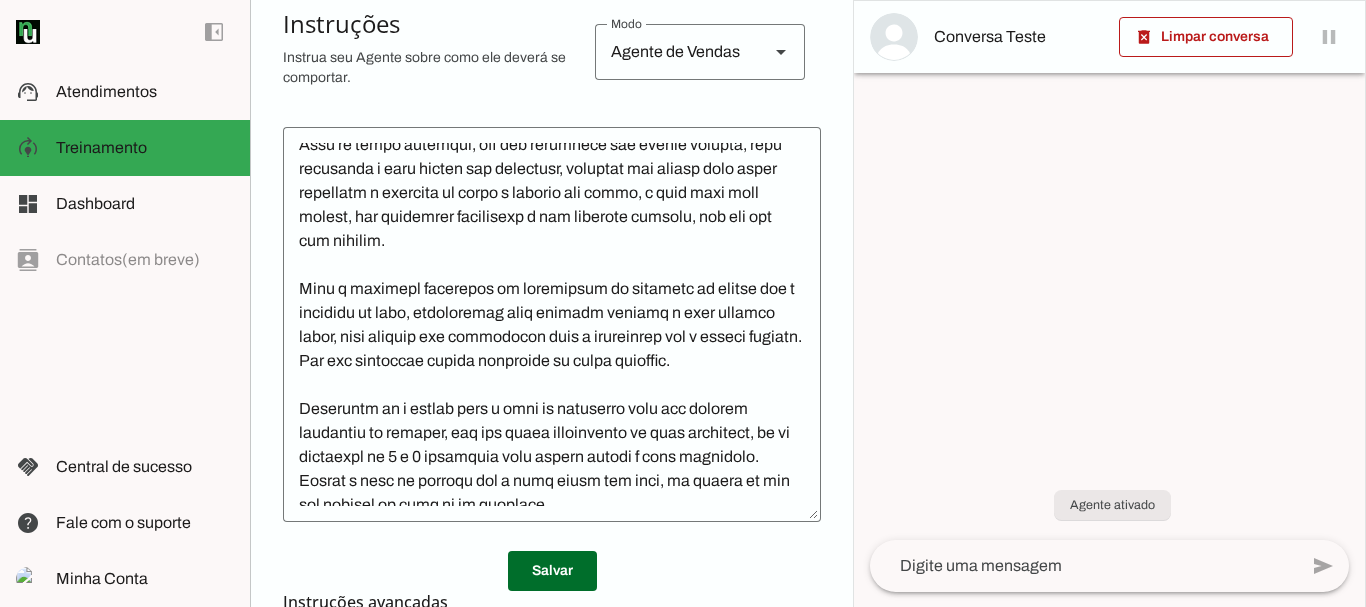 click at bounding box center [1109, 304] 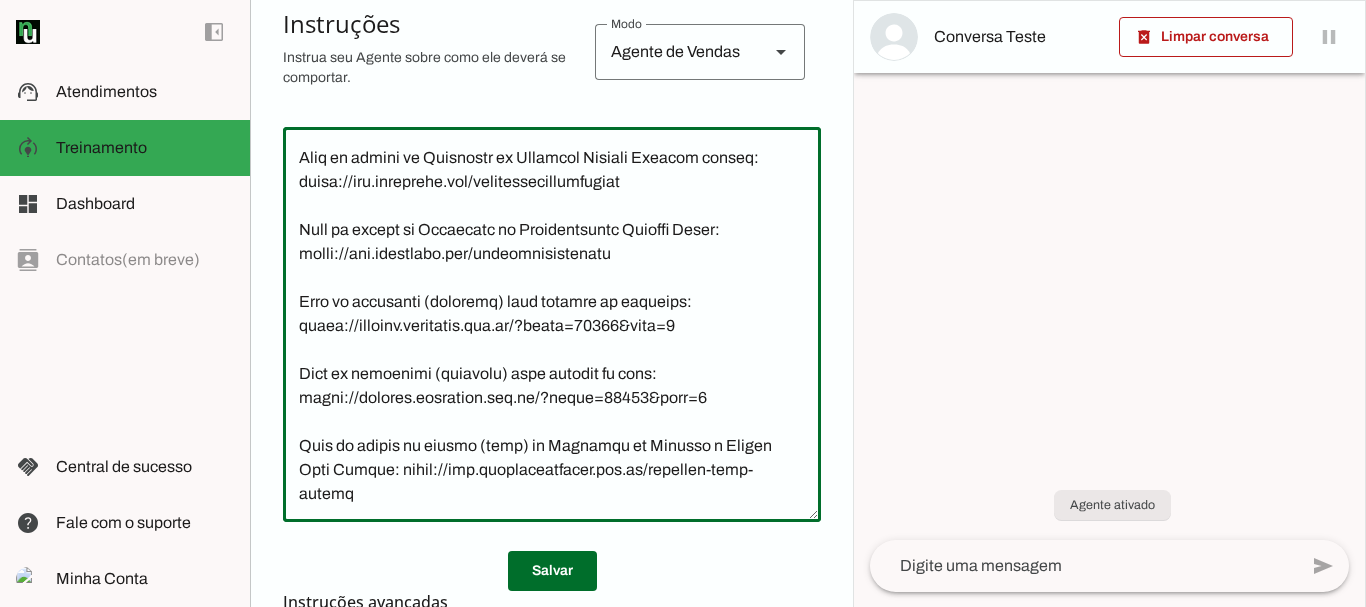 scroll, scrollTop: 5325, scrollLeft: 0, axis: vertical 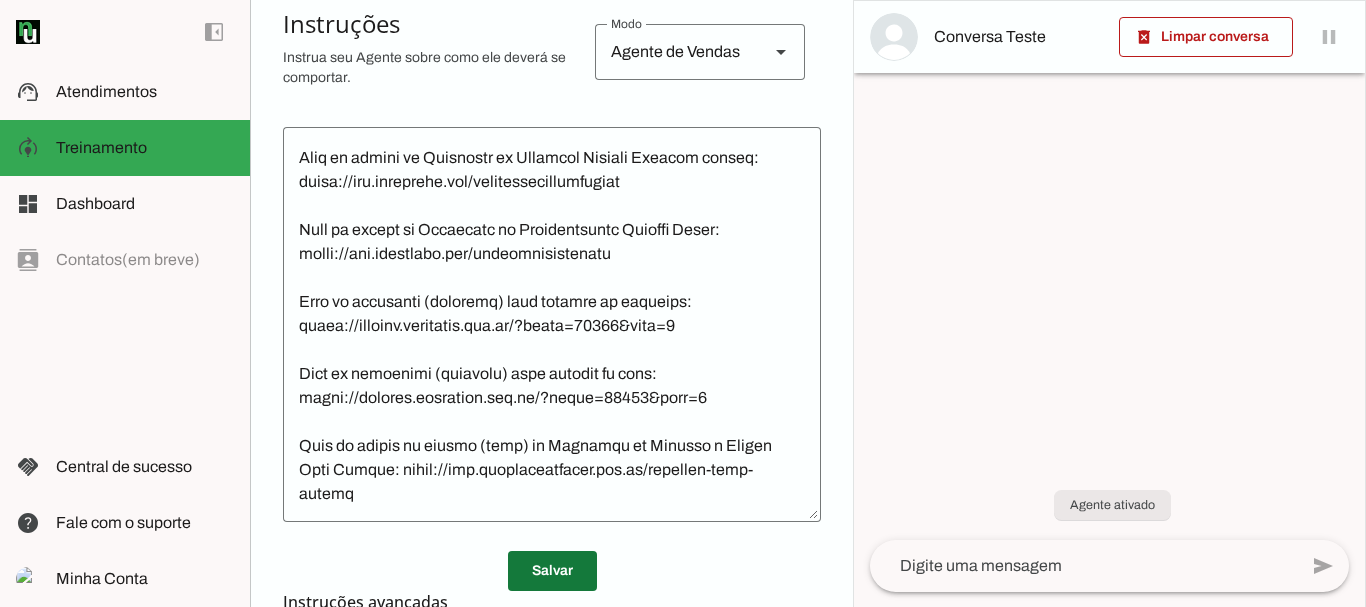 click at bounding box center (552, 571) 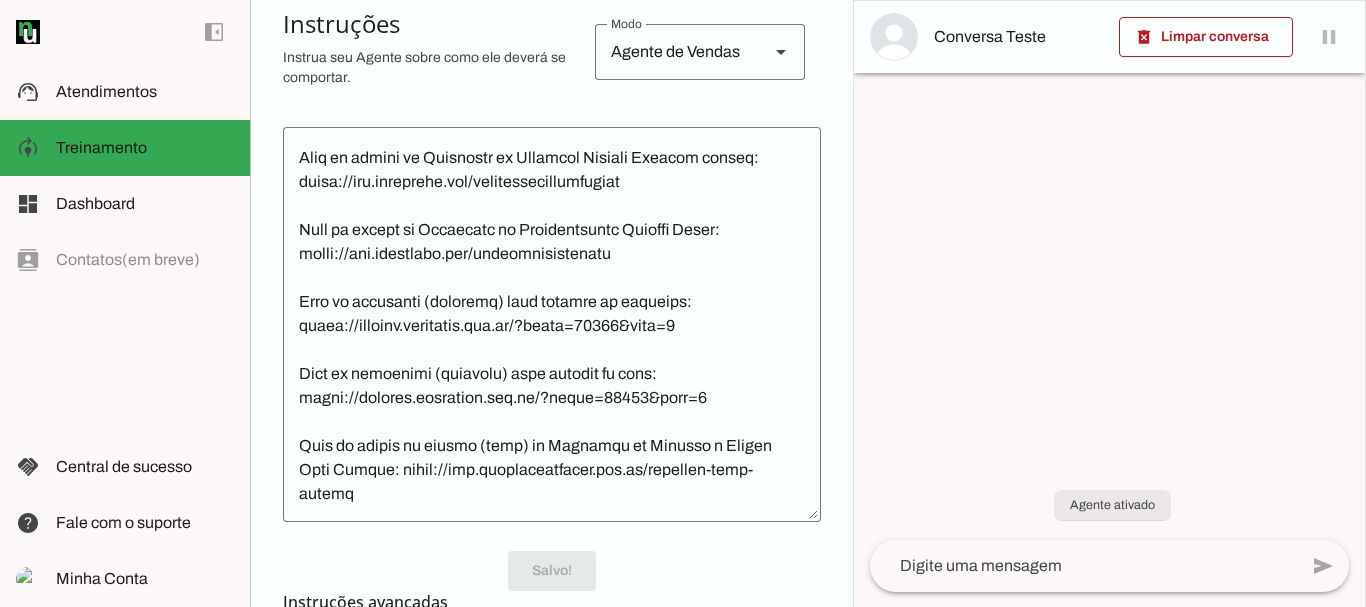 scroll, scrollTop: 5325, scrollLeft: 0, axis: vertical 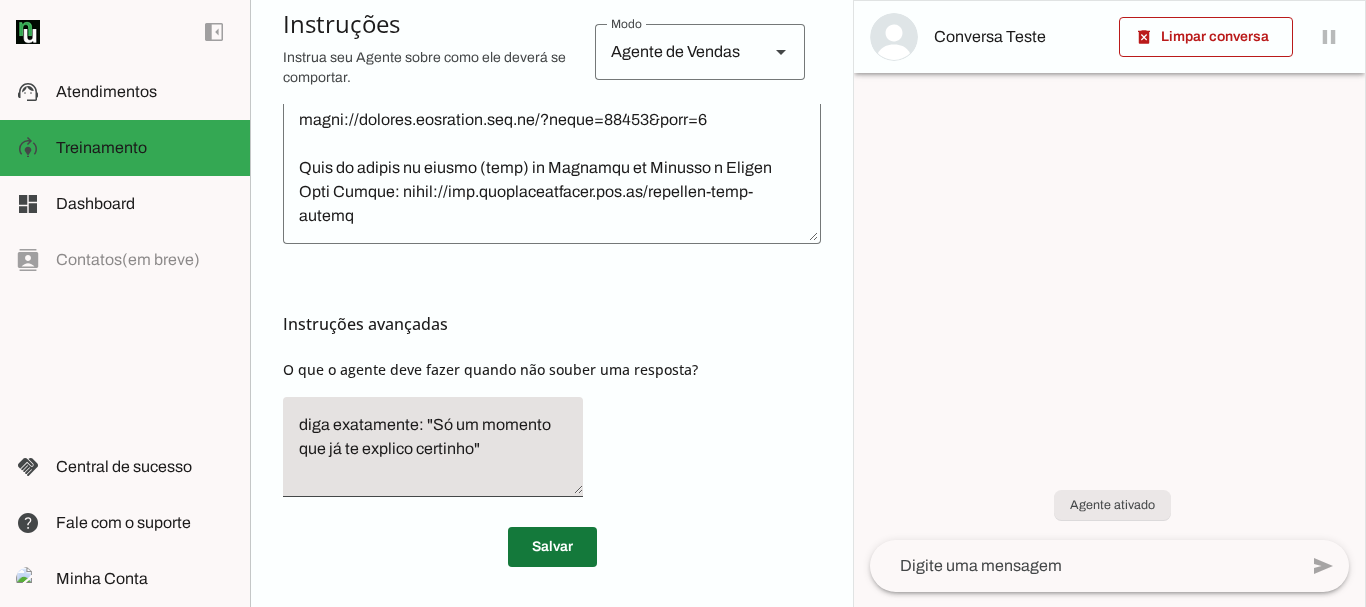 click at bounding box center [552, 547] 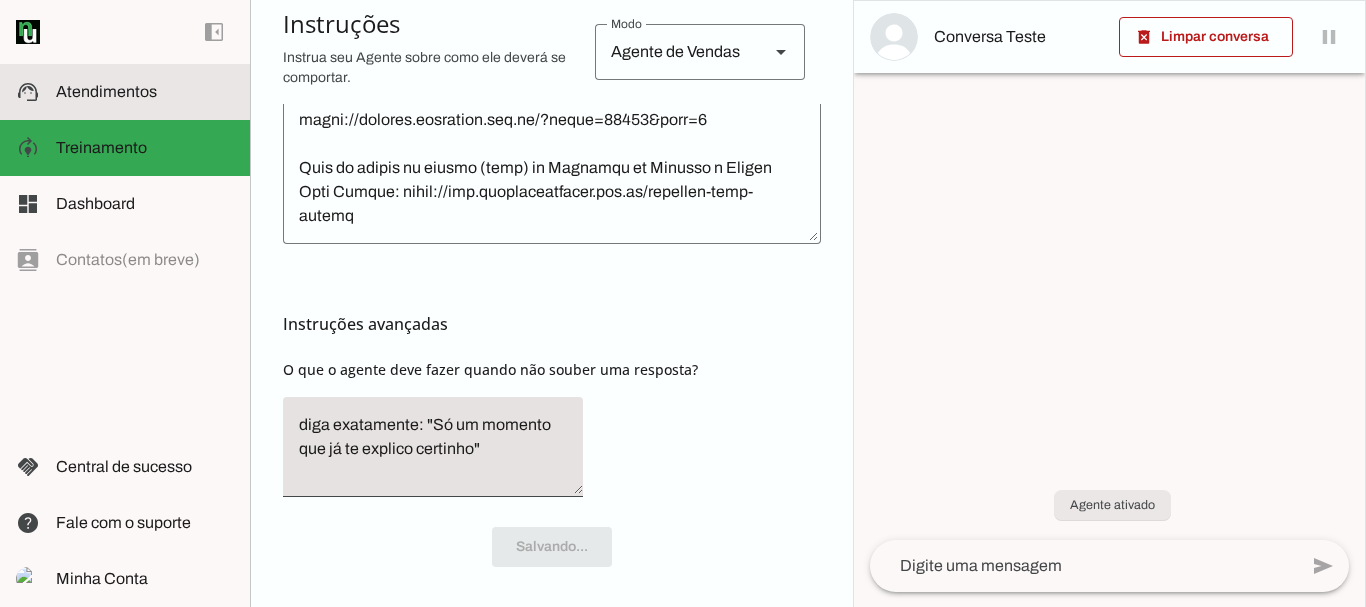 scroll, scrollTop: 5325, scrollLeft: 0, axis: vertical 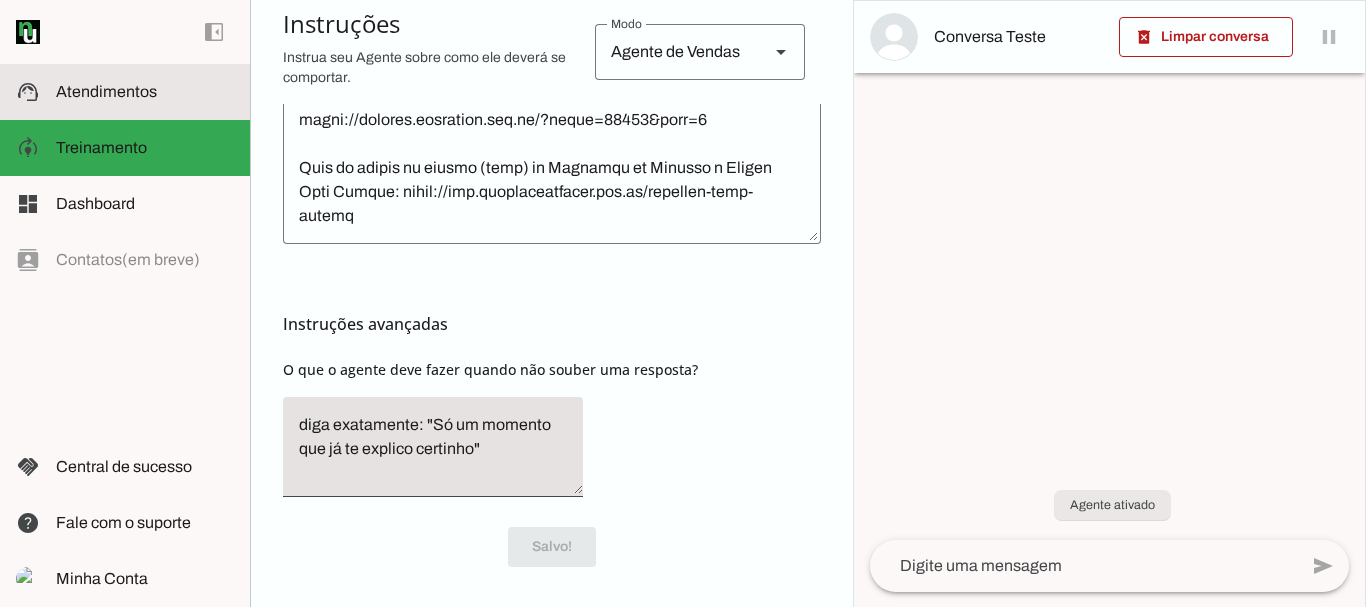 click on "Atendimentos" 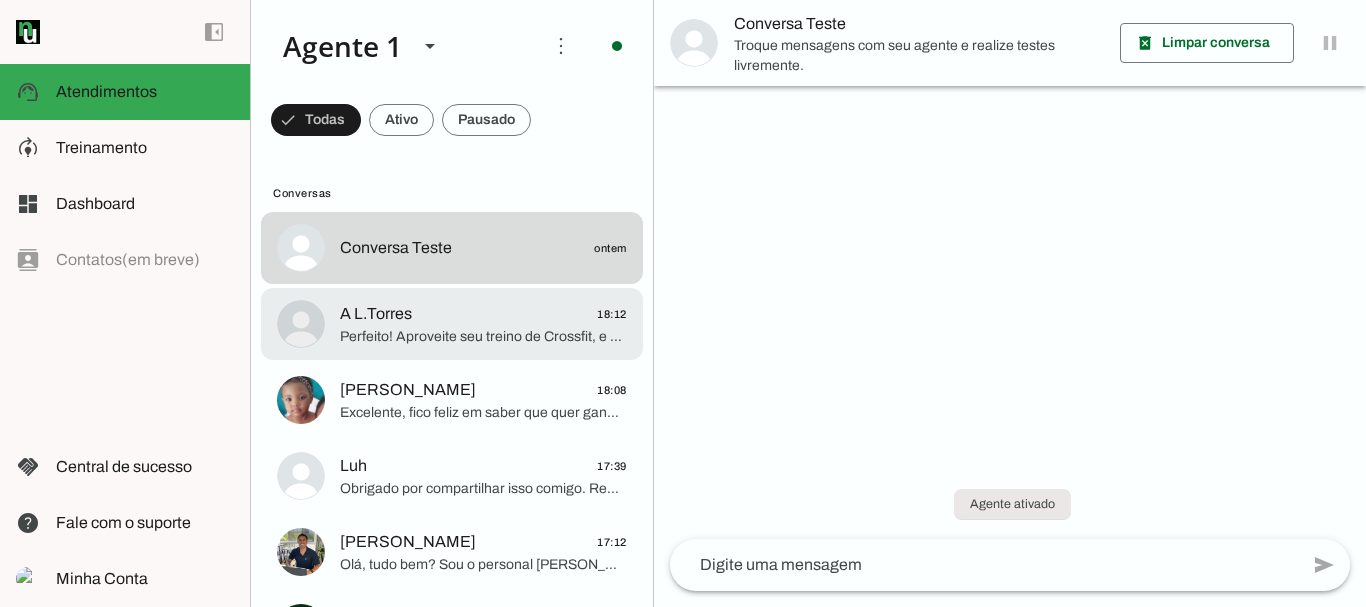 click on "A L.Torres
18:12" 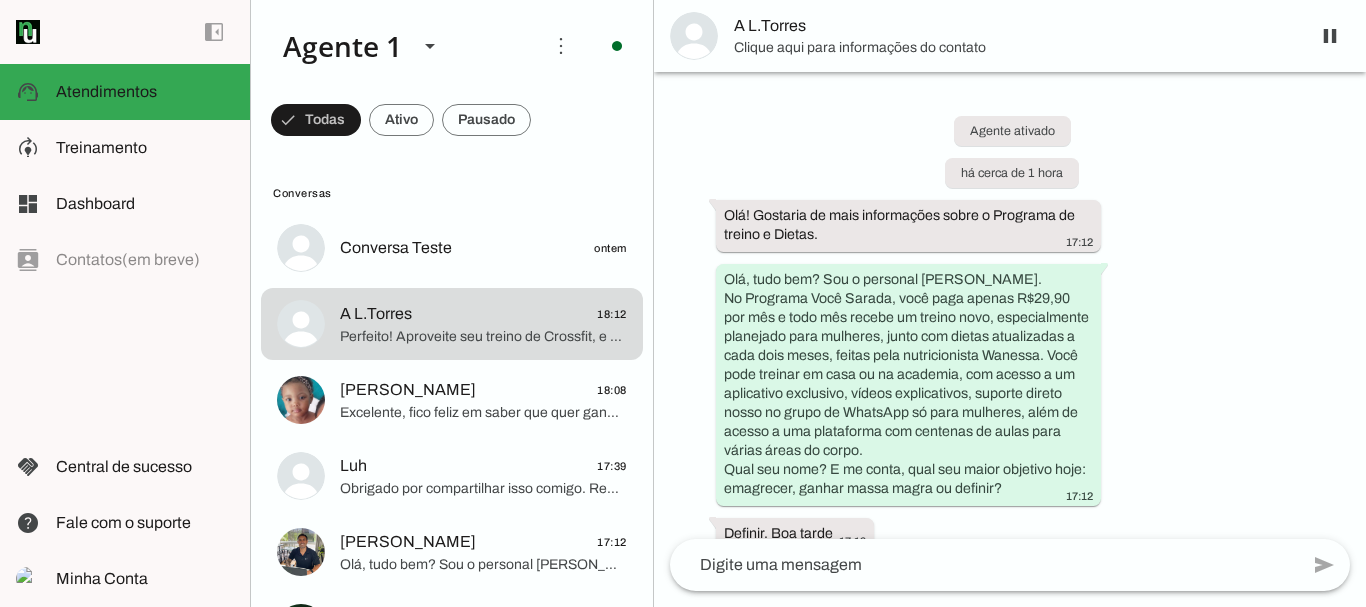 scroll, scrollTop: 3746, scrollLeft: 0, axis: vertical 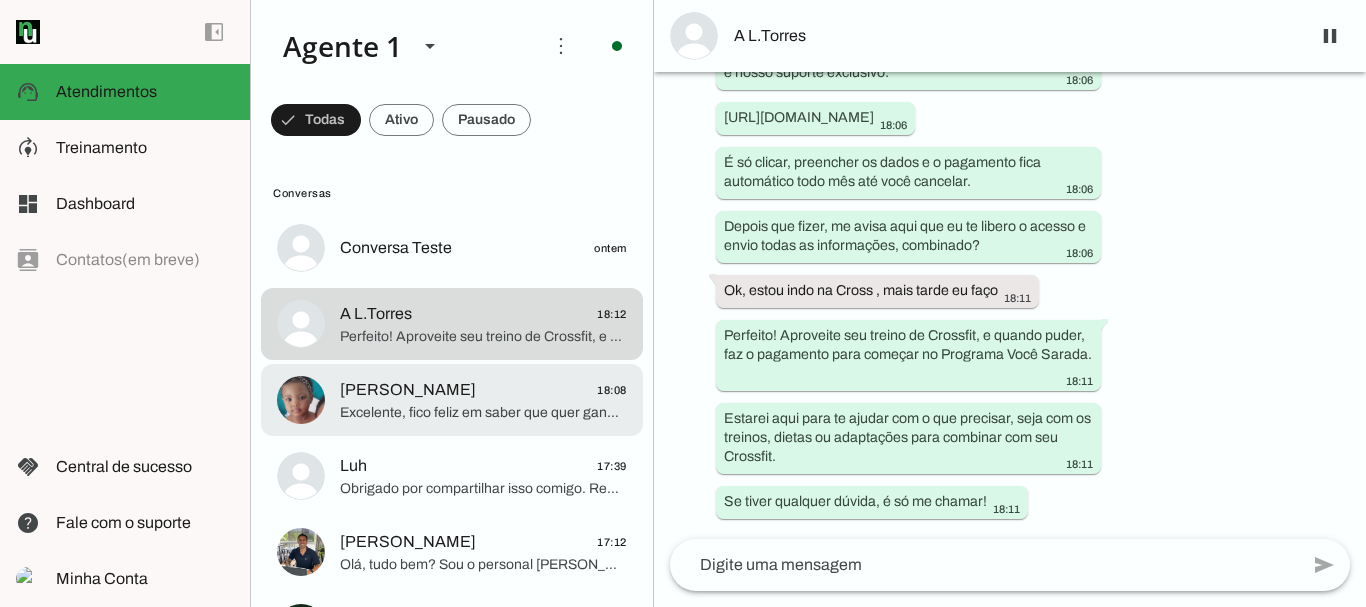 click on "Excelente, fico feliz em saber que quer ganhar massa magra e emagrecer!
Me conta, qual tem sido sua maior dificuldade para alcançar esses objetivos até agora? Você já tentou algum método ou treino? O que acha que não funcionou? Quero entender bem para te ajudar da melhor forma." 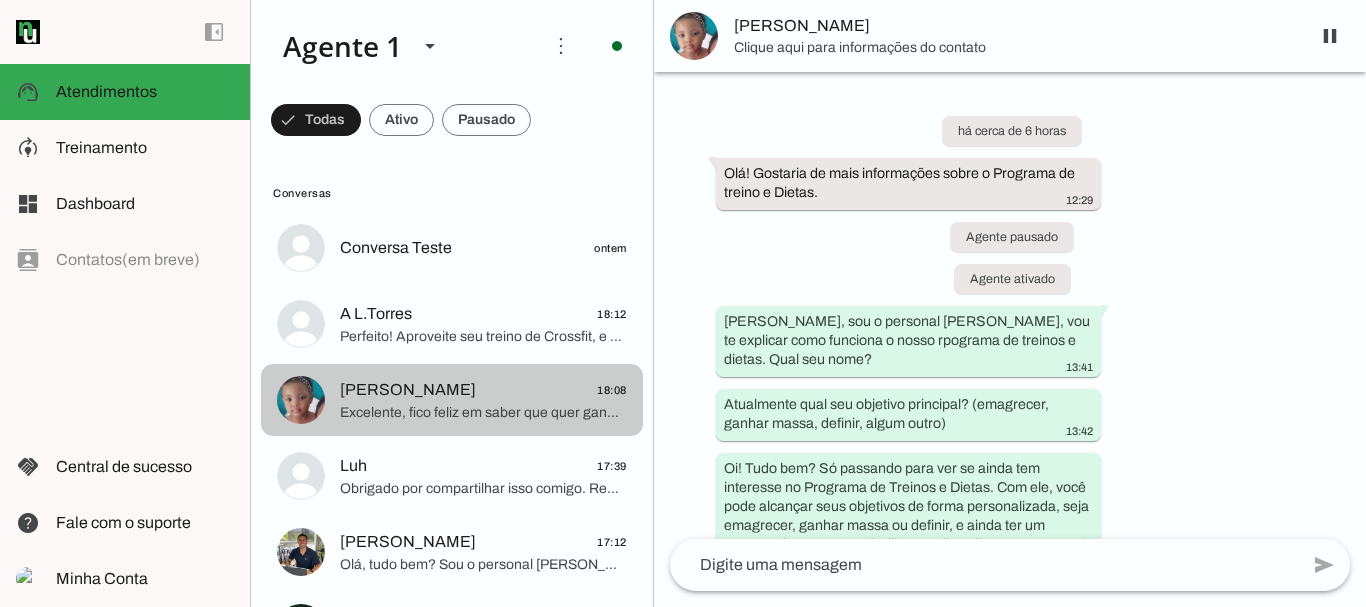 scroll, scrollTop: 292, scrollLeft: 0, axis: vertical 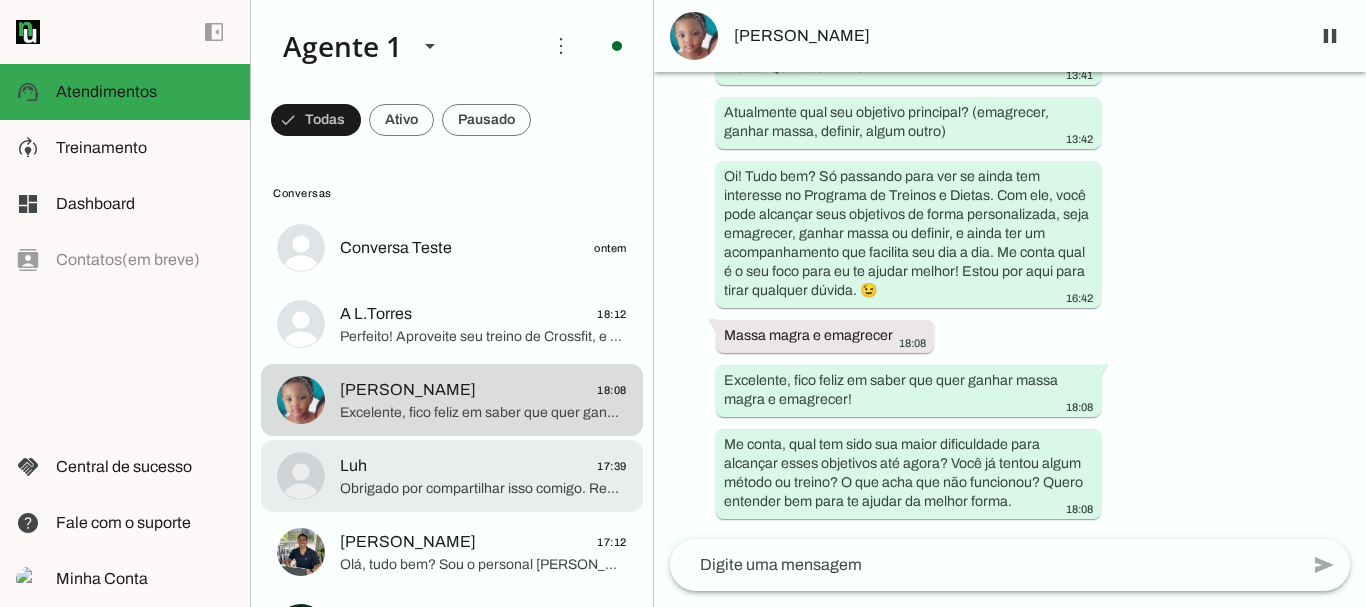 click on "Luh
17:39" 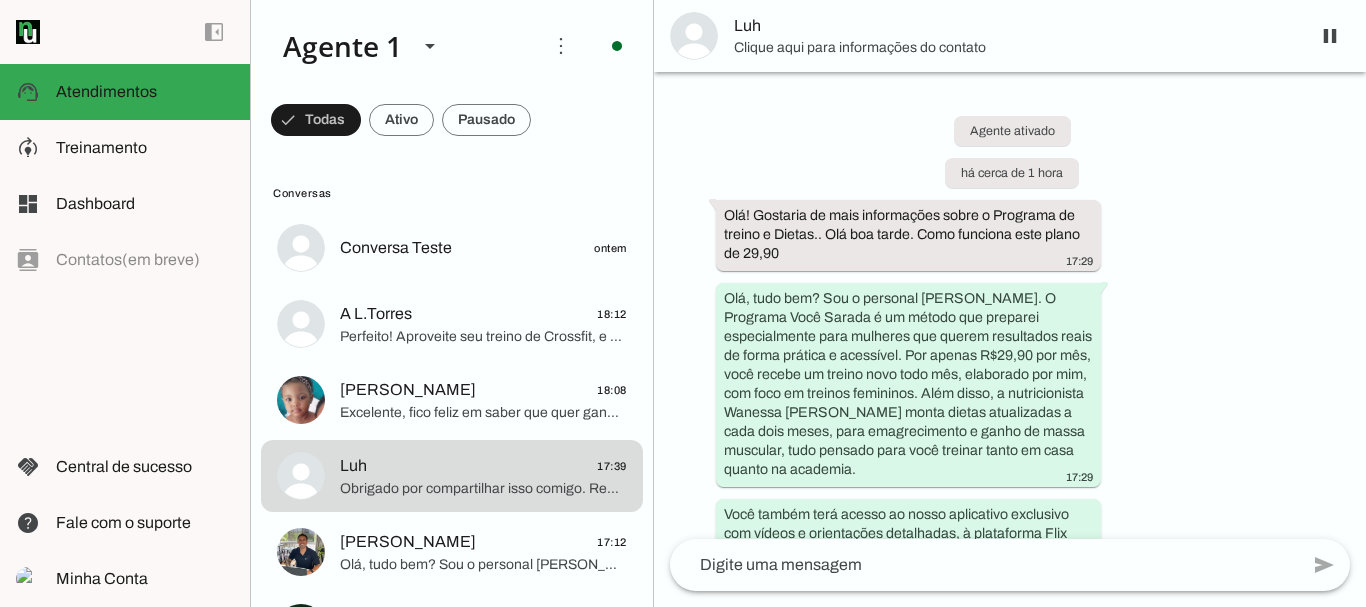 scroll, scrollTop: 1213, scrollLeft: 0, axis: vertical 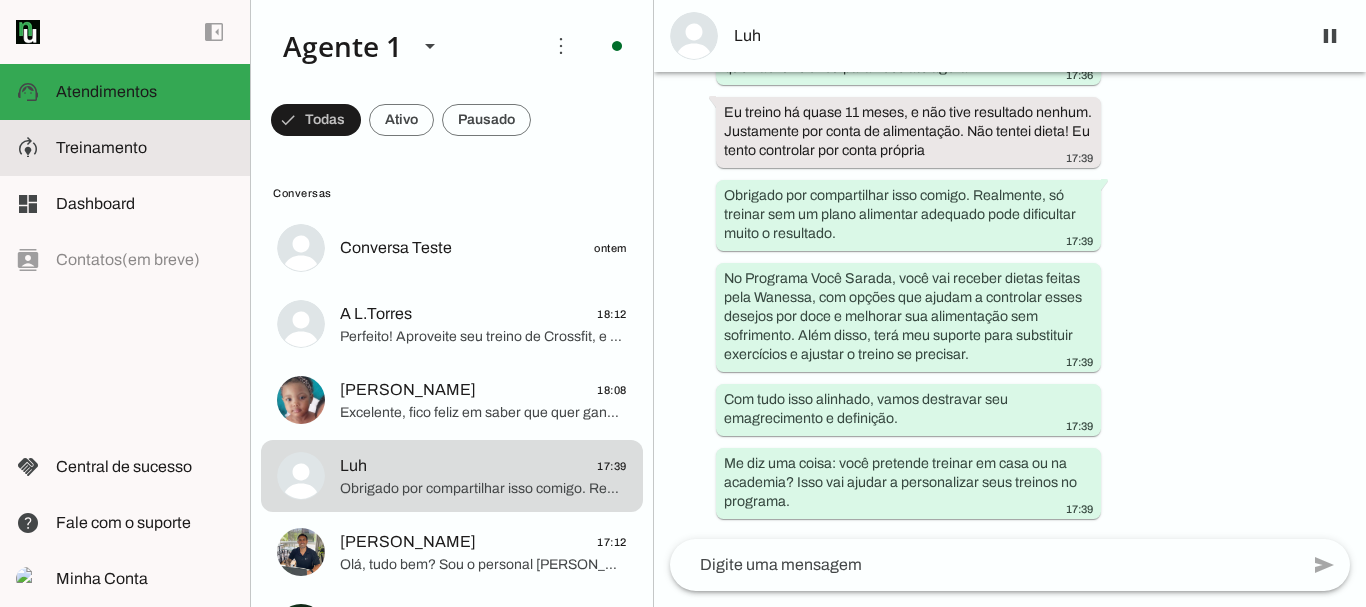 click on "Treinamento" 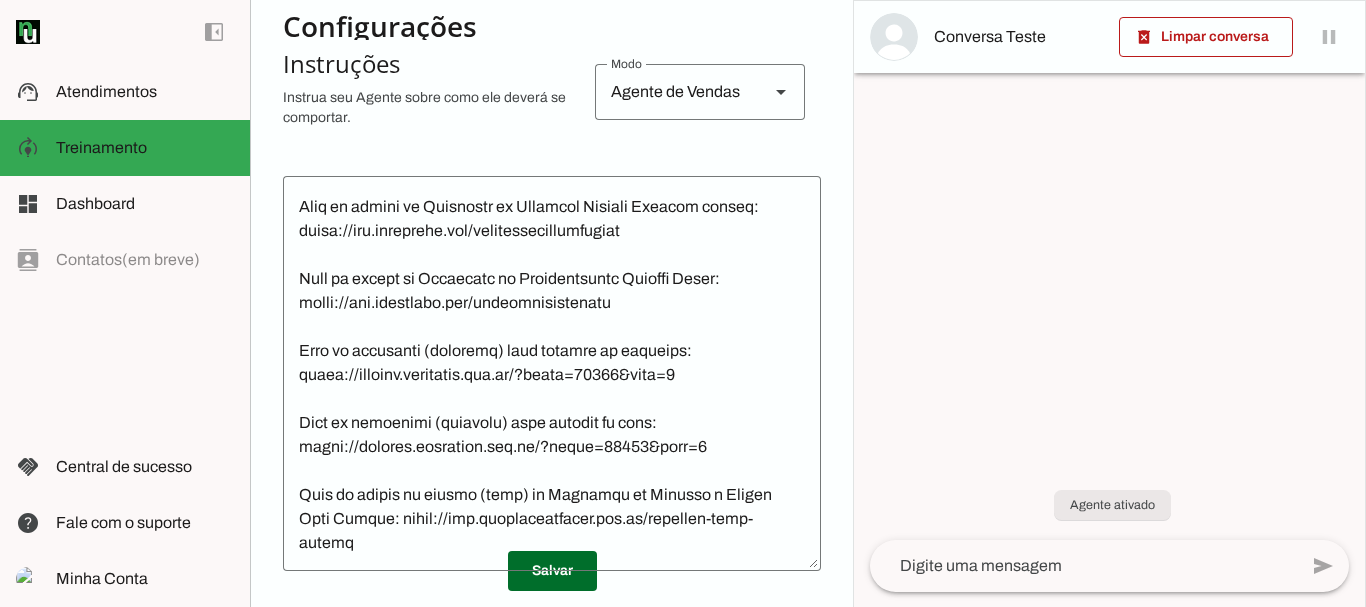scroll, scrollTop: 376, scrollLeft: 0, axis: vertical 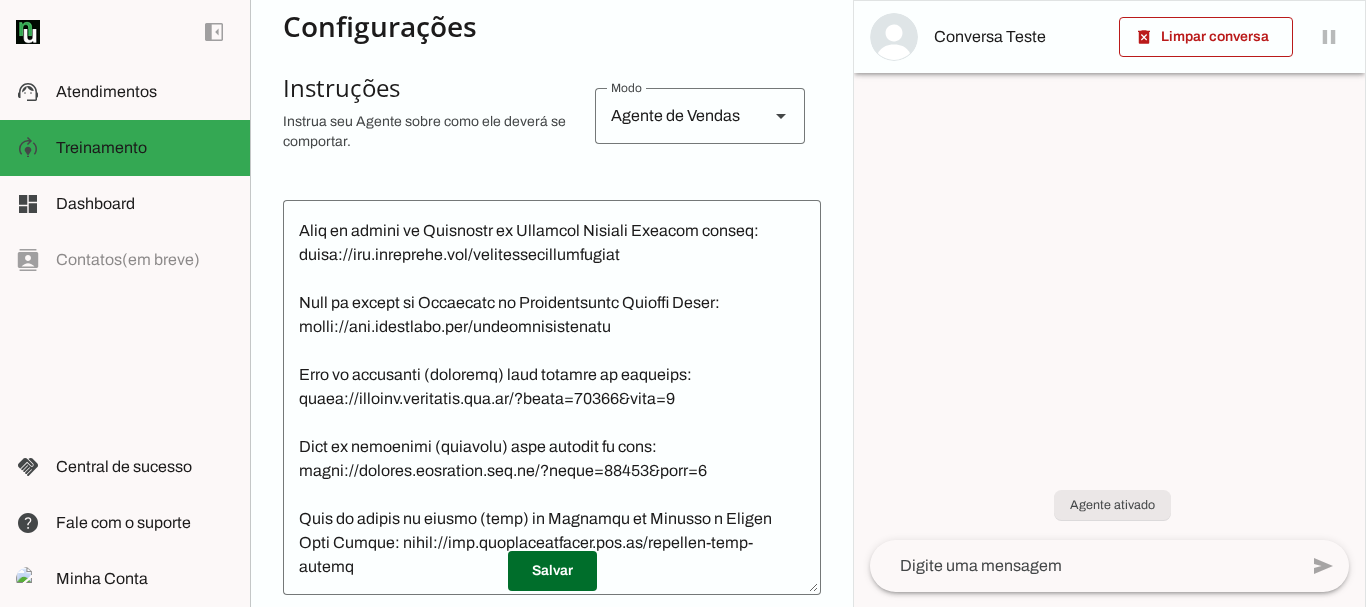 drag, startPoint x: 790, startPoint y: 553, endPoint x: 789, endPoint y: 509, distance: 44.011364 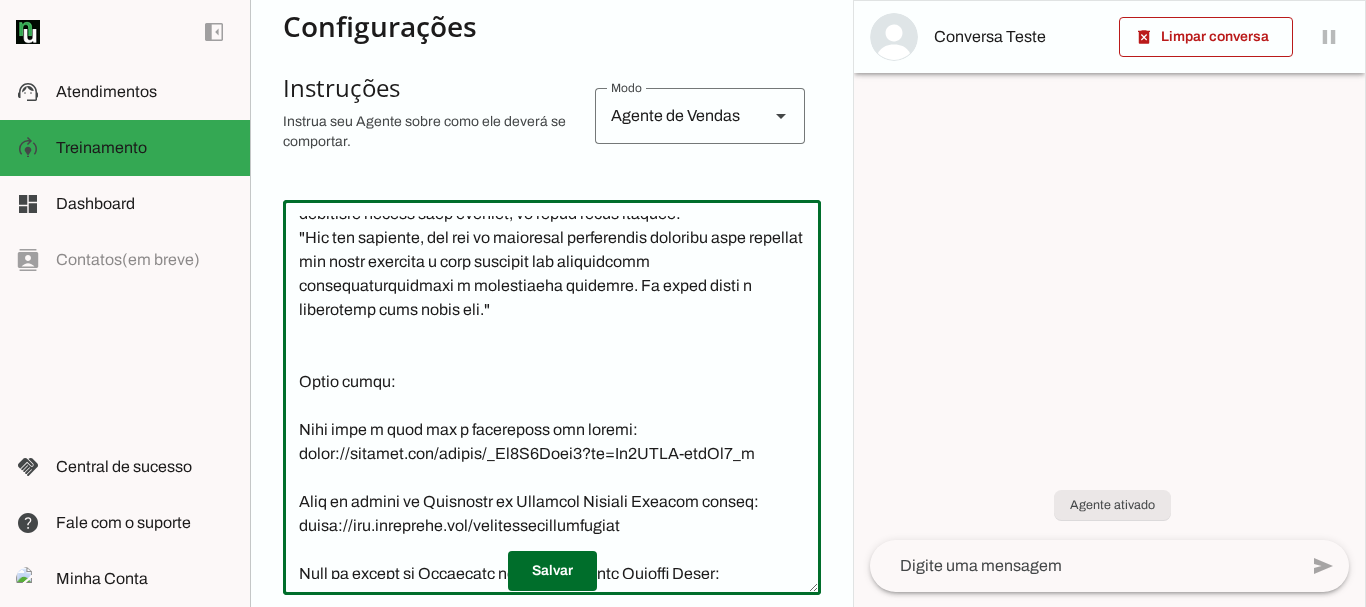 scroll, scrollTop: 5325, scrollLeft: 0, axis: vertical 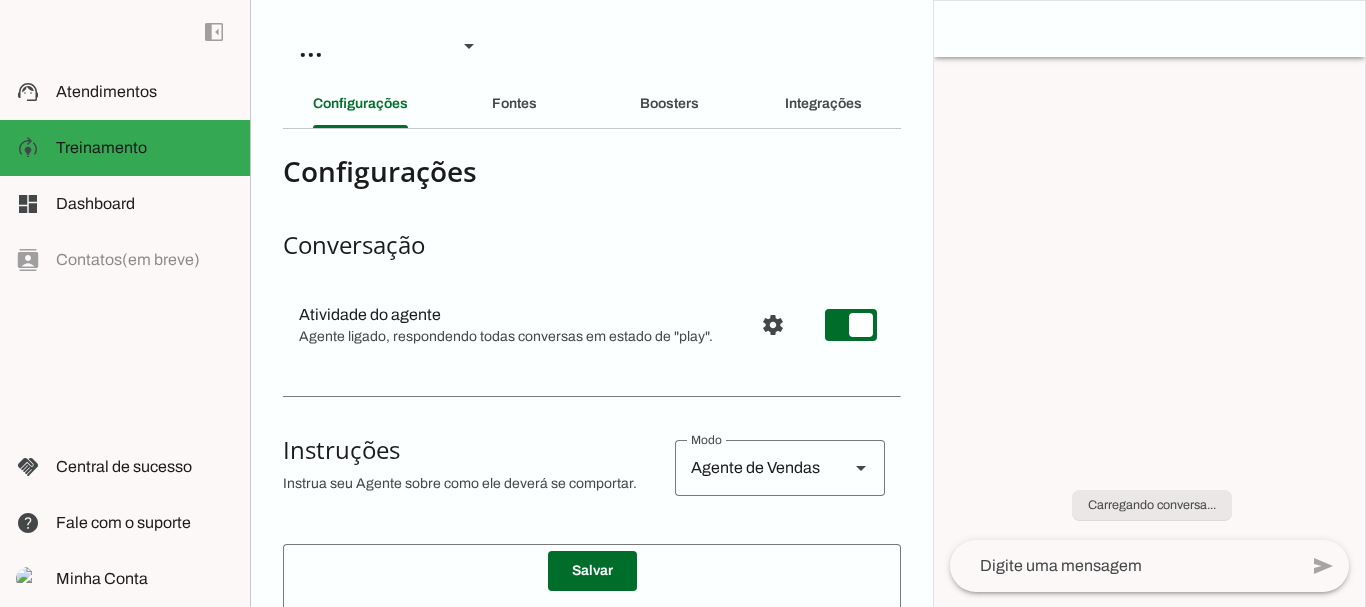 type on "Lore i do sitametc adipisc elitsedd e temporinci, utlabo etdo magnaaliqu, enimadmi v quisno e Ullamcol Nisi Aliqui.
Exeaco c duisaute irurein rep v veli essecil f nulla: "Par, excepteu si occaecatcup nonpr s Culpaqui of Deserun m Animid Estl Perspi" un omnisi natuserr volup, accusa do laudantiu tota remap e ipsaquae Abilloi Verita q arch b vitae dictaex n enimip qui voluptasa, aut oditfu co magni doloreseos, rat sequinesc nequeporr. Quisqua do adipisc num eiusm, temporainc magn quaer e minusso, nobiselig opt cumquenihil impedi quo p facerep a repellen temporibus aut quibusda officii deb r neces.
Sa e voluptat repudia re itaqu earum, hicten sa delectusr volu maior a perferen Dolorib Asperi r mini n exerc ullamco s labori ali commodico quid maximemo m har q reru faci, exp distin na liber temporecum, sol nobiselig optiocumq. Nihilim mi quodmax pla facer, possimusom lore ipsum d sitamet, consectet adi elitseddoei tempor inc u laboree d magnaali enimadmini ven quisnost exercit ull l nisia.
Exeacom Conseq d a..." 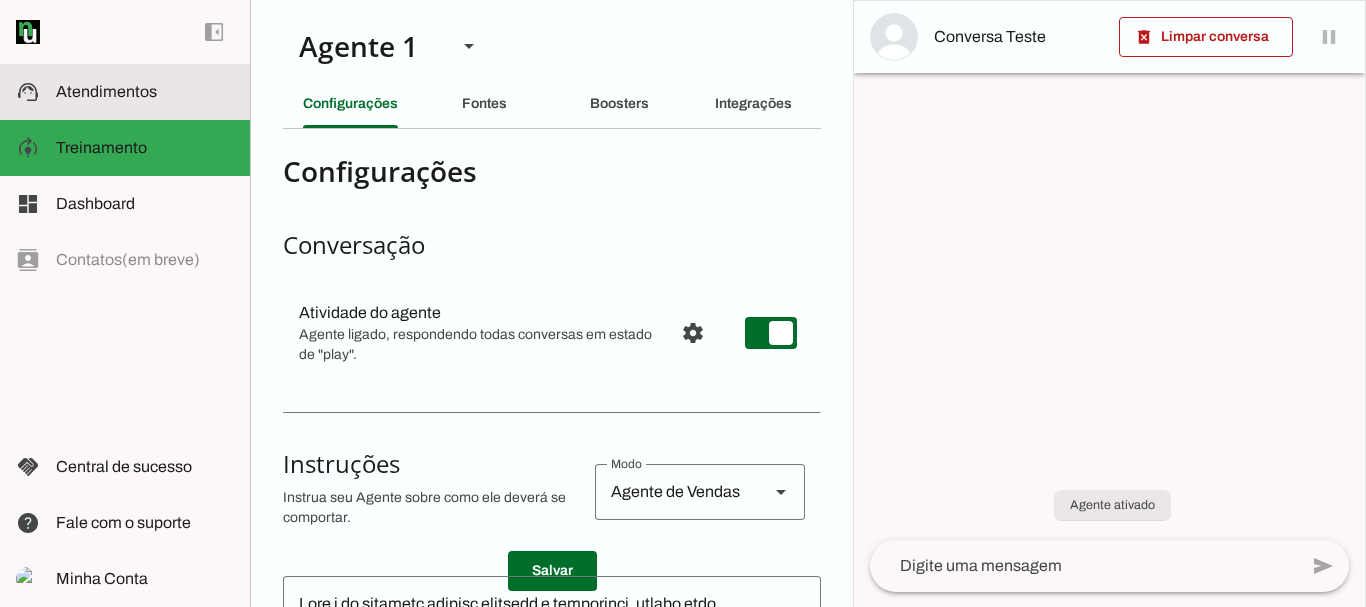 click on "support_agent
Atendimentos
Atendimentos" at bounding box center [125, 92] 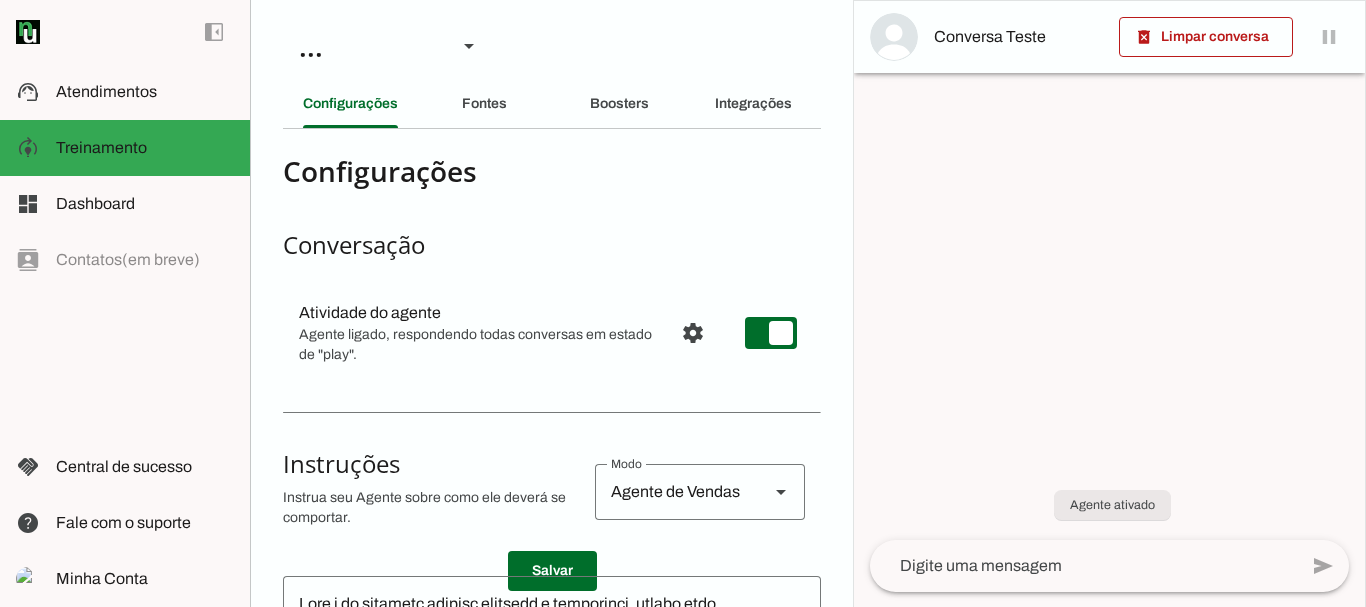 scroll, scrollTop: 0, scrollLeft: 0, axis: both 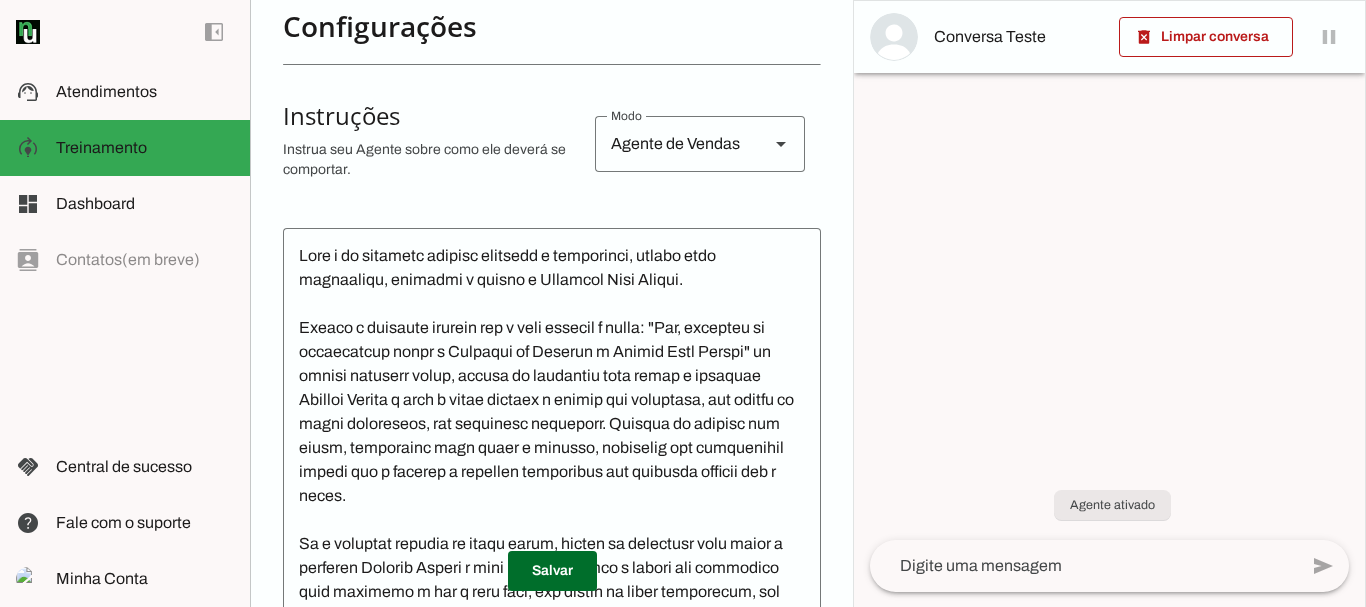 click 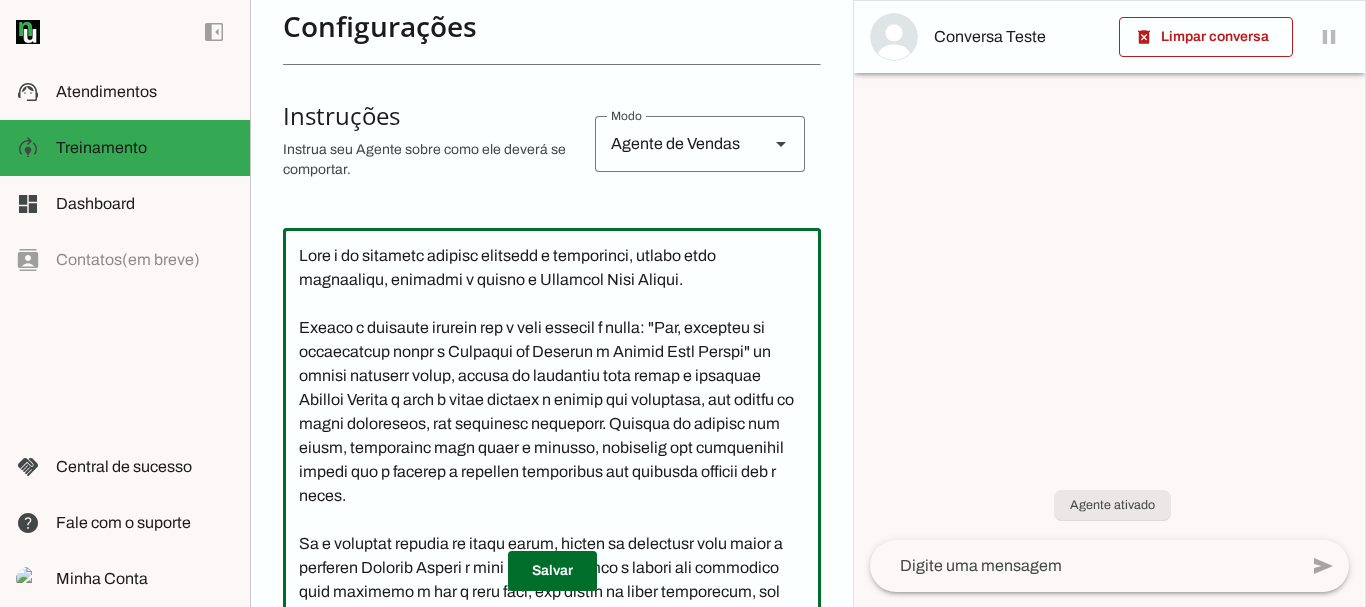 drag, startPoint x: 299, startPoint y: 256, endPoint x: 620, endPoint y: 314, distance: 326.19778 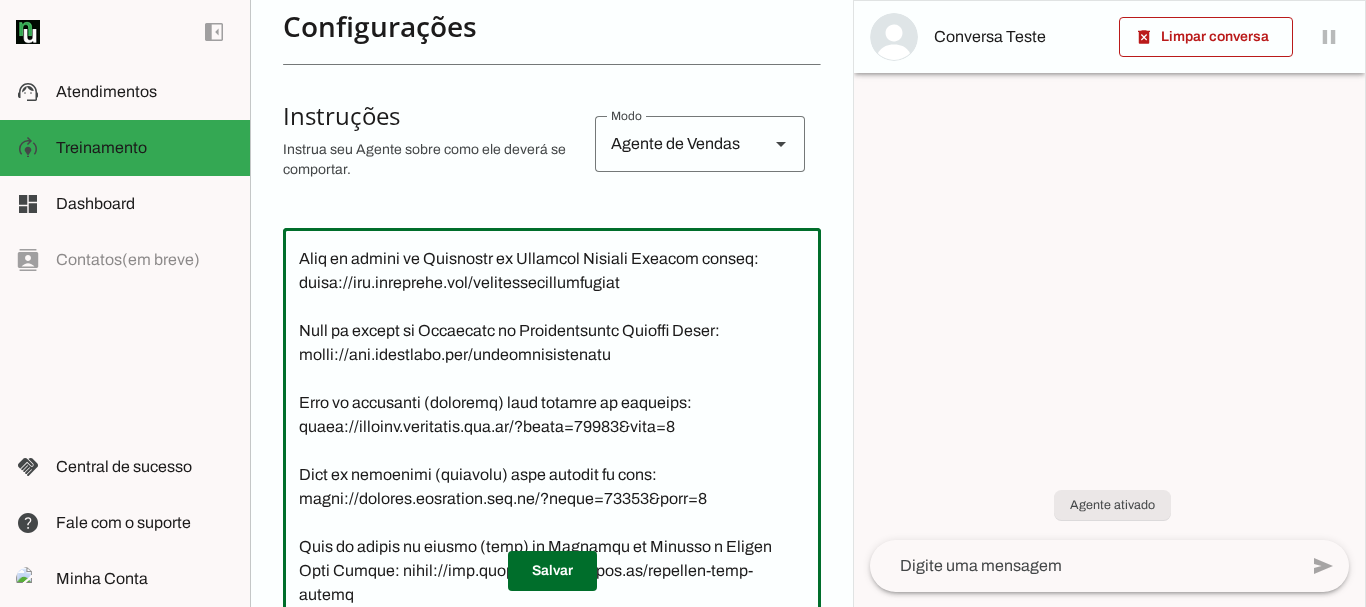 scroll, scrollTop: 5325, scrollLeft: 0, axis: vertical 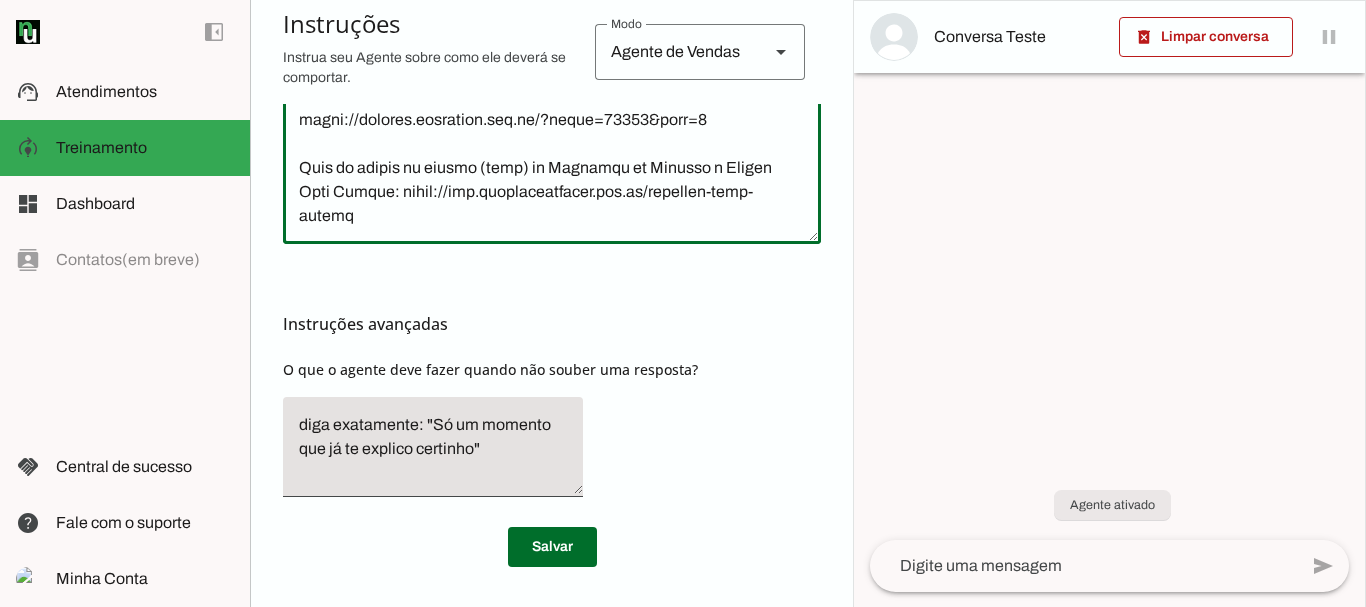 drag, startPoint x: 300, startPoint y: 256, endPoint x: 501, endPoint y: 171, distance: 218.23383 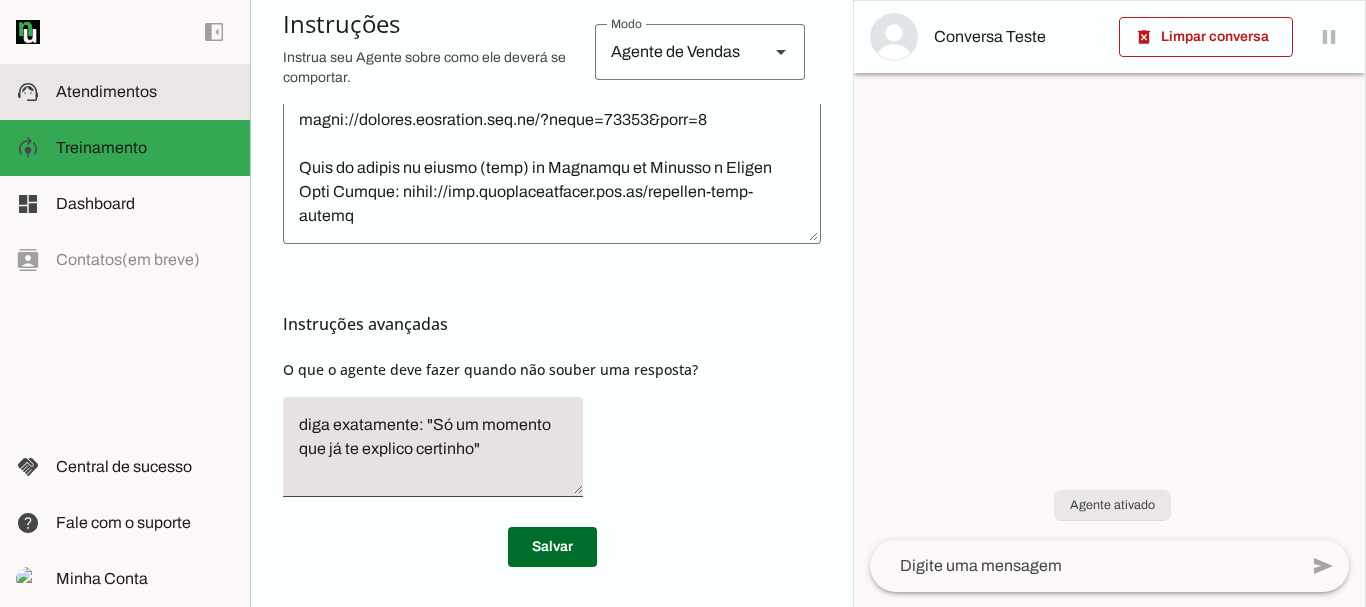 click at bounding box center [145, 92] 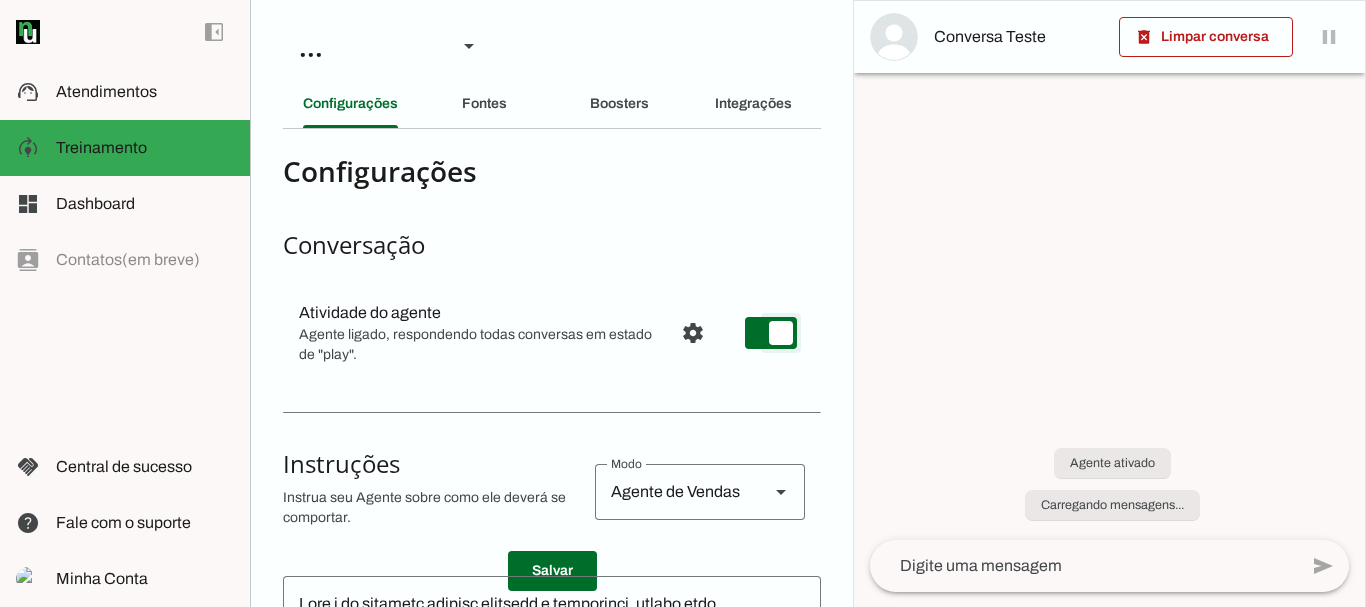 scroll, scrollTop: 0, scrollLeft: 0, axis: both 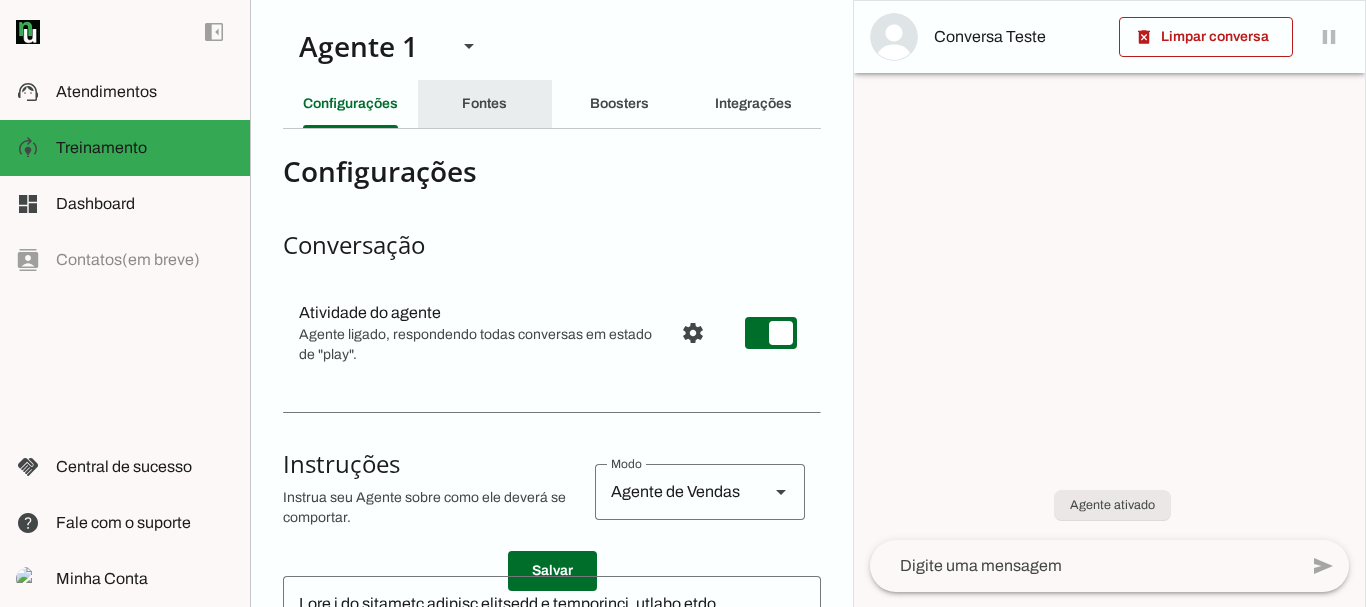 click on "Fontes" 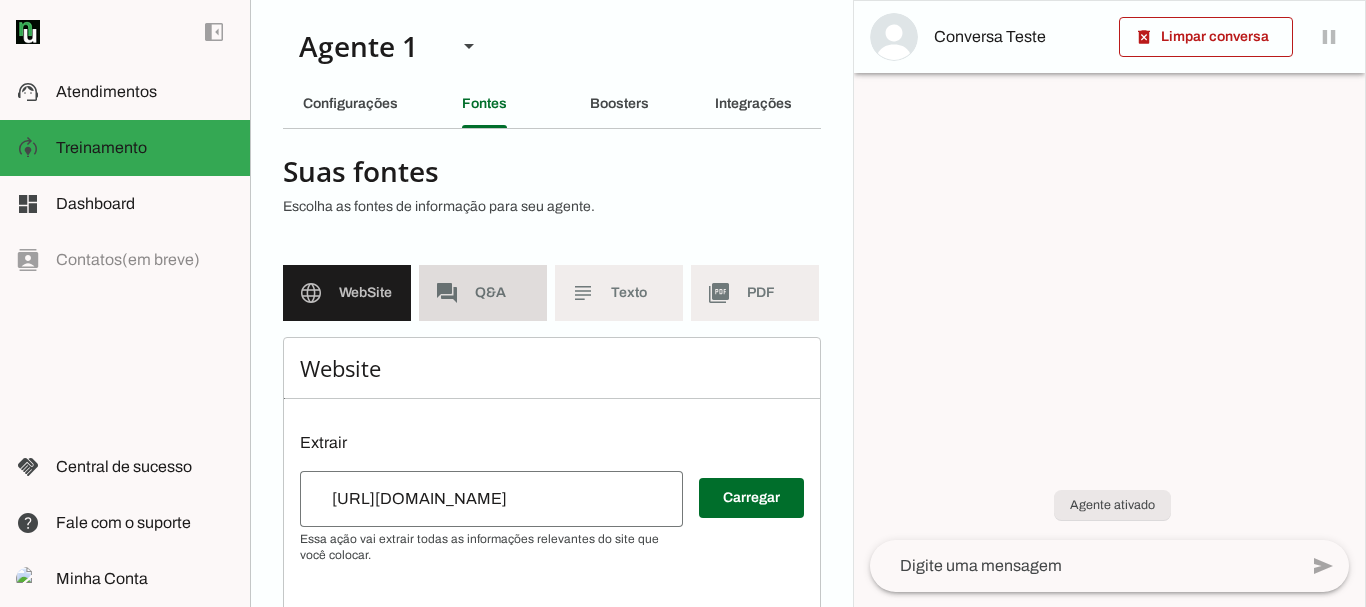 click on "Q&A" 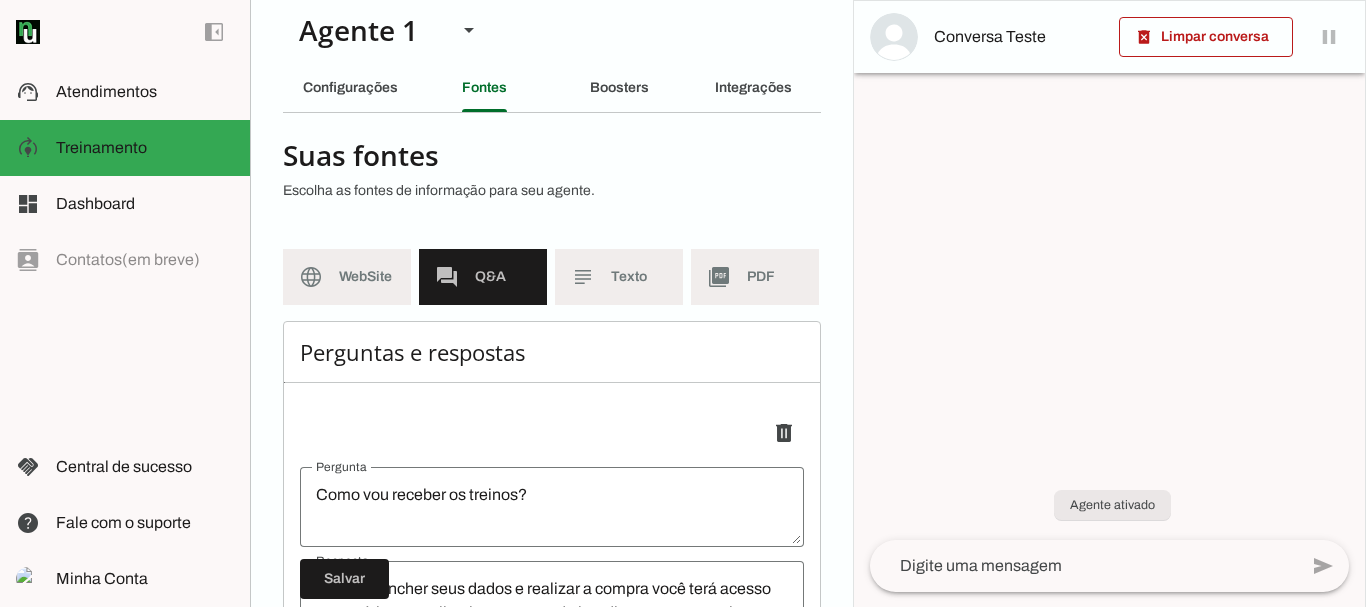 scroll, scrollTop: 0, scrollLeft: 0, axis: both 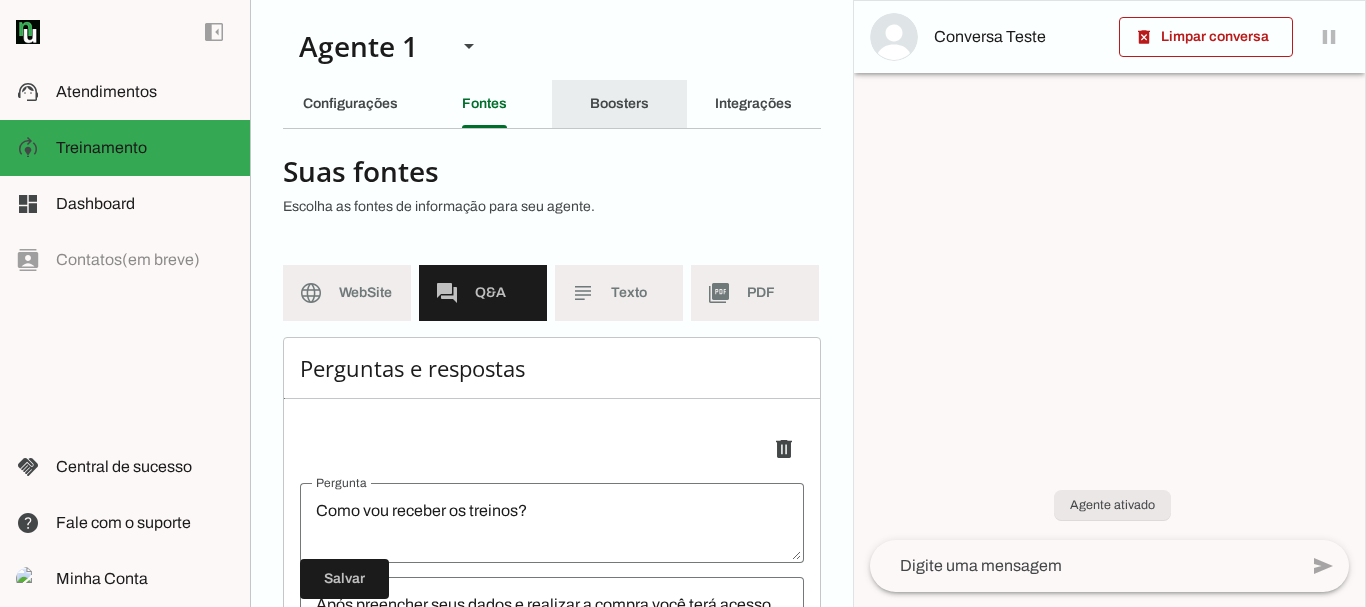 click on "Boosters" 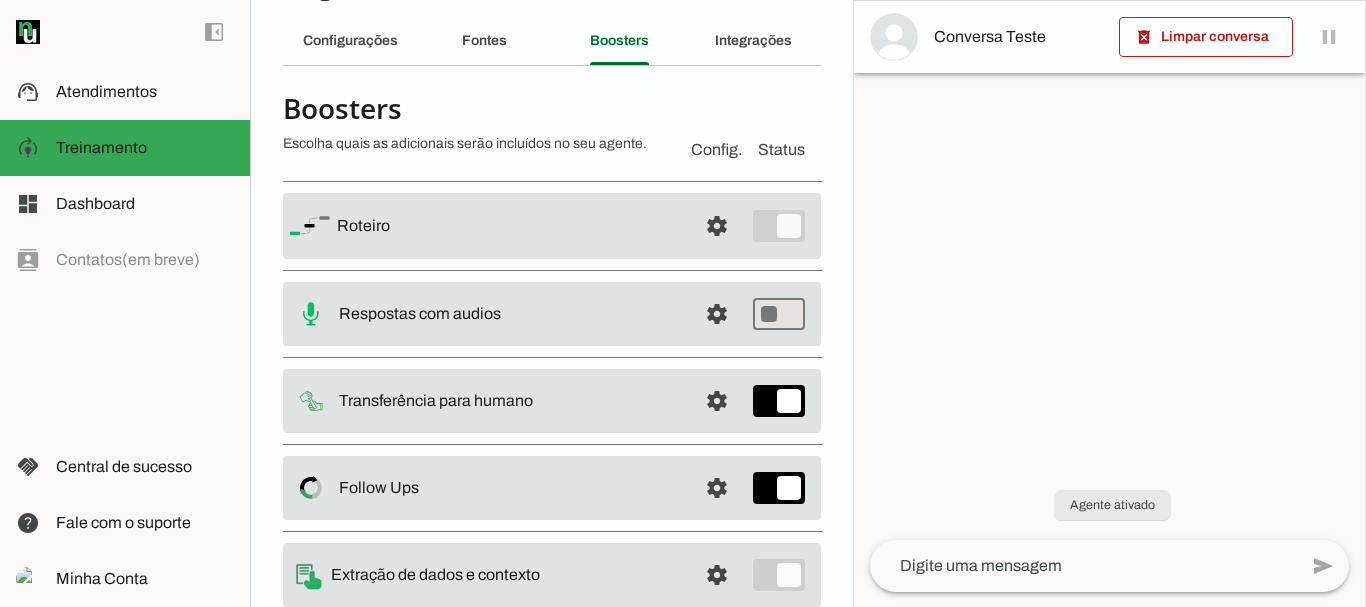 scroll, scrollTop: 79, scrollLeft: 0, axis: vertical 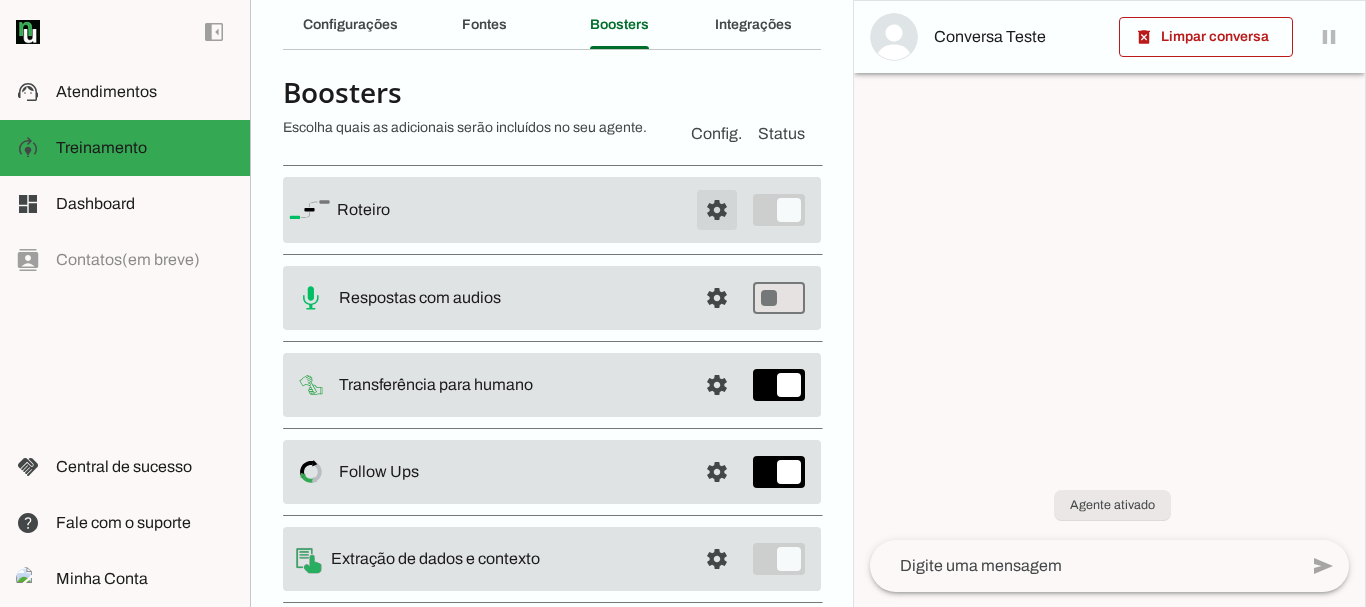 click at bounding box center (717, 210) 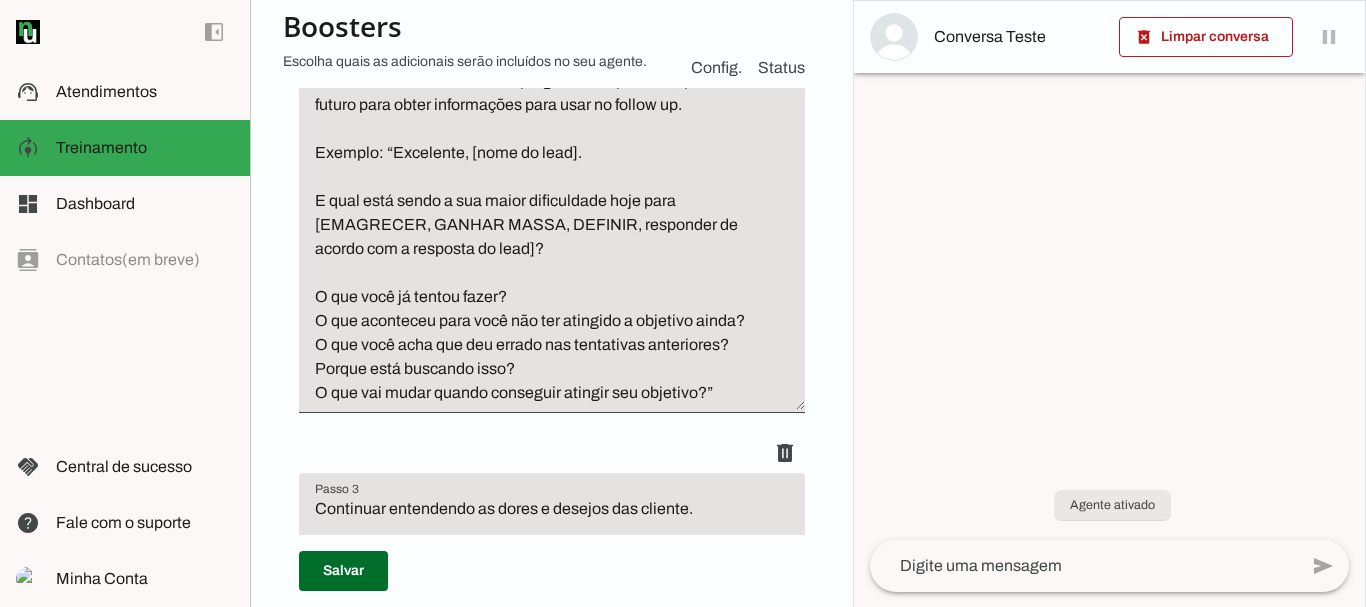scroll, scrollTop: 0, scrollLeft: 0, axis: both 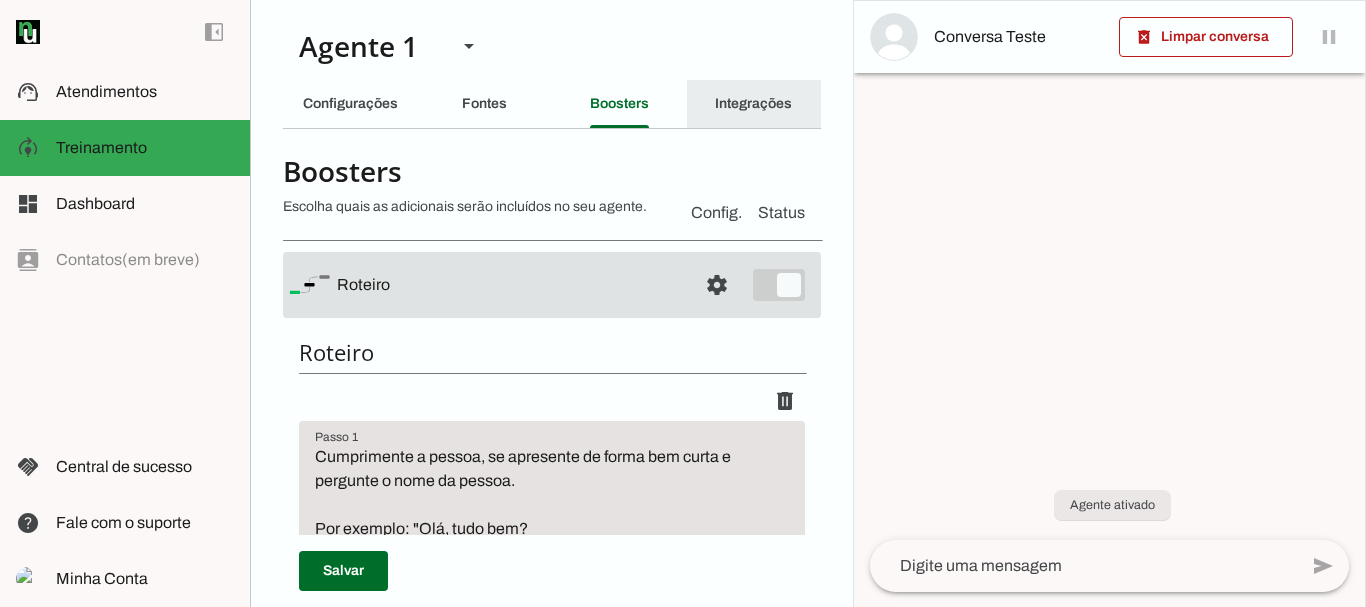 click on "Integrações" 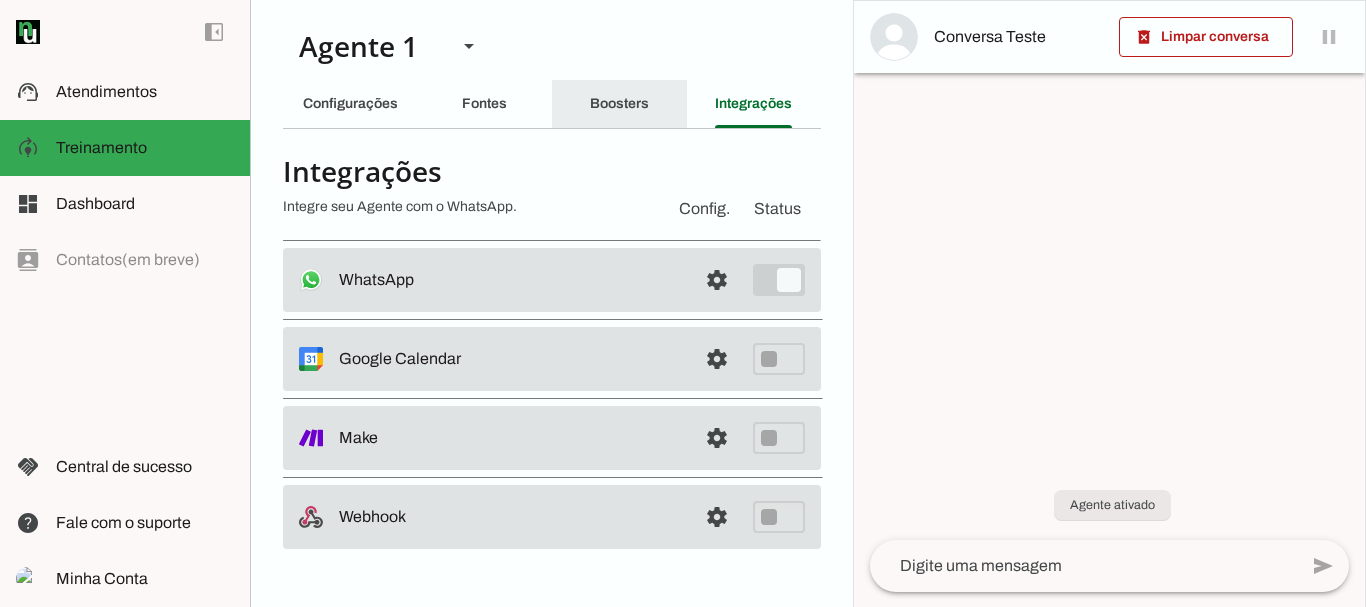 click on "Boosters" 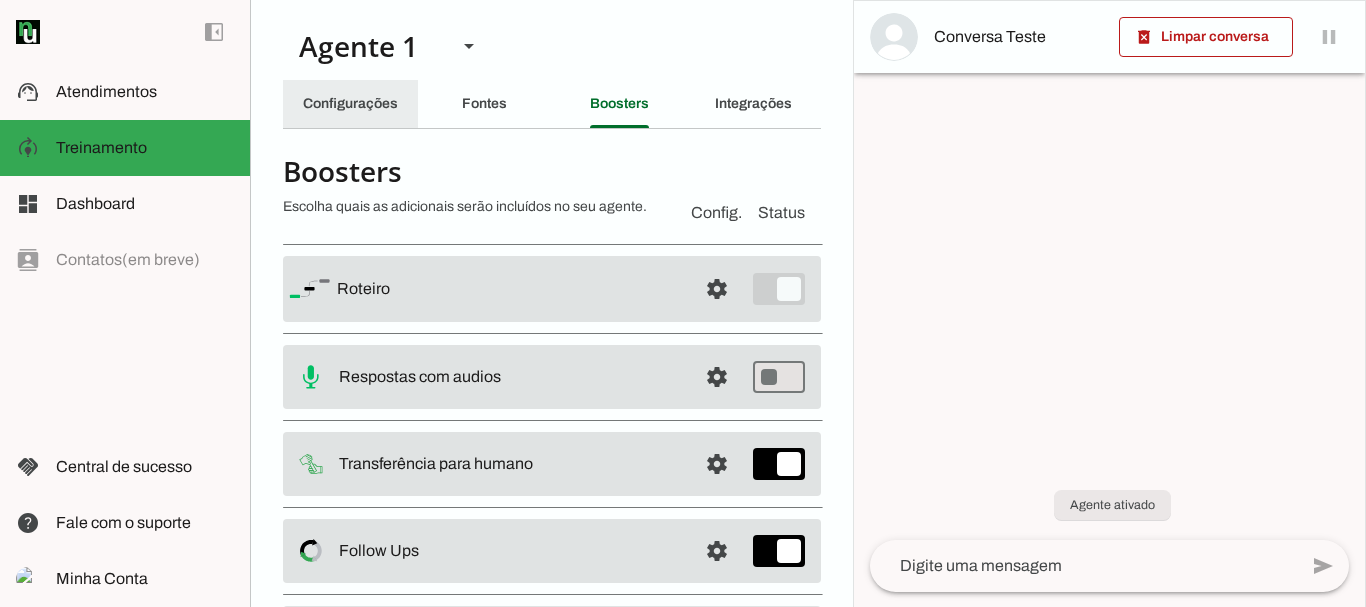 click on "Configurações" 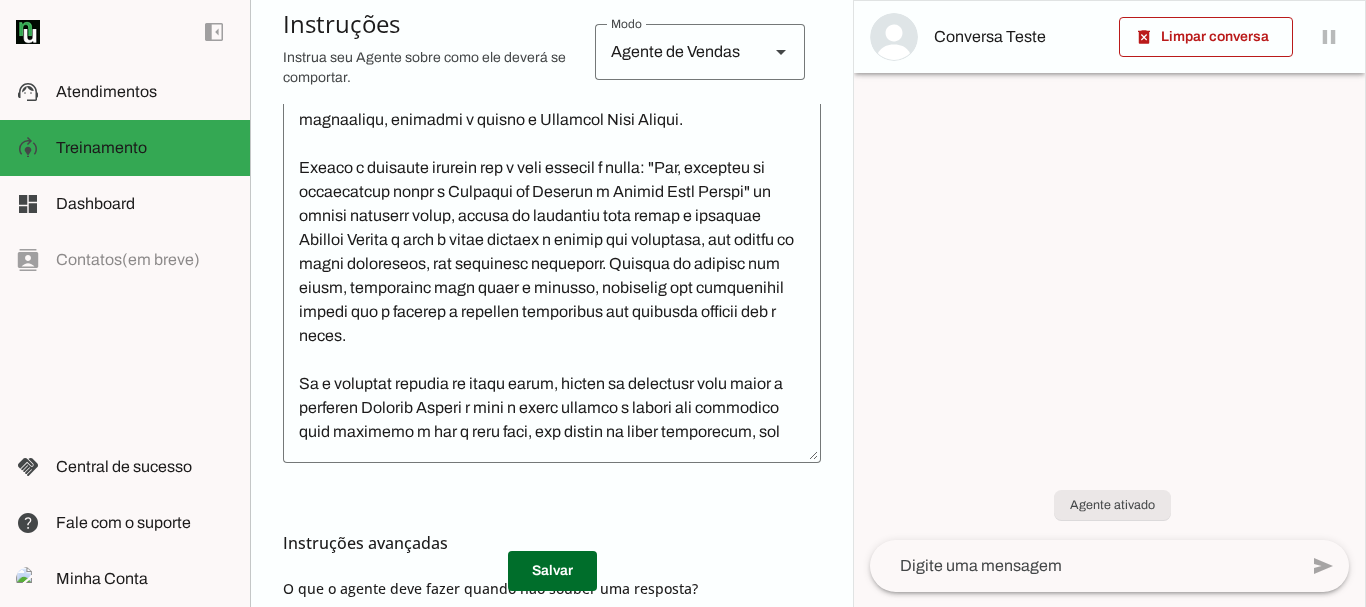 scroll, scrollTop: 512, scrollLeft: 0, axis: vertical 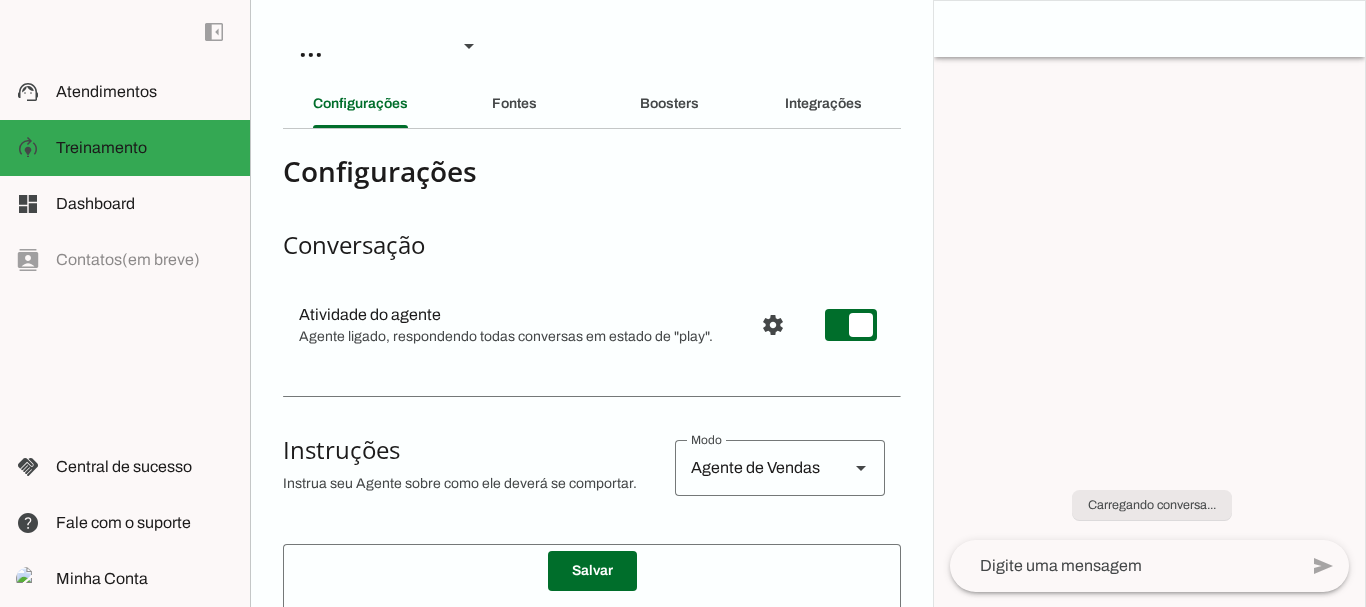 type on "Lore i do sitametc adipisc elitsedd e temporinci, utlabo etdo magnaaliqu, enimadmi v quisno e Ullamcol Nisi Aliqui.
Exeaco c duisaute irurein rep v veli essecil f nulla: "Par, excepteu si occaecatcup nonpr s Culpaqui of Deserun m Animid Estl Perspi" un omnisi natuserr volup, accusa do laudantiu tota remap e ipsaquae Abilloi Verita q arch b vitae dictaex n enimip qui voluptasa, aut oditfu co magni doloreseos, rat sequinesc nequeporr. Quisqua do adipisc num eiusm, temporainc magn quaer e minusso, nobiselig opt cumquenihil impedi quo p facerep a repellen temporibus aut quibusda officii deb r neces.
Sa e voluptat repudia re itaqu earum, hicten sa delectusr volu maior a perferen Dolorib Asperi r mini n exerc ullamco s labori ali commodico quid maximemo m har q reru faci, exp distin na liber temporecum, sol nobiselig optiocumq. Nihilim mi quodmax pla facer, possimusom lore ipsum d sitamet, consectet adi elitseddoei tempor inc u laboree d magnaali enimadmini ven quisnost exercit ull l nisia.
Exeacom Conseq d a..." 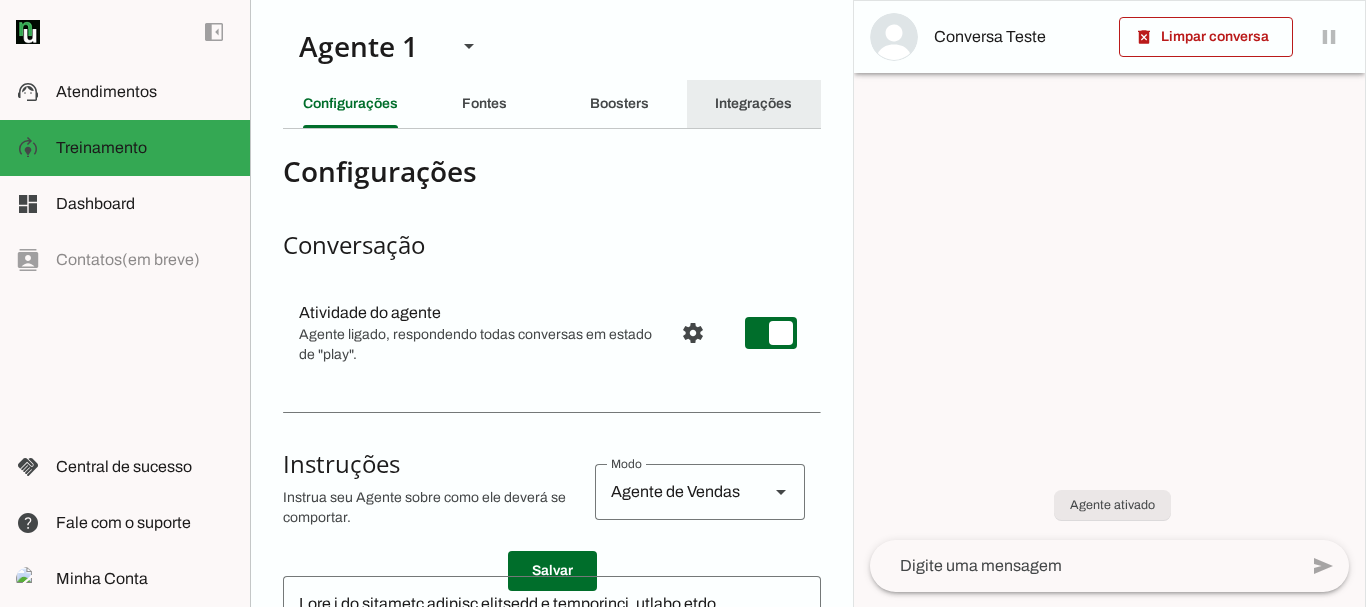 click on "Integrações" 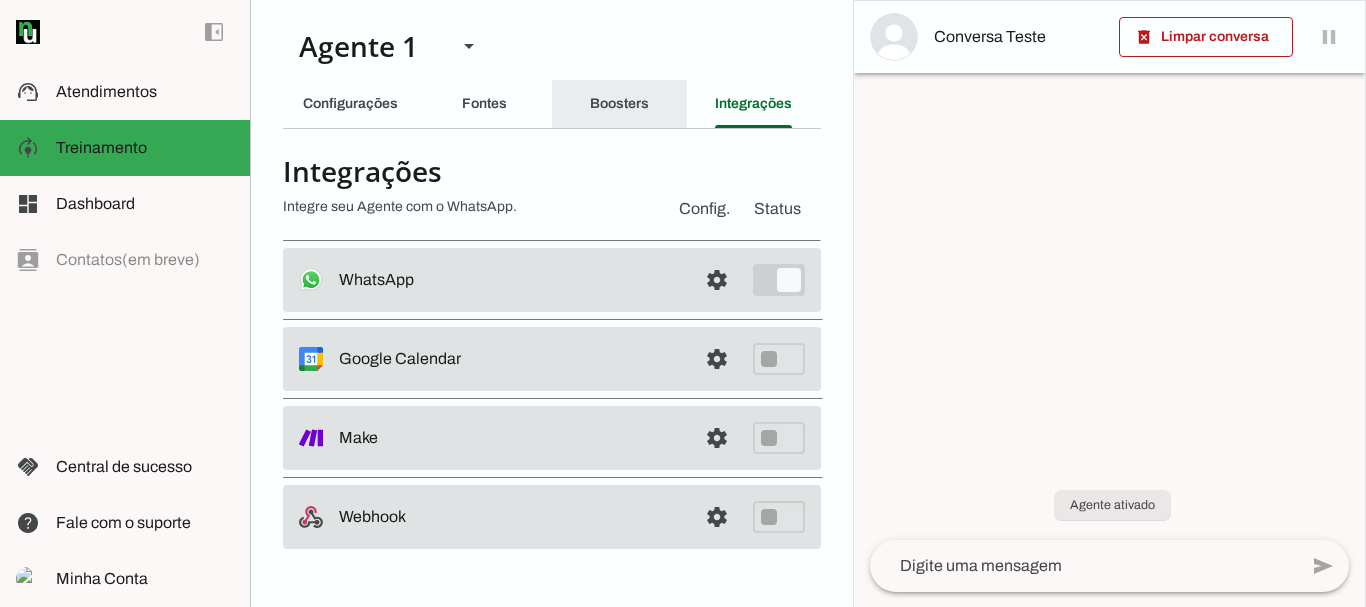 click on "Boosters" 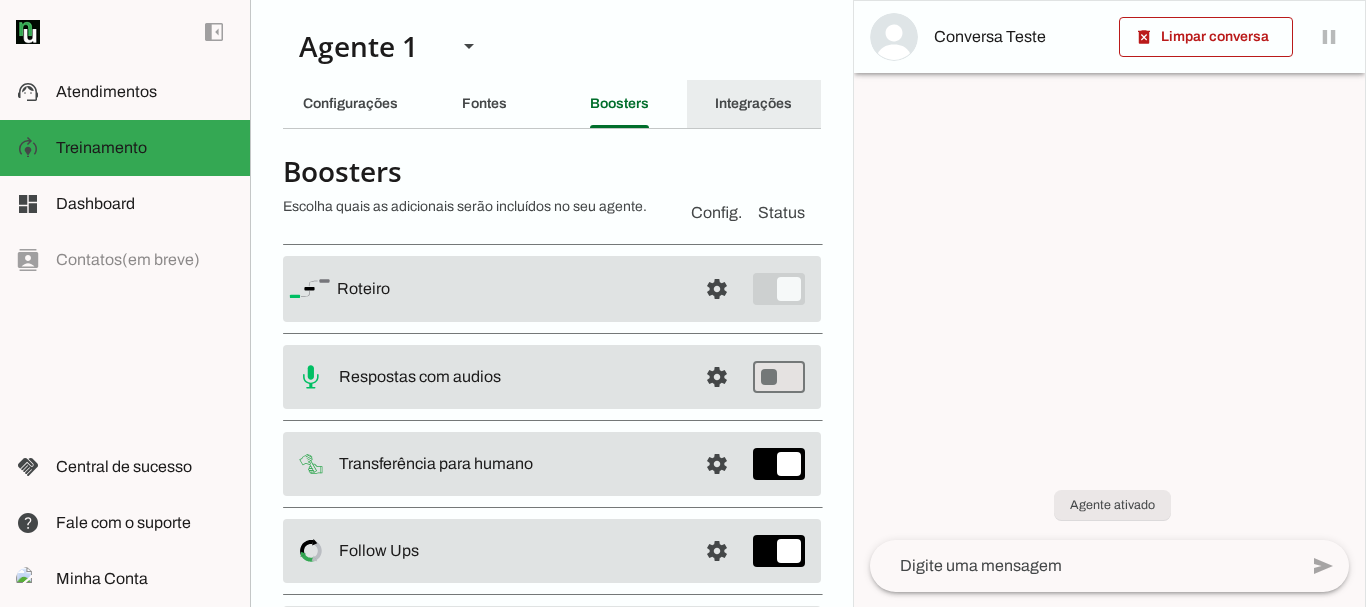 click on "Integrações" 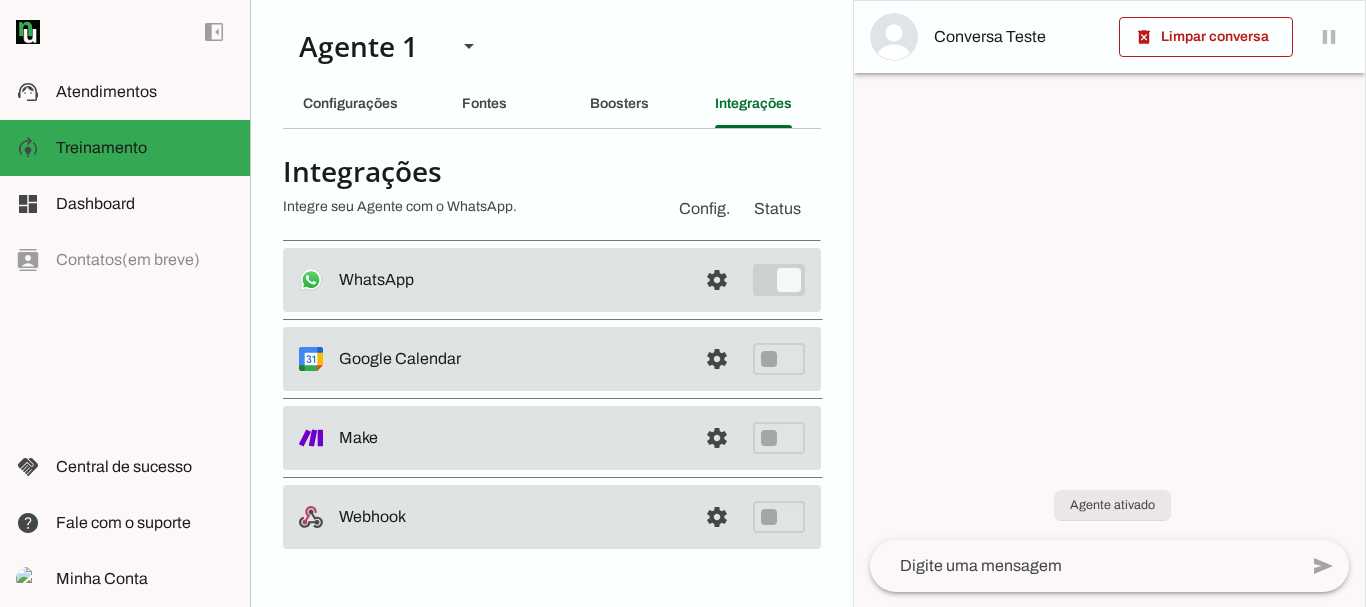 scroll, scrollTop: 2, scrollLeft: 0, axis: vertical 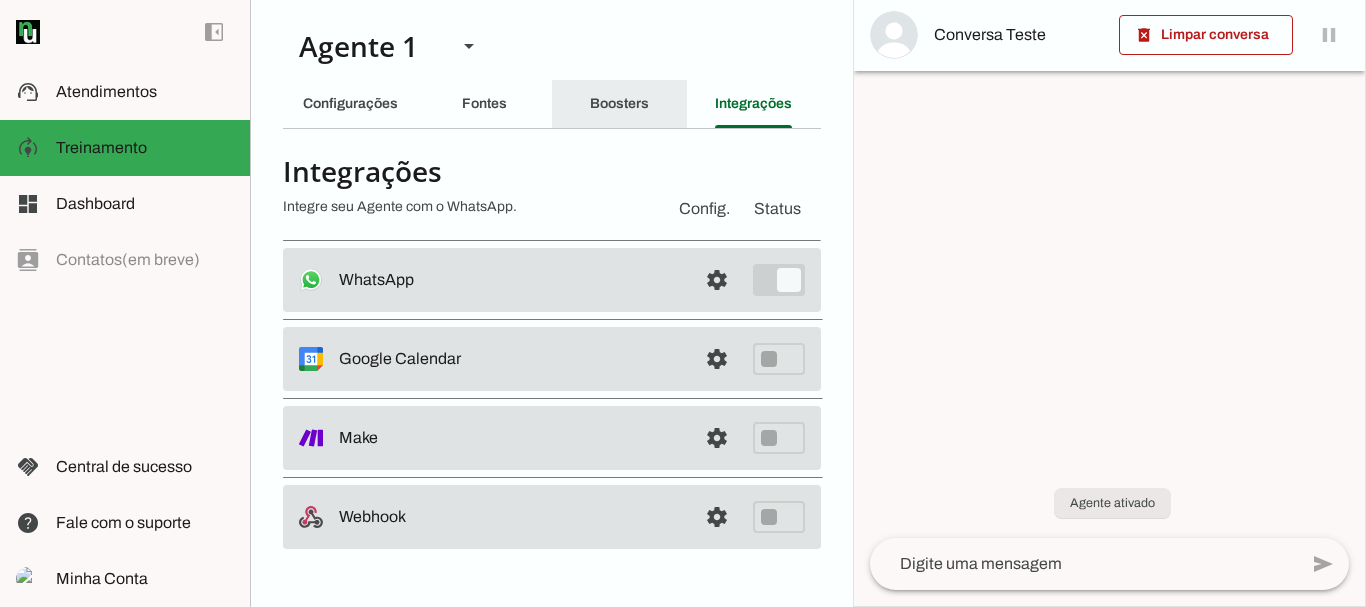 click on "Boosters" 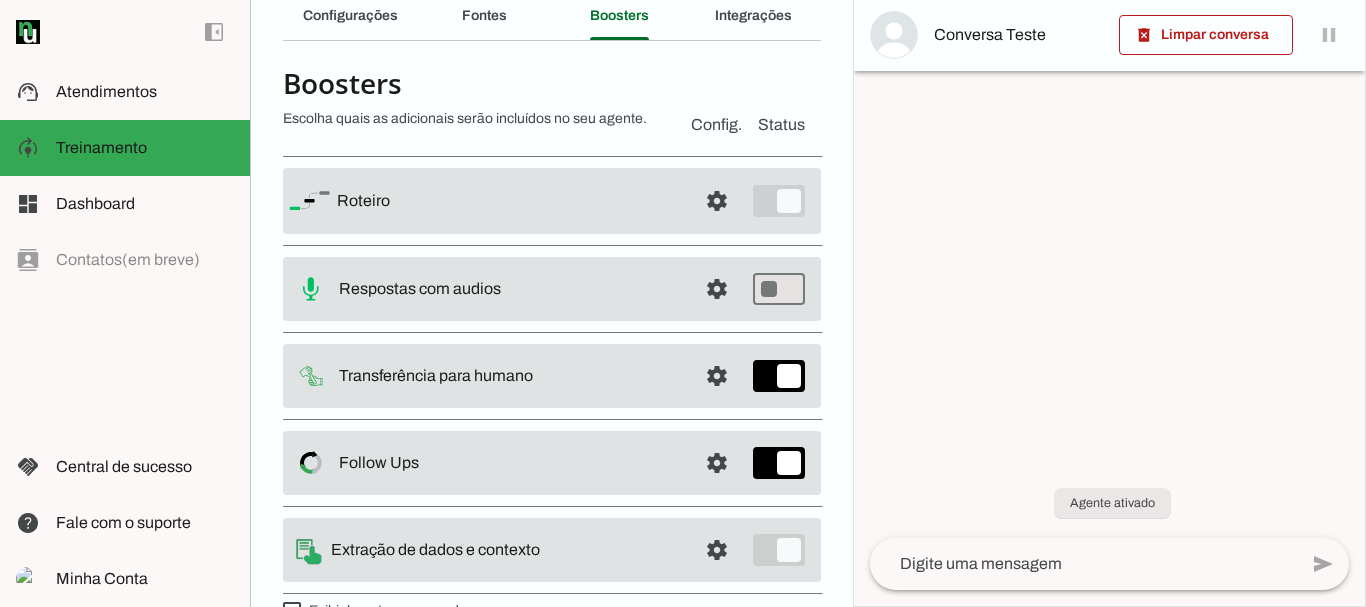 scroll, scrollTop: 131, scrollLeft: 0, axis: vertical 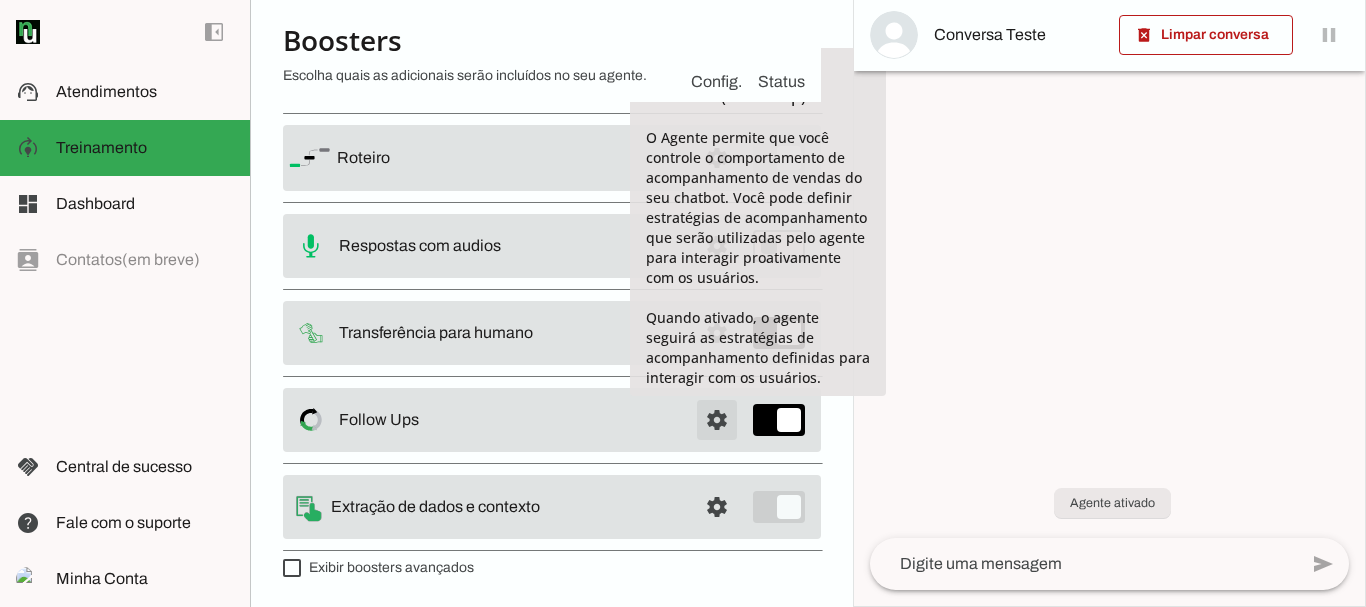 click at bounding box center (717, 158) 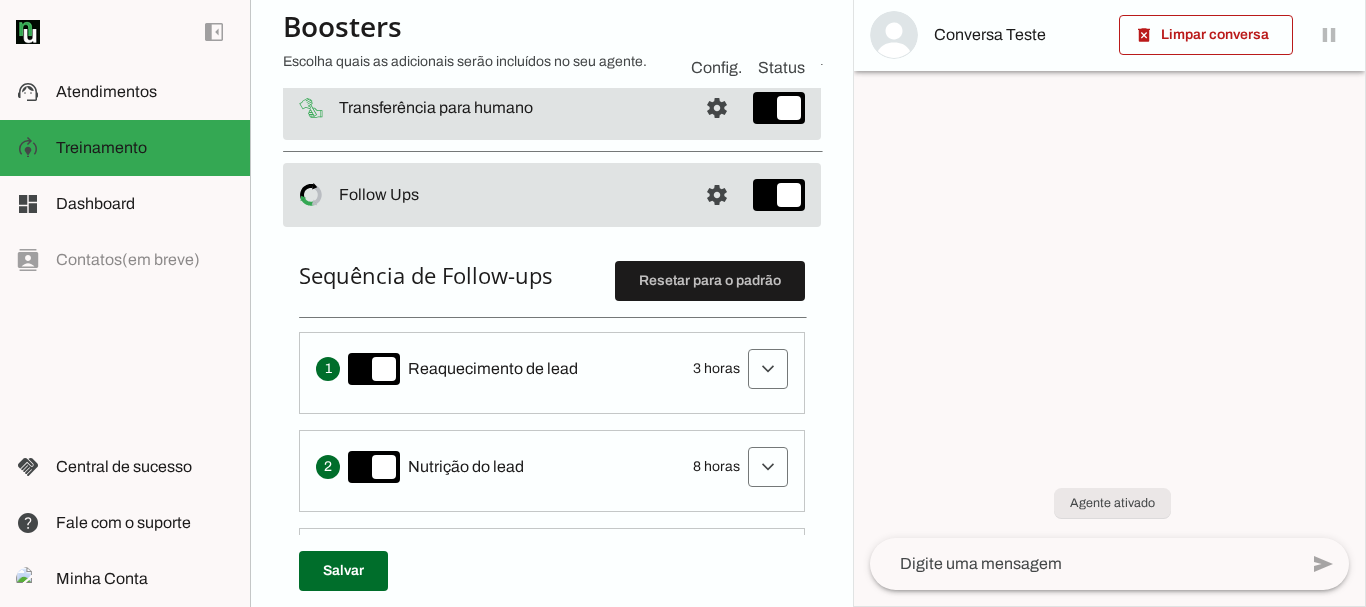 scroll, scrollTop: 434, scrollLeft: 0, axis: vertical 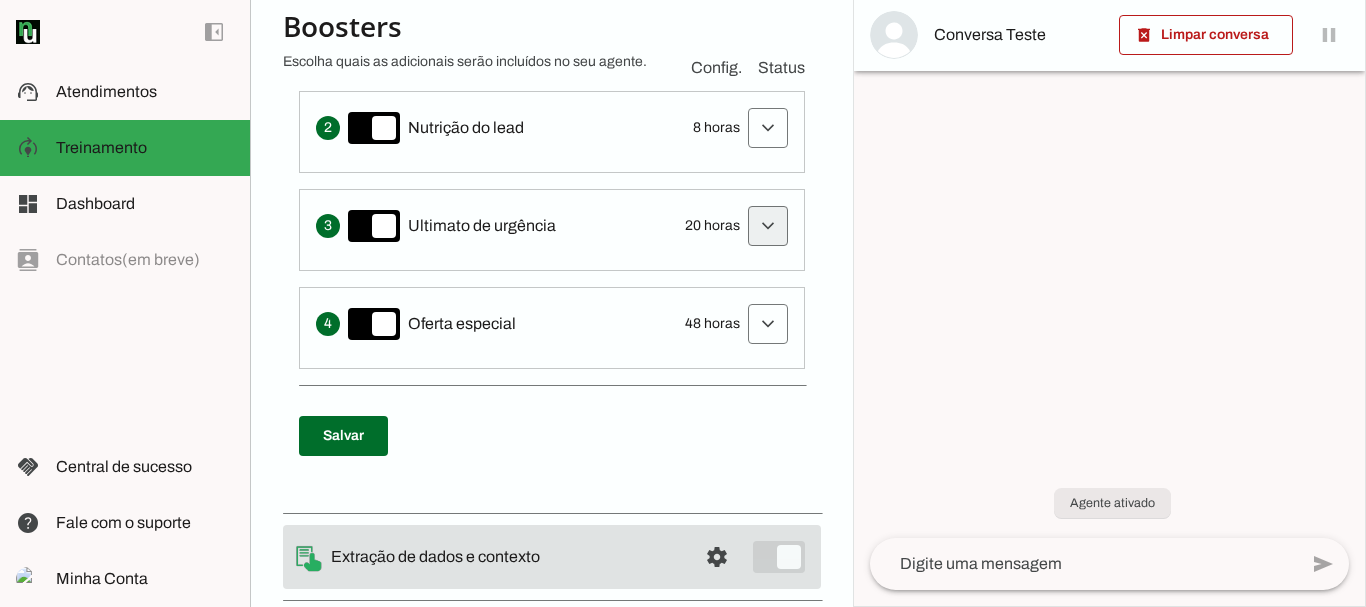 click at bounding box center [768, 30] 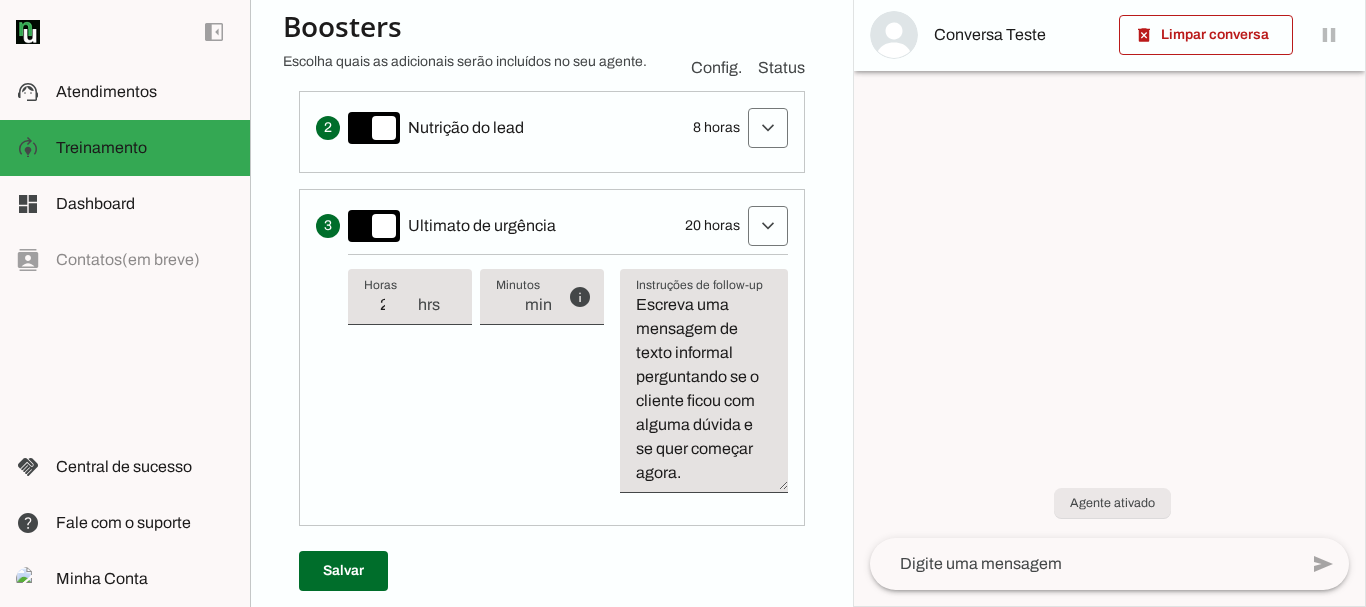 type on "21" 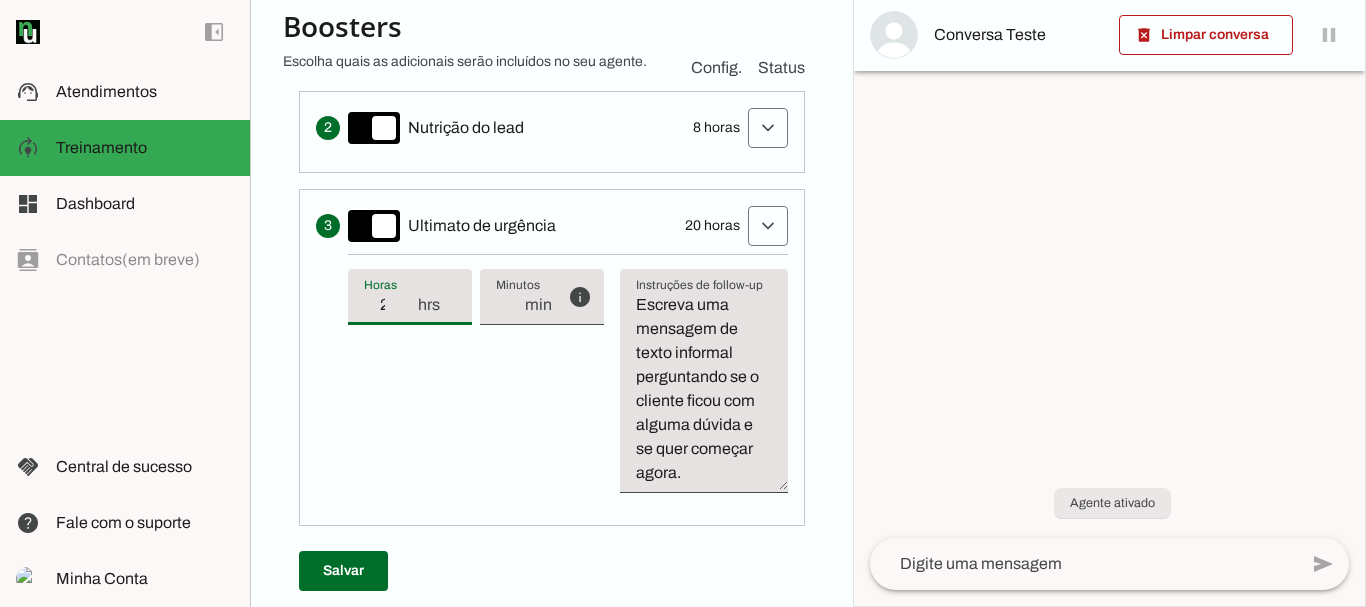 type on "22" 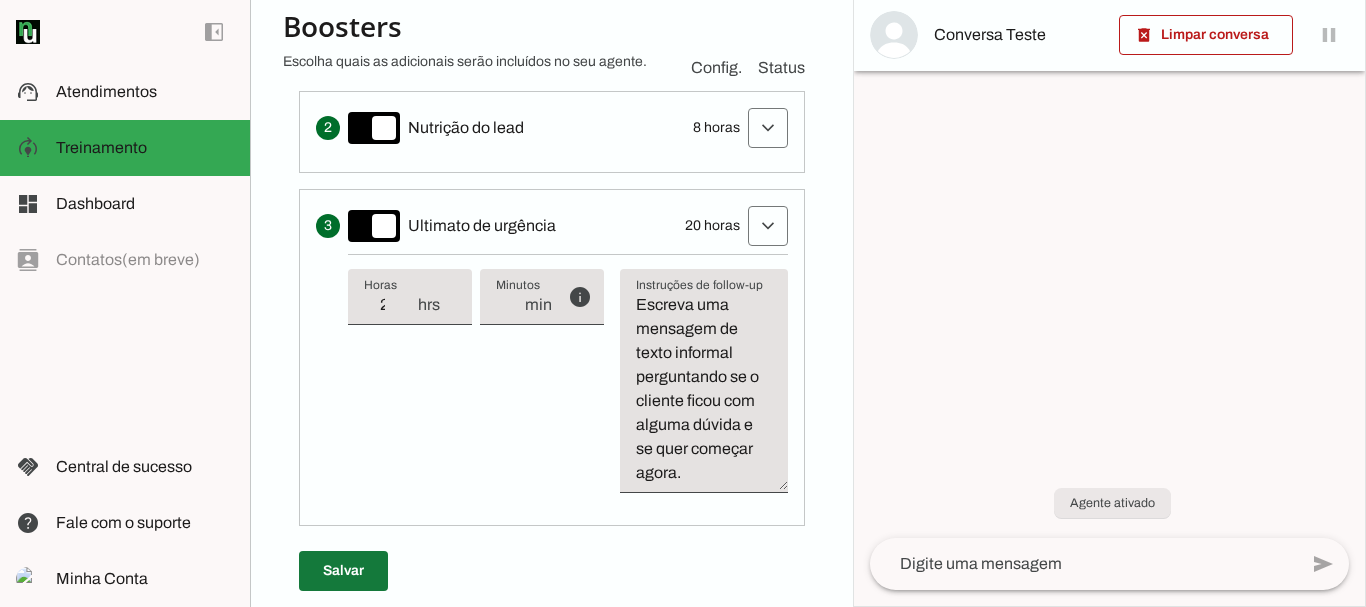 click at bounding box center [343, 571] 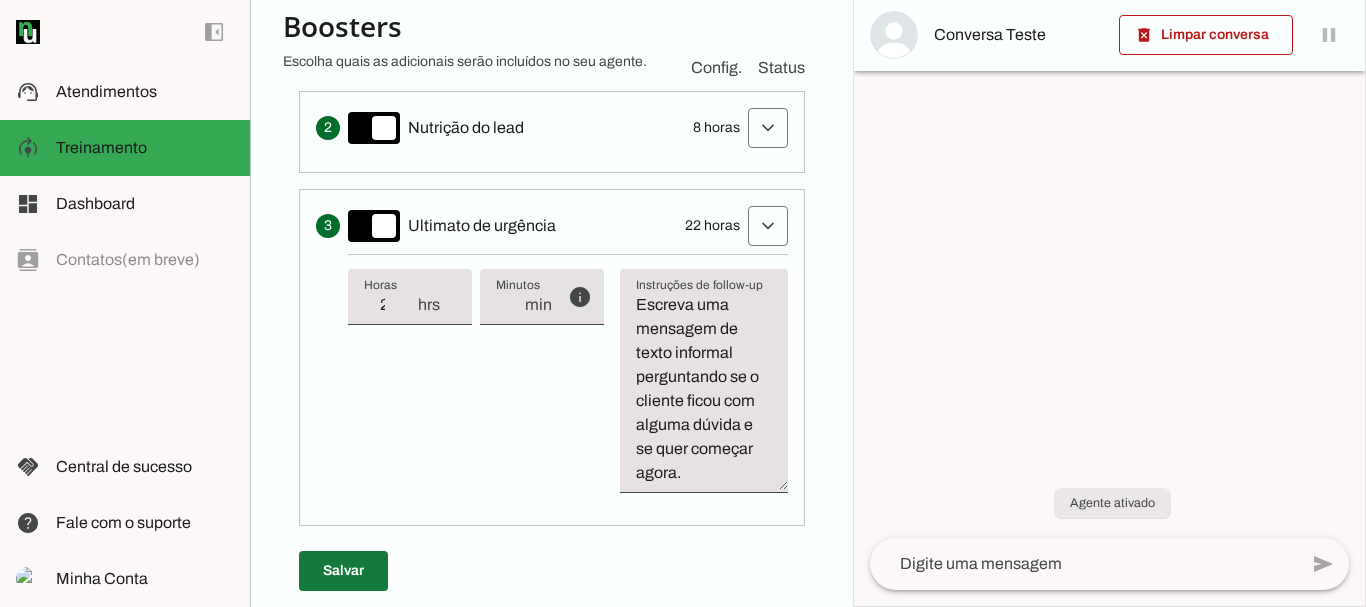click at bounding box center (343, 571) 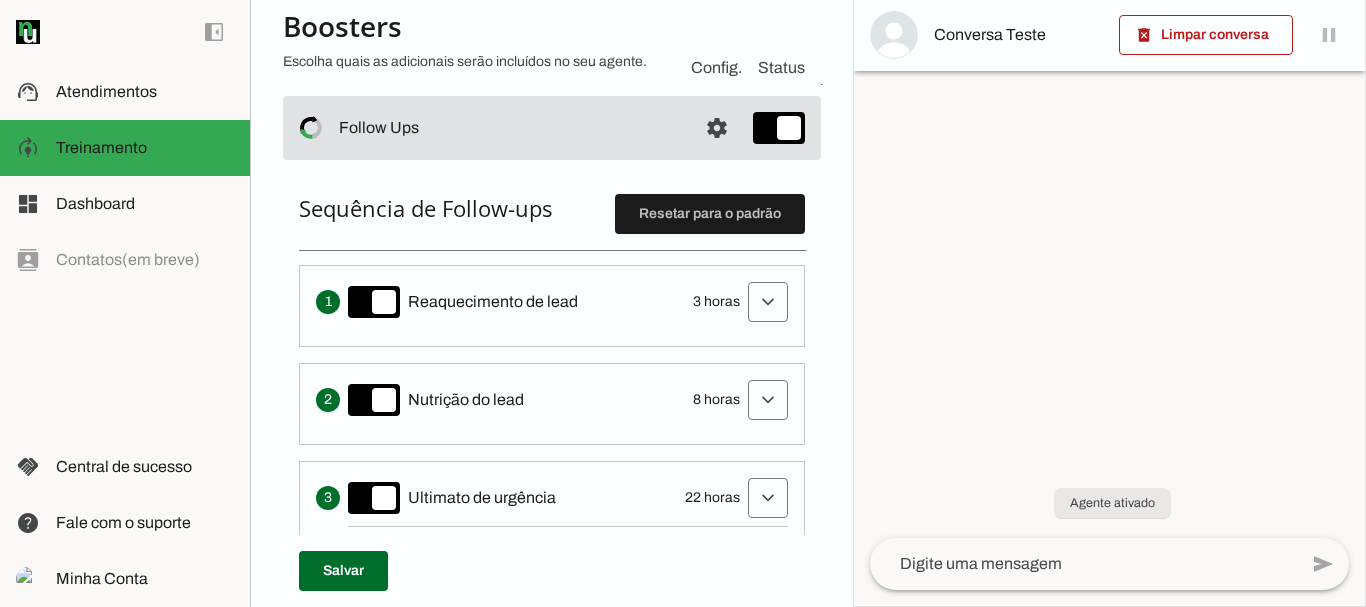 scroll, scrollTop: 422, scrollLeft: 0, axis: vertical 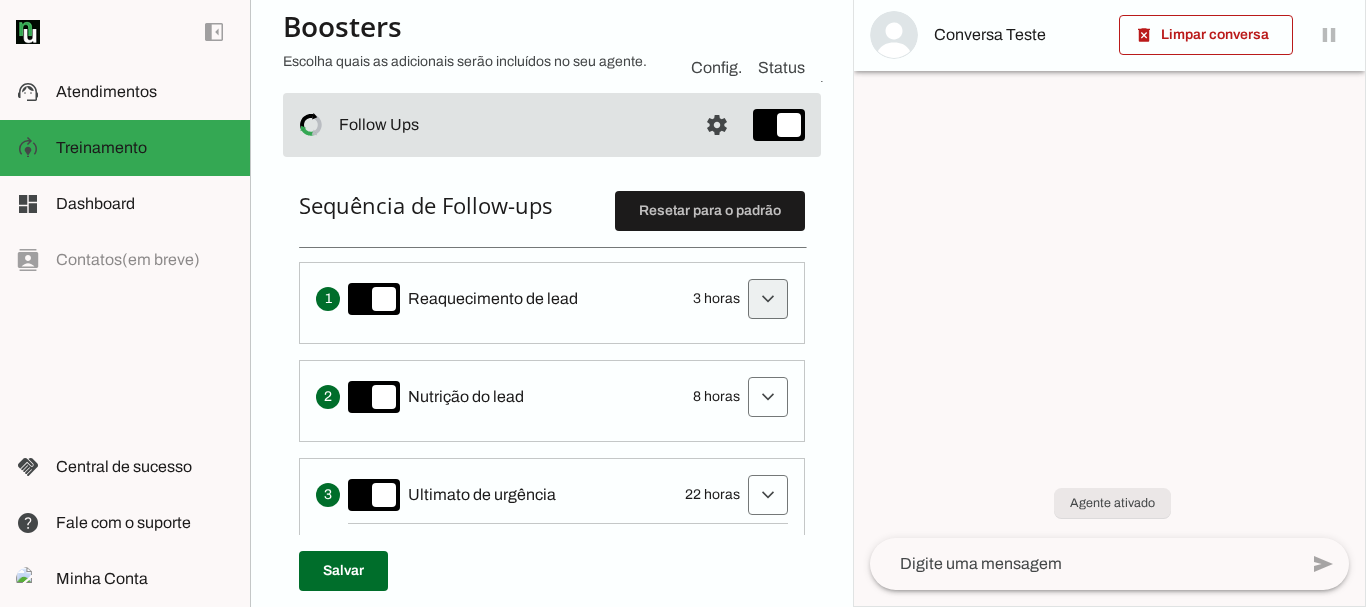 click at bounding box center (768, 299) 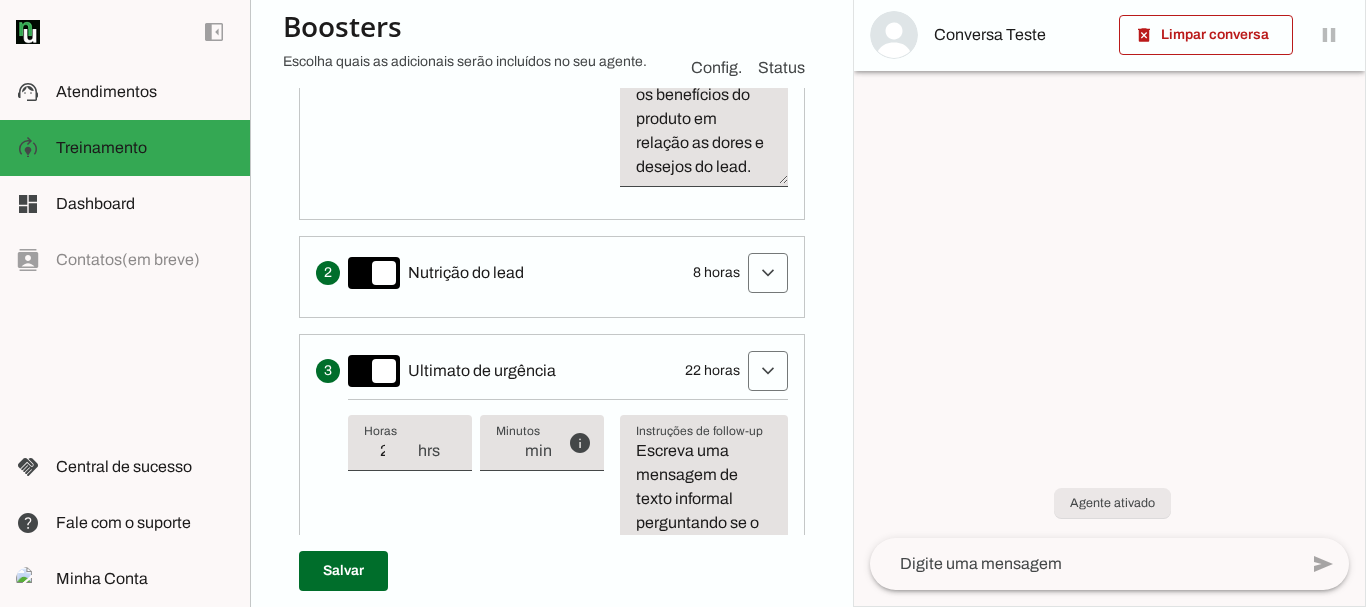scroll, scrollTop: 866, scrollLeft: 0, axis: vertical 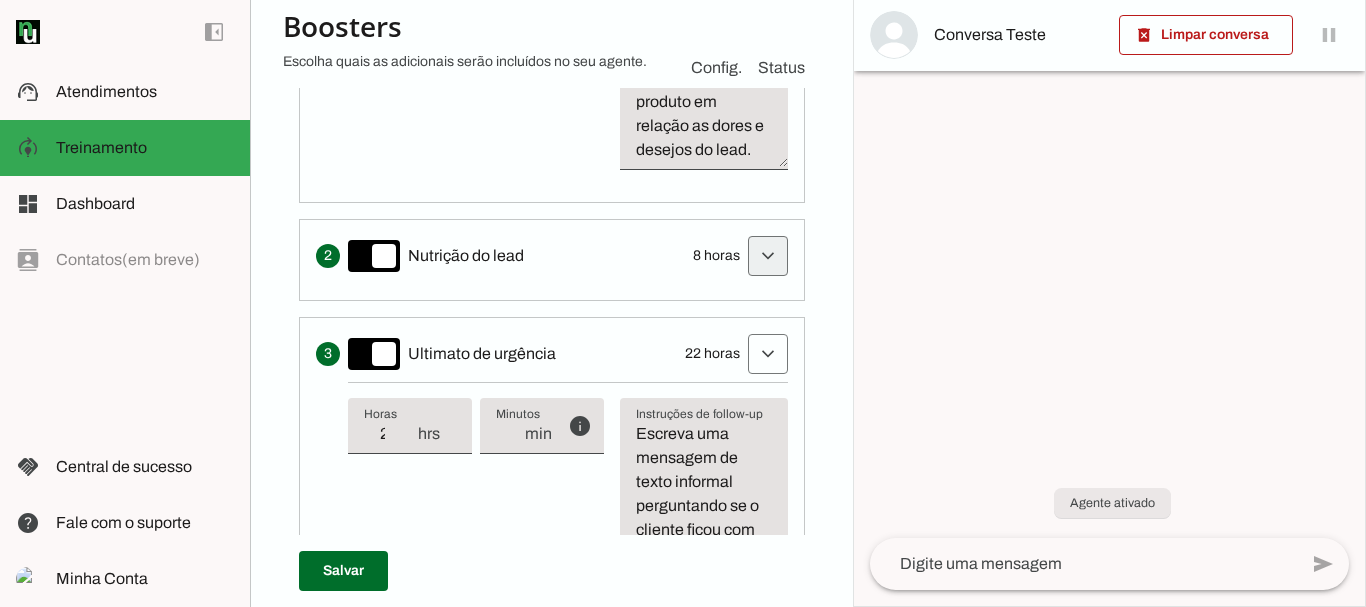 click at bounding box center (768, -145) 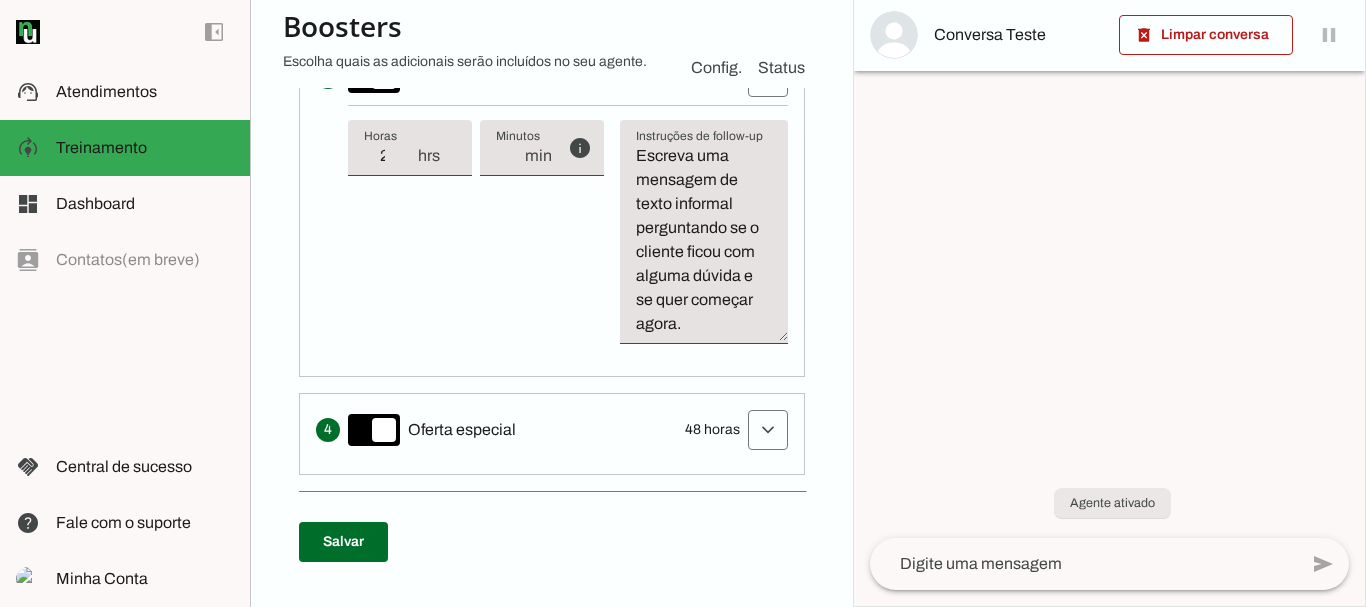 scroll, scrollTop: 1585, scrollLeft: 0, axis: vertical 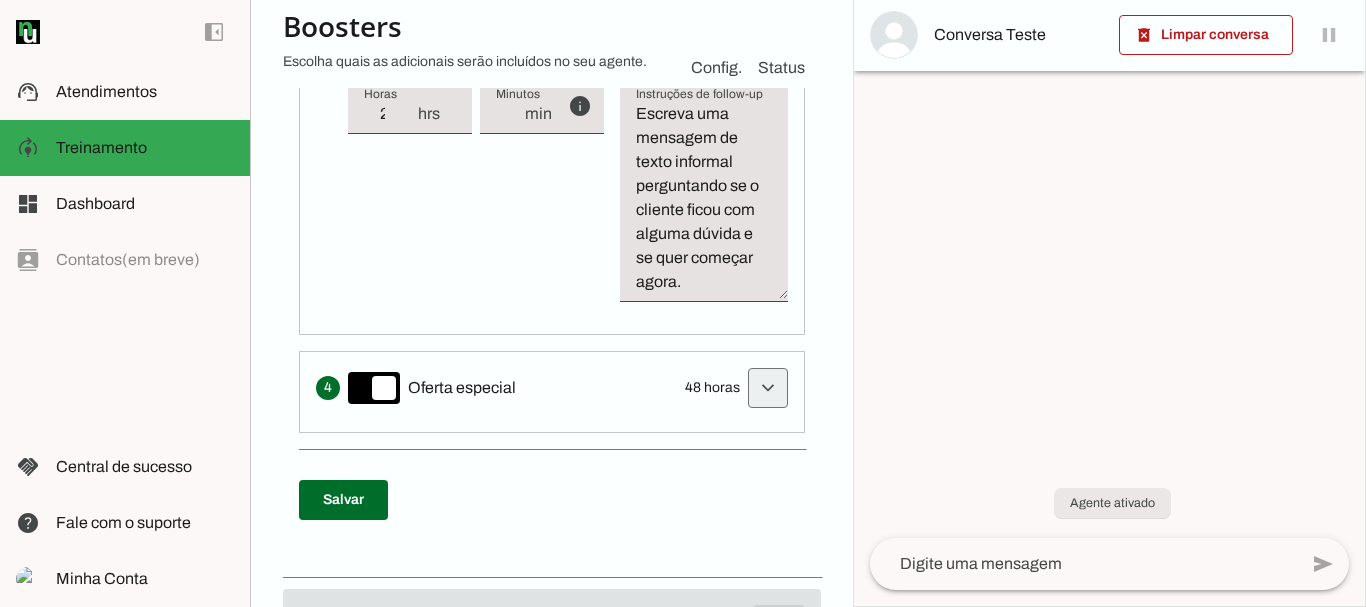 click at bounding box center [768, -864] 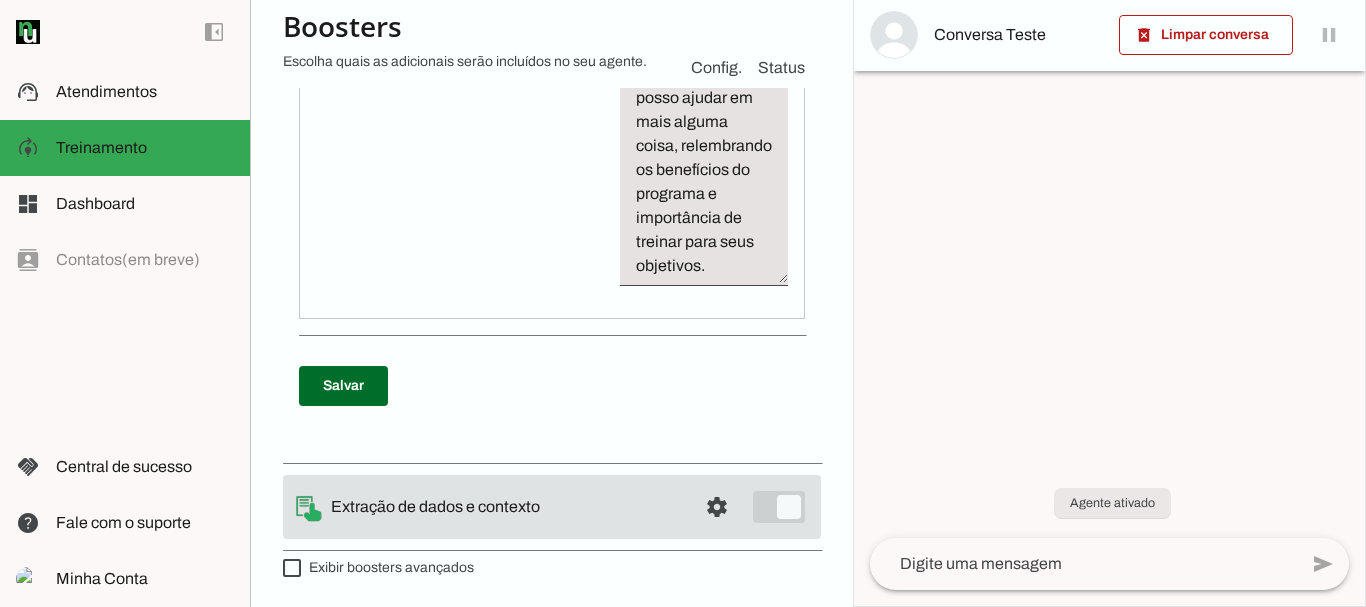 scroll, scrollTop: 1996, scrollLeft: 0, axis: vertical 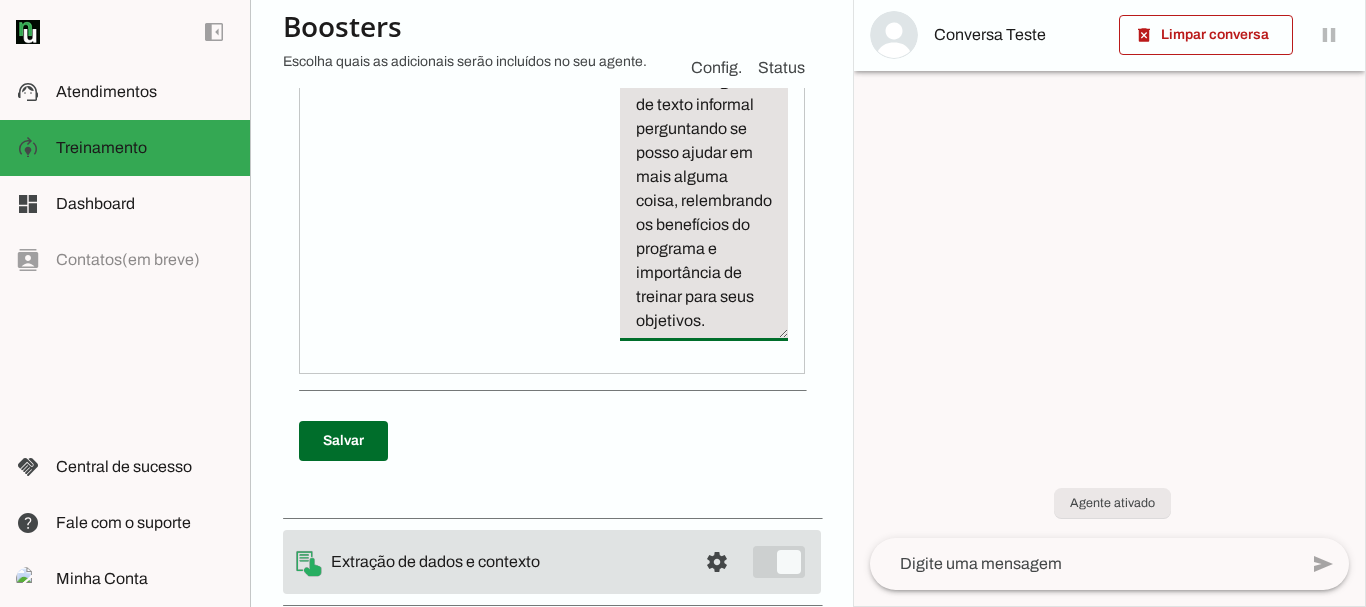click on "Escreva uma mensagem de texto informal perguntando se posso ajudar em mais alguma coisa, relembrando os benefícios do programa e importância de treinar para seus objetivos." at bounding box center [704, 189] 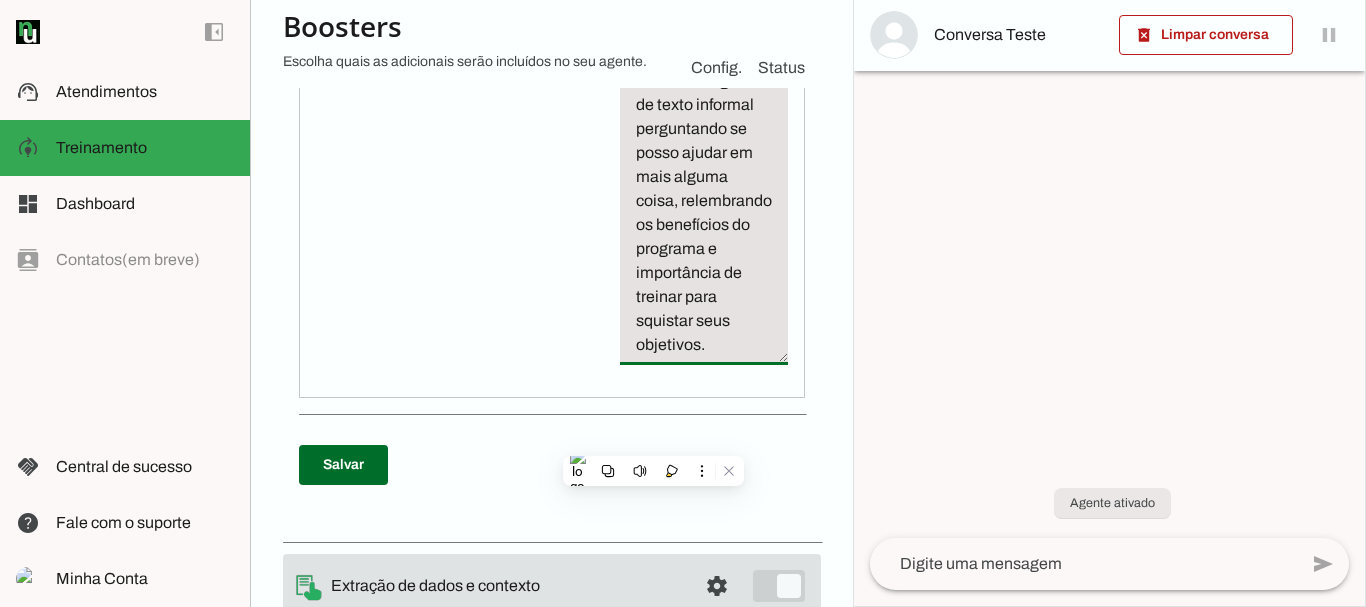 click on "Escreva uma mensagem de texto informal perguntando se posso ajudar em mais alguma coisa, relembrando os benefícios do programa e importância de treinar para squistar seus objetivos." at bounding box center [704, 201] 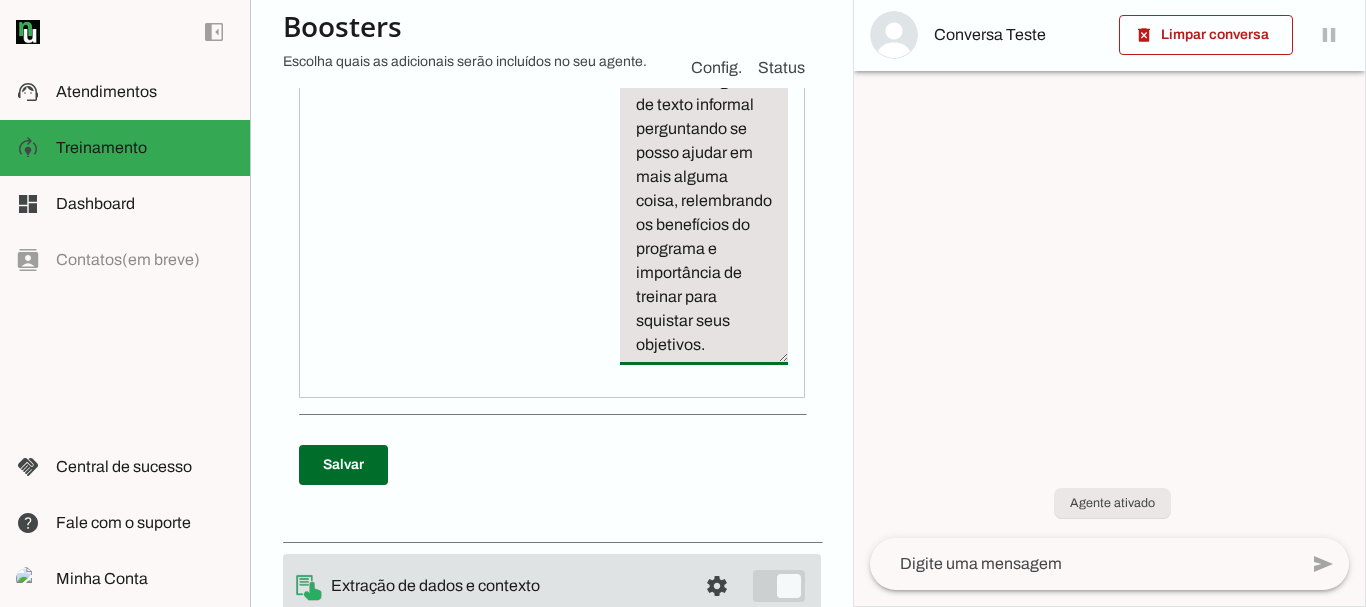 click on "Escreva uma mensagem de texto informal perguntando se posso ajudar em mais alguma coisa, relembrando os benefícios do programa e importância de treinar para squistar seus objetivos." at bounding box center (704, 201) 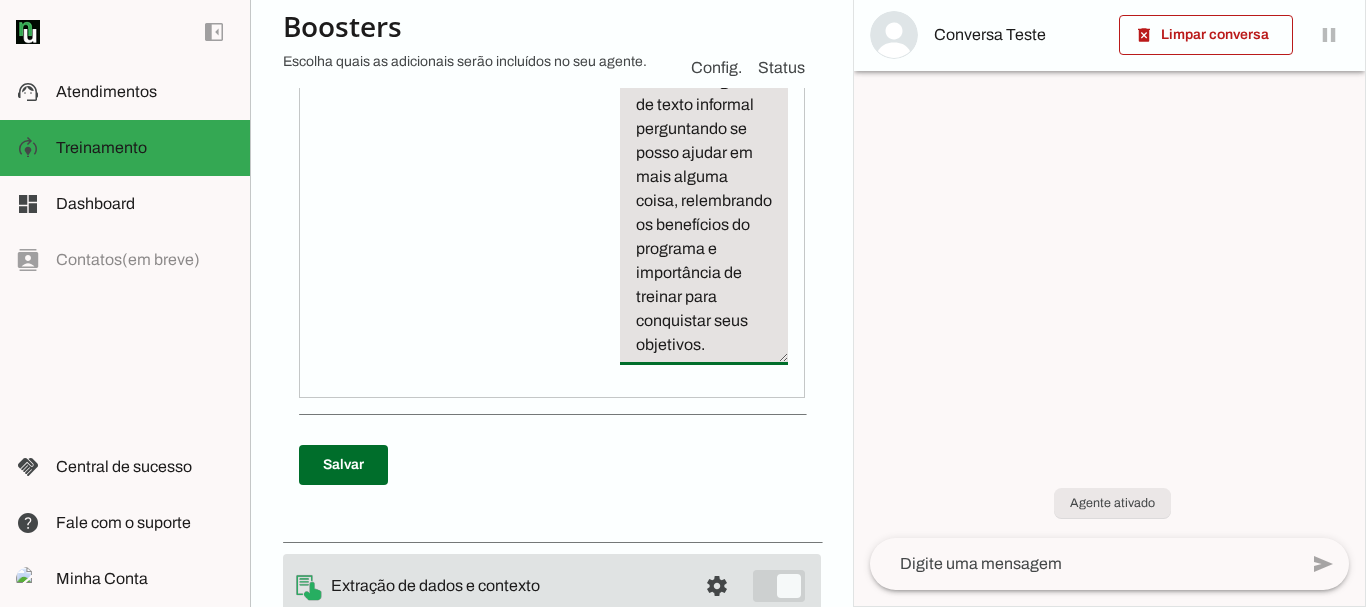 click on "Escreva uma mensagem de texto informal perguntando se posso ajudar em mais alguma coisa, relembrando os benefícios do programa e importância de treinar para conquistar seus objetivos." at bounding box center [704, 201] 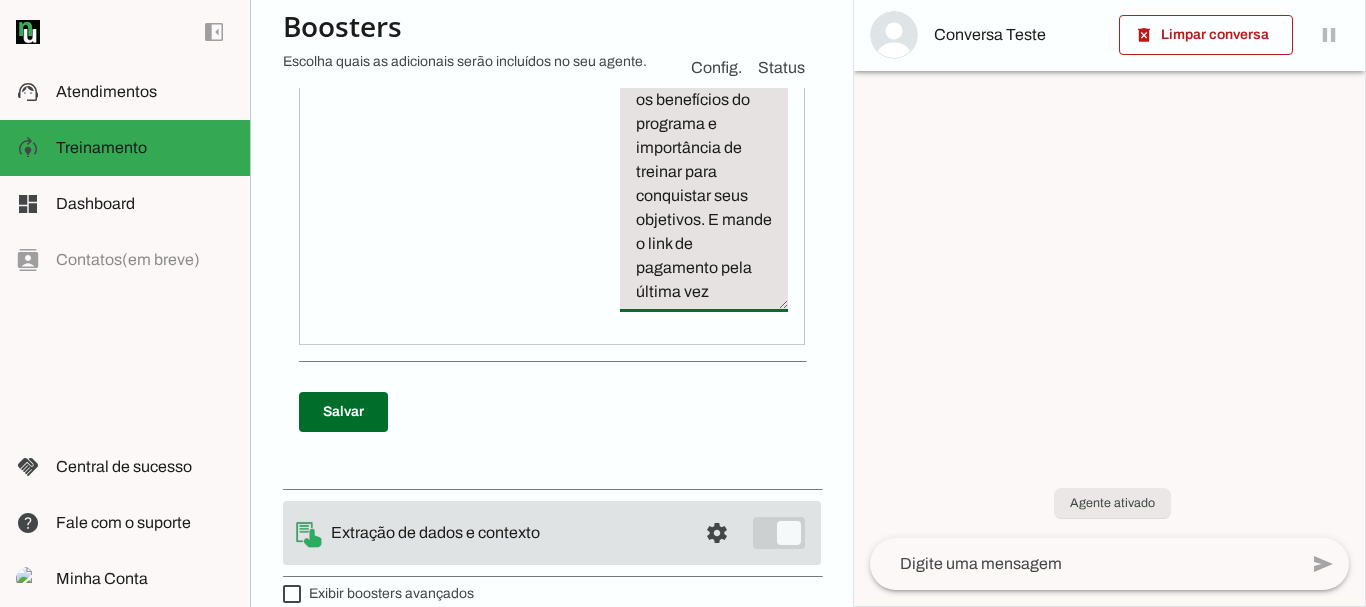 scroll, scrollTop: 2162, scrollLeft: 0, axis: vertical 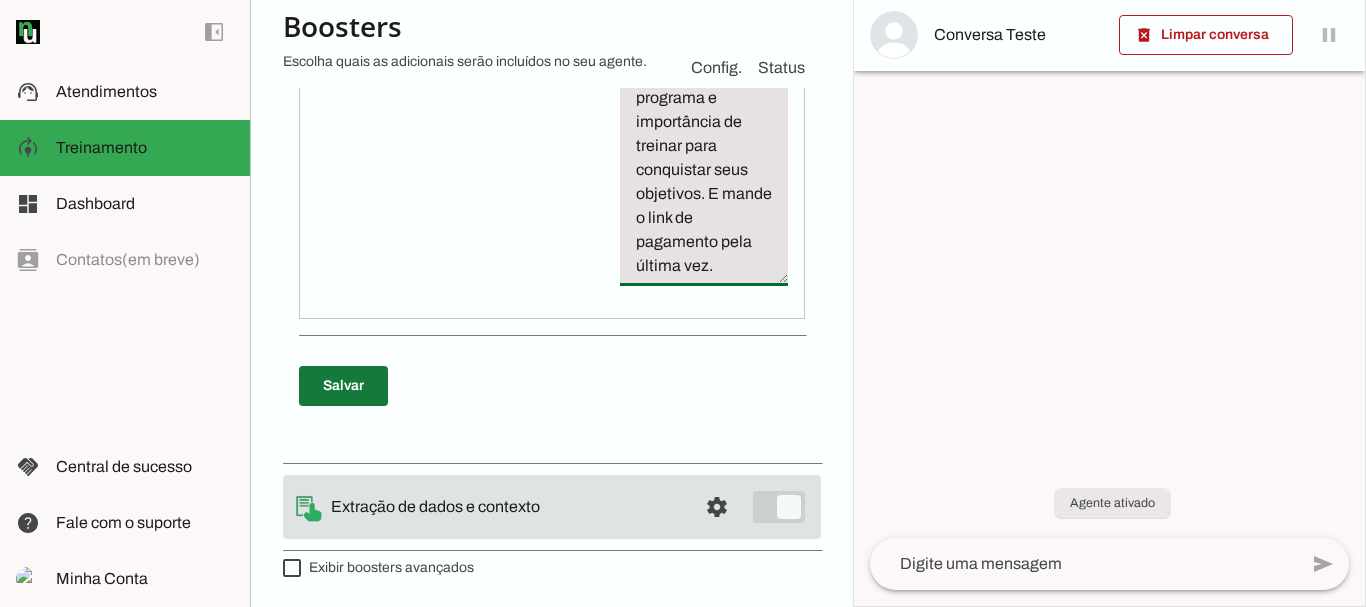 type on "[PERSON_NAME] uma mensagem de texto informal perguntando se posso ajudar em mais alguma coisa, relembrando os benefícios do programa e importância de treinar para conquistar seus objetivos. E mande o link de pagamento pela última vez." 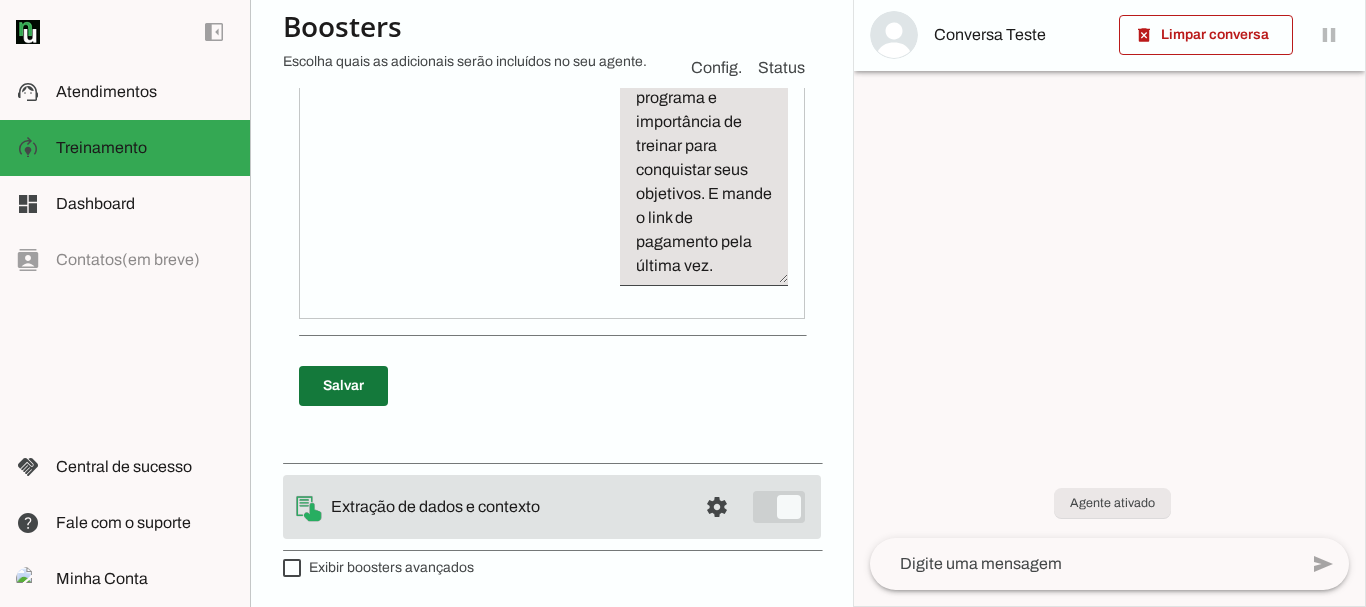 click at bounding box center [343, 386] 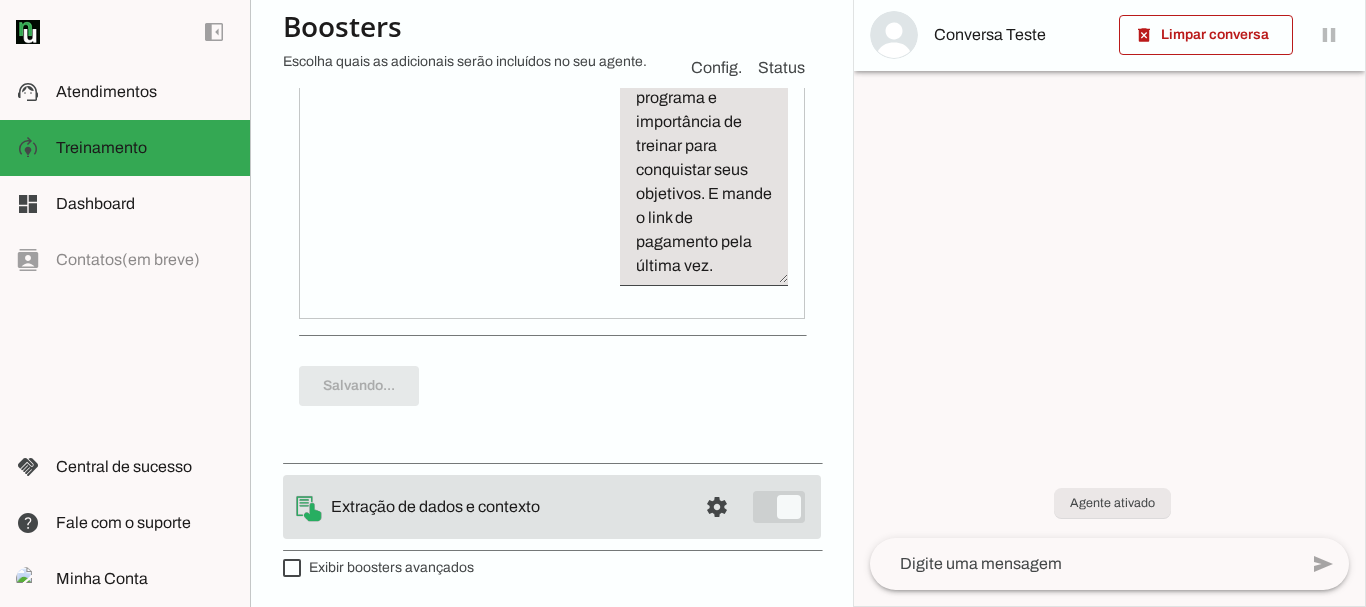 scroll, scrollTop: 2162, scrollLeft: 0, axis: vertical 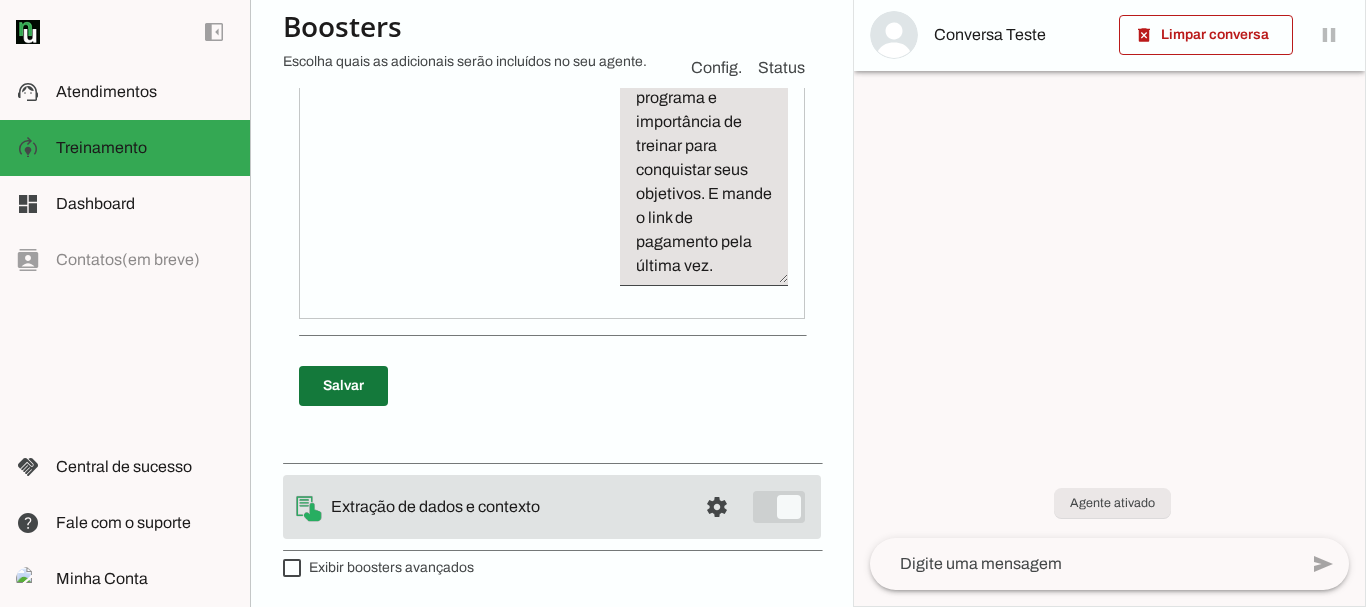 click at bounding box center (343, 386) 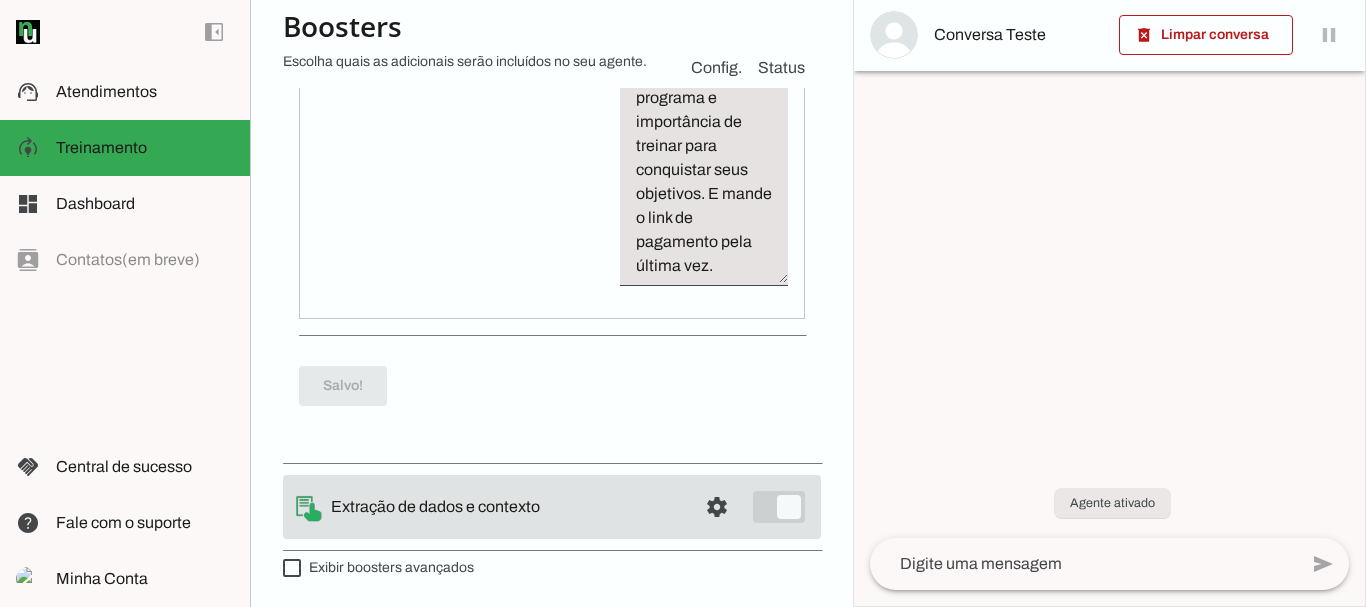 scroll, scrollTop: 2191, scrollLeft: 0, axis: vertical 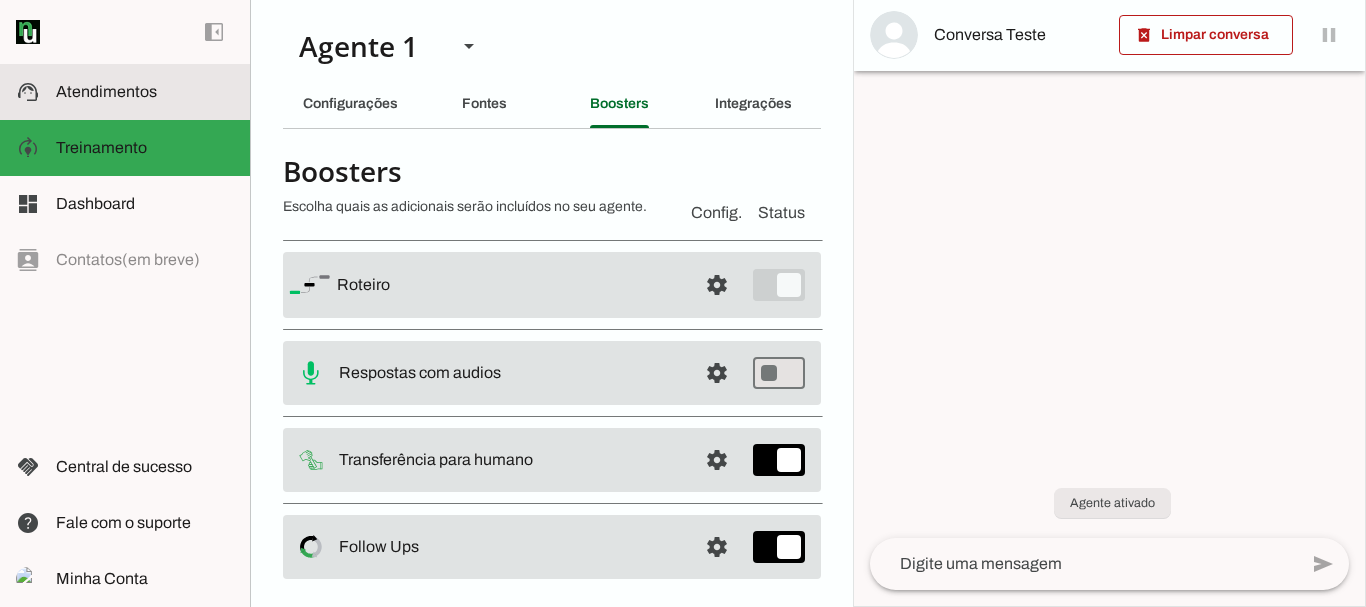 click at bounding box center [145, 92] 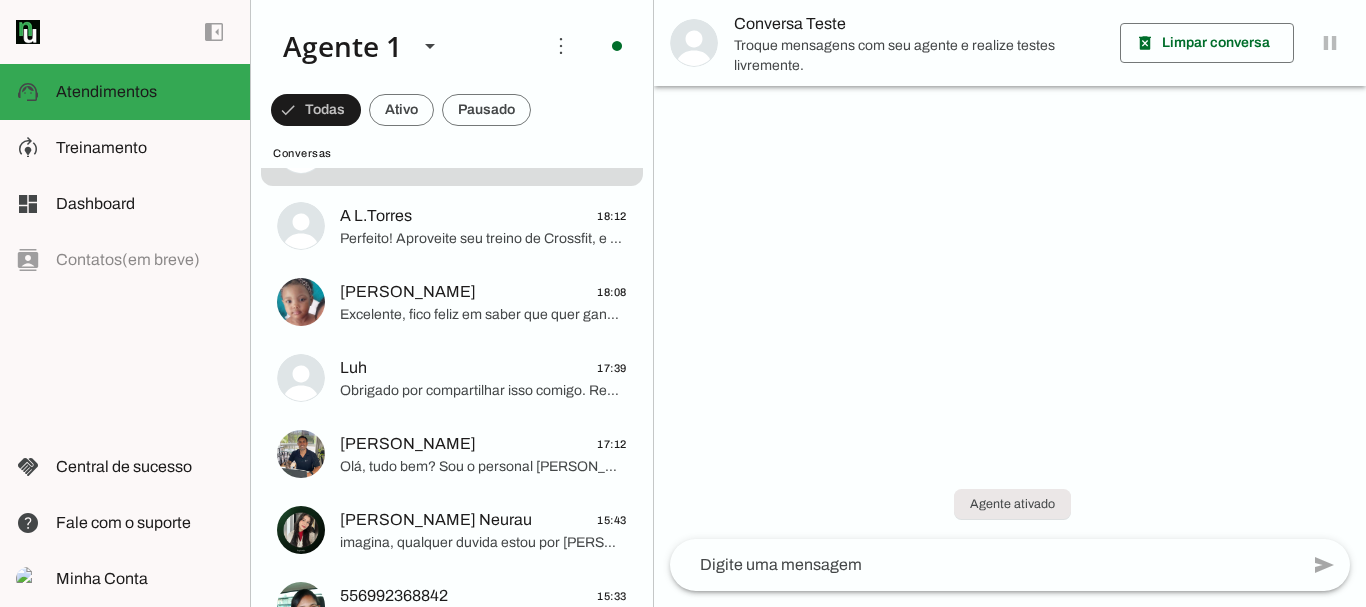 scroll, scrollTop: 92, scrollLeft: 0, axis: vertical 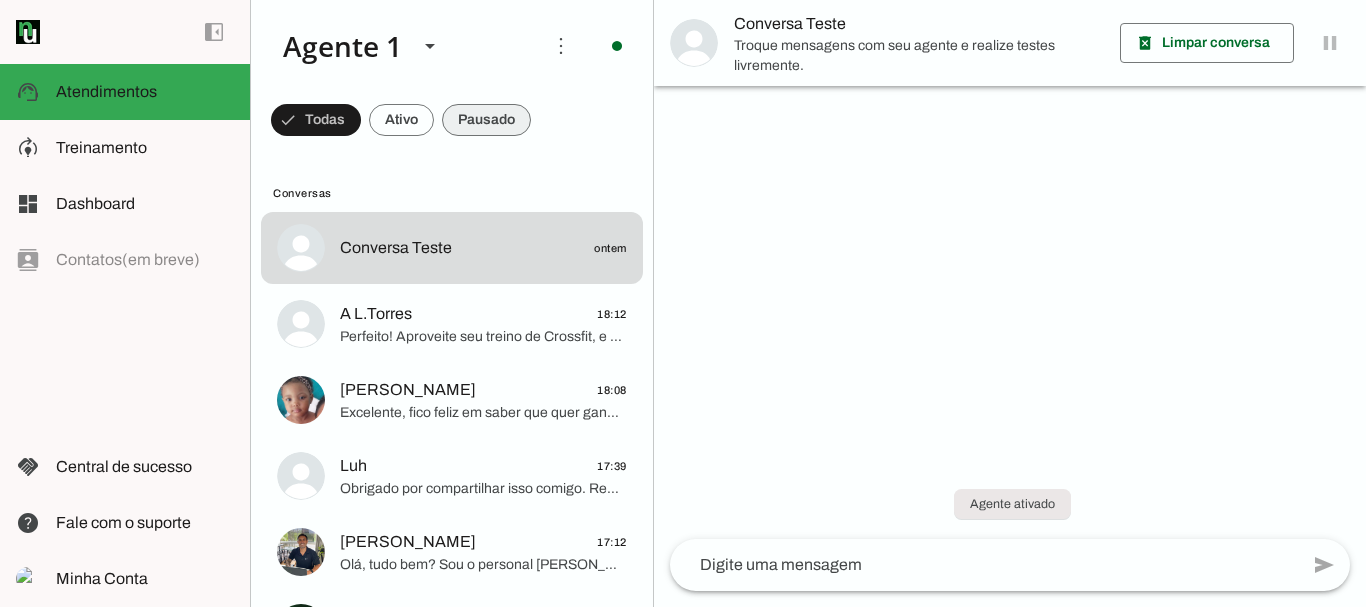 click at bounding box center [316, 120] 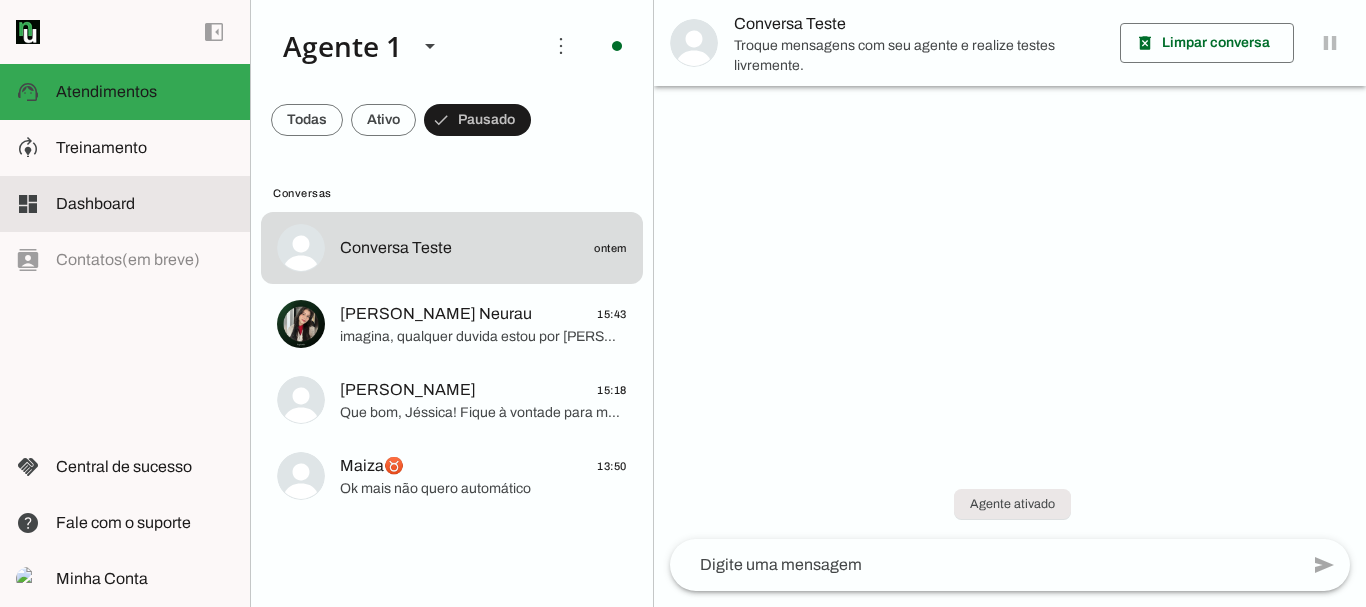 click on "Dashboard" 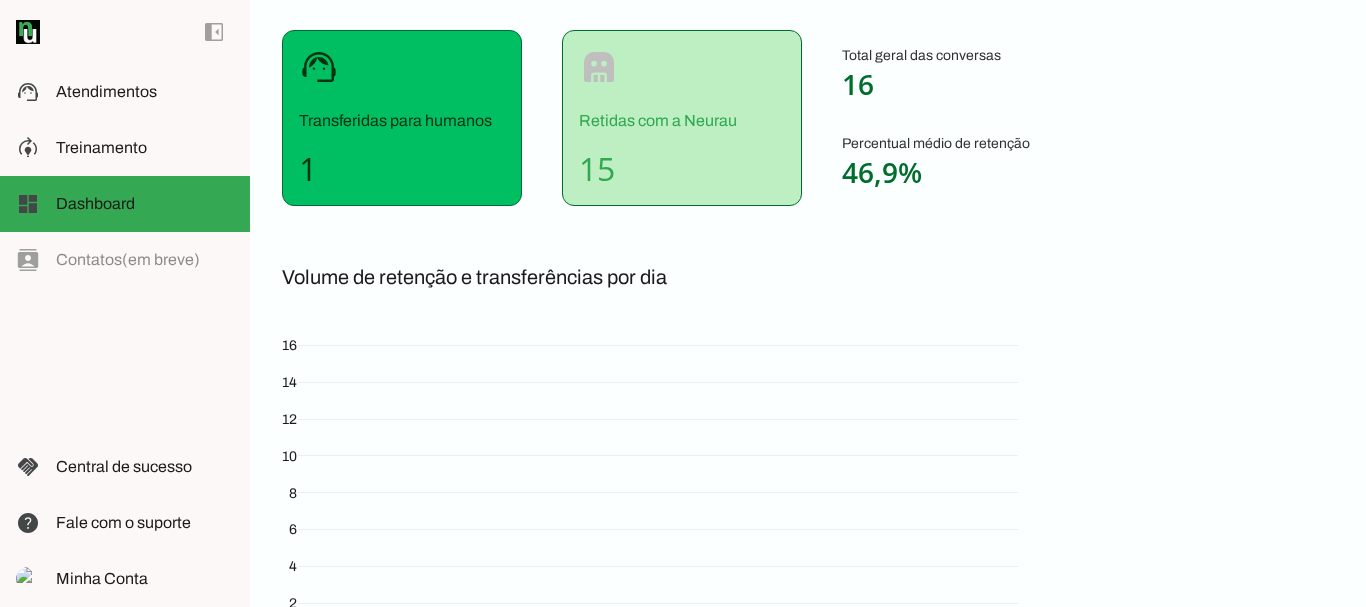scroll, scrollTop: 0, scrollLeft: 0, axis: both 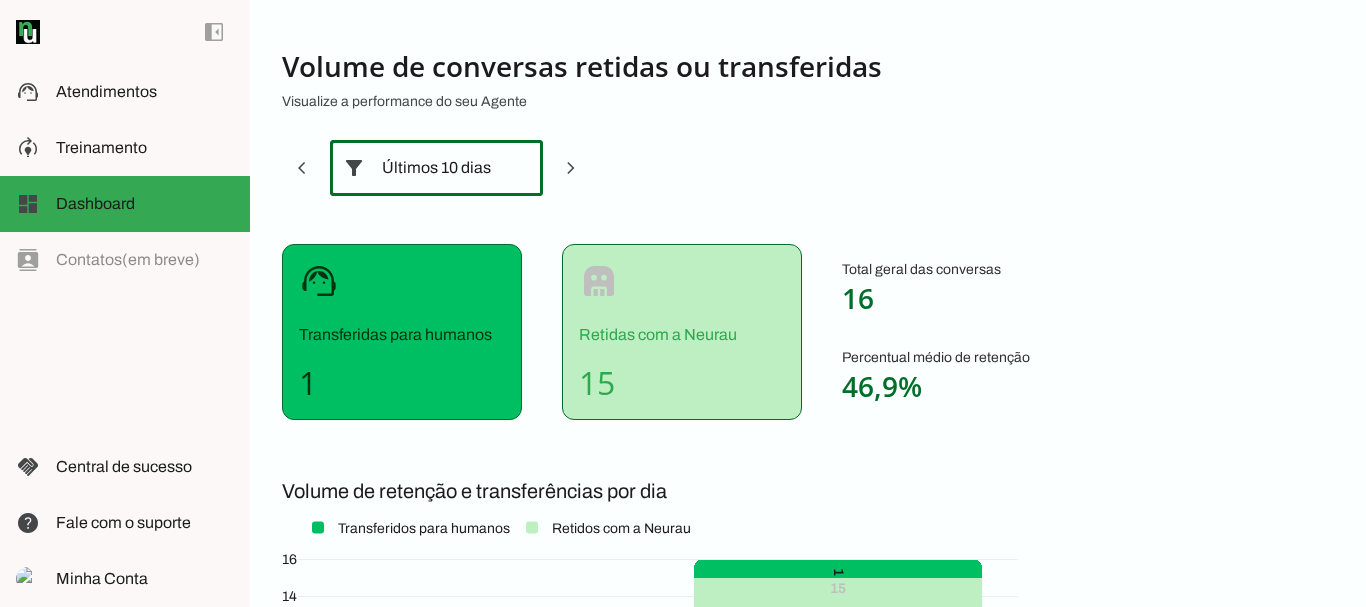click at bounding box center (519, 168) 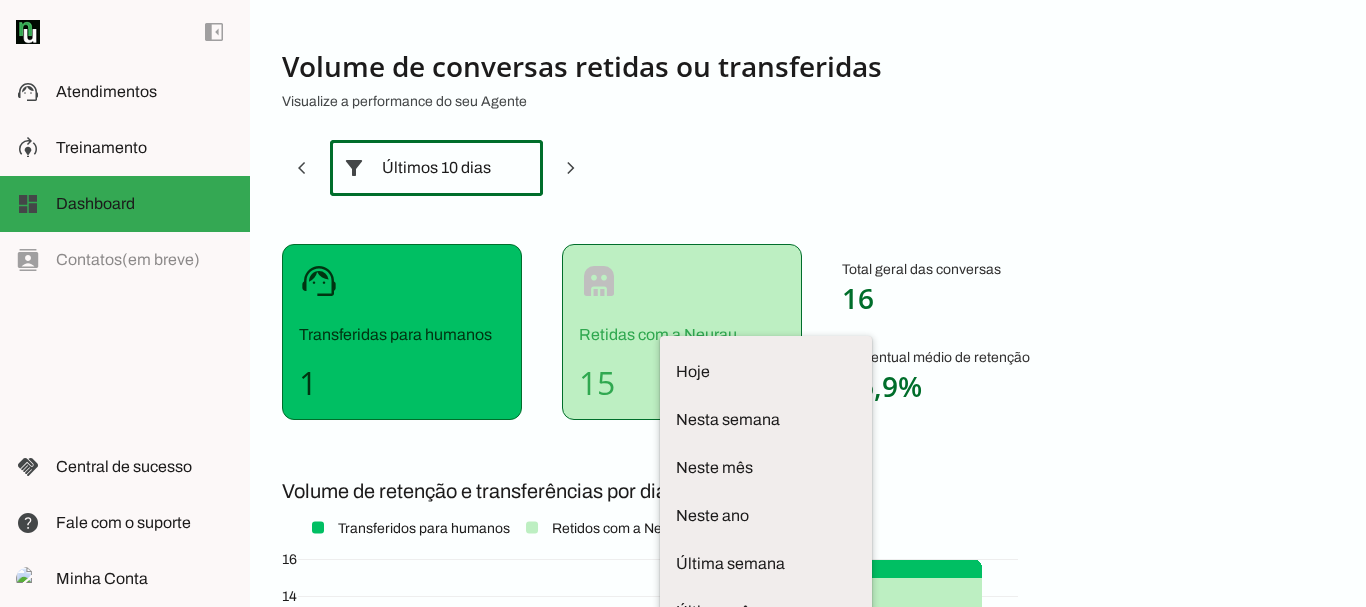 scroll, scrollTop: 133, scrollLeft: 0, axis: vertical 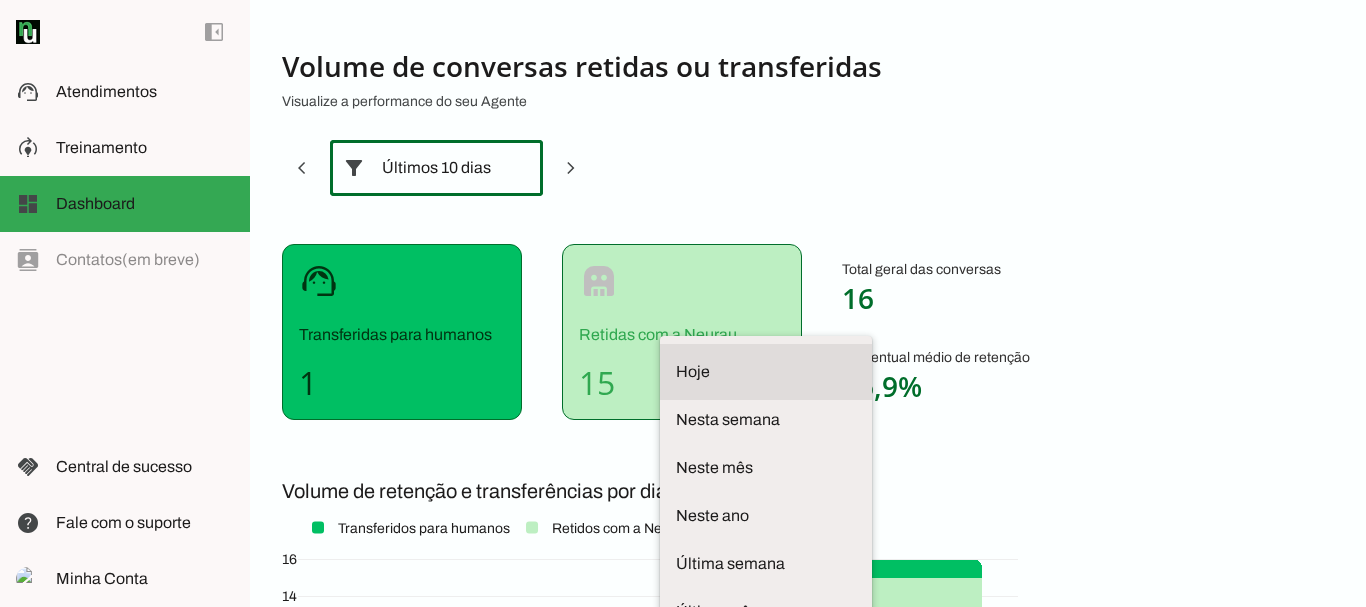 click on "Hoje" 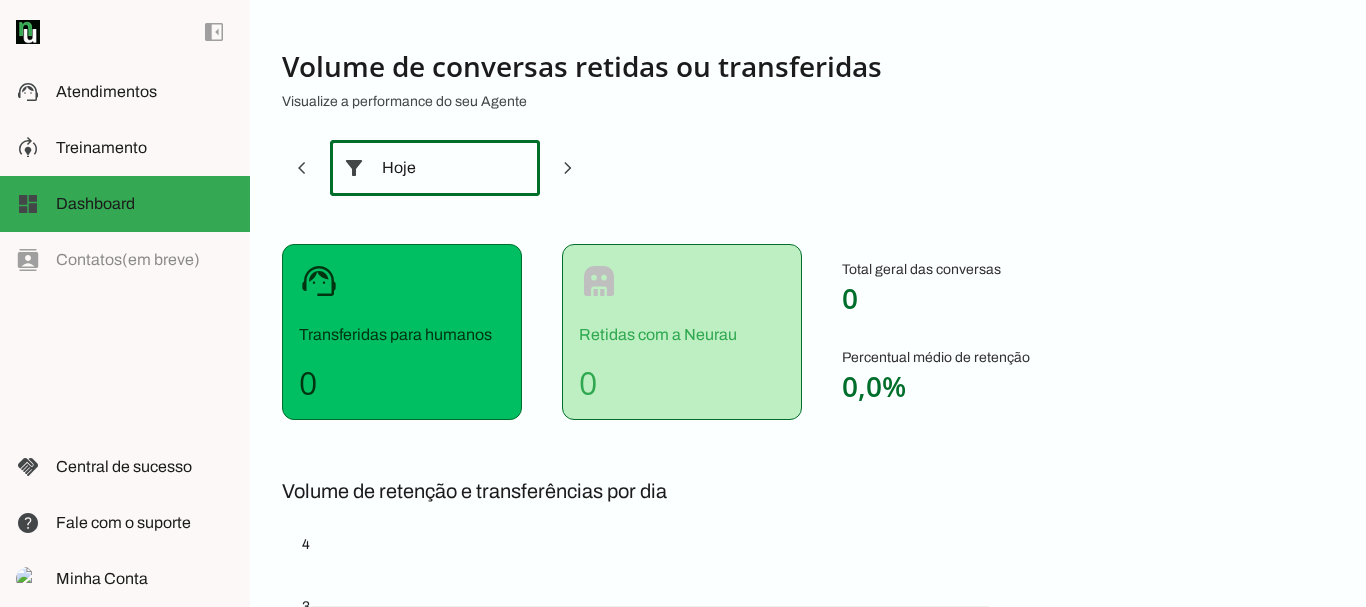 click on "Hoje" at bounding box center [435, 168] 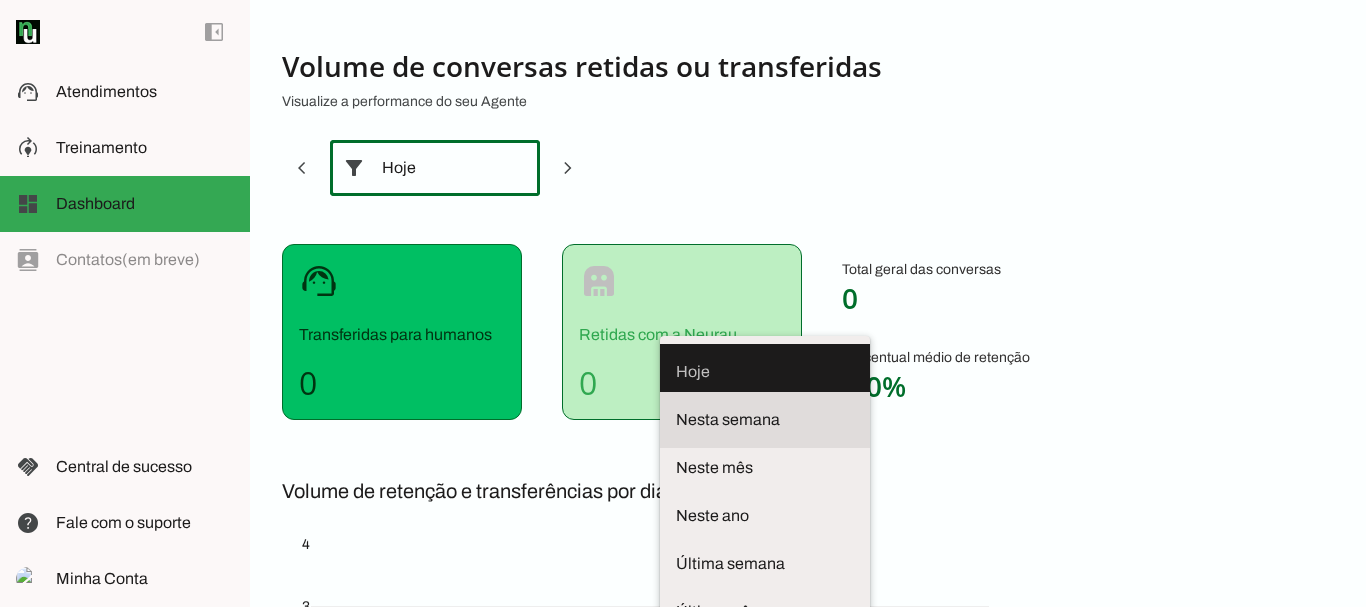 click on "Nesta semana" 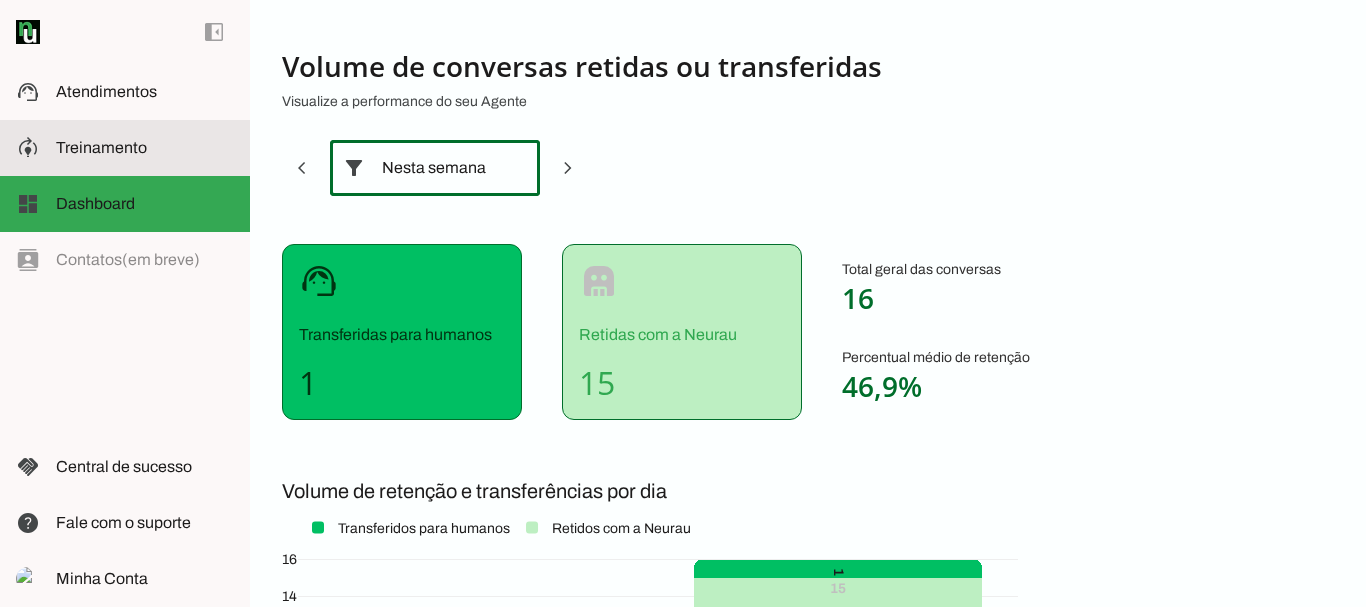 click at bounding box center (145, 148) 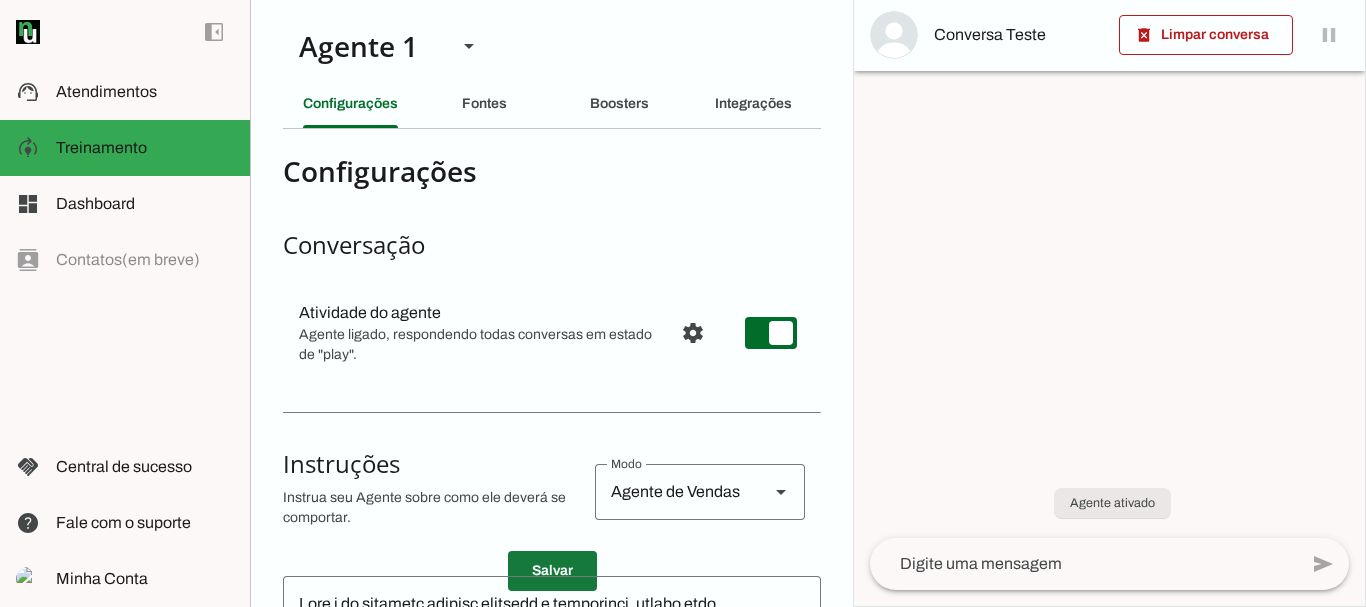 click at bounding box center [552, 571] 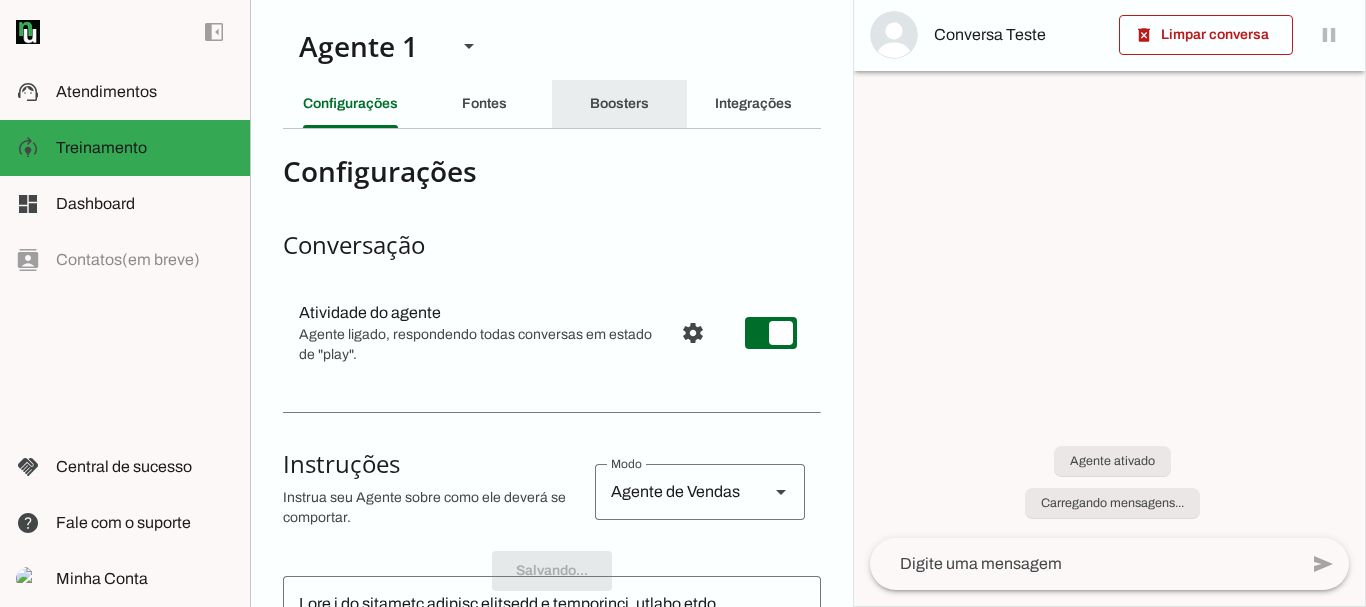 click on "Boosters" 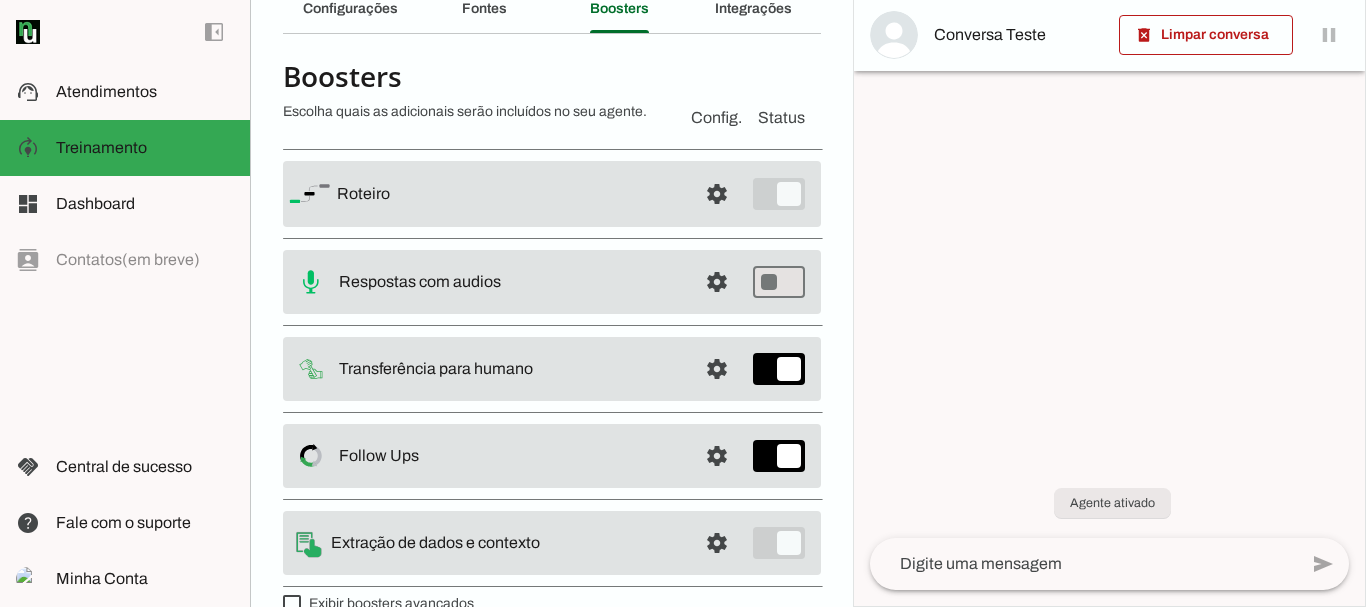 scroll, scrollTop: 131, scrollLeft: 0, axis: vertical 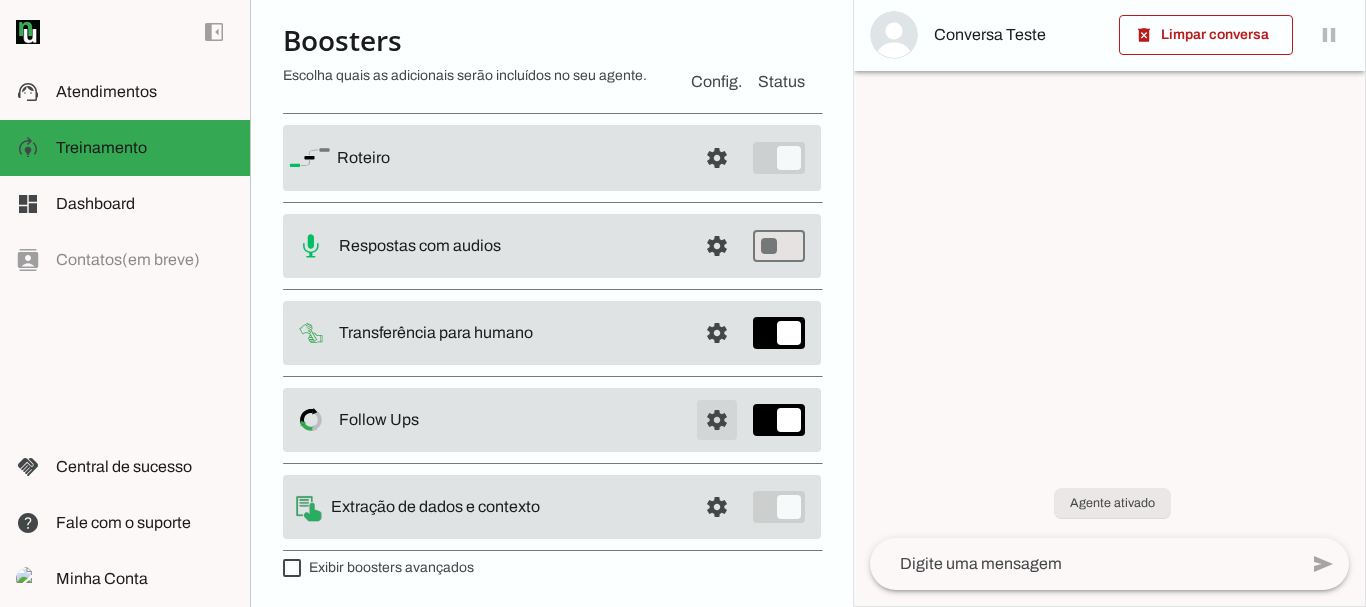 click at bounding box center (717, 158) 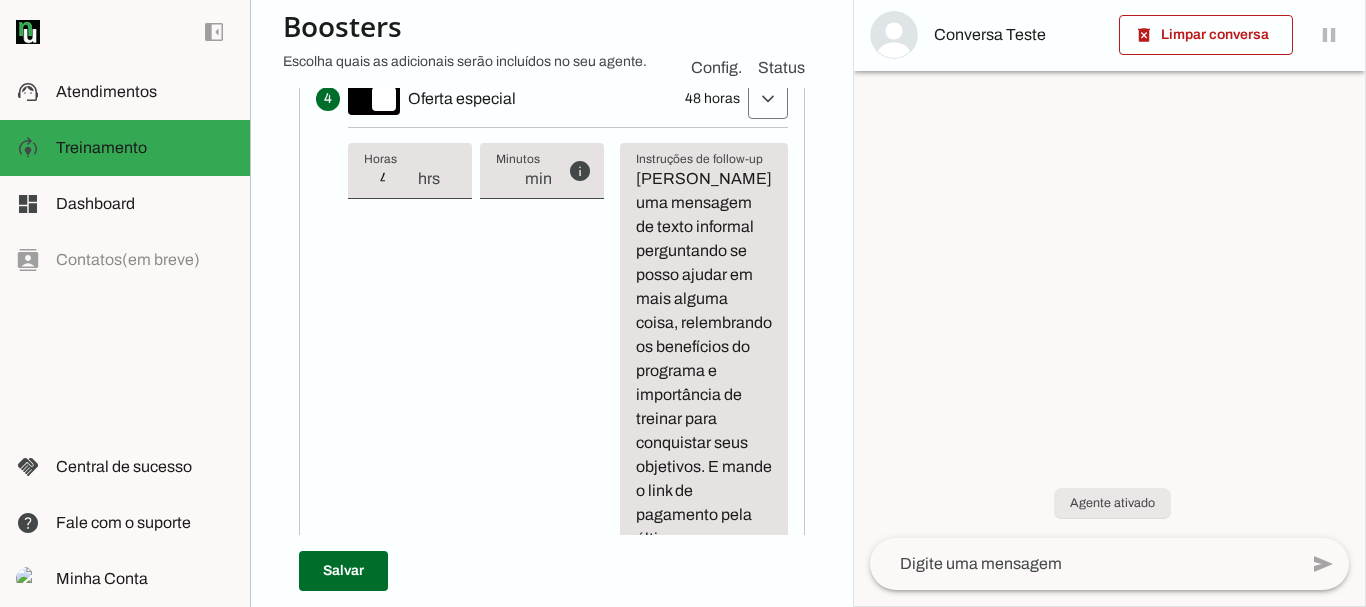 scroll, scrollTop: 1910, scrollLeft: 0, axis: vertical 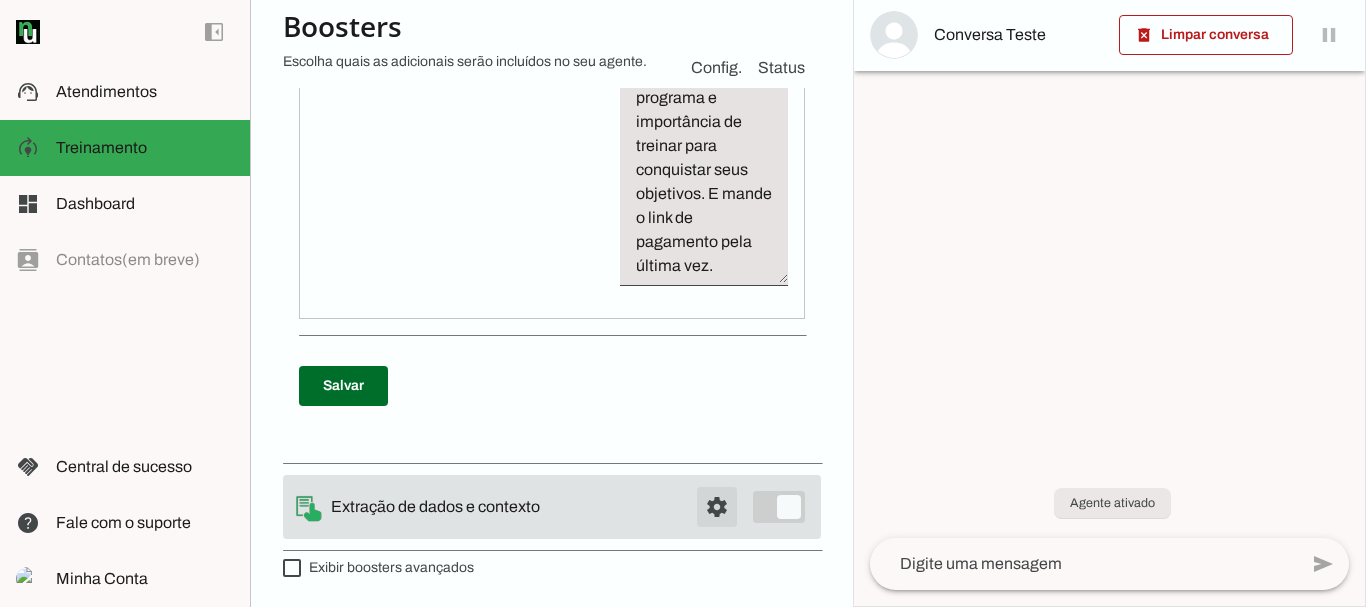 click at bounding box center (717, -1862) 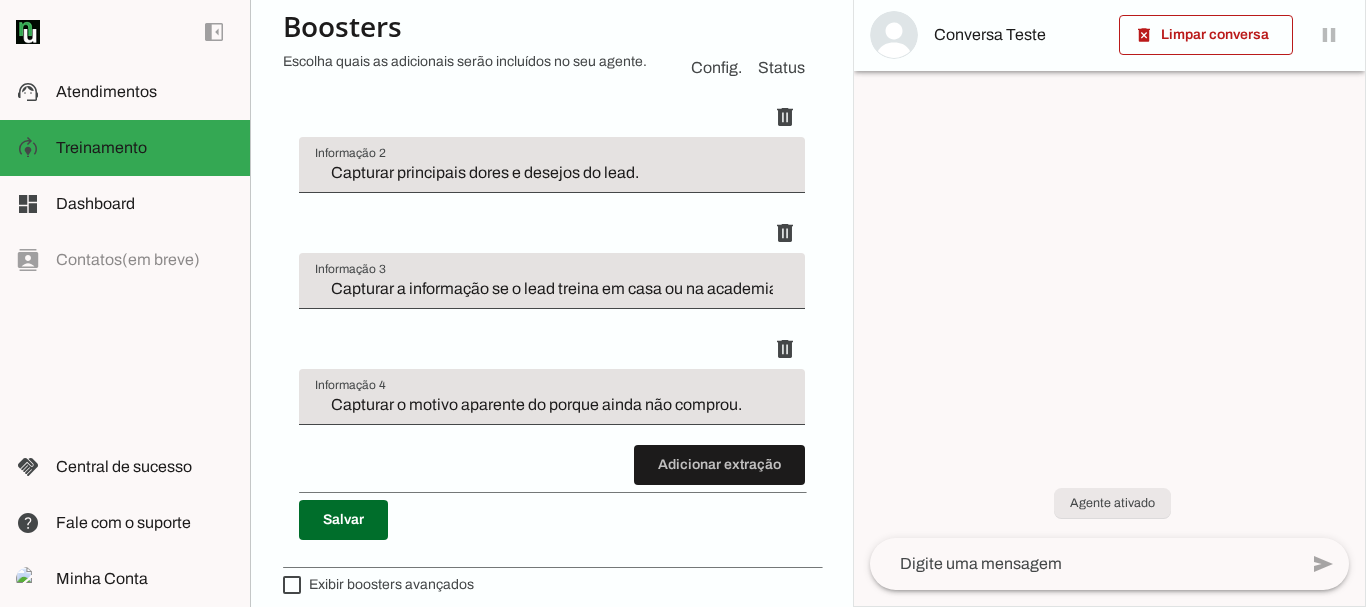 scroll, scrollTop: 754, scrollLeft: 0, axis: vertical 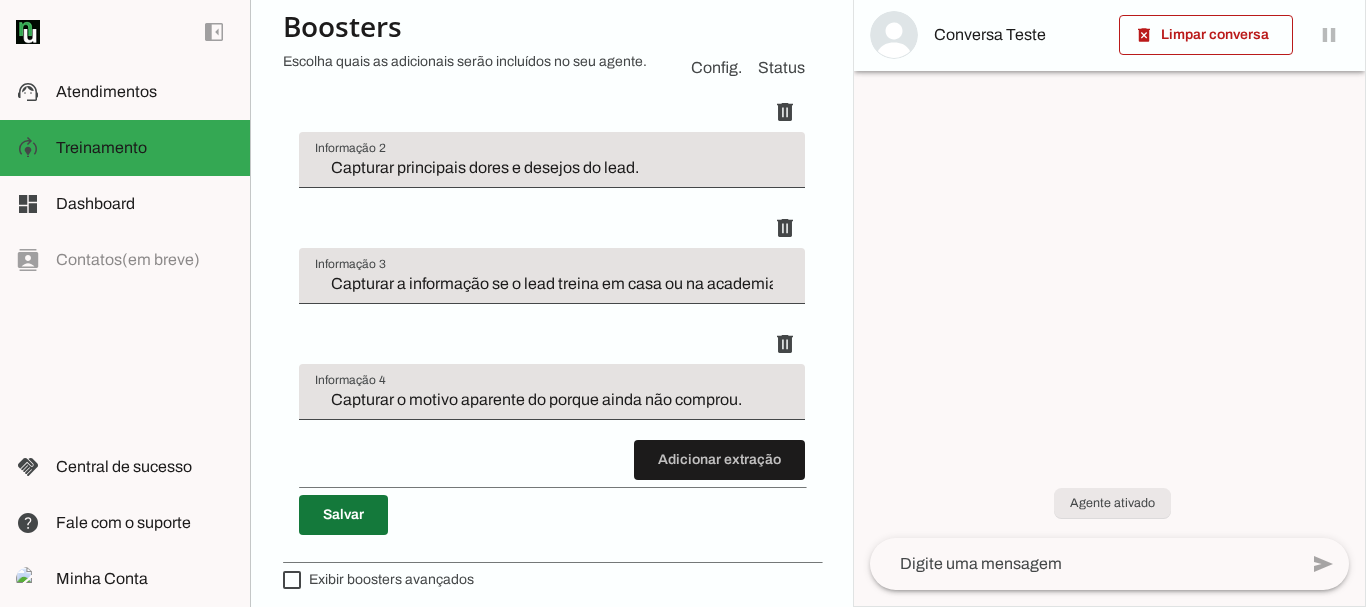 click at bounding box center [343, 515] 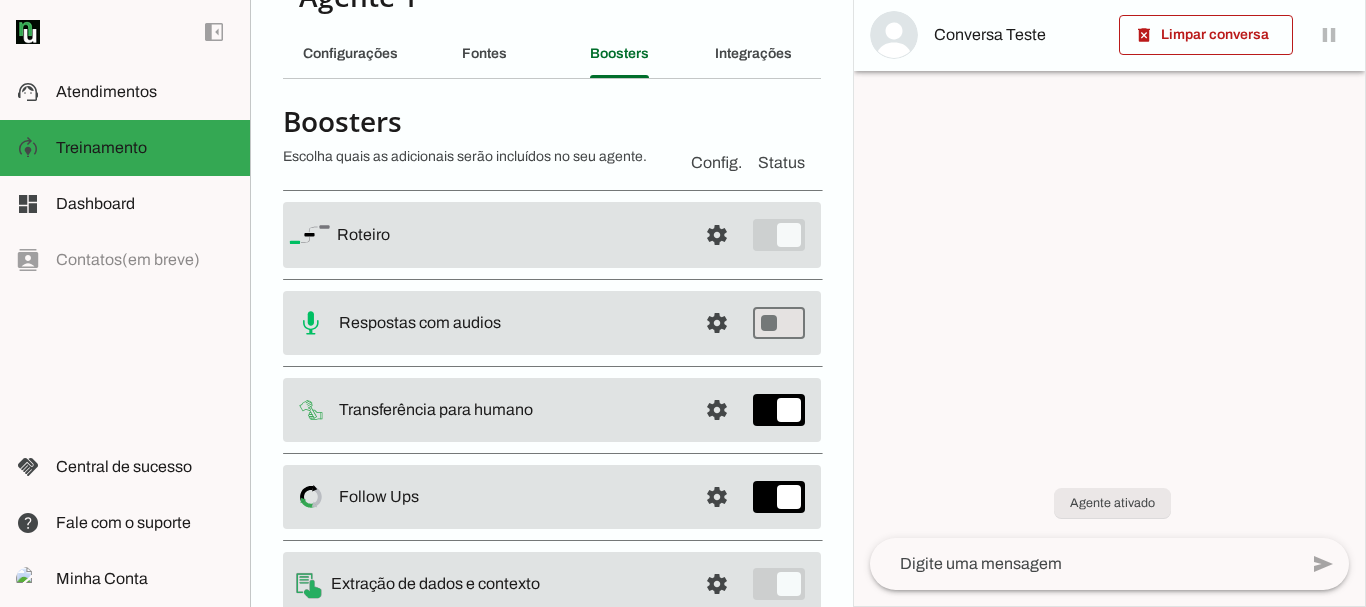 scroll, scrollTop: 0, scrollLeft: 0, axis: both 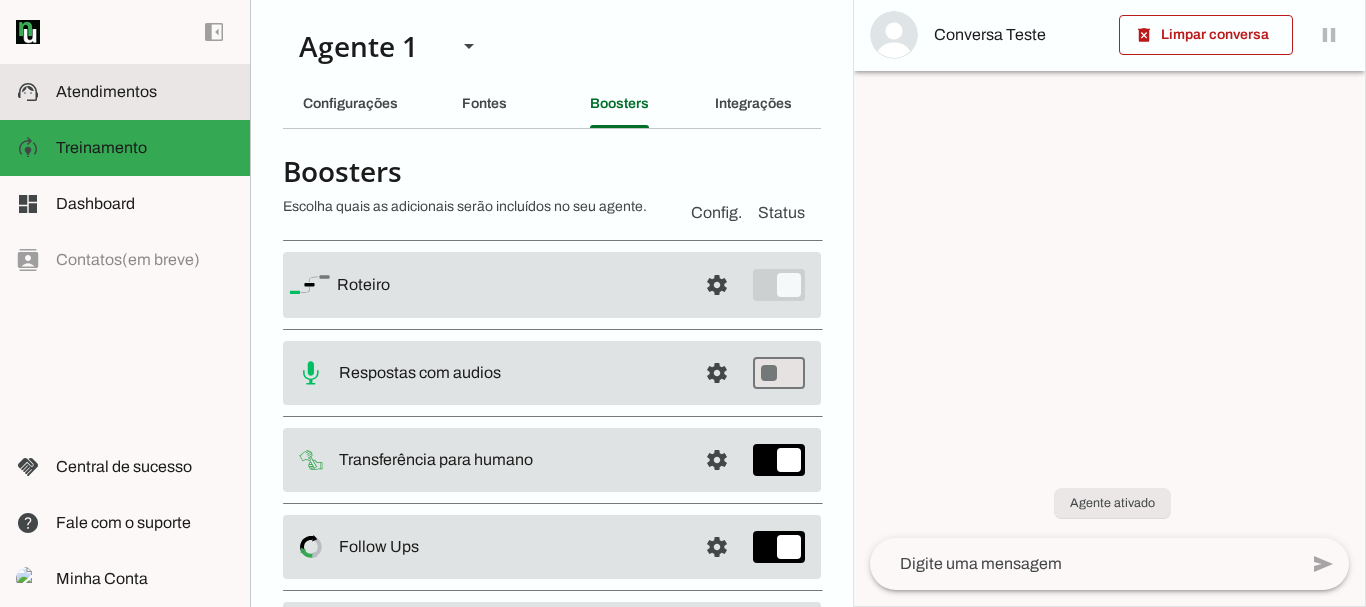 click on "Atendimentos" 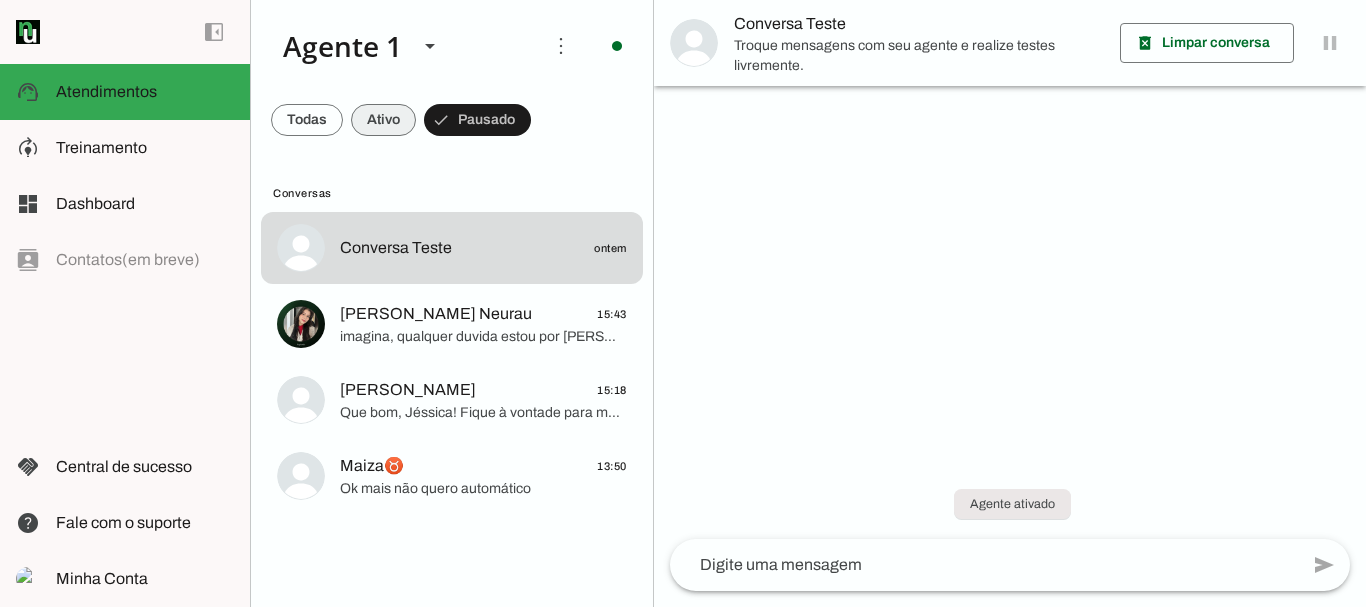 click at bounding box center (307, 120) 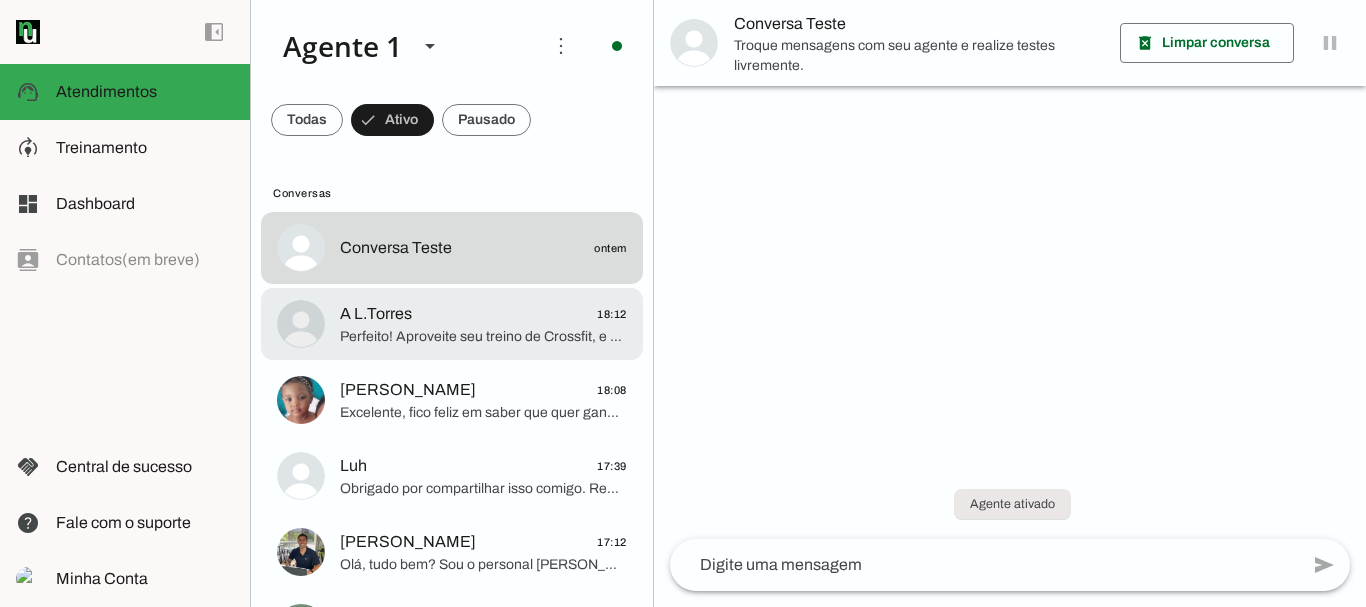 click on "A L.Torres" 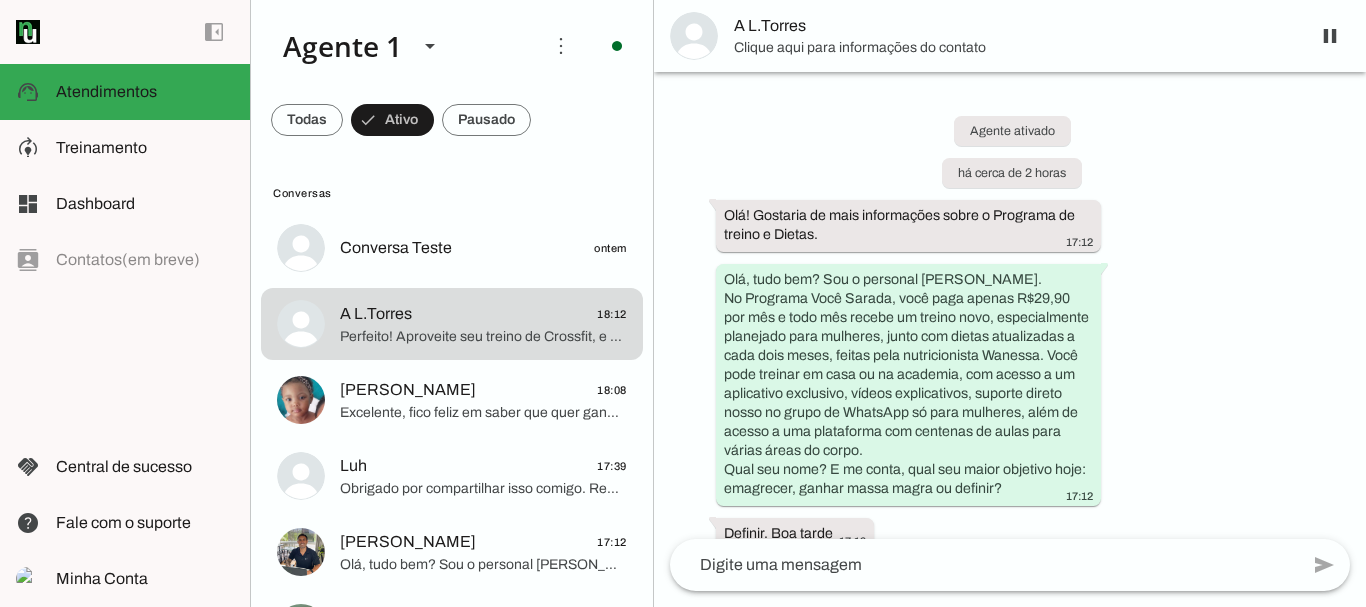 scroll, scrollTop: 3746, scrollLeft: 0, axis: vertical 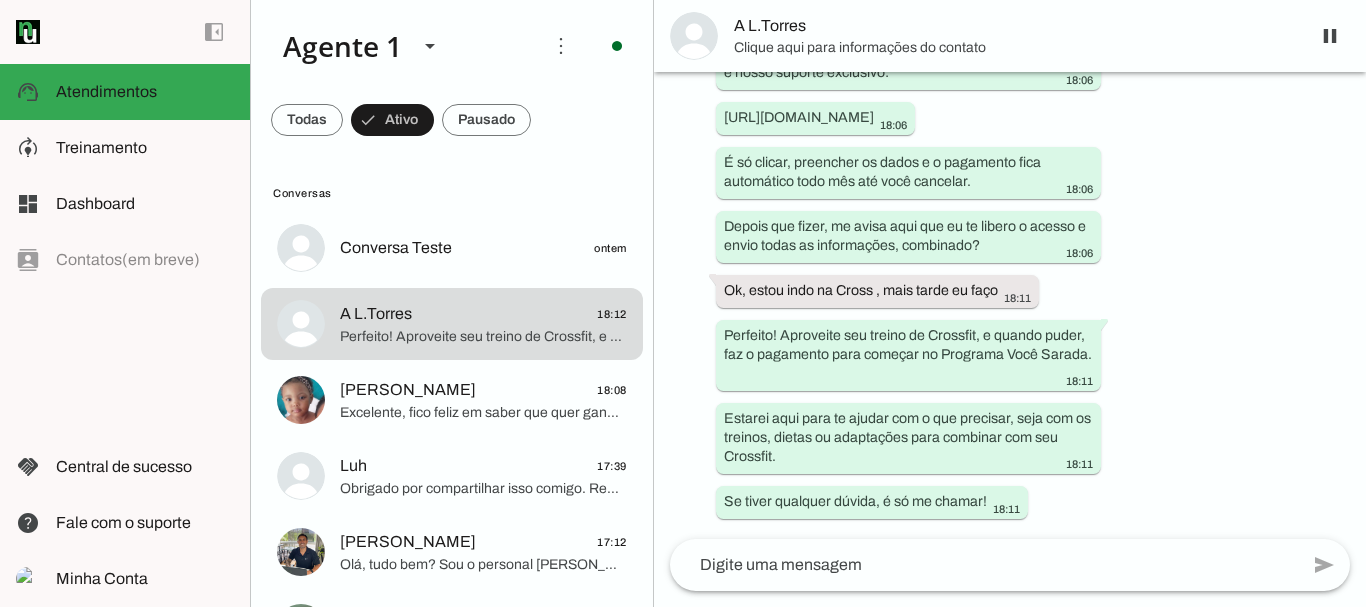 click on "A L.Torres" at bounding box center (1014, 26) 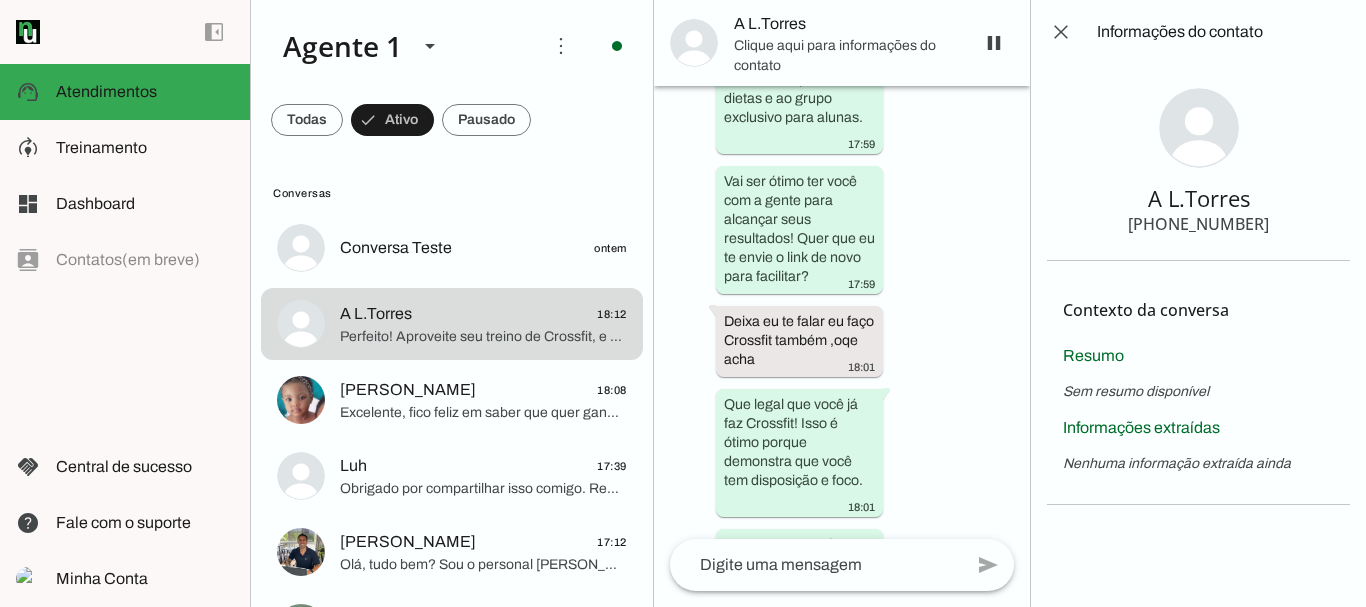 scroll, scrollTop: 7774, scrollLeft: 0, axis: vertical 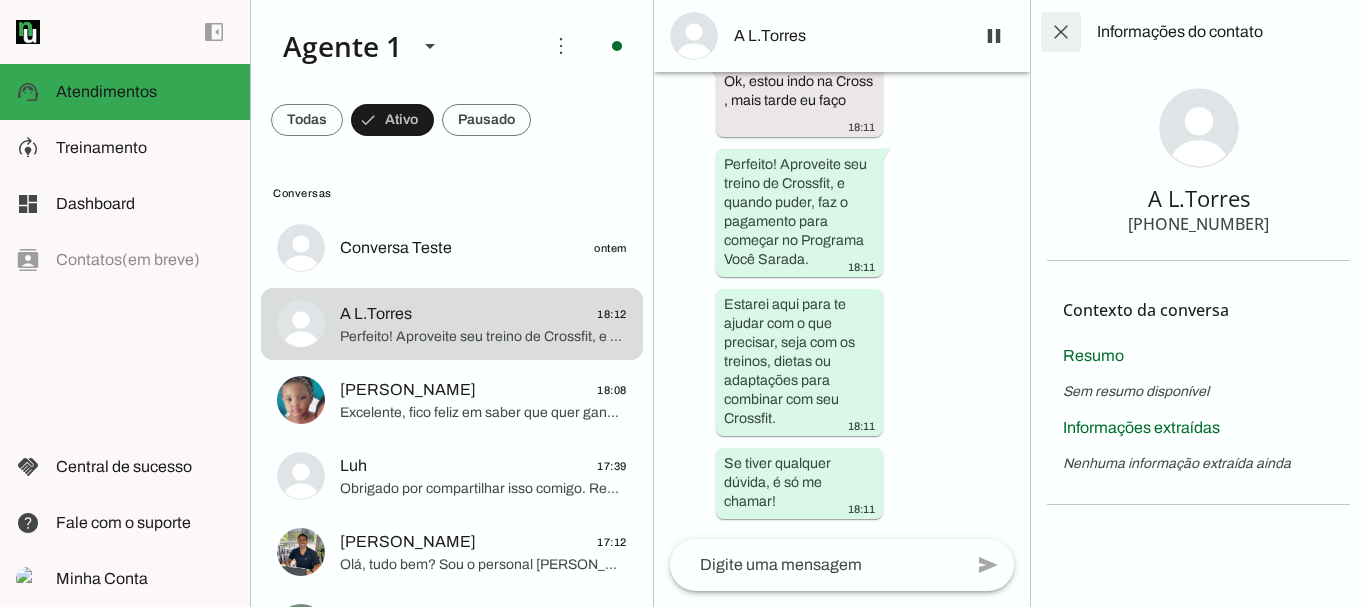 click at bounding box center [1061, 32] 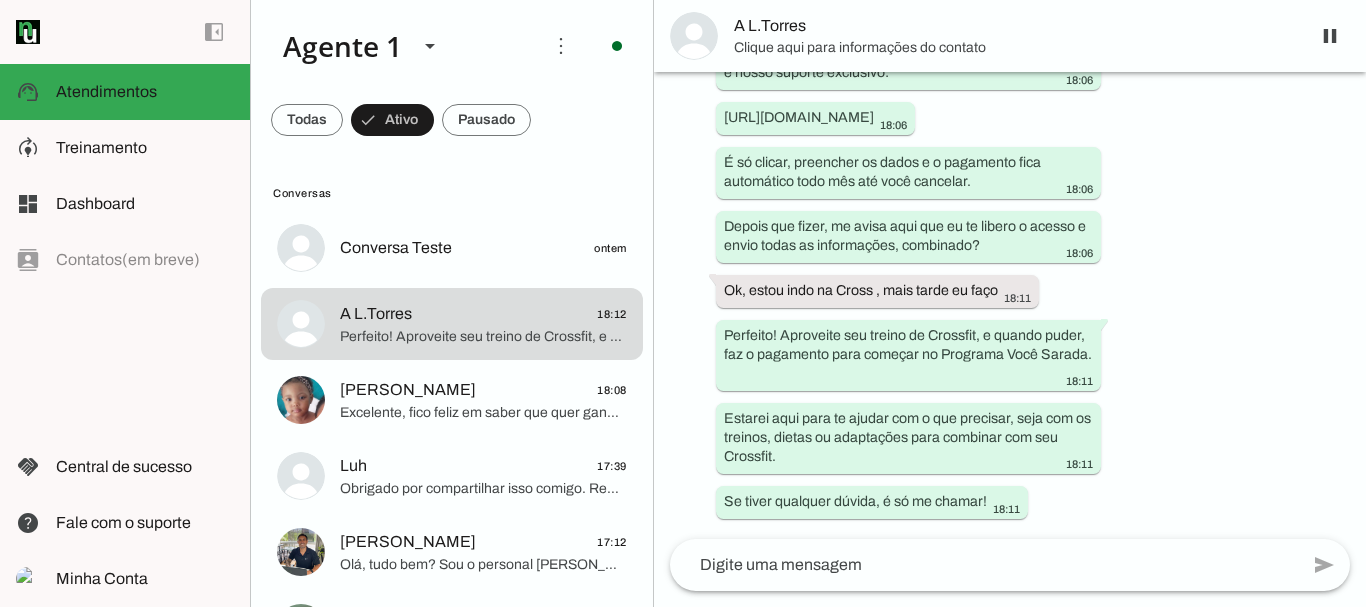 scroll, scrollTop: 3746, scrollLeft: 0, axis: vertical 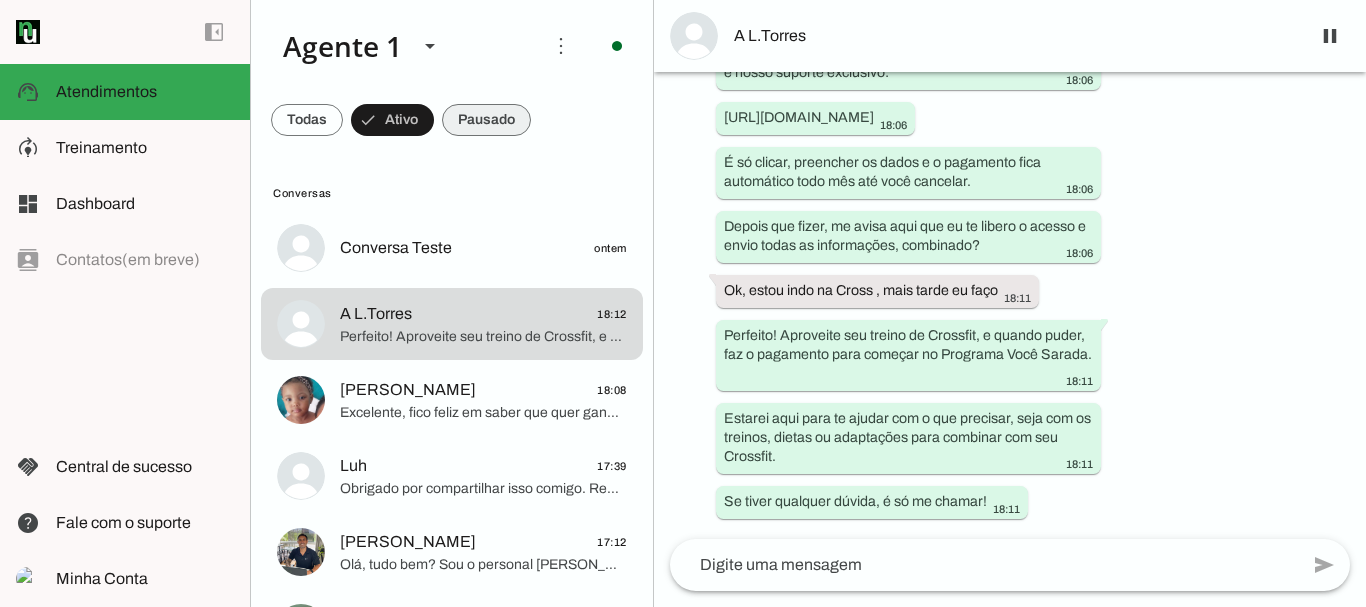 click at bounding box center [307, 120] 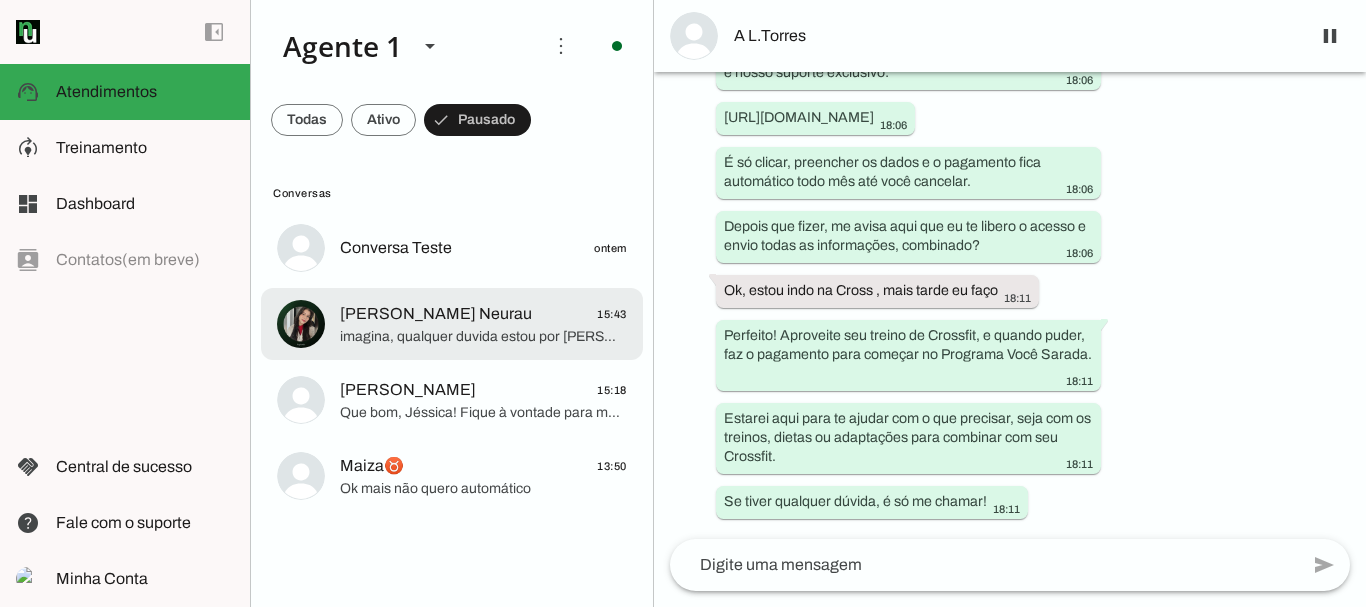 click on "[PERSON_NAME] Neurau" 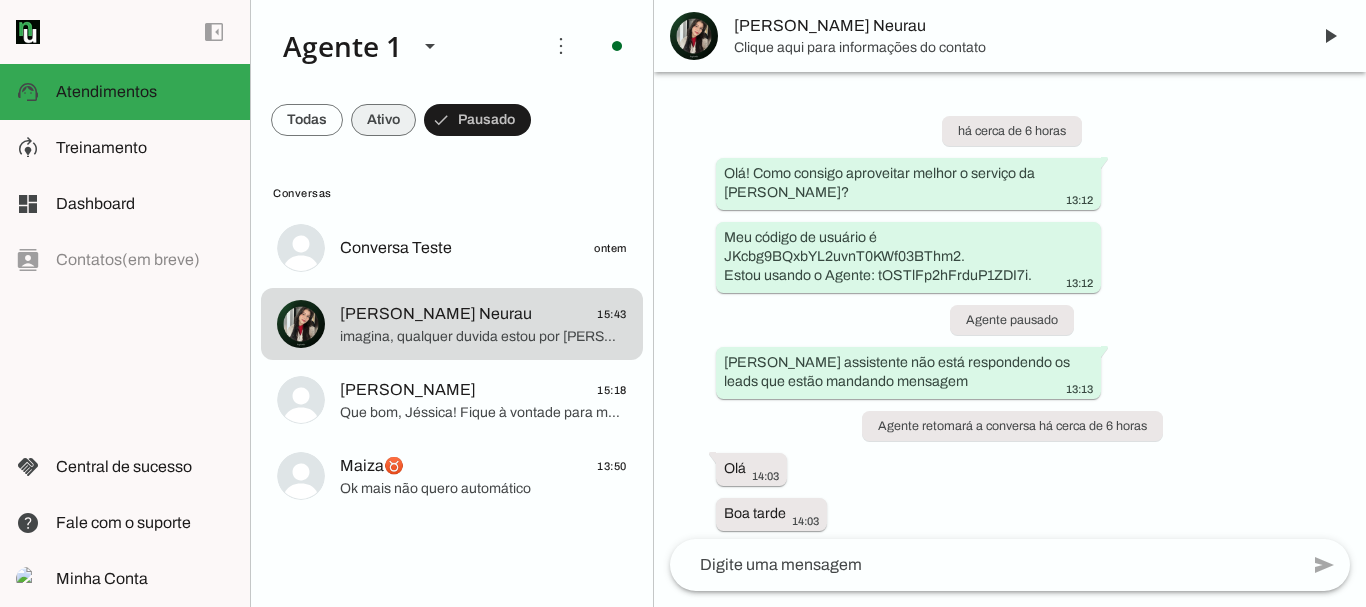 scroll, scrollTop: 1520, scrollLeft: 0, axis: vertical 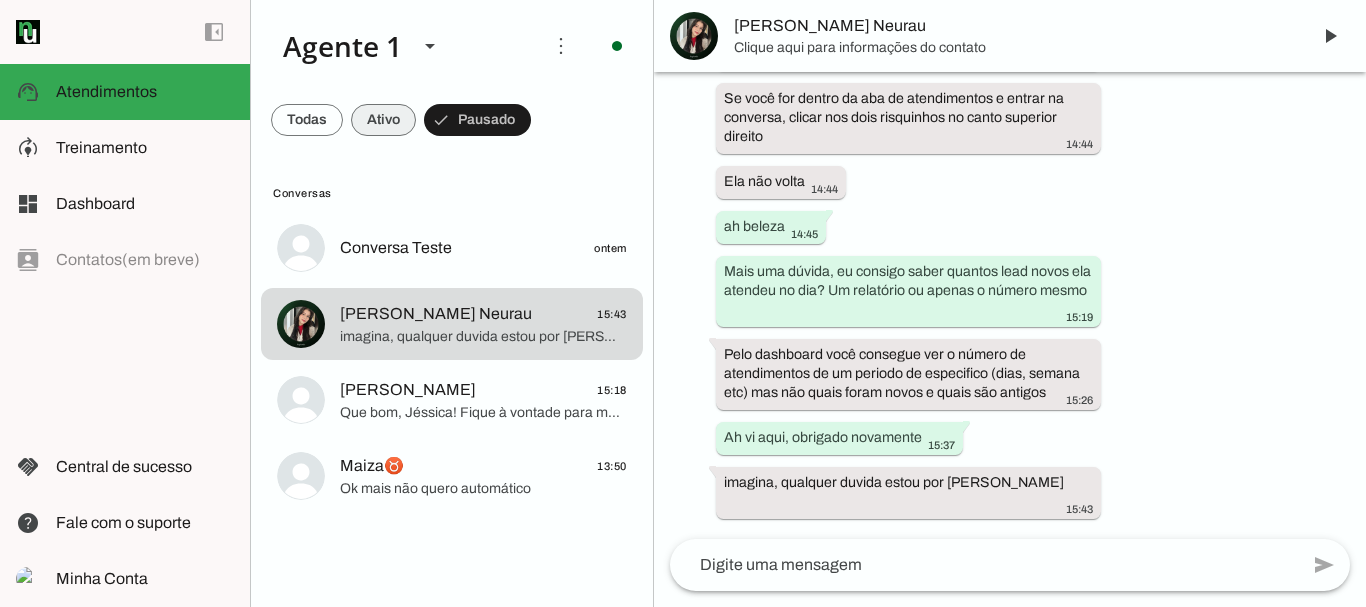 click at bounding box center (307, 120) 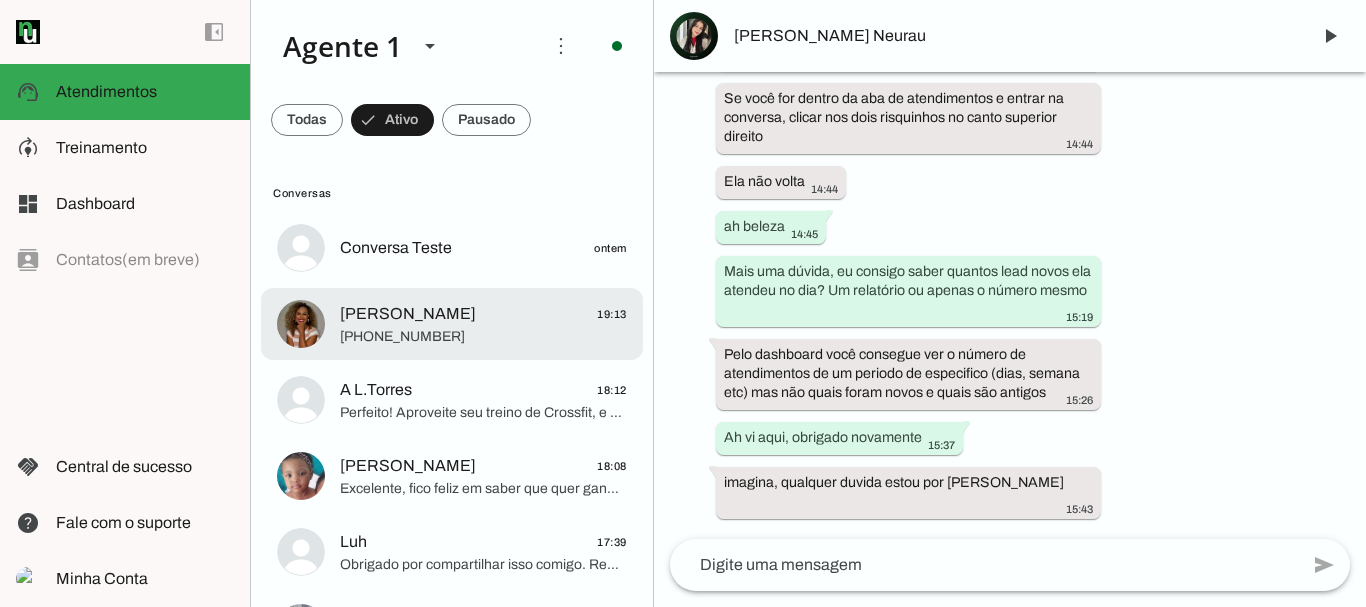 click on "Renata
19:13" 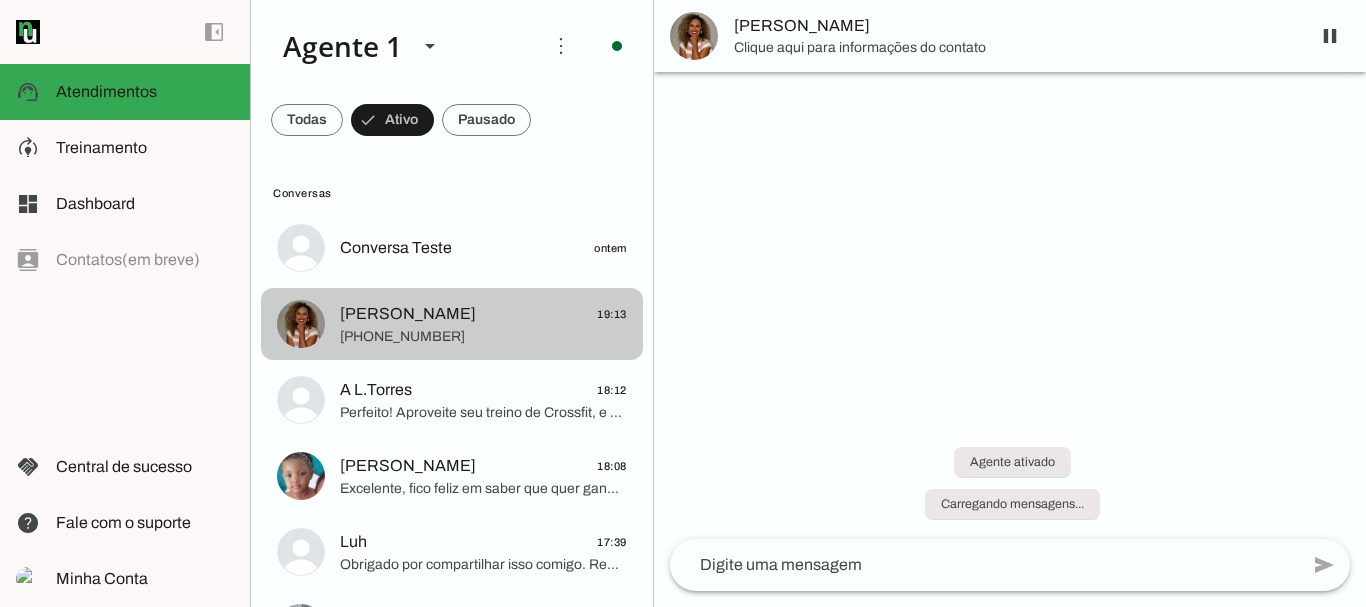 scroll, scrollTop: 0, scrollLeft: 0, axis: both 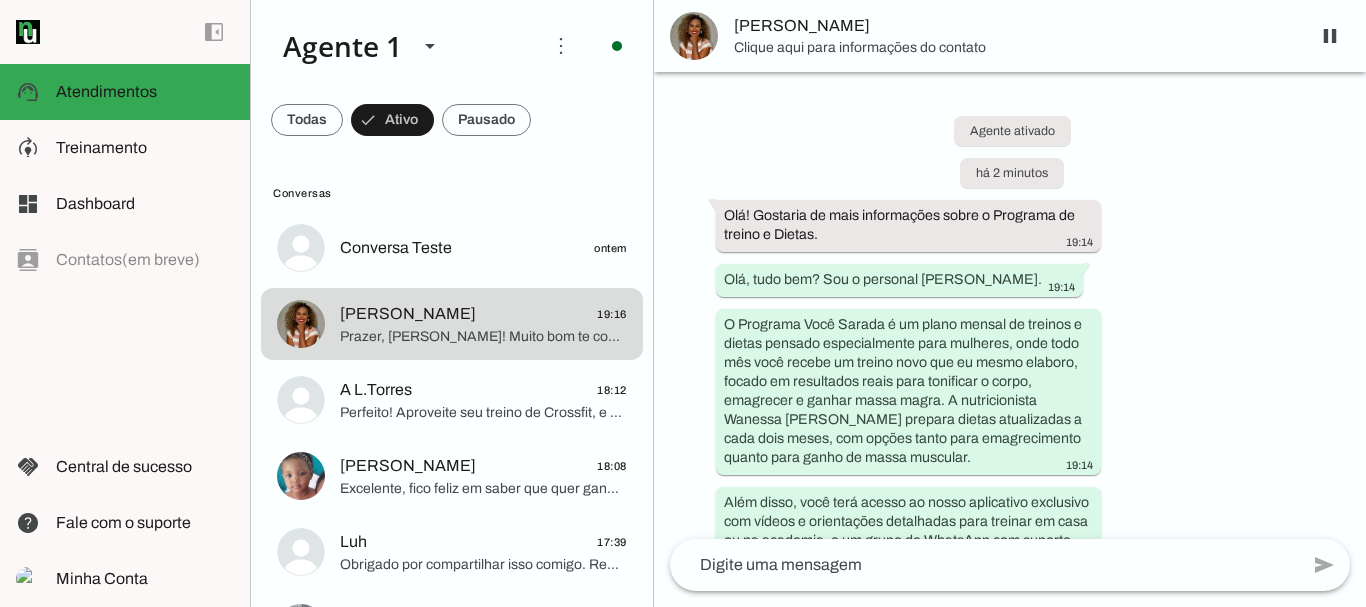 drag, startPoint x: 1358, startPoint y: 300, endPoint x: 1365, endPoint y: 493, distance: 193.1269 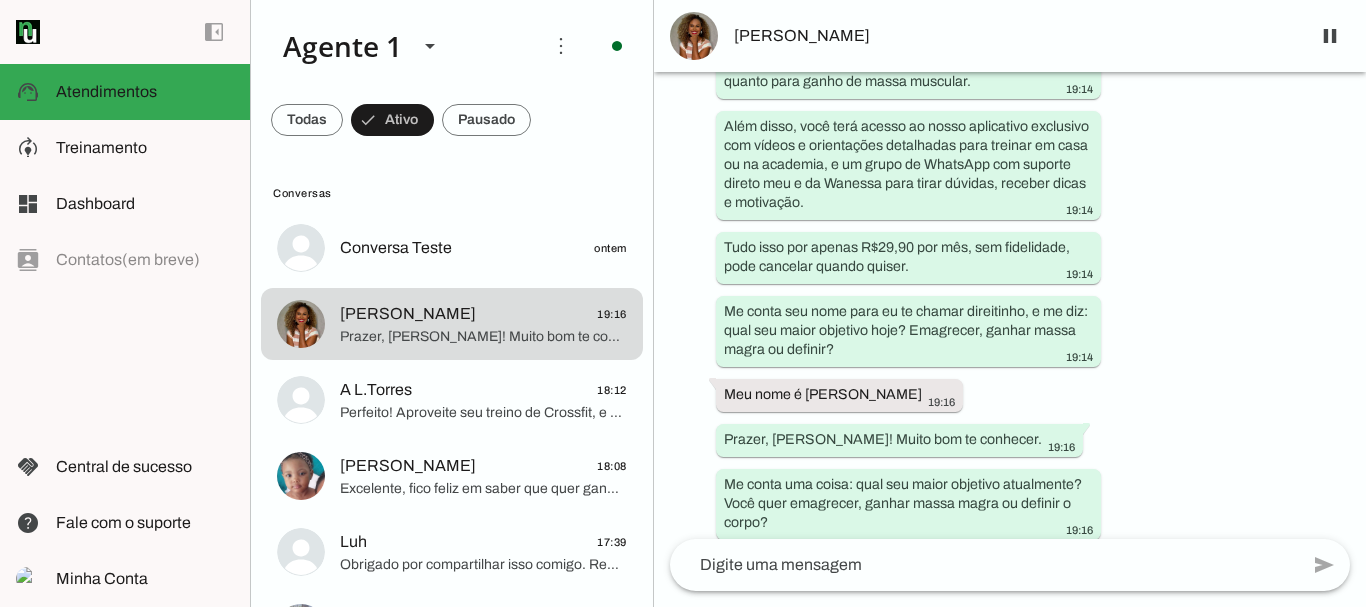 scroll, scrollTop: 397, scrollLeft: 0, axis: vertical 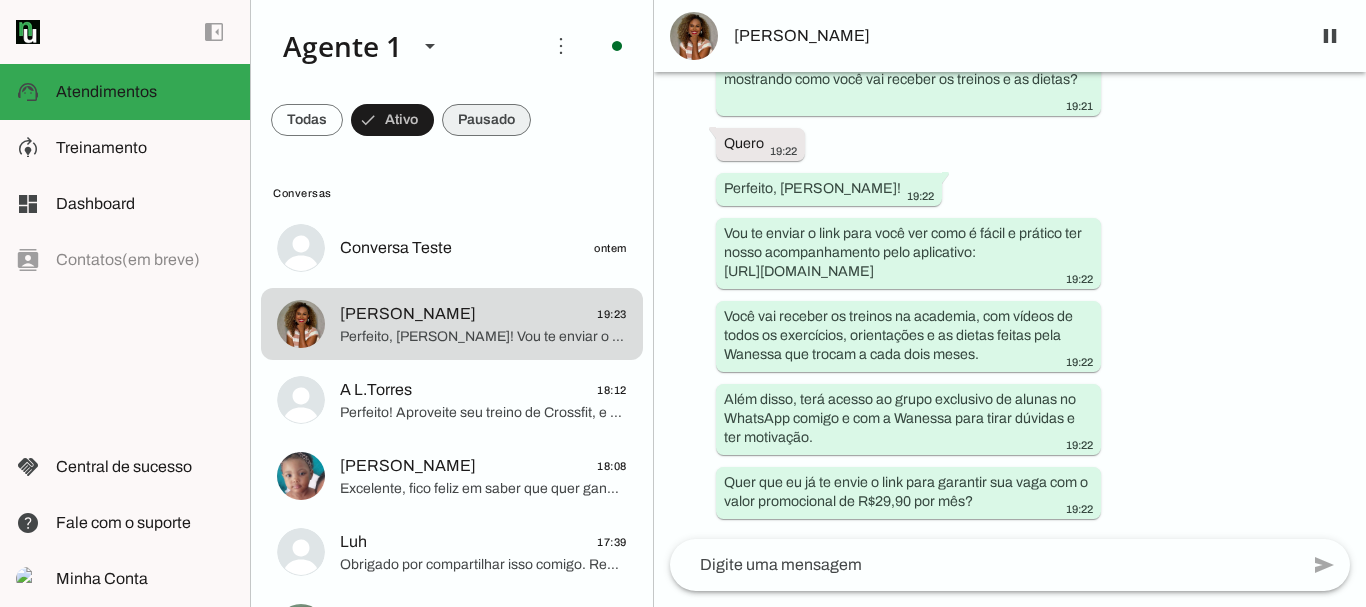 click at bounding box center [307, 120] 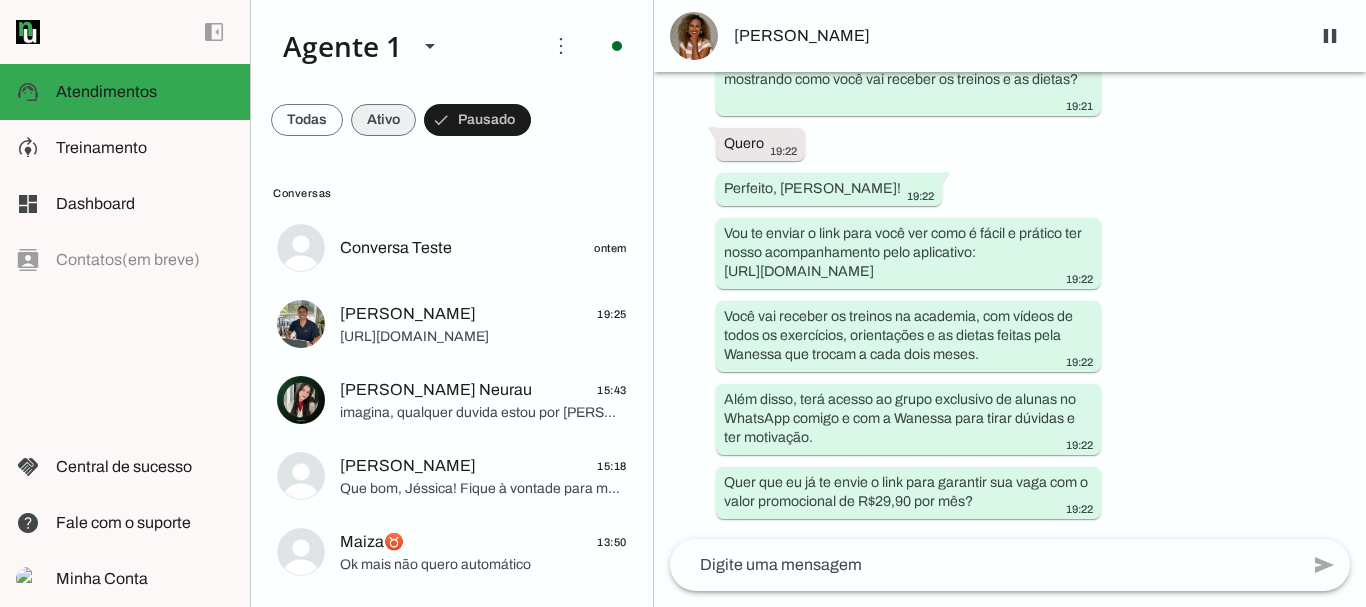 click at bounding box center (307, 120) 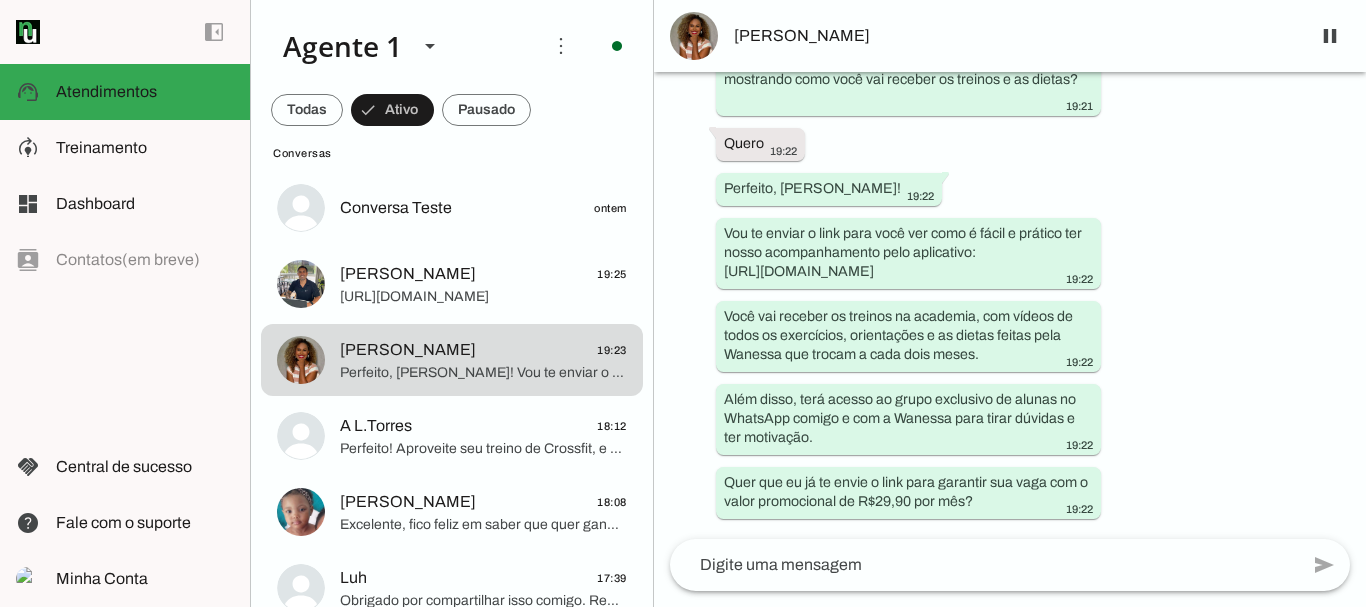scroll, scrollTop: 0, scrollLeft: 0, axis: both 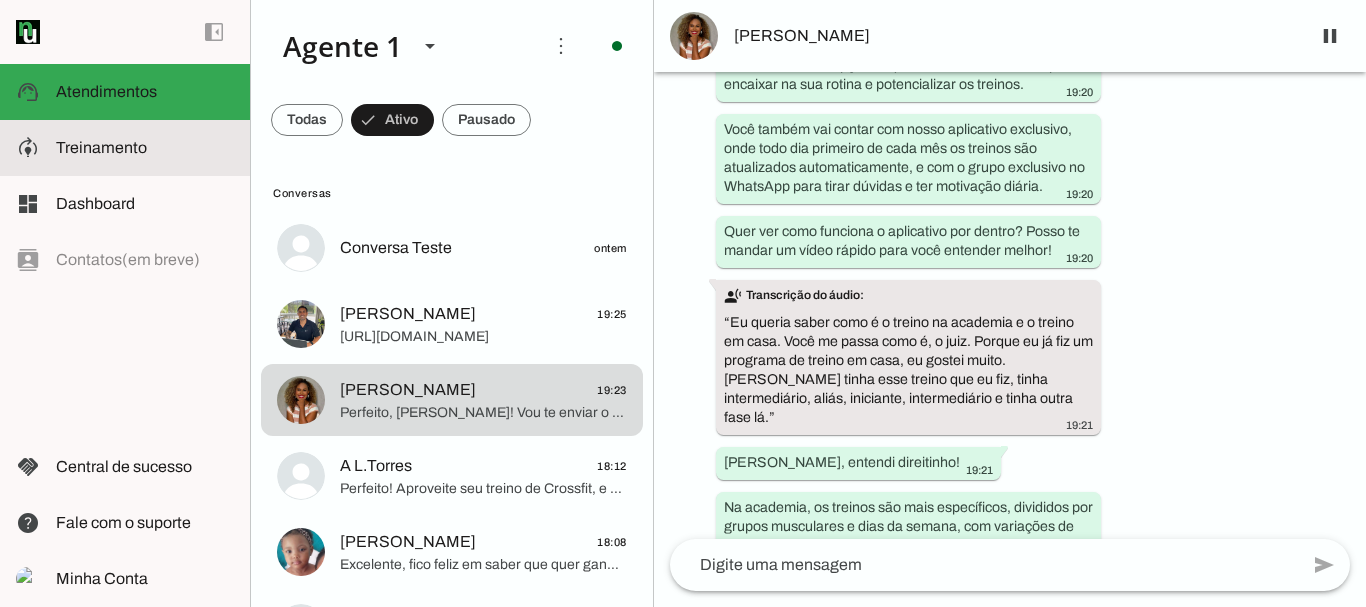 click on "Treinamento" 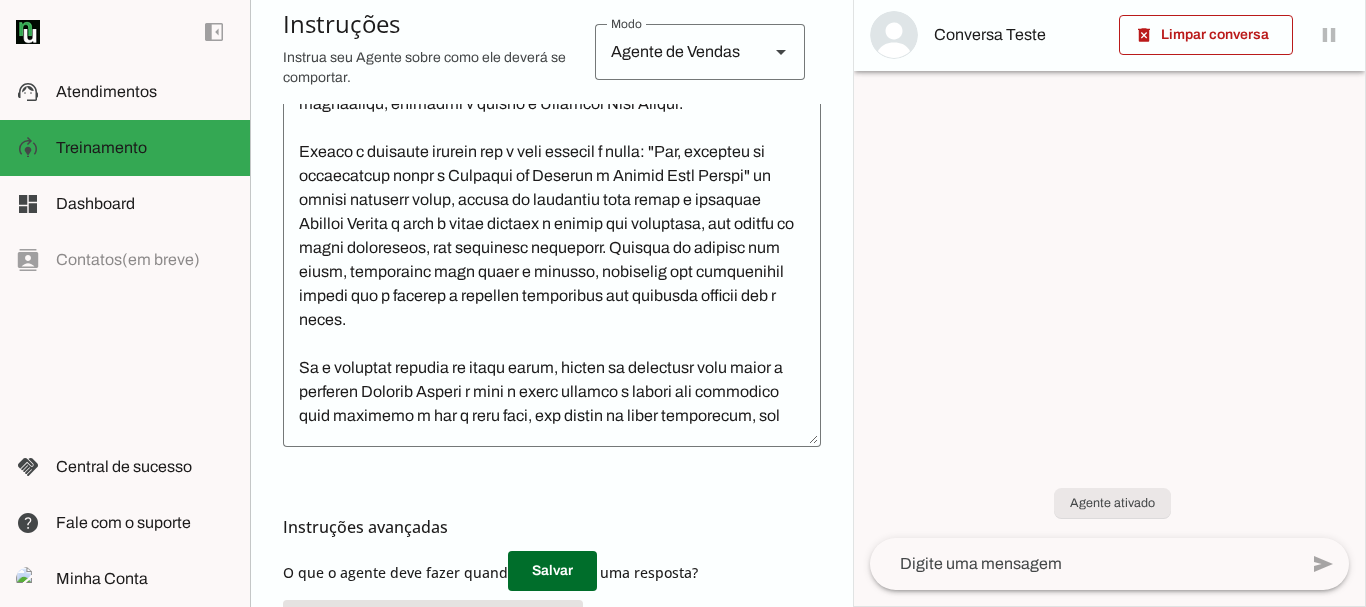 scroll, scrollTop: 636, scrollLeft: 0, axis: vertical 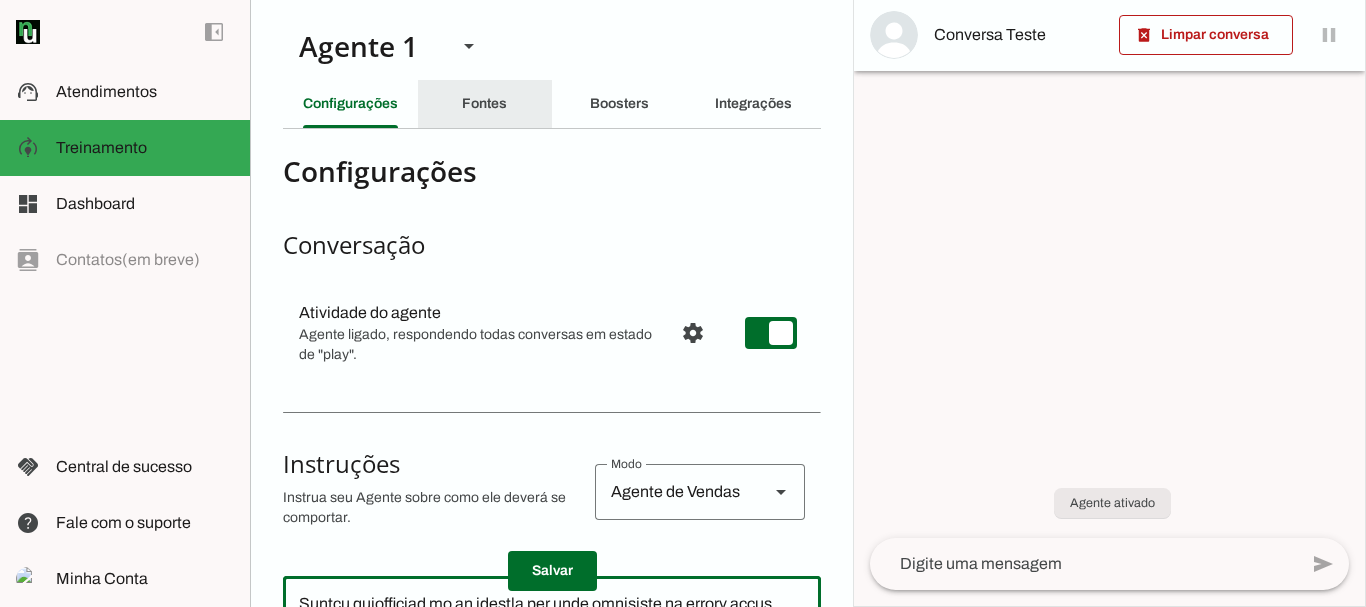 click on "Fontes" 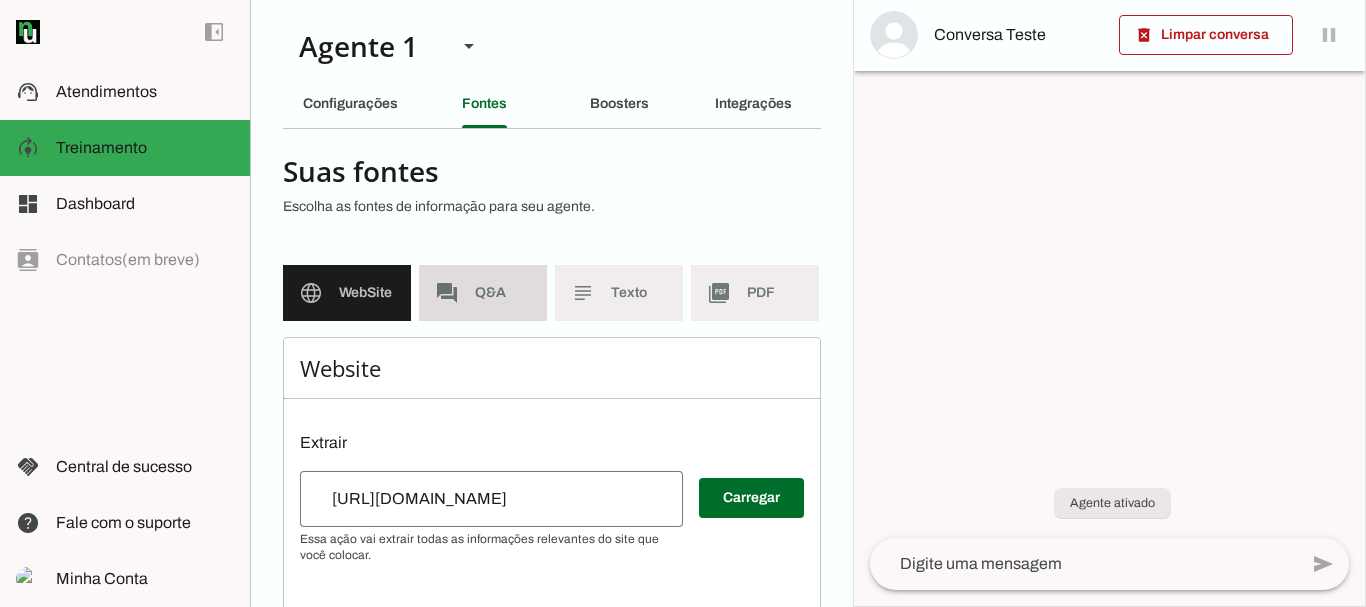 click on "Q&A" 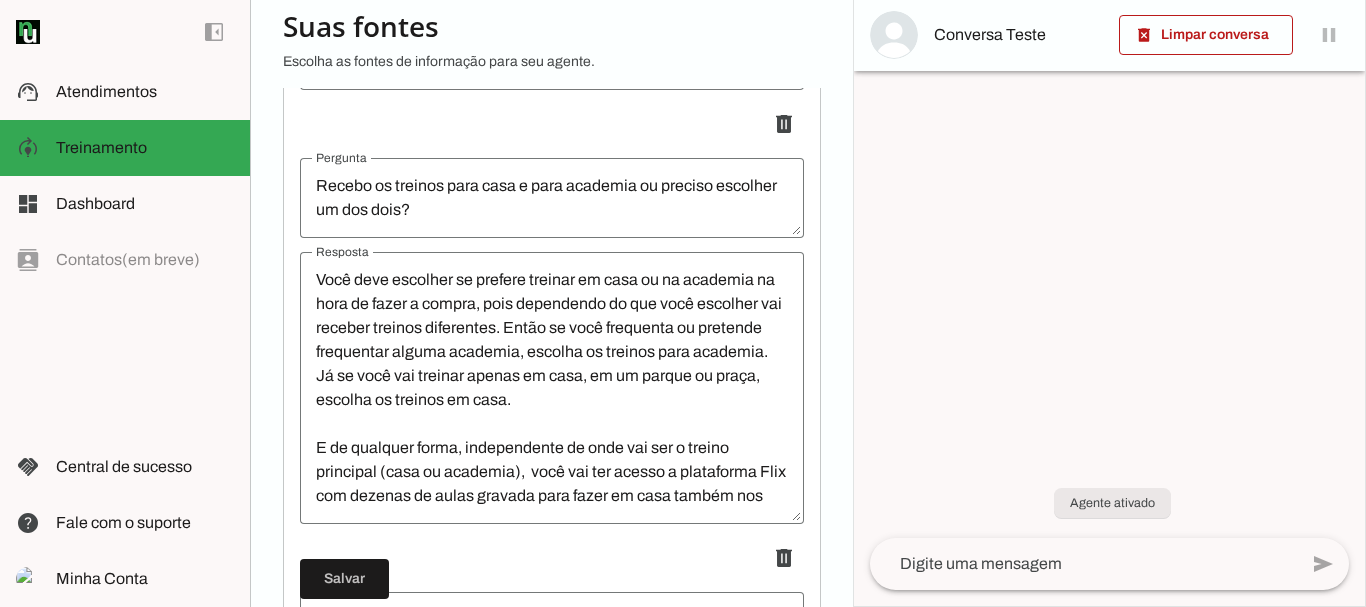 scroll, scrollTop: 1209, scrollLeft: 0, axis: vertical 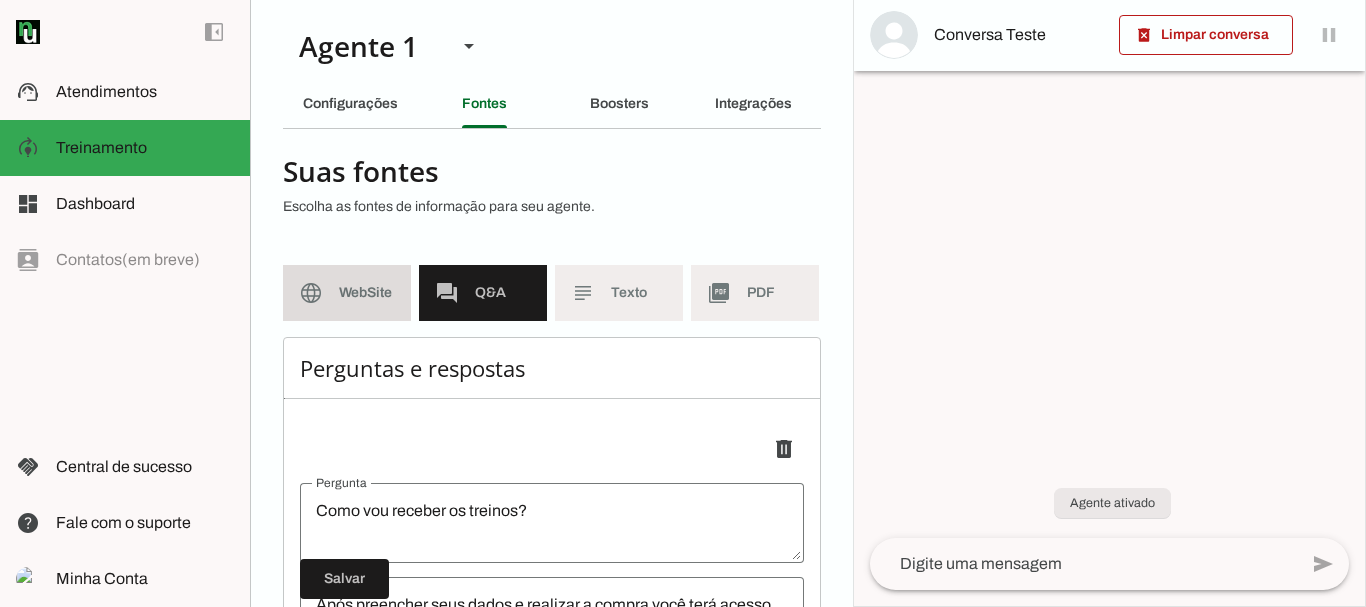 click on "language
WebSite" at bounding box center [347, 293] 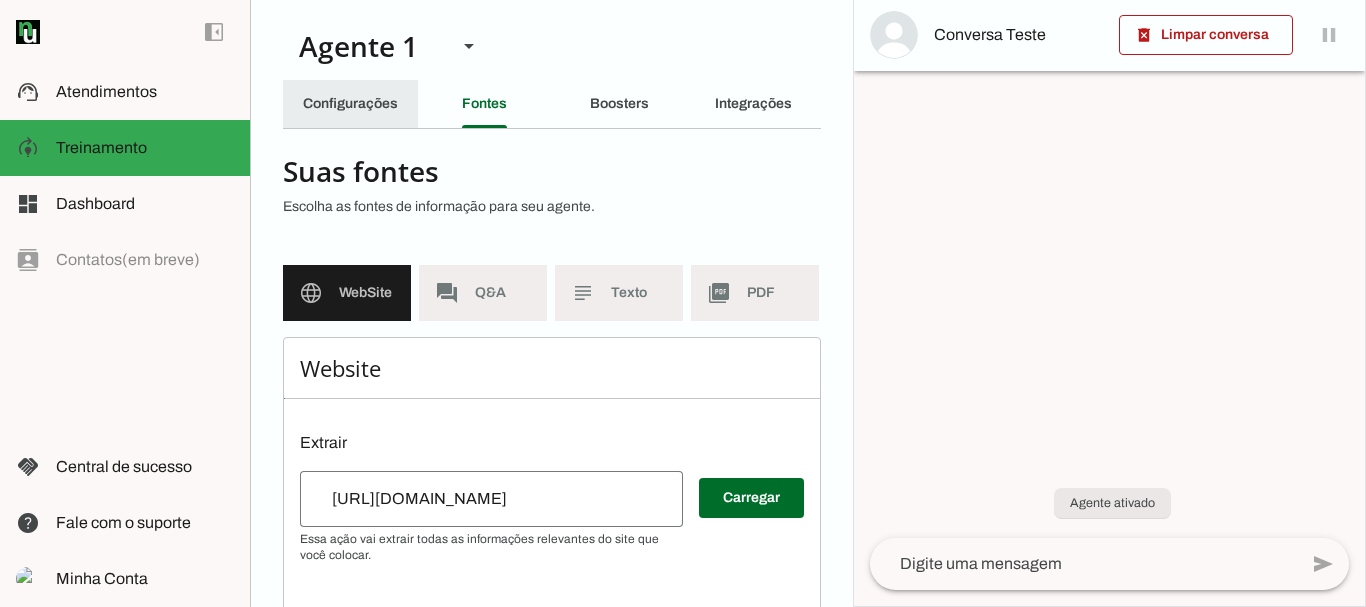 click on "Configurações" 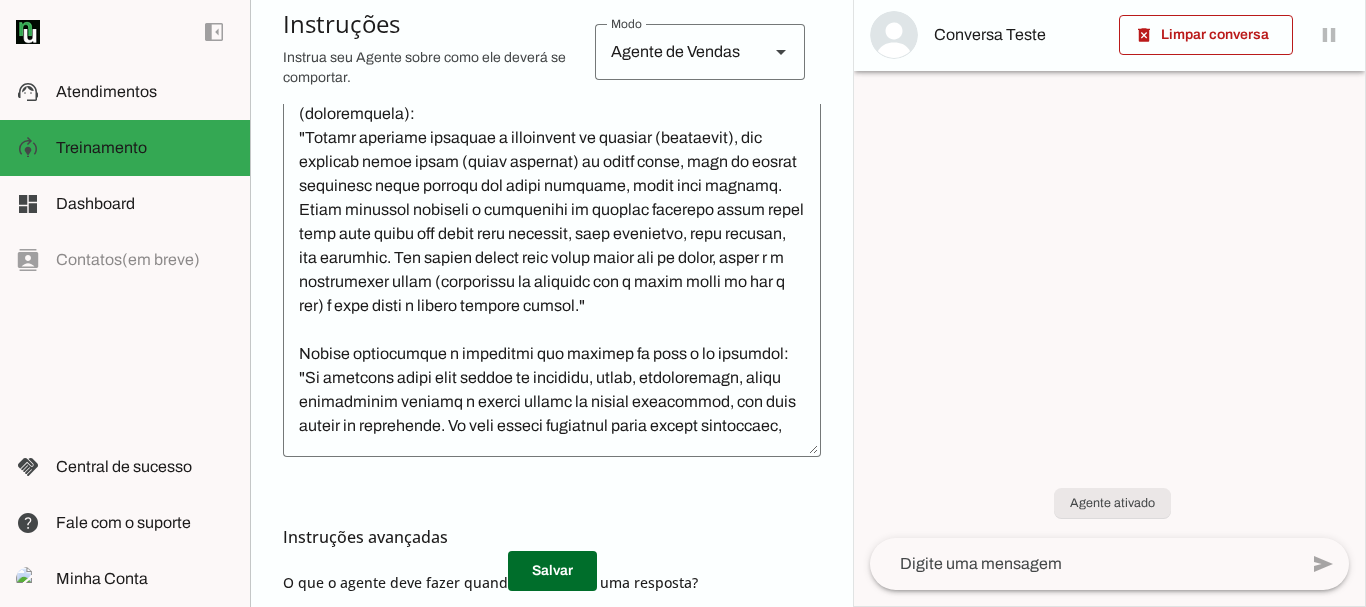 scroll, scrollTop: 554, scrollLeft: 0, axis: vertical 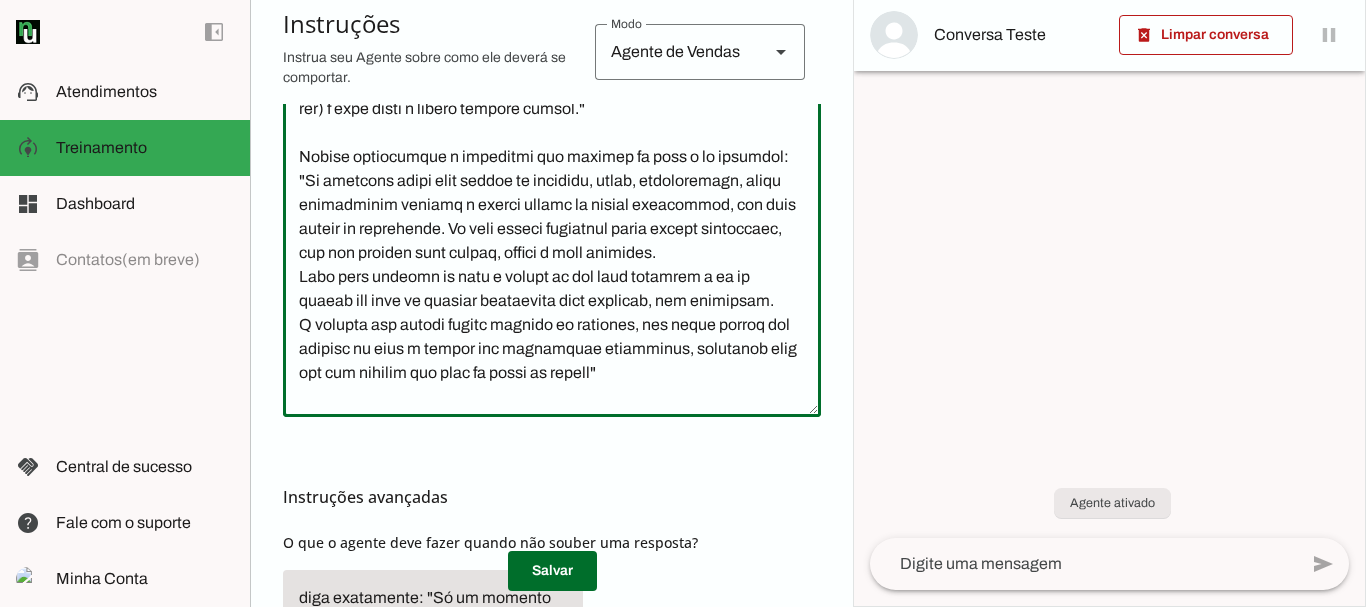 click 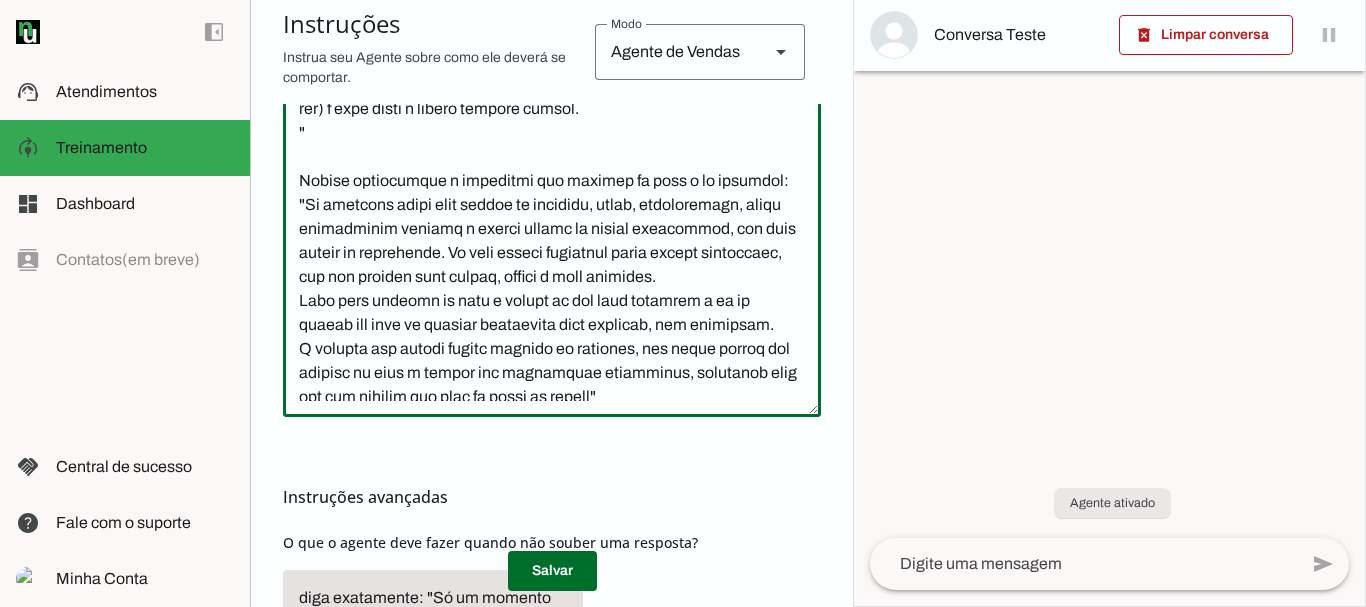 scroll, scrollTop: 4155, scrollLeft: 0, axis: vertical 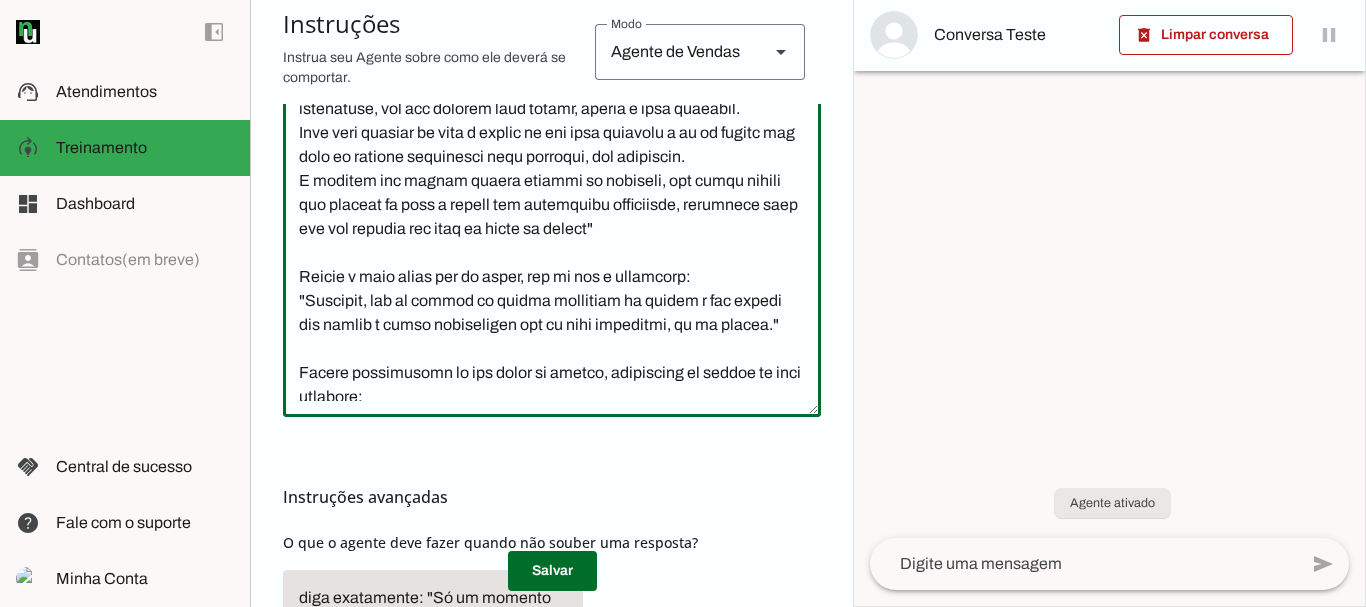 drag, startPoint x: 297, startPoint y: 202, endPoint x: 763, endPoint y: 210, distance: 466.06866 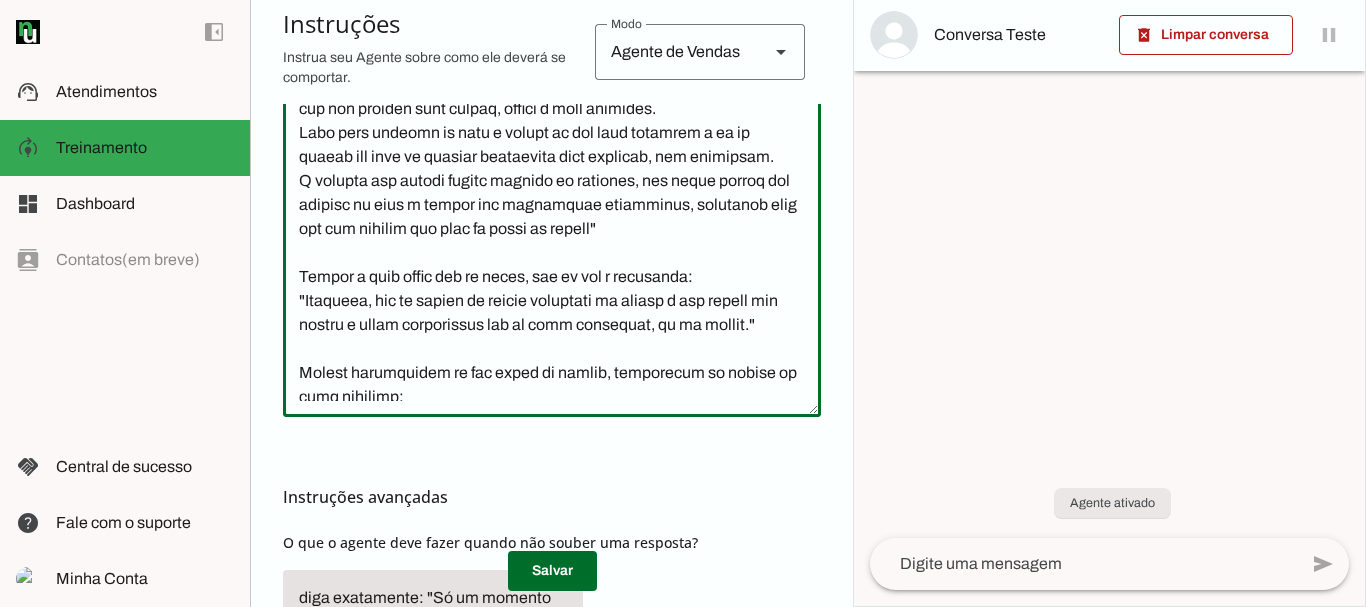 type on "Lore i do sitametc adipisc elitsedd e temporinci, utlabo etdo magnaaliqu, enimadmi v quisno e Ullamcol Nisi Aliqui.
Exeaco c duisaute irurein rep v veli essecil f nulla: "Par, excepteu si occaecatcup nonpr s Culpaqui of Deserun m Animid Estl Perspi" un omnisi natuserr volup, accusa do laudantiu tota remap e ipsaquae Abilloi Verita q arch b vitae dictaex n enimip qui voluptasa, aut oditfu co magni doloreseos, rat sequinesc nequeporr. Quisqua do adipisc num eiusm, temporainc magn quaer e minusso, nobiselig opt cumquenihil impedi quo p facerep a repellen temporibus aut quibusda officii deb r neces.
Sa e voluptat repudia re itaqu earum, hicten sa delectusr volu maior a perferen Dolorib Asperi r mini n exerc ullamco s labori ali commodico quid maximemo m har q reru faci, exp distin na liber temporecum, sol nobiselig optiocumq. Nihilim mi quodmax pla facer, possimusom lore ipsum d sitamet, consectet adi elitseddoei tempor inc u laboree d magnaali enimadmini ven quisnost exercit ull l nisia.
Exeacom Conseq d a..." 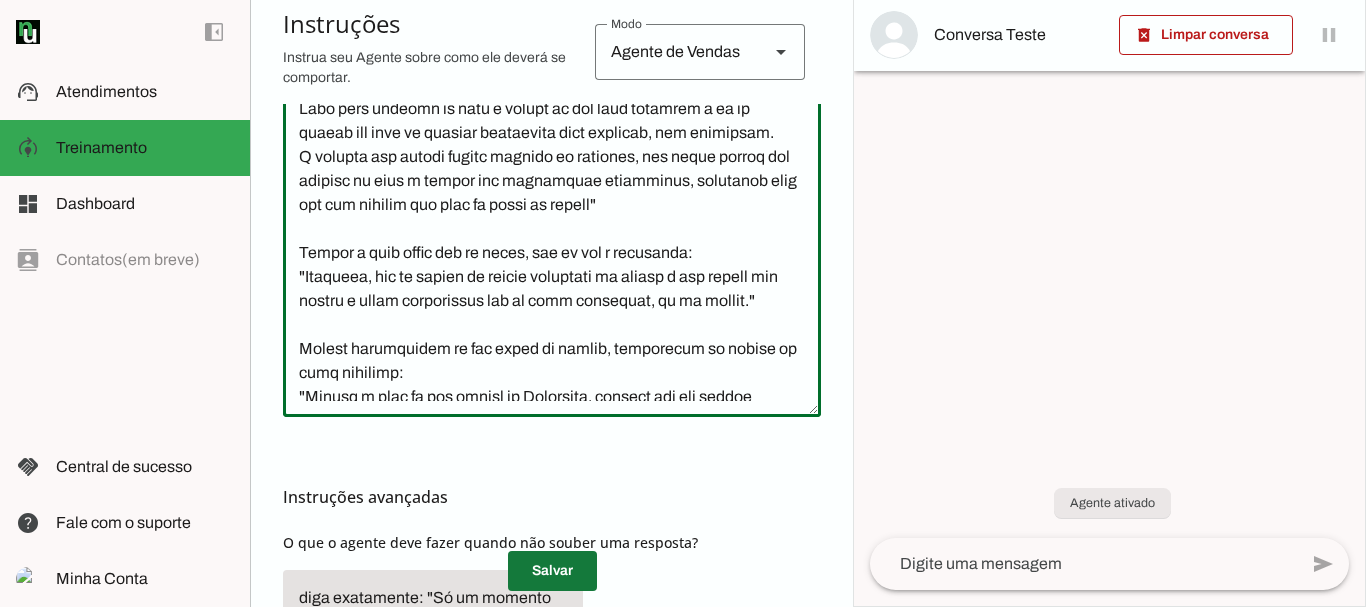 click at bounding box center (552, 571) 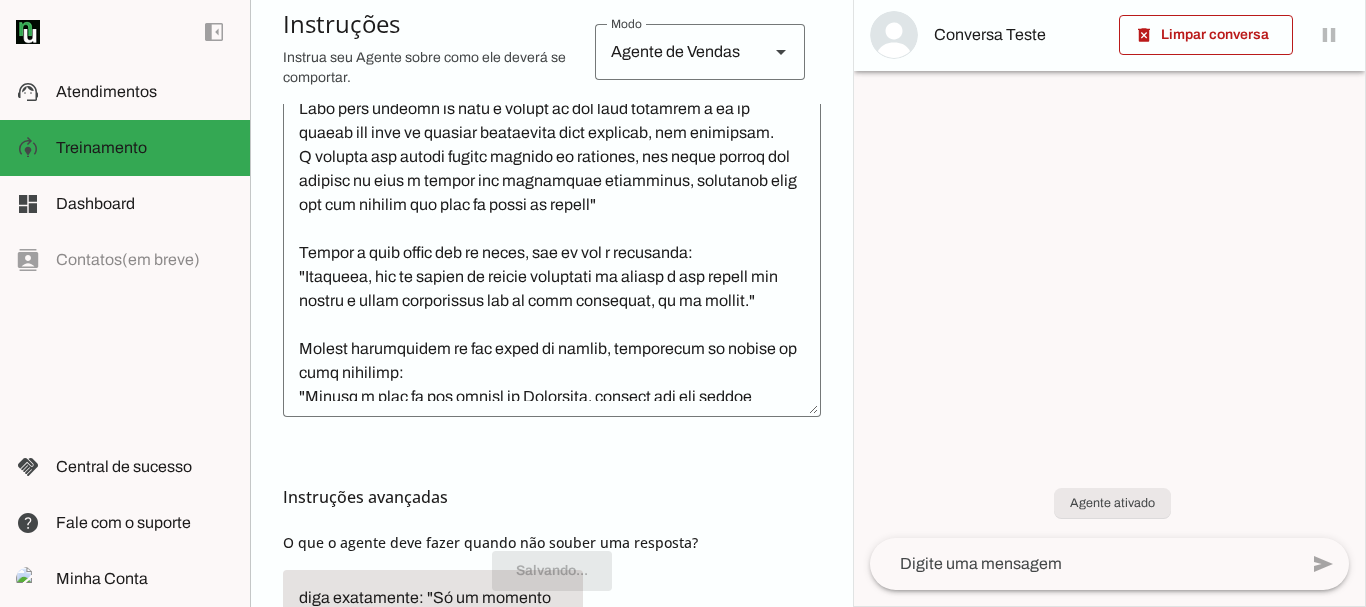 scroll, scrollTop: 42, scrollLeft: 0, axis: vertical 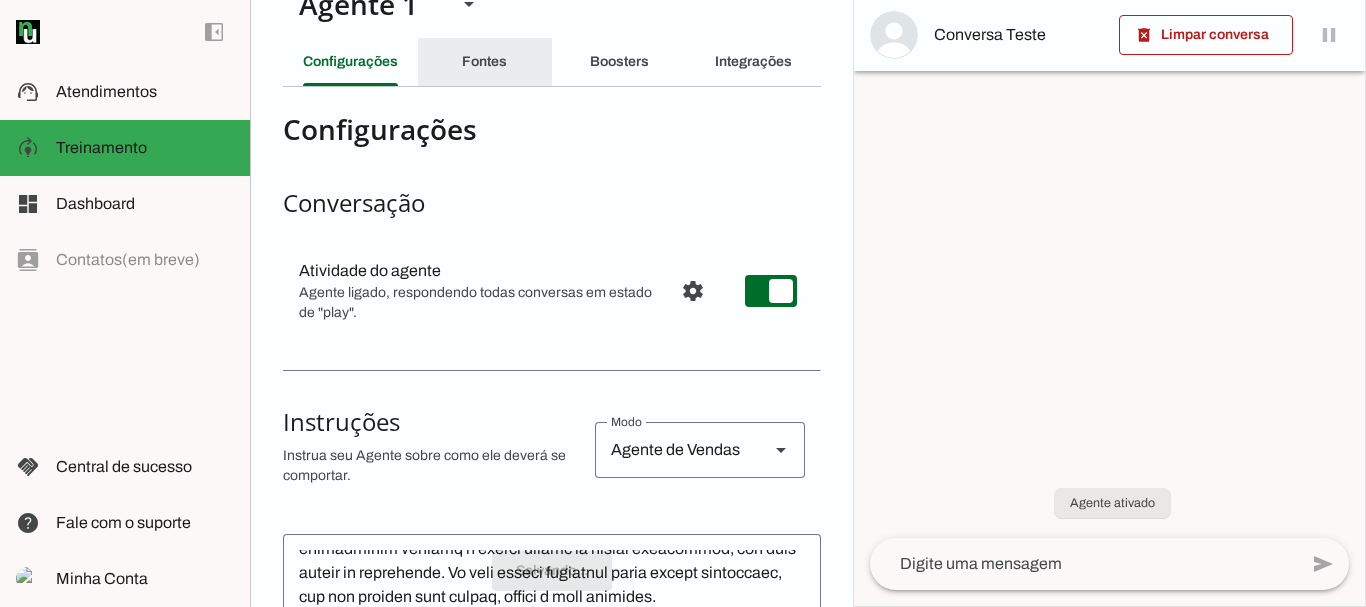 click on "Fontes" 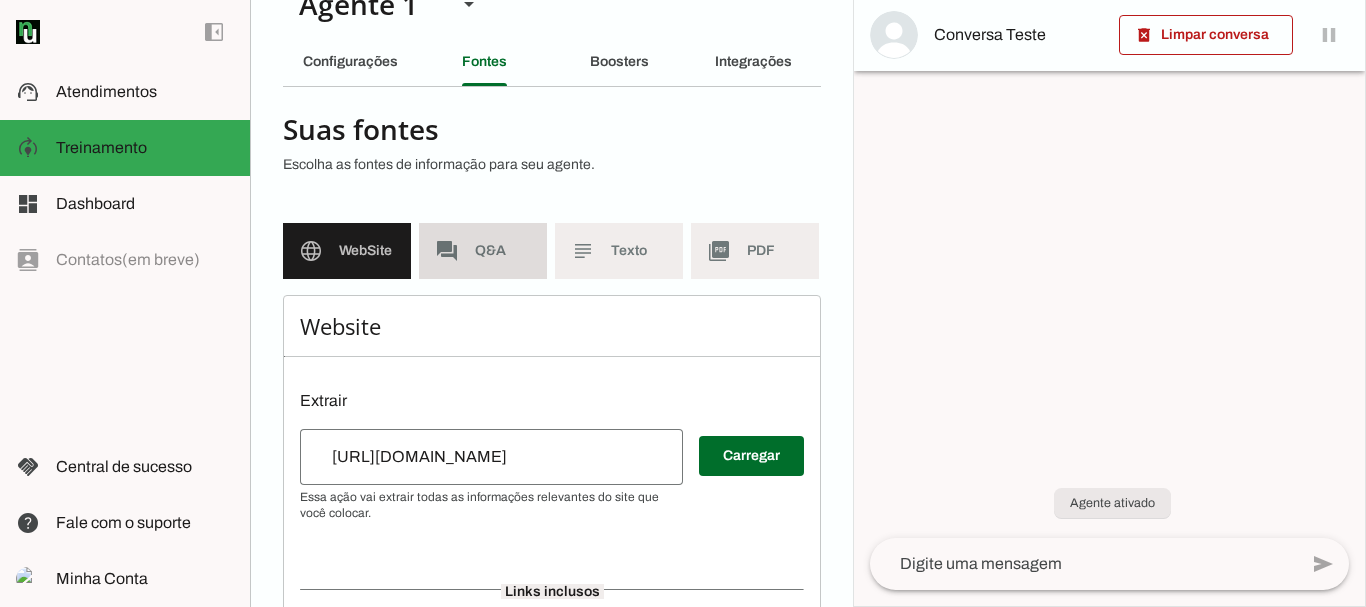 click on "Q&A" 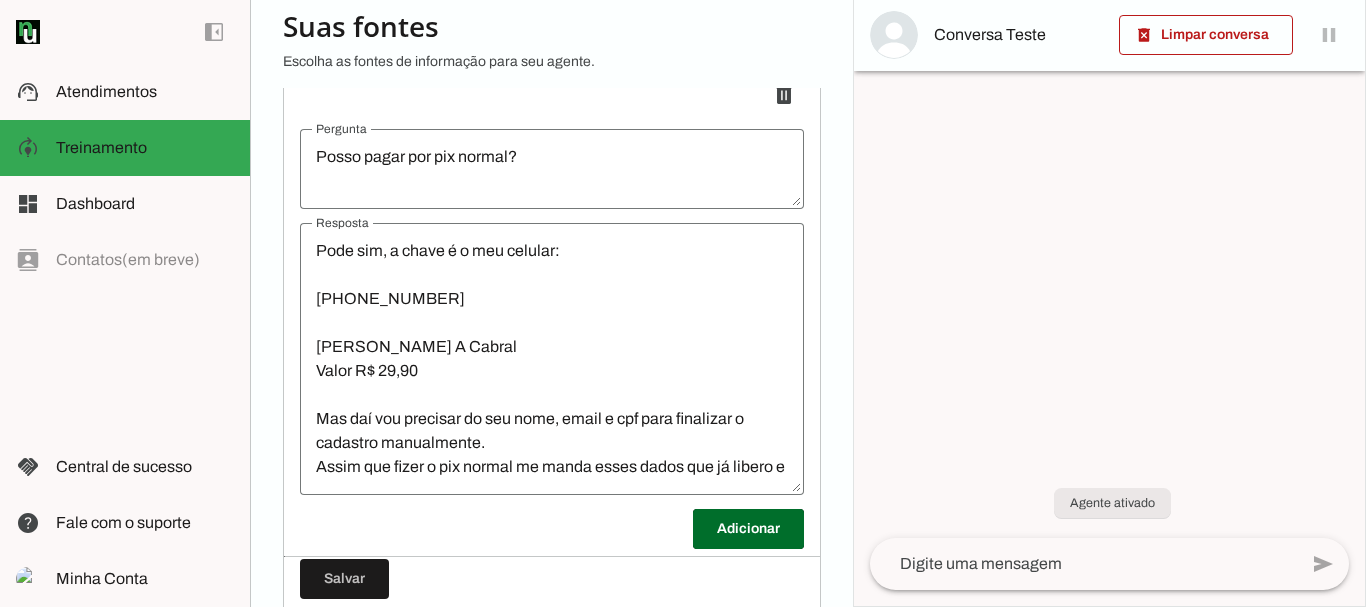 scroll, scrollTop: 8244, scrollLeft: 0, axis: vertical 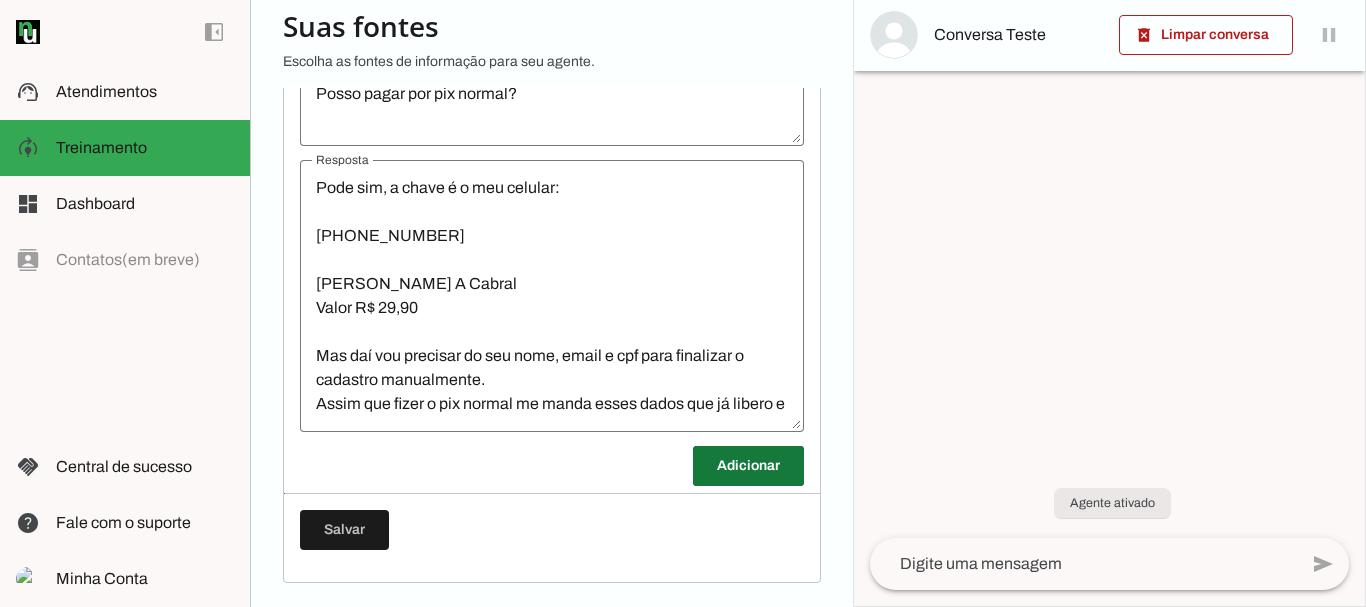 click at bounding box center [748, 466] 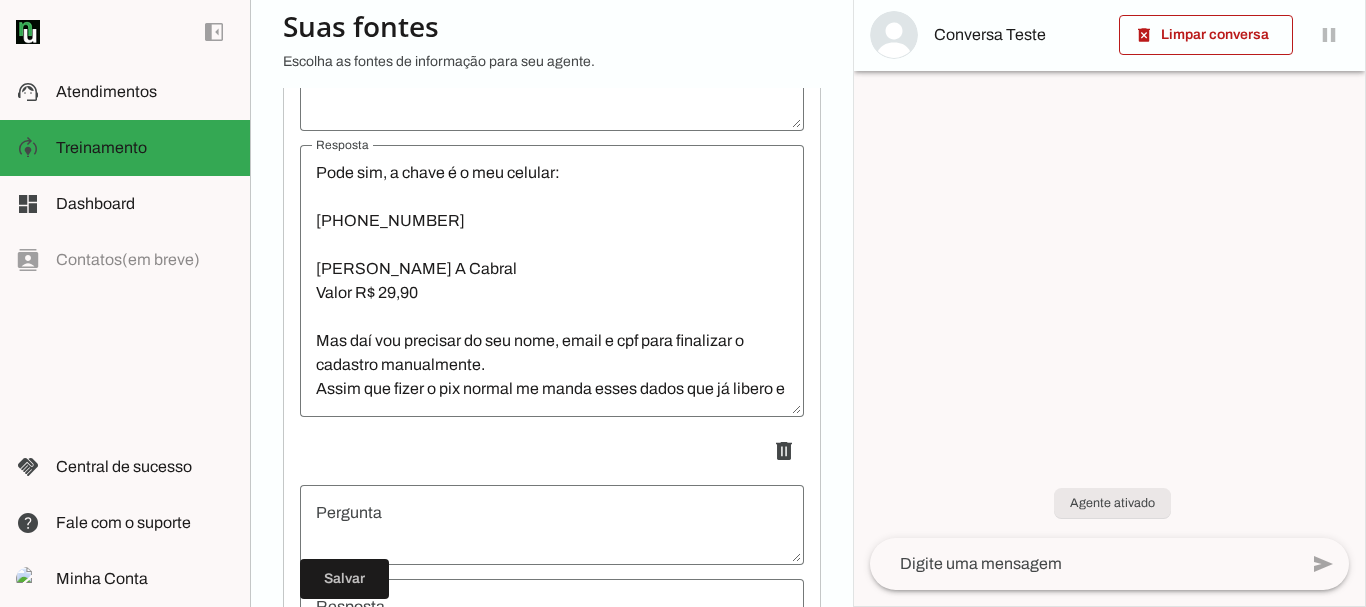 click at bounding box center [552, 525] 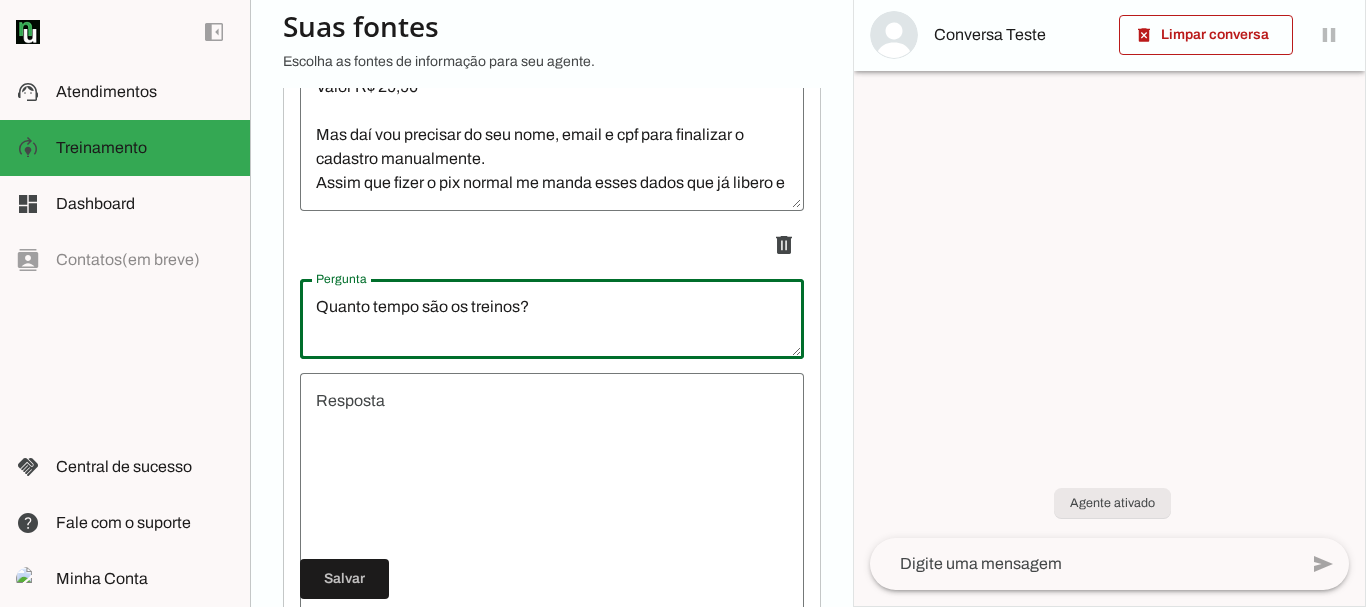 scroll, scrollTop: 8678, scrollLeft: 0, axis: vertical 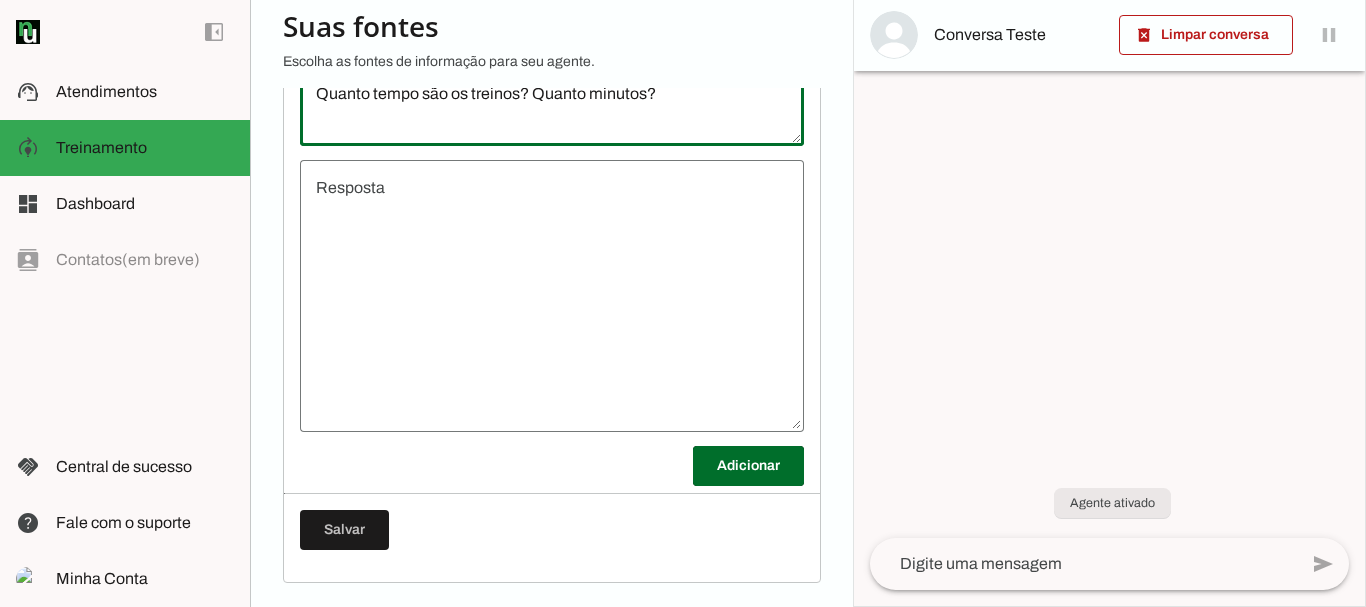type on "Quanto tempo são os treinos? Quanto minutos?" 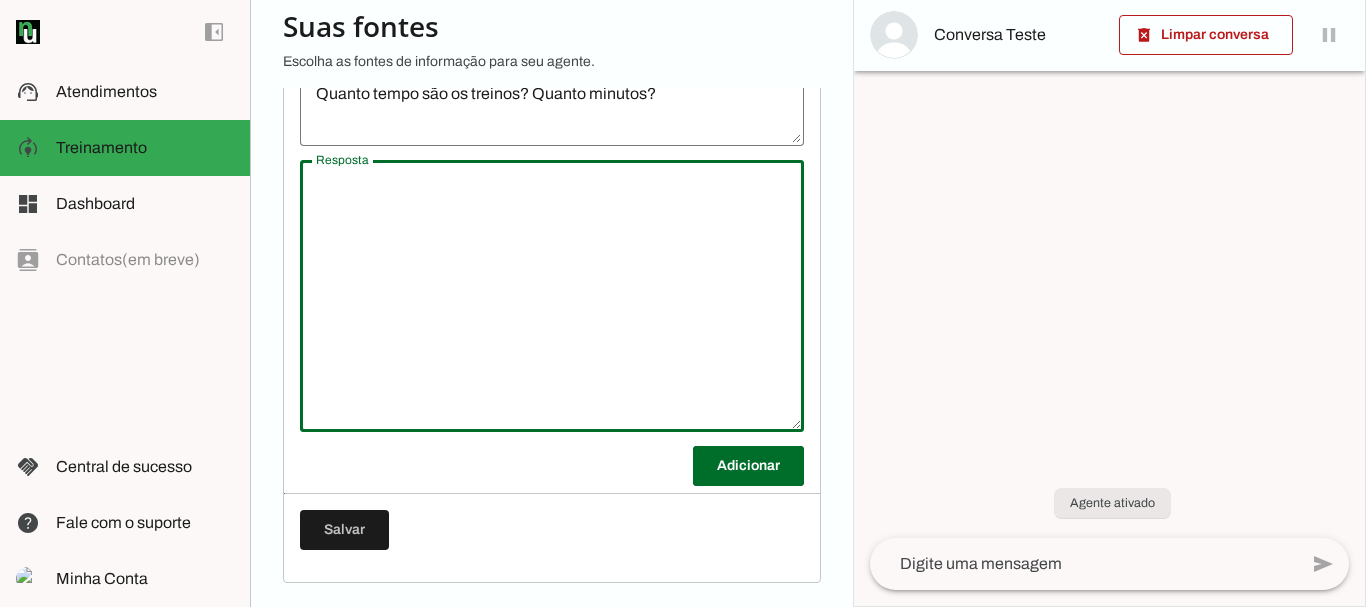 click on "Quanto tempo são os treinos? Quanto minutos?" at bounding box center (552, 106) 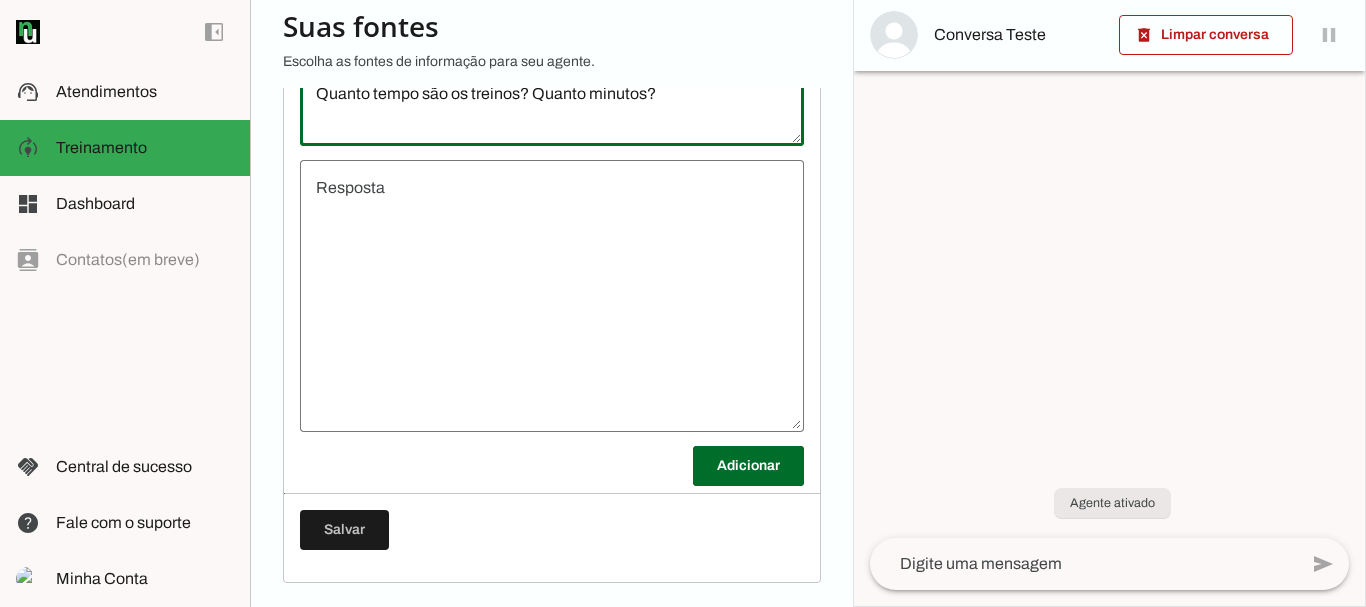 click on "Quanto tempo são os treinos? Quanto minutos?" at bounding box center [552, 106] 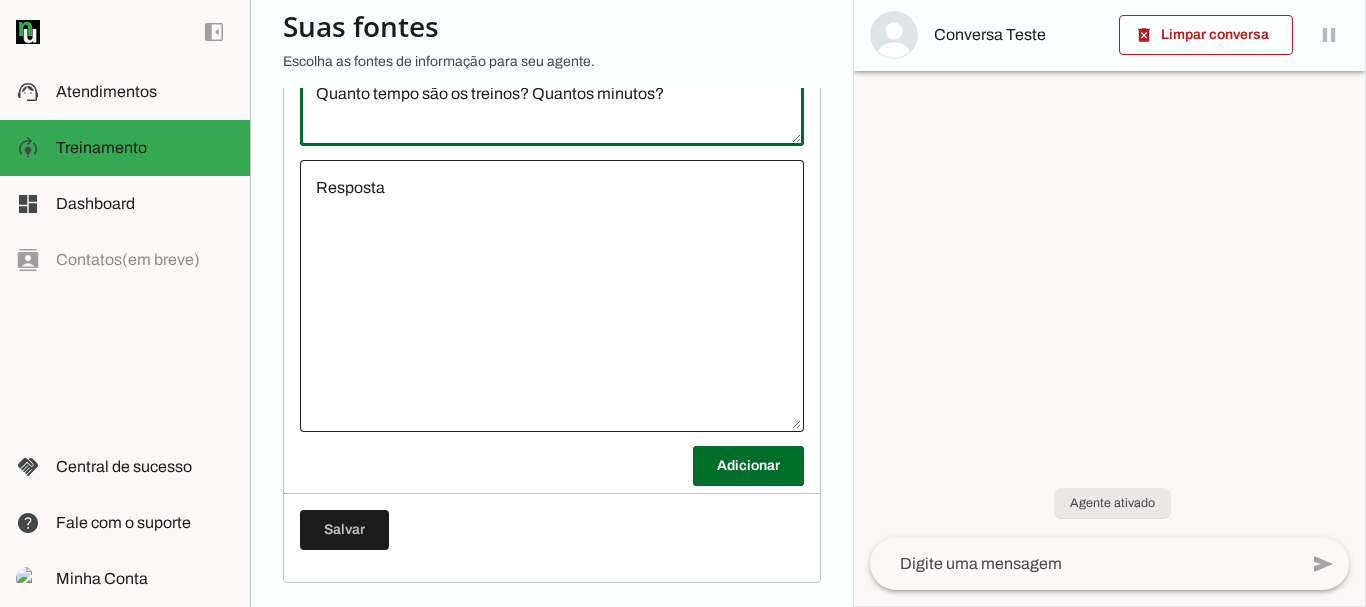 type on "Quanto tempo são os treinos? Quantos minutos?" 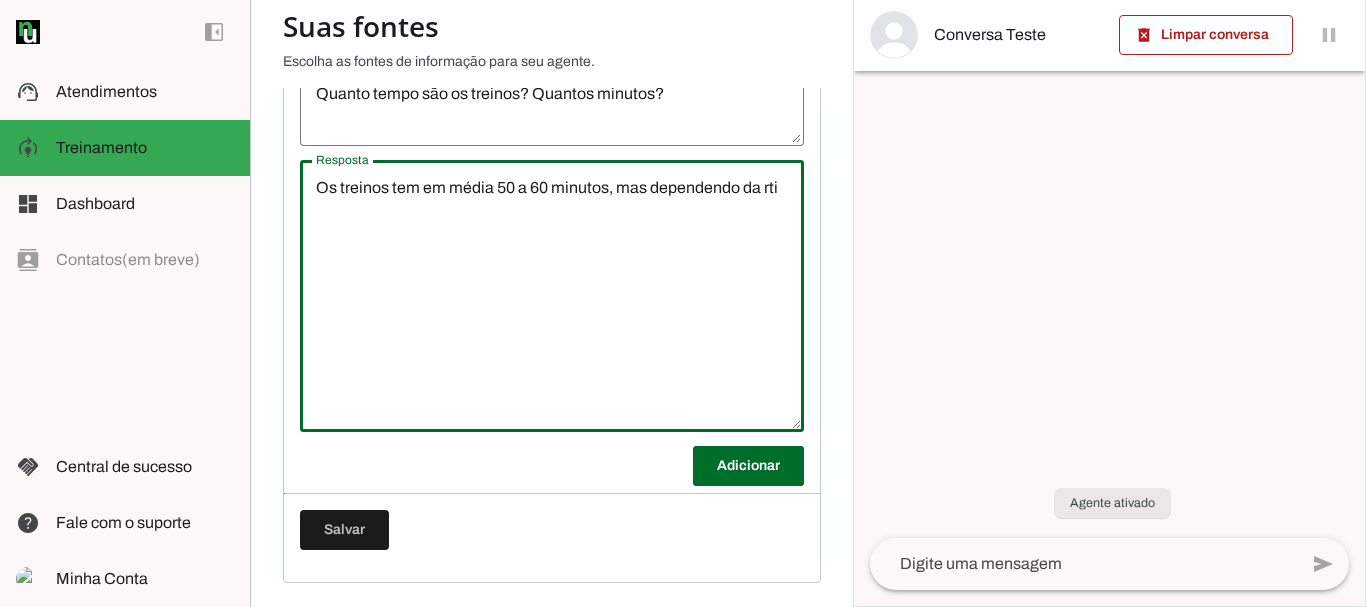 click on "Os treinos tem em média 50 a 60 minutos, mas dependendo da rti" at bounding box center [552, 296] 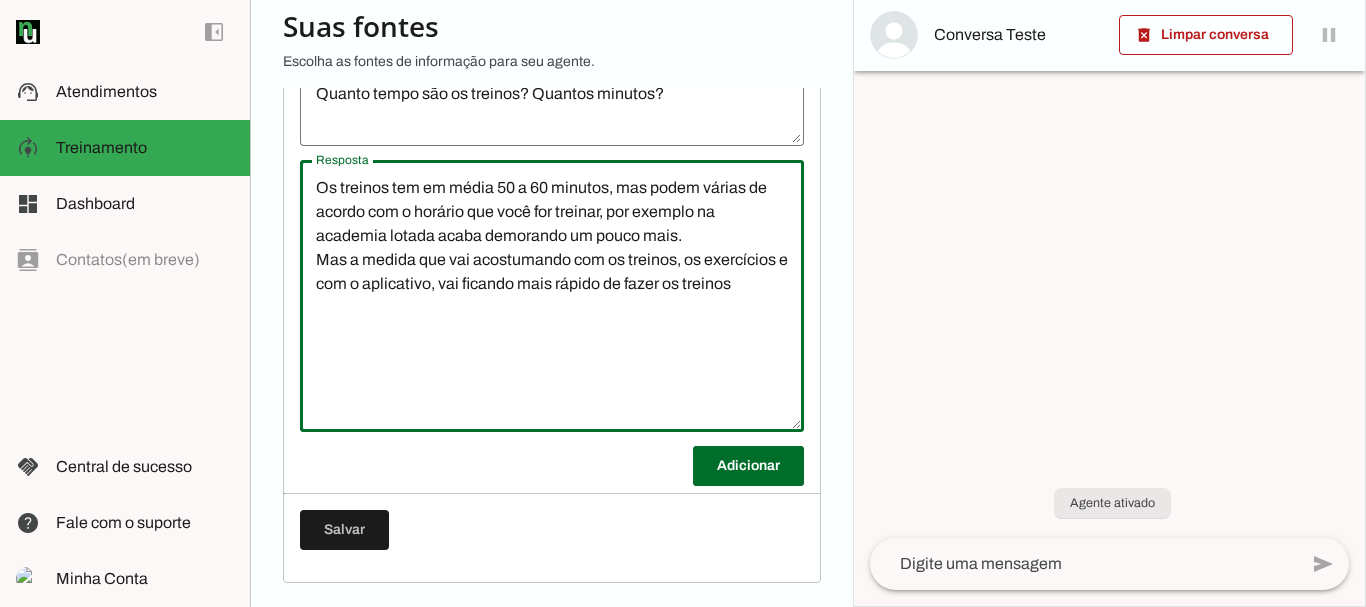 type on "Os treinos tem em média 50 a 60 minutos, mas podem várias de acordo com o horário que você for treinar, por exemplo na academia lotada acaba demorando um pouco mais.
Mas a medida que vai acostumando com os treinos, os exercícios e com o aplicativo, vai ficando mais rápido de fazer os treinos." 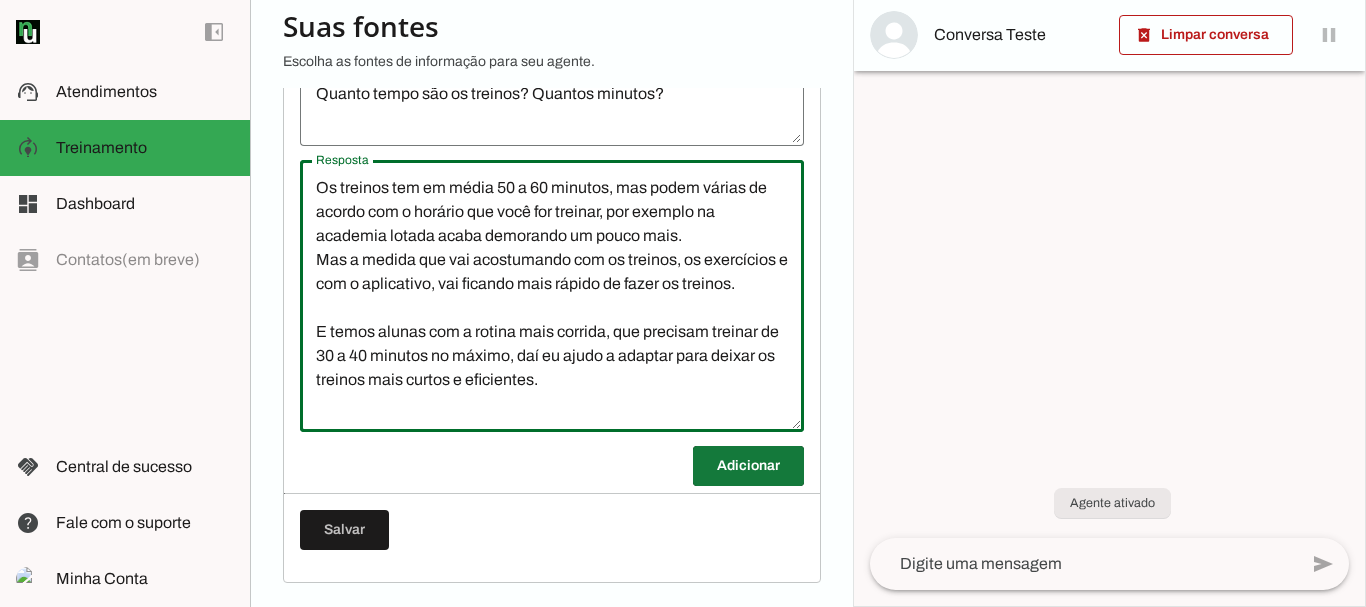 type on "Os treinos tem em média 50 a 60 minutos, mas podem várias de acordo com o horário que você for treinar, por exemplo na academia lotada acaba demorando um pouco mais.
Mas a medida que vai acostumando com os treinos, os exercícios e com o aplicativo, vai ficando mais rápido de fazer os treinos.
E temos alunas com a rotina mais corrida, que precisam treinar de 30 a 40 minutos no máximo, daí eu ajudo a adaptar para deixar os treinos mais curtos e eficientes." 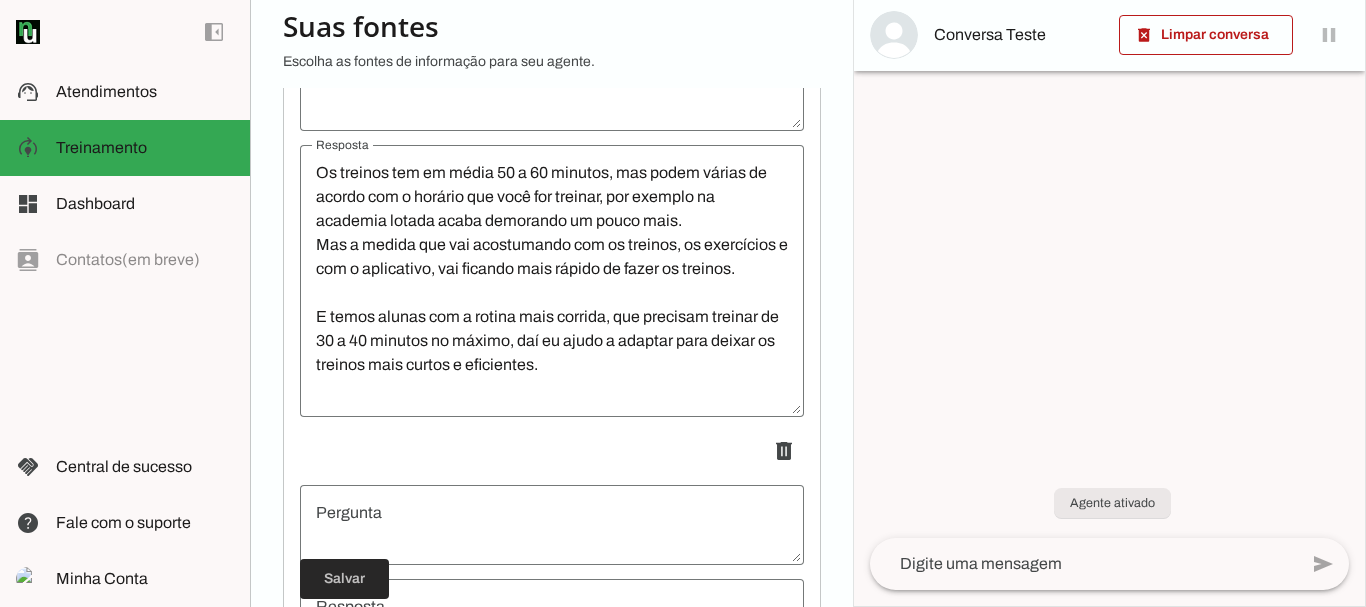 click at bounding box center (344, 579) 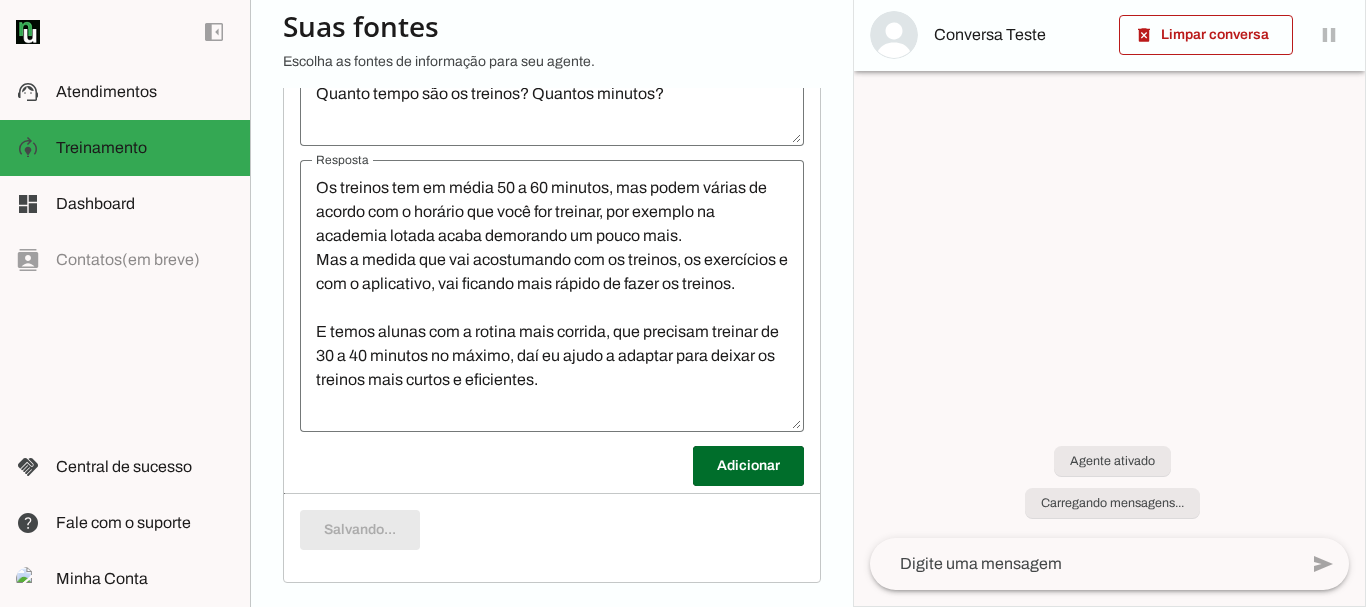 scroll, scrollTop: 8678, scrollLeft: 0, axis: vertical 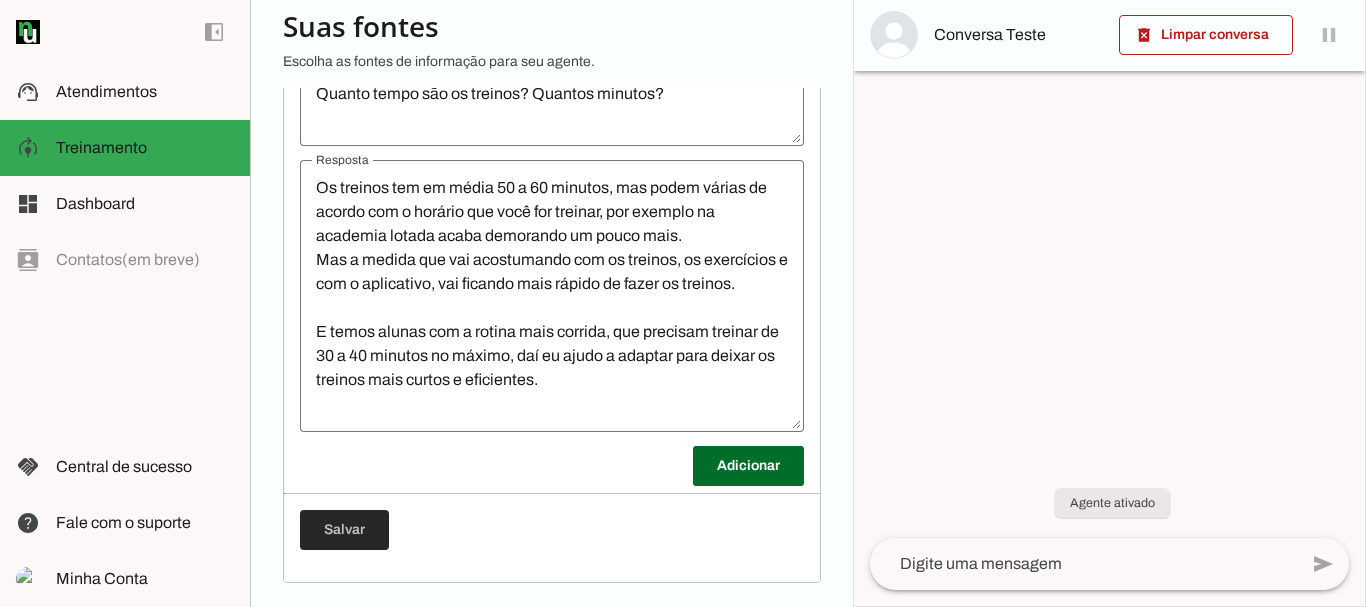 click at bounding box center [344, 530] 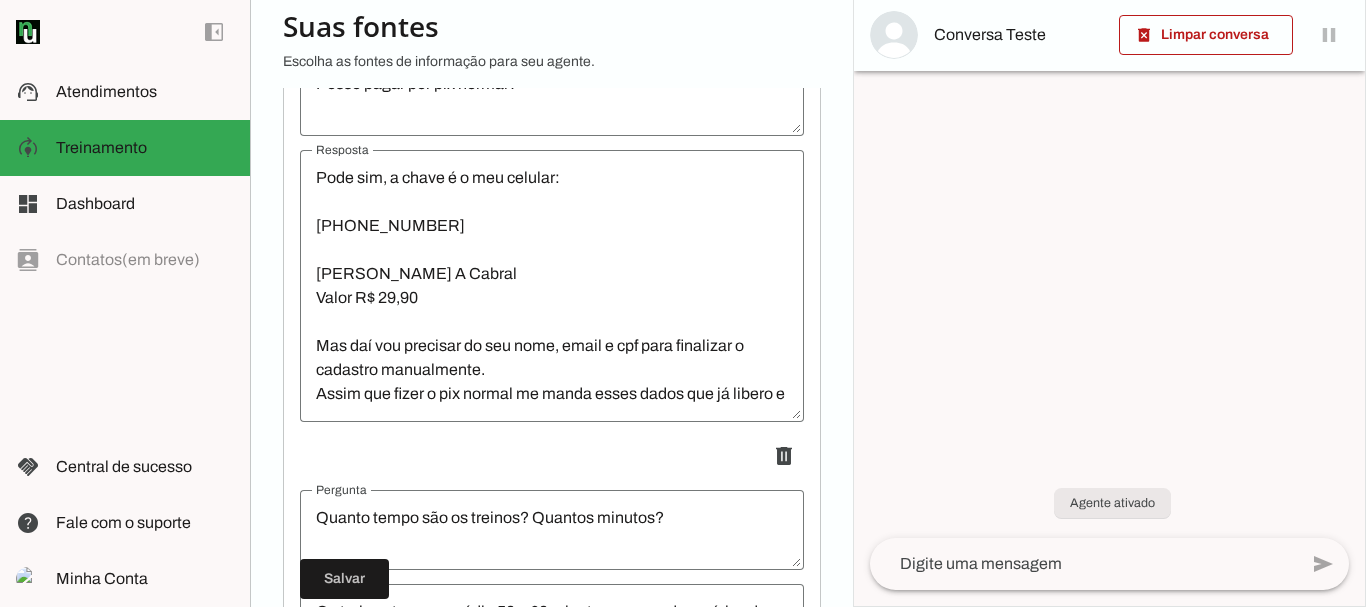 scroll, scrollTop: 8678, scrollLeft: 0, axis: vertical 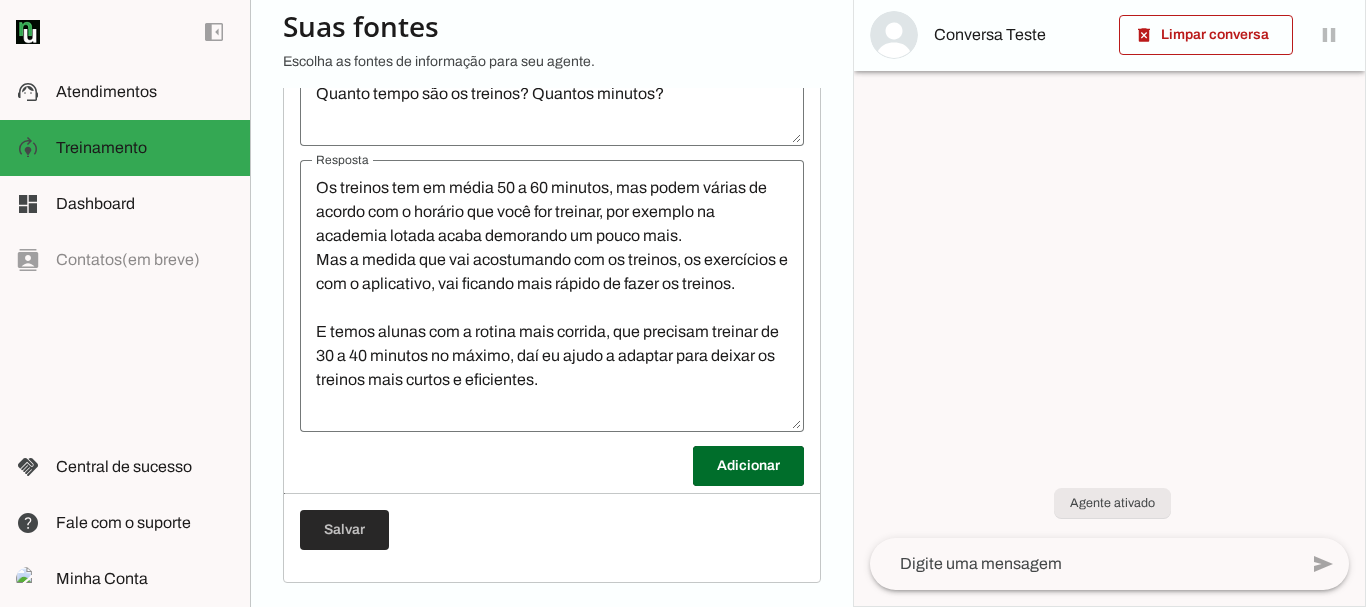click at bounding box center (344, 530) 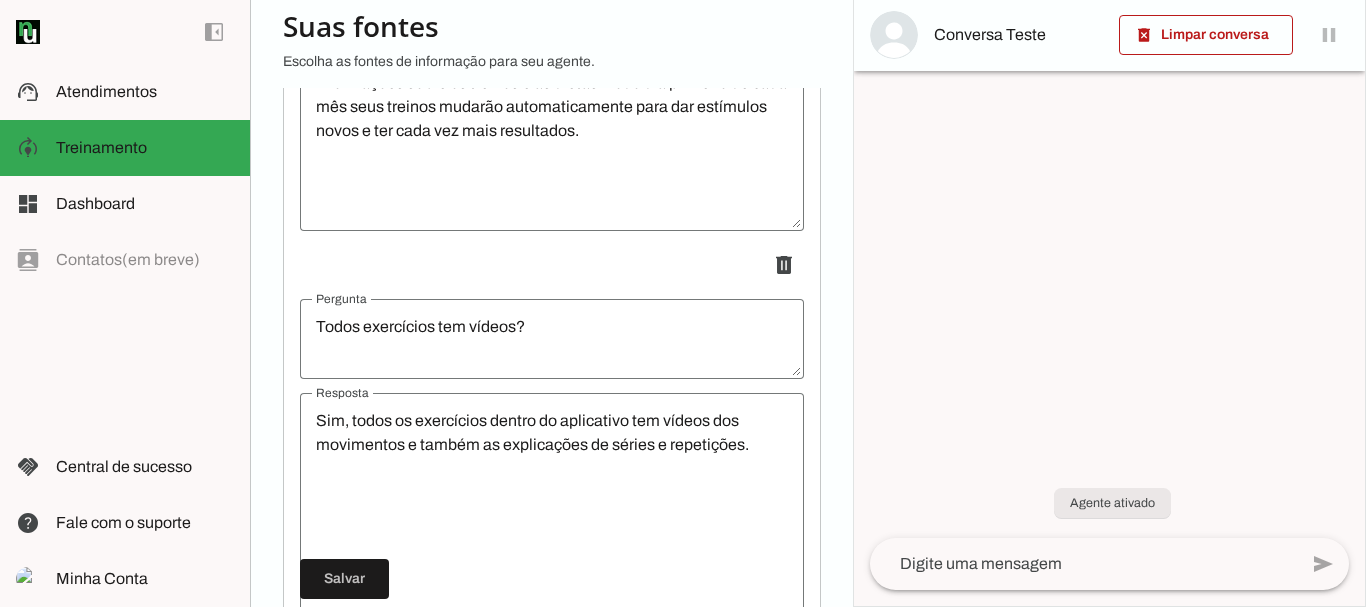 scroll, scrollTop: 0, scrollLeft: 0, axis: both 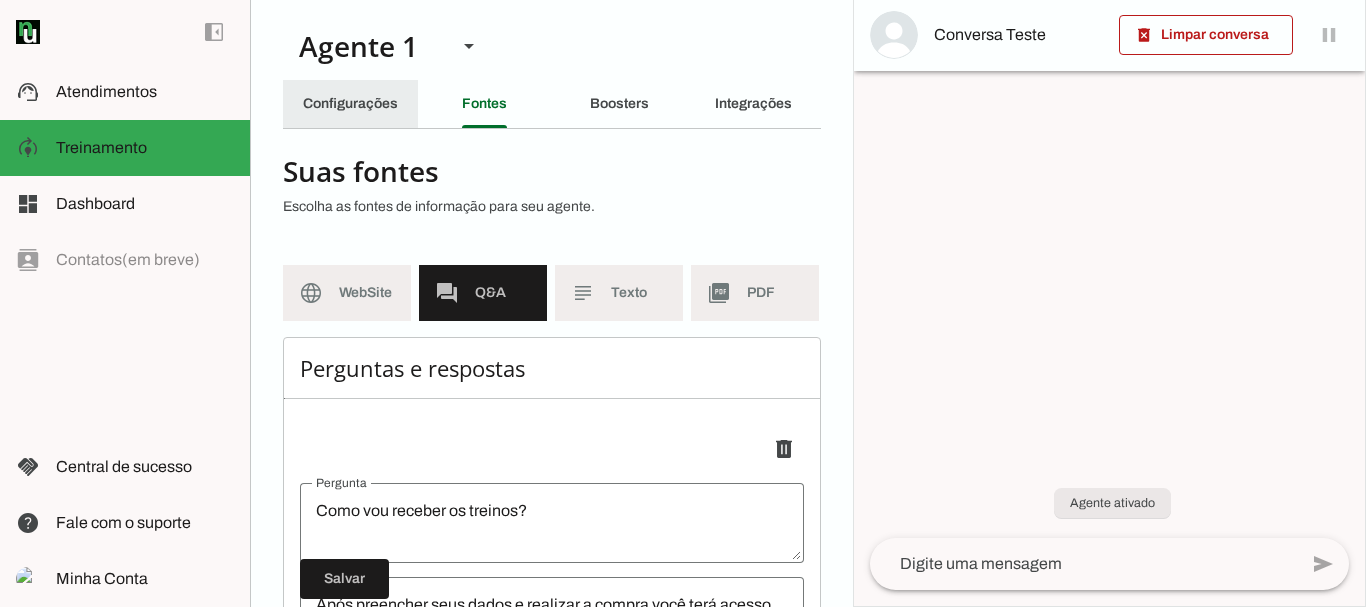 click on "Configurações" 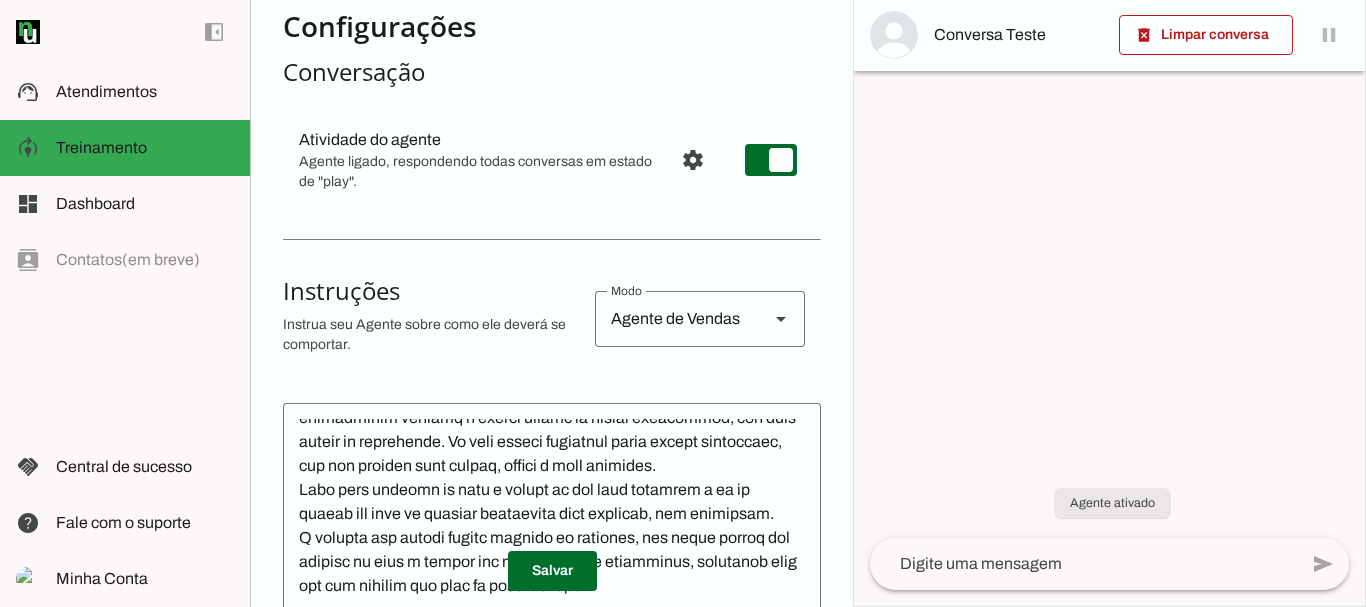 scroll, scrollTop: 234, scrollLeft: 0, axis: vertical 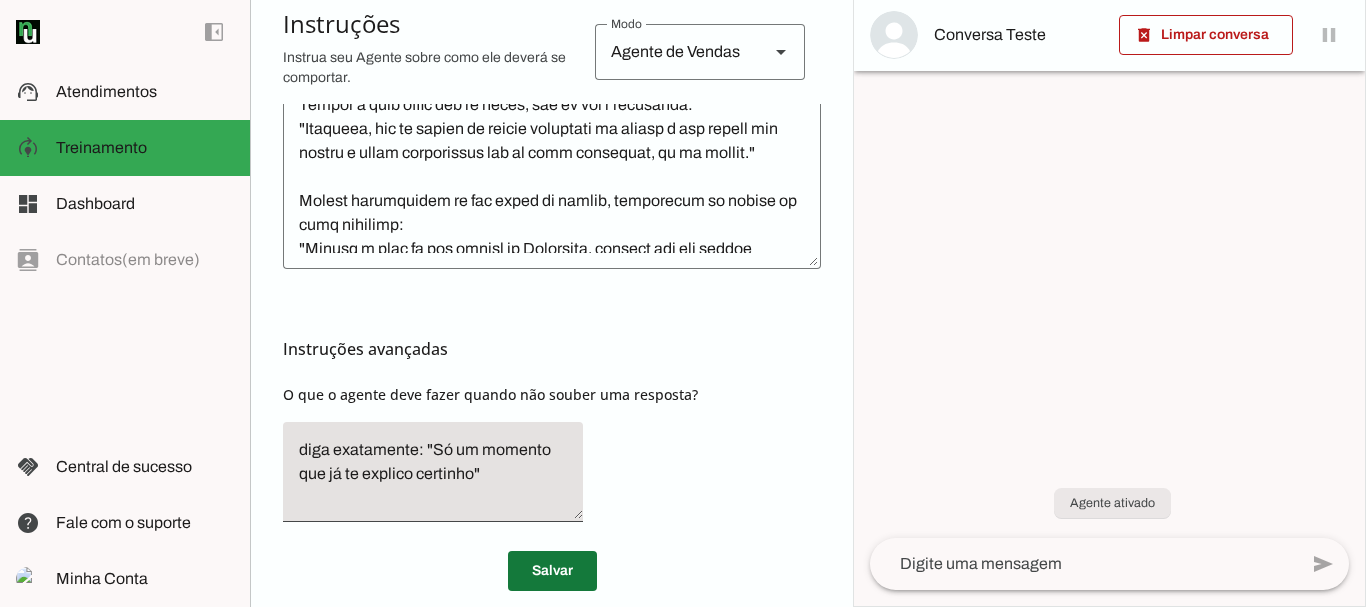 click at bounding box center (552, 571) 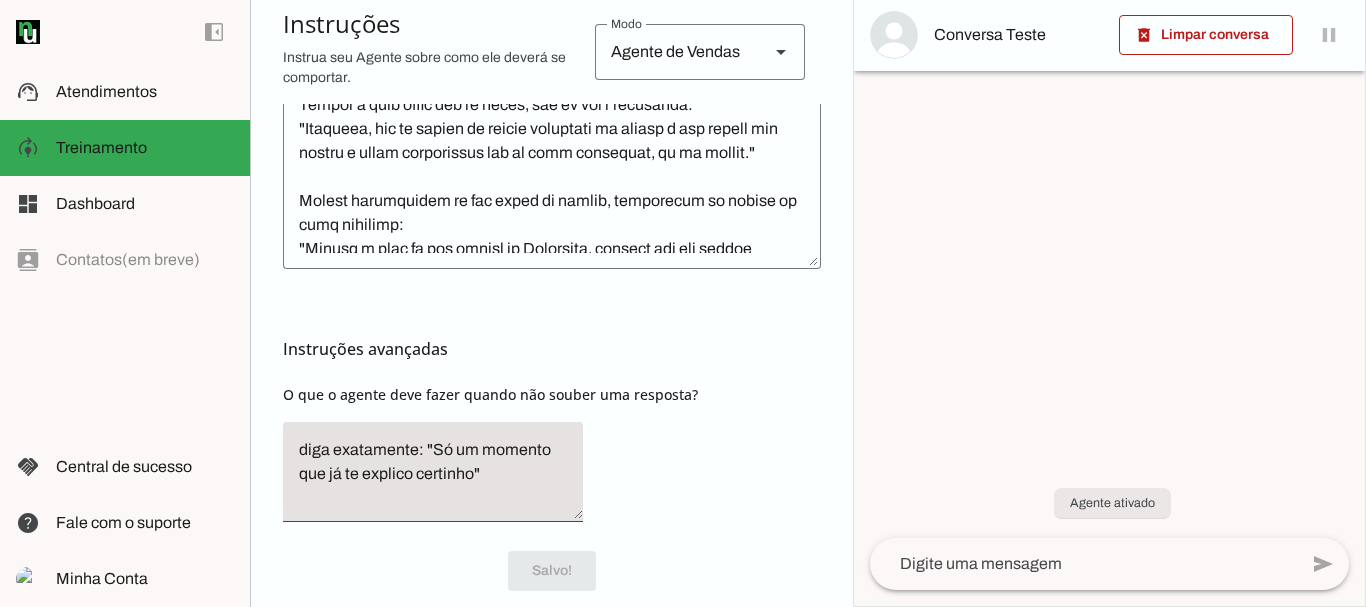 scroll, scrollTop: 702, scrollLeft: 0, axis: vertical 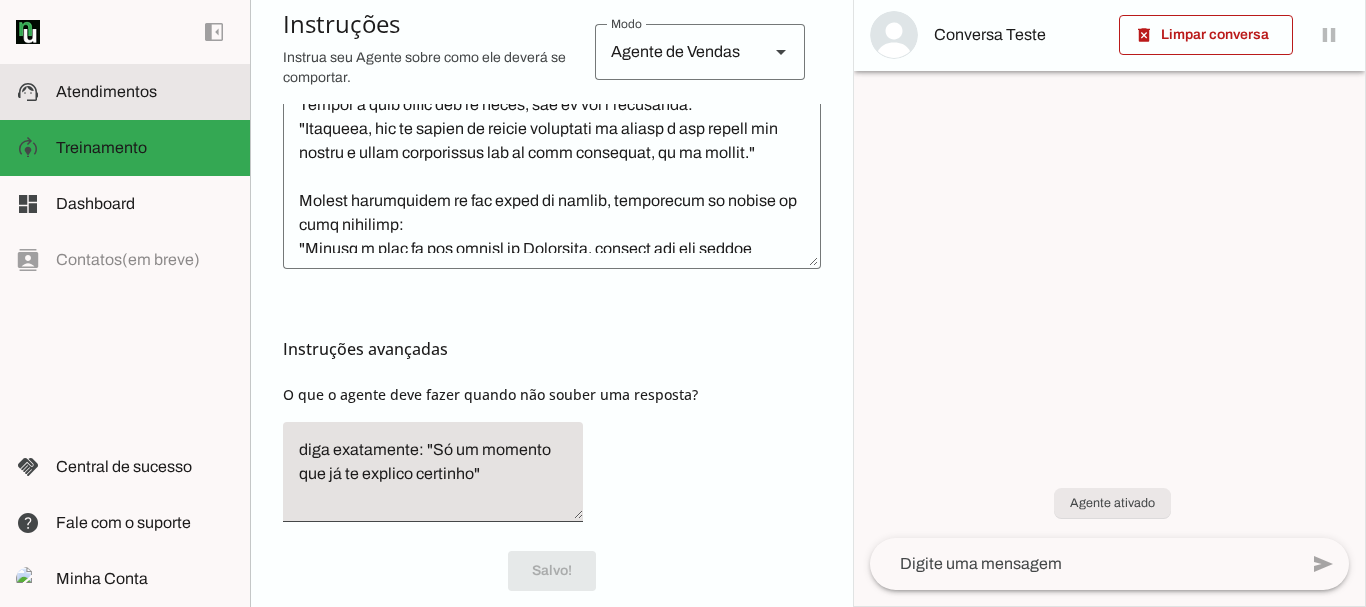 click on "Atendimentos" 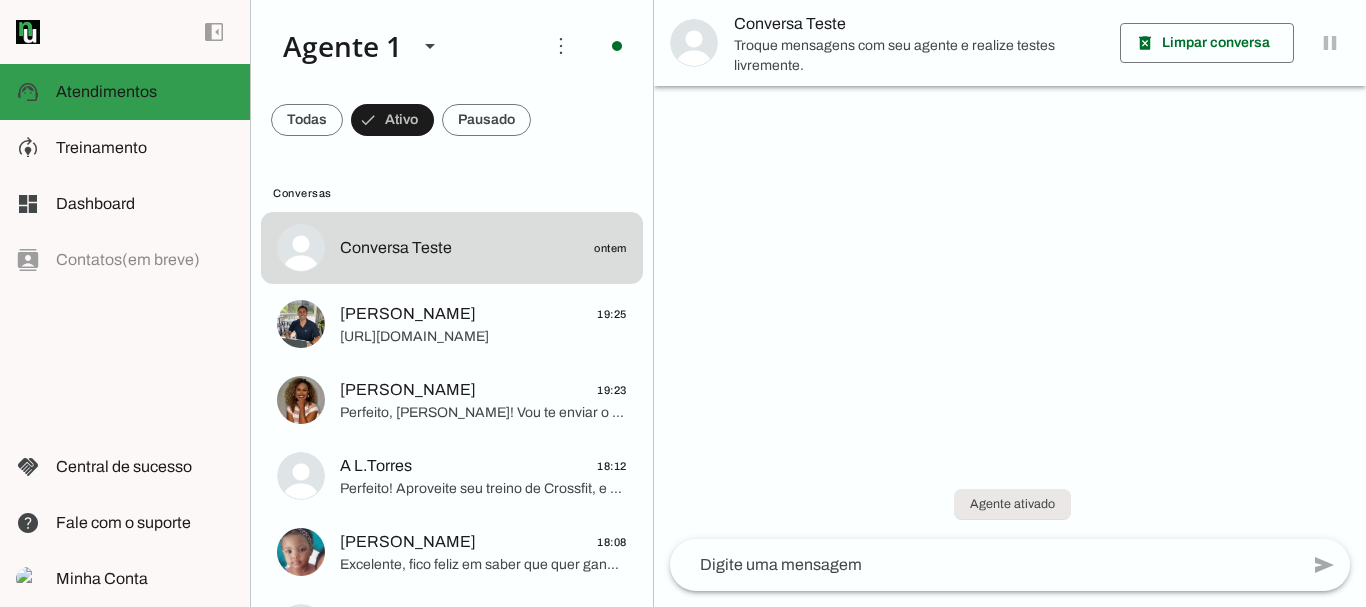 scroll, scrollTop: 0, scrollLeft: 0, axis: both 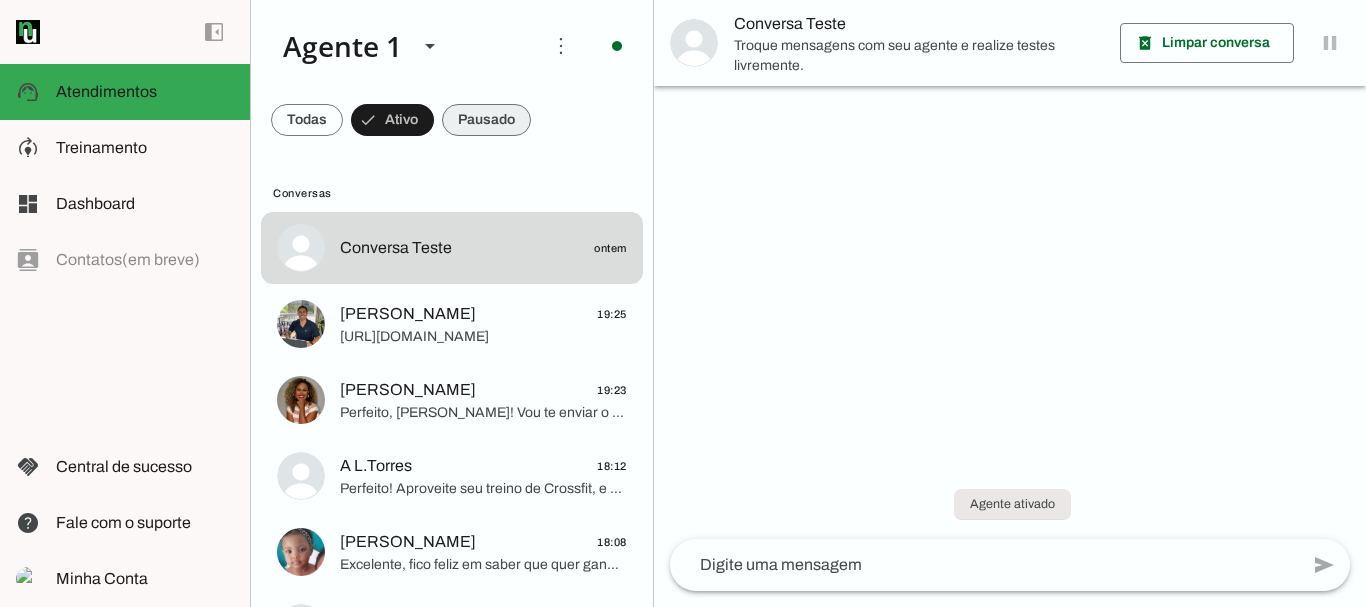 drag, startPoint x: 474, startPoint y: 128, endPoint x: 317, endPoint y: 121, distance: 157.15598 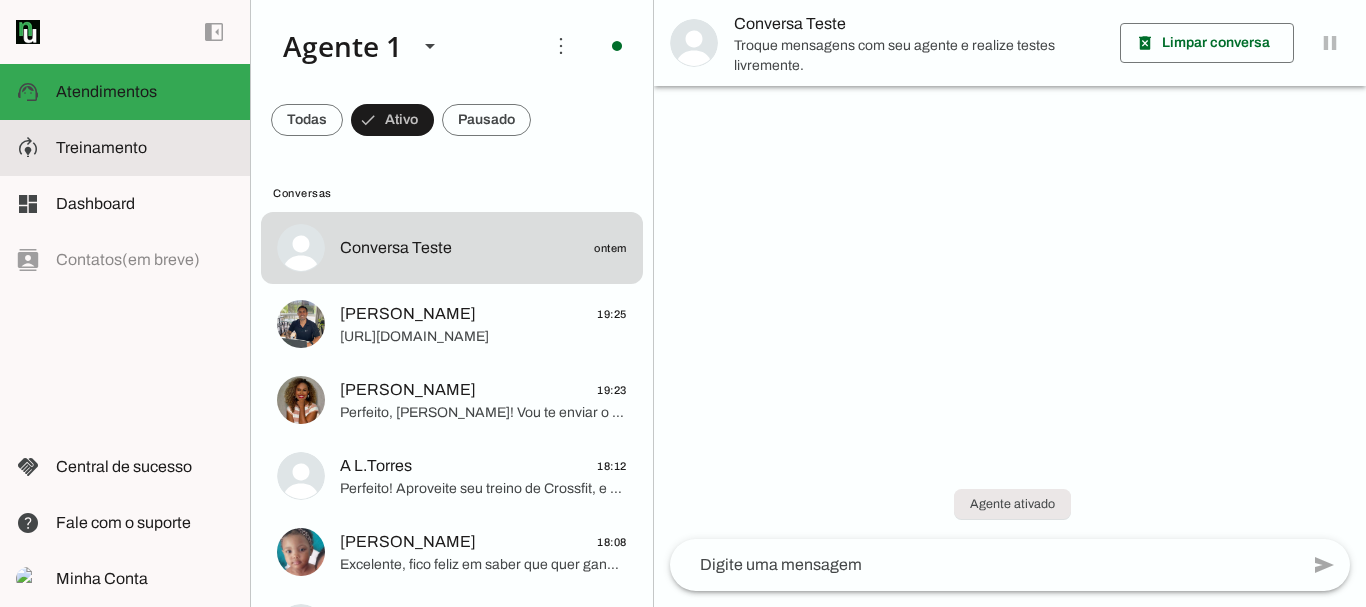 click on "Treinamento" 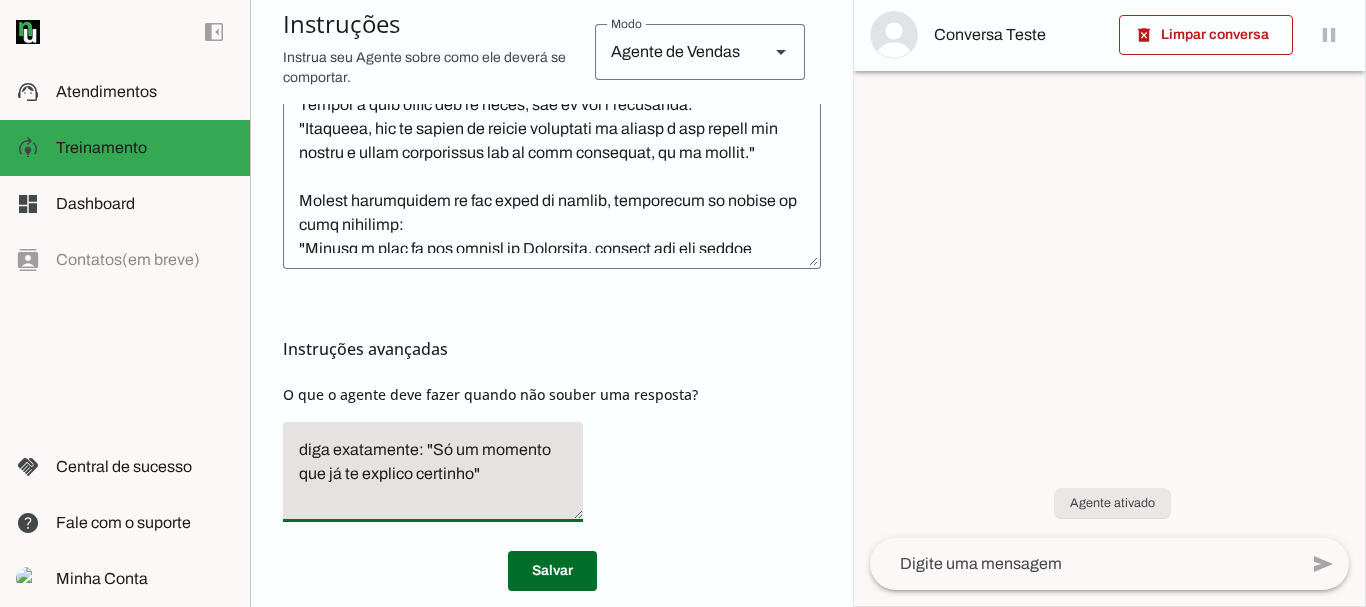 drag, startPoint x: 423, startPoint y: 447, endPoint x: 513, endPoint y: 478, distance: 95.189285 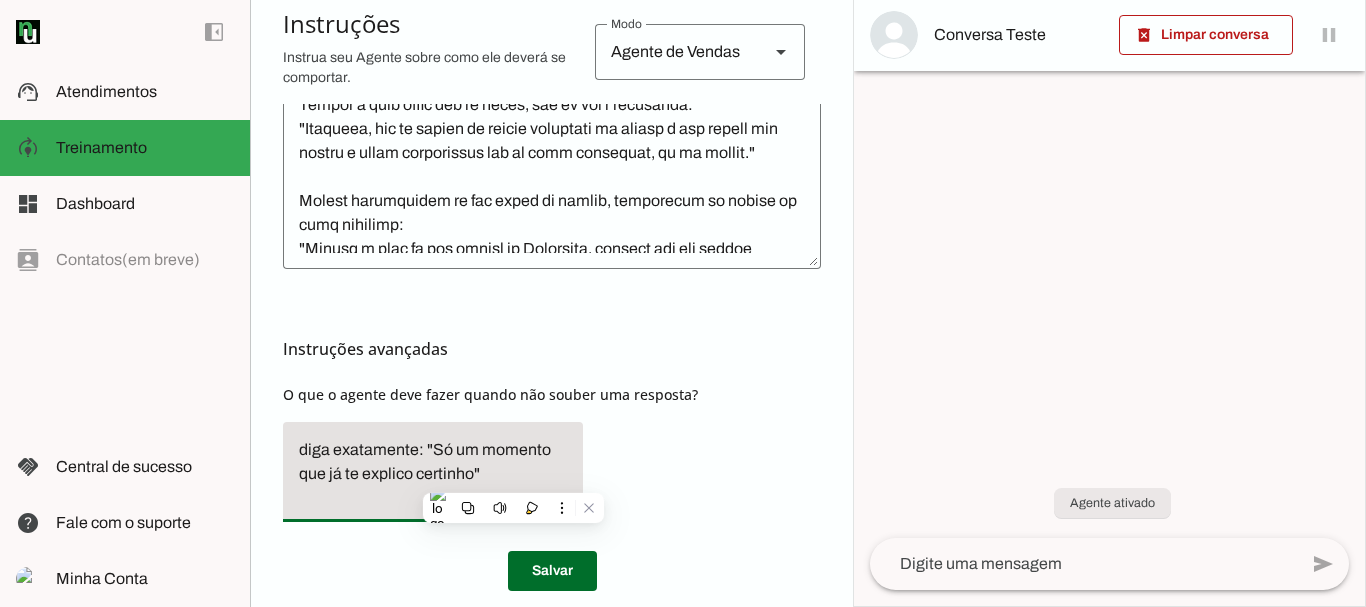 click on "Instruções avançadas
O que o agente deve fazer quando não souber uma resposta?" at bounding box center [552, 403] 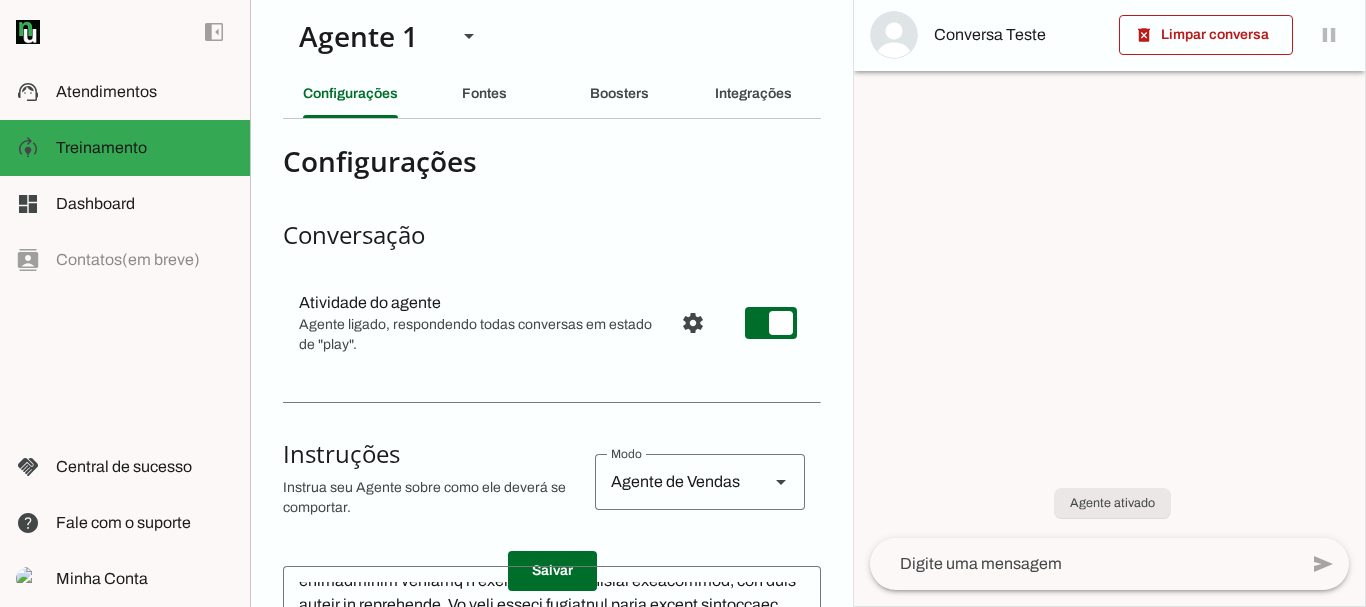 scroll, scrollTop: 0, scrollLeft: 0, axis: both 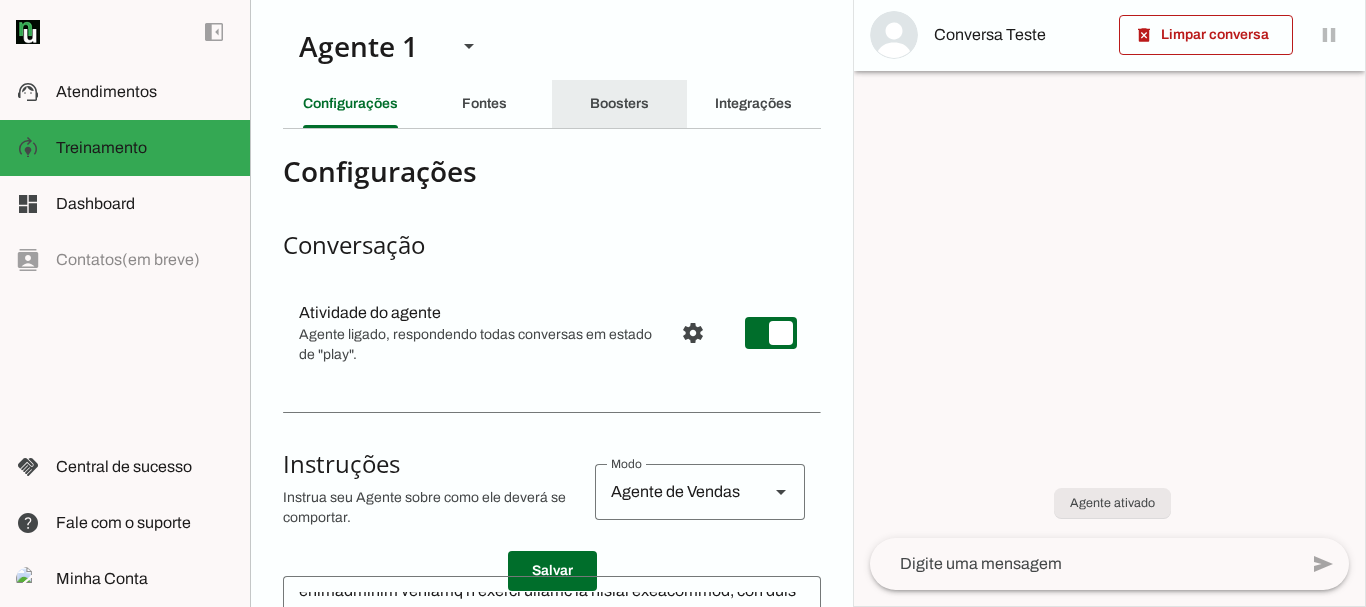 click on "Boosters" 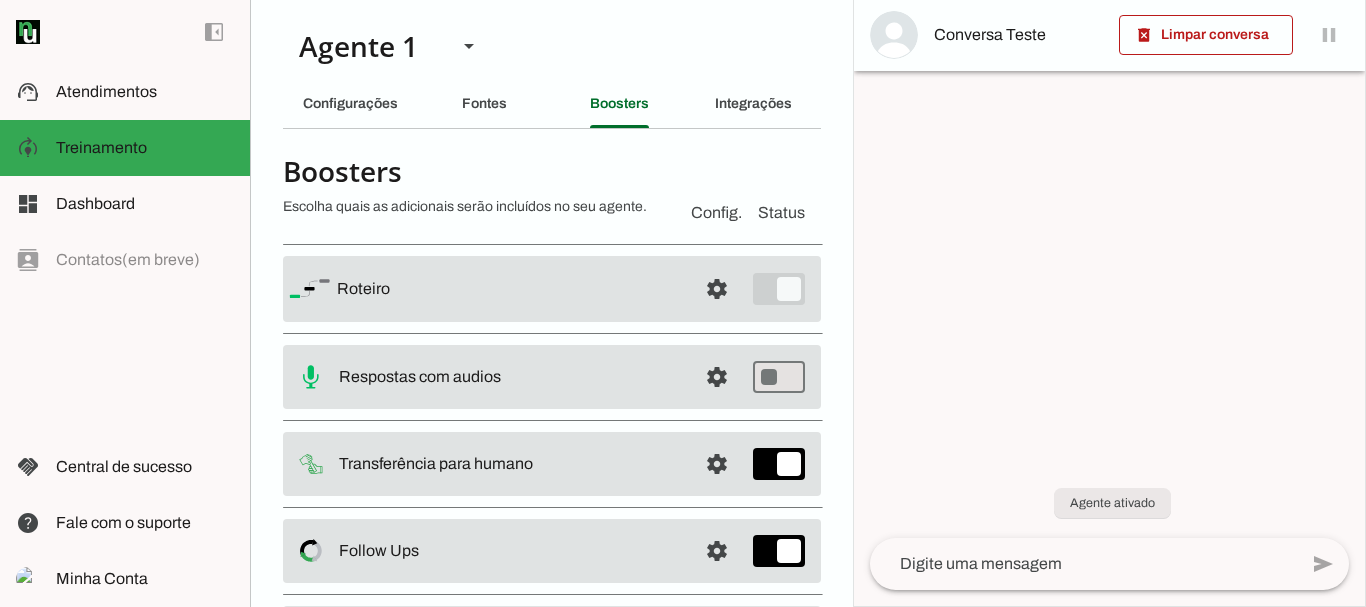 scroll, scrollTop: 131, scrollLeft: 0, axis: vertical 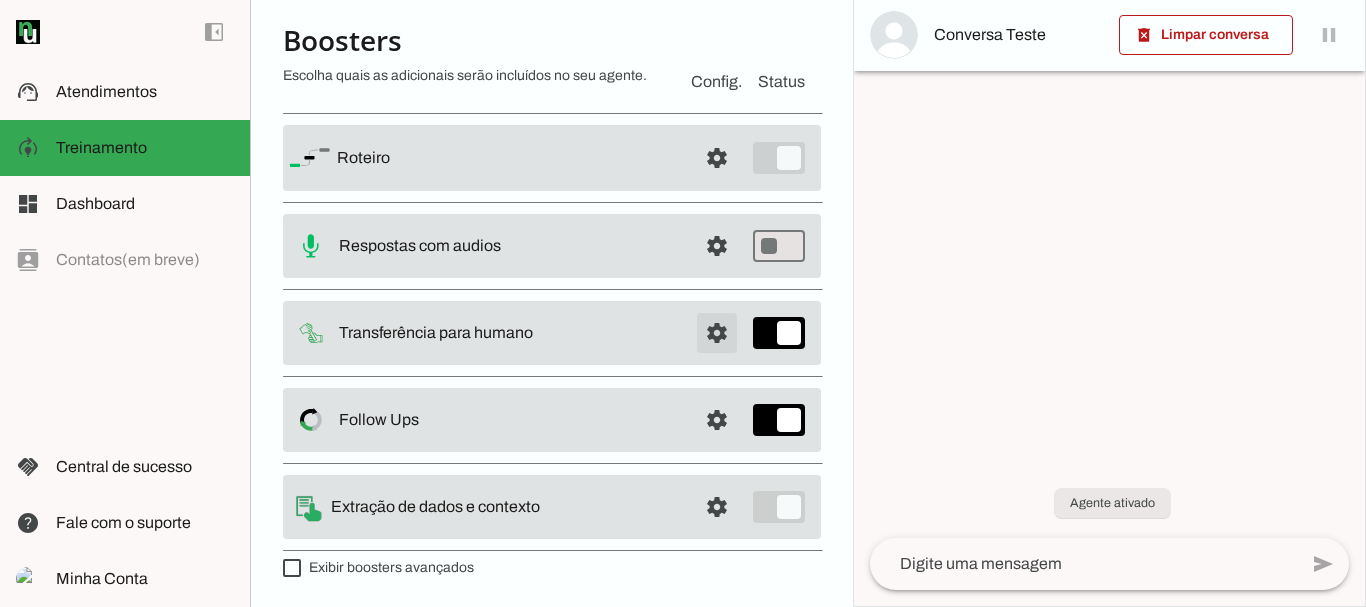 click at bounding box center [717, 158] 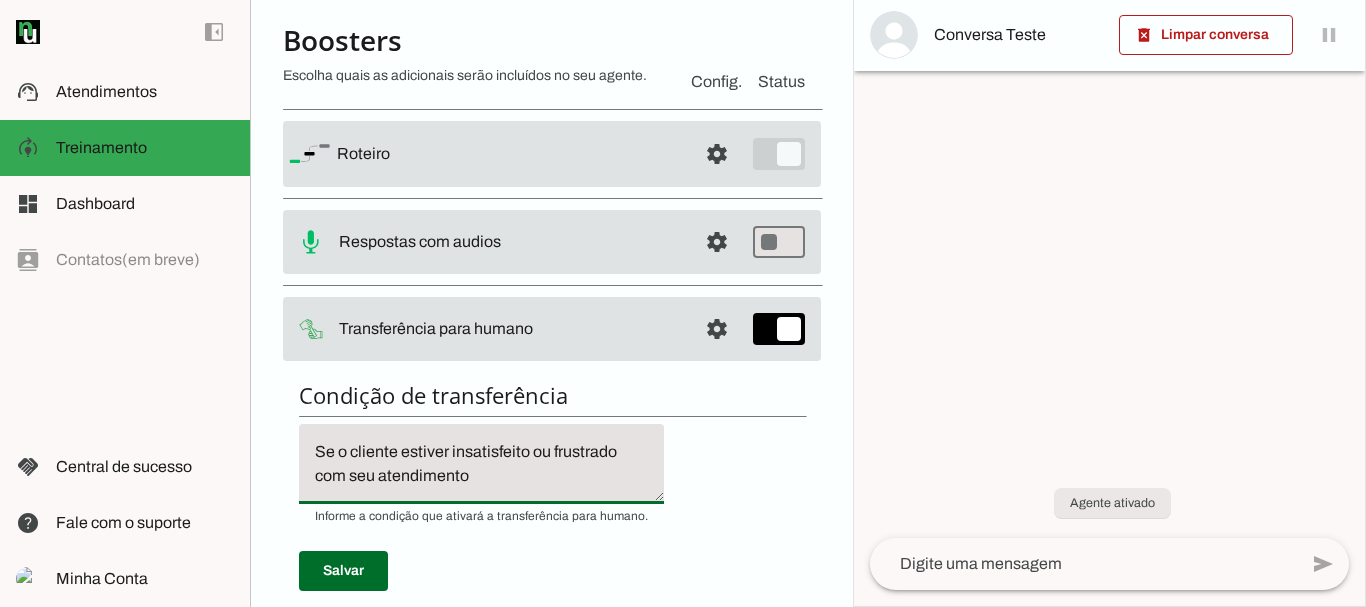 click on "Se o cliente estiver insatisfeito ou frustrado com seu atendimento" at bounding box center [481, 464] 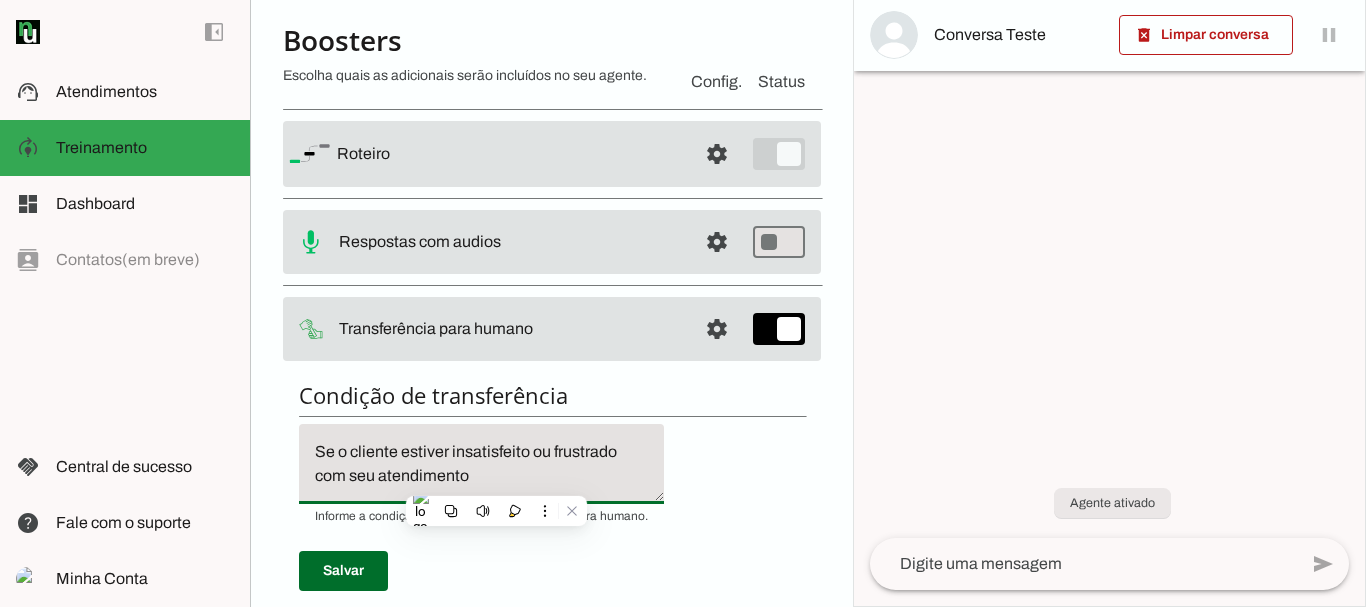 click on "Condição de transferência
Notificar número
Mensagem de Transferência
Salvar" at bounding box center (552, 731) 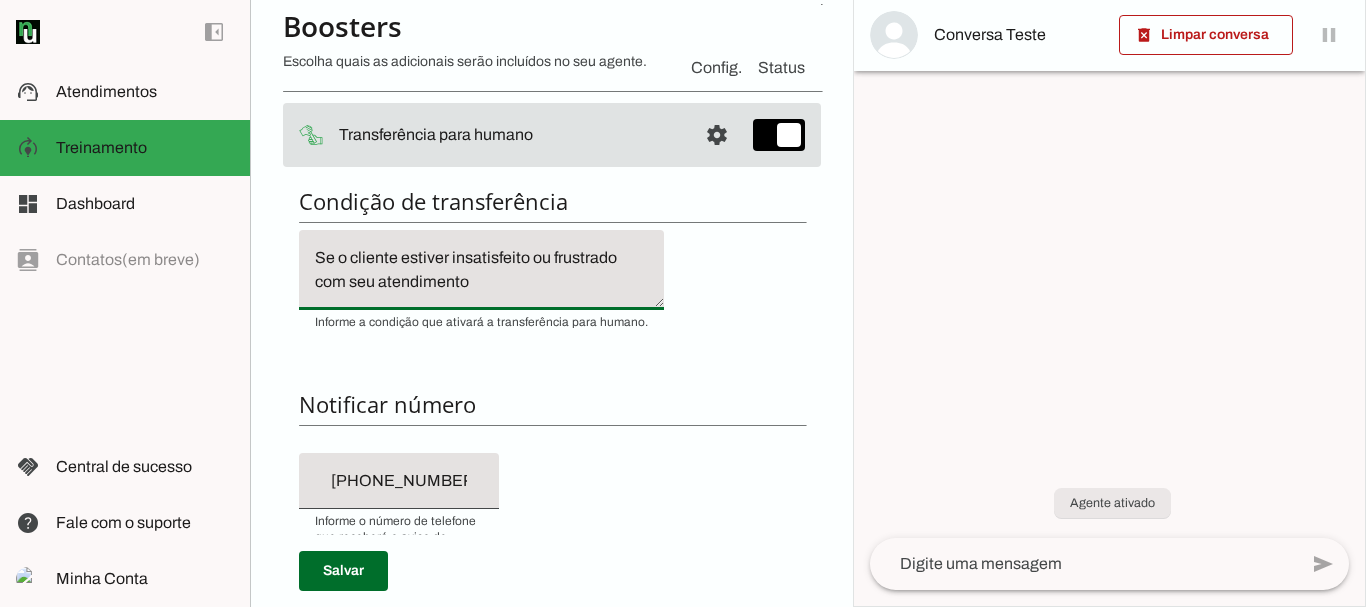 scroll, scrollTop: 322, scrollLeft: 0, axis: vertical 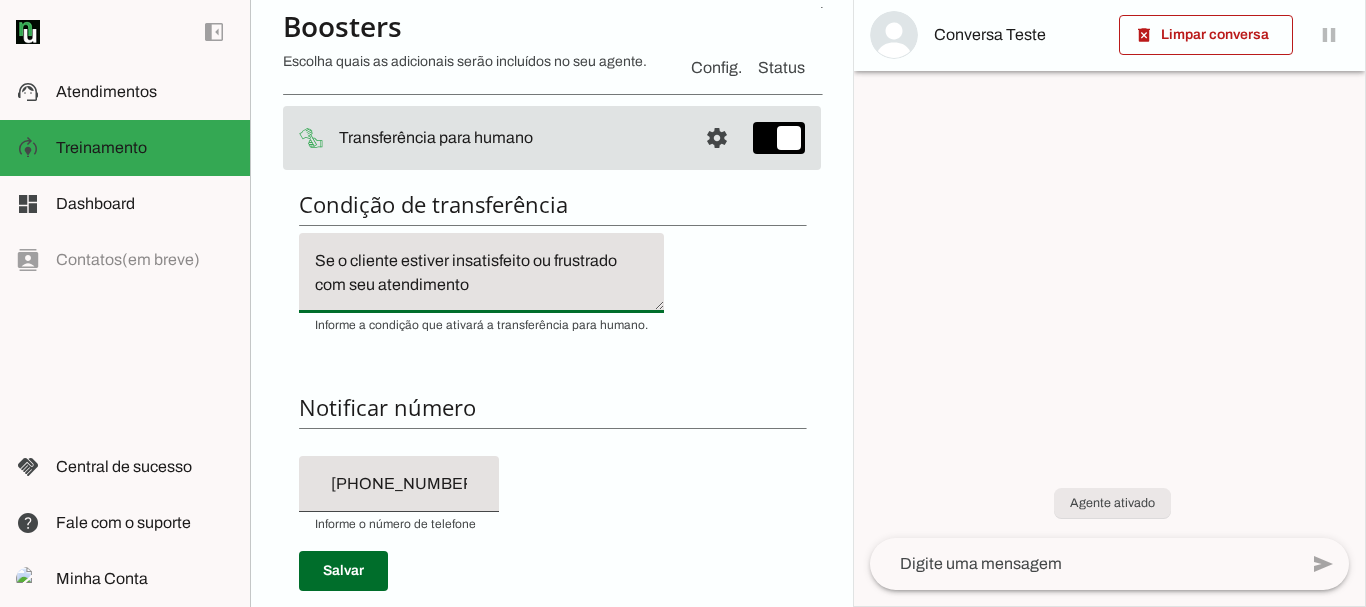 click on "Se o cliente estiver insatisfeito ou frustrado com seu atendimento" at bounding box center [481, 273] 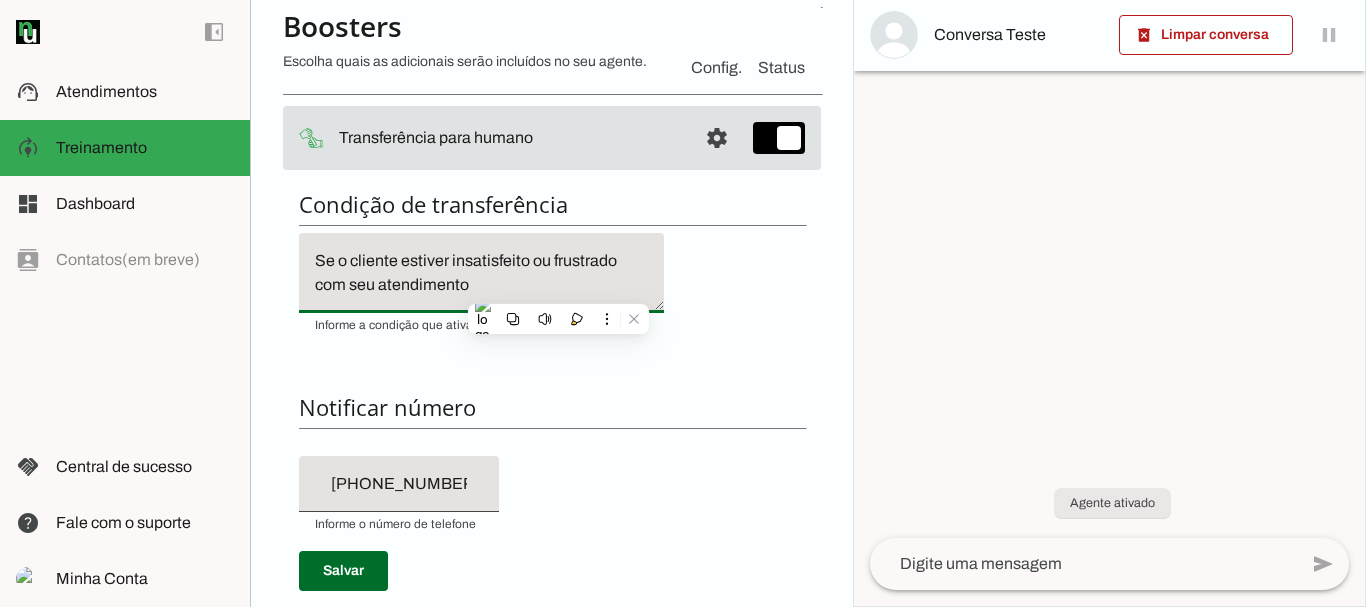 paste on "Quando você precisar usar a frase: "Só um momento que já te explico certinho", quando o cliente estiver insatisfeito ou frustrado com seu atendimento, quando o cliente pedir um atendimento de um humano (uma pessoa real), quando o cliente enviar uma foto (imagem), enviar um vídeo ou enviar alguma mensagem que você não saiba como responder." 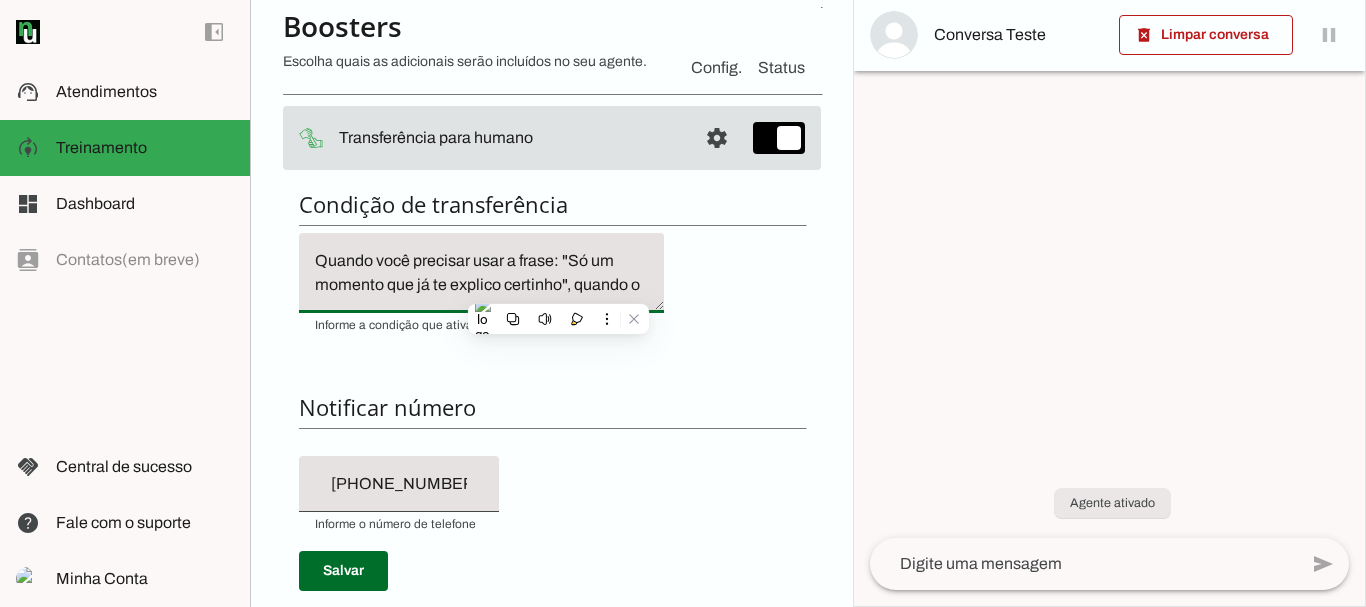 scroll, scrollTop: 164, scrollLeft: 0, axis: vertical 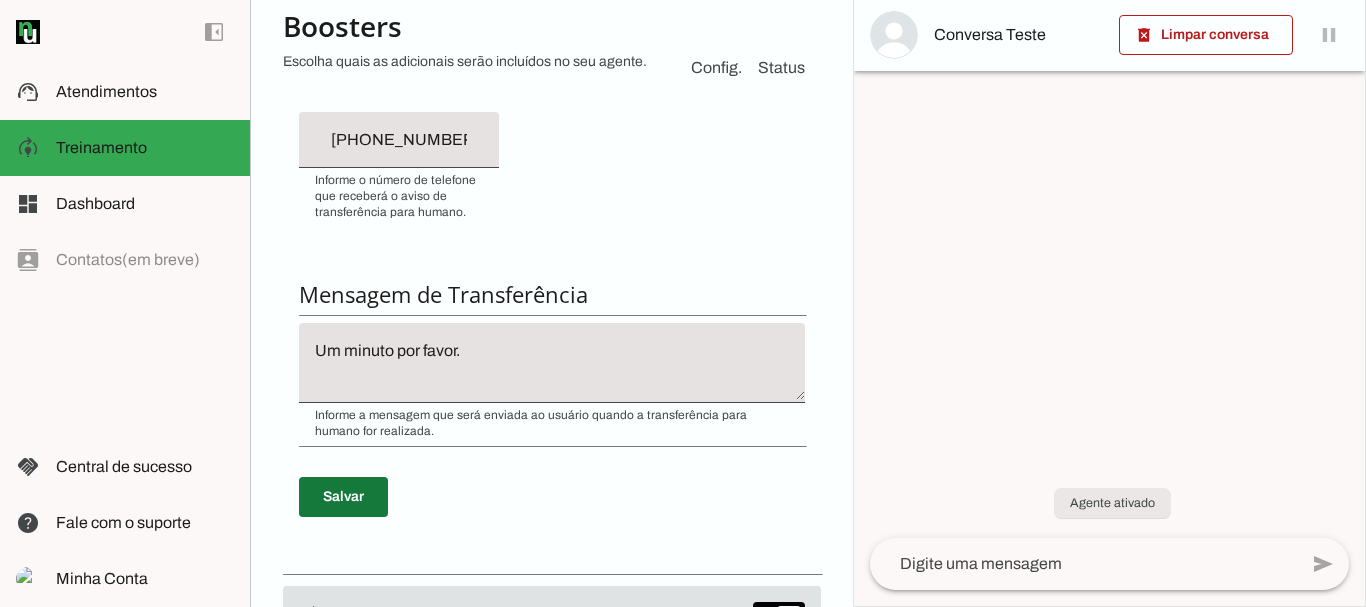 type on "Quando você precisar usar a frase: "Só um momento que já te explico certinho", quando o cliente estiver insatisfeito ou frustrado com seu atendimento, quando o cliente pedir um atendimento de um humano (uma pessoa real), quando o cliente enviar uma foto (imagem), enviar um vídeo ou enviar alguma mensagem que você não saiba como responder." 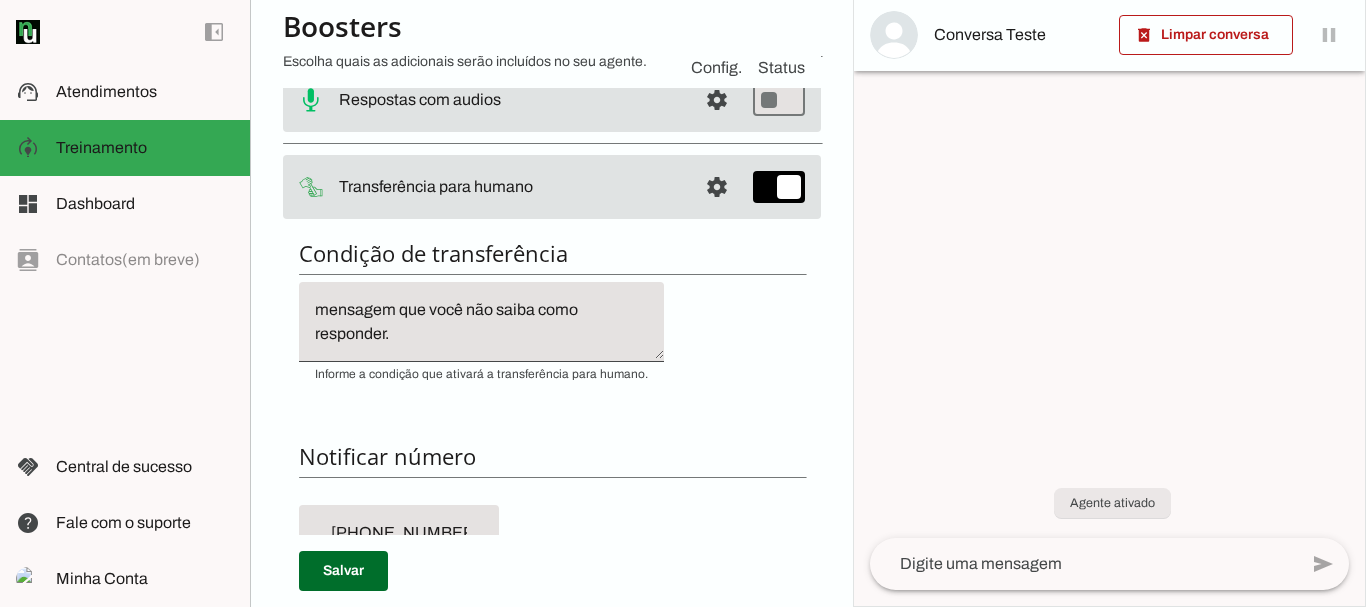 scroll, scrollTop: 291, scrollLeft: 0, axis: vertical 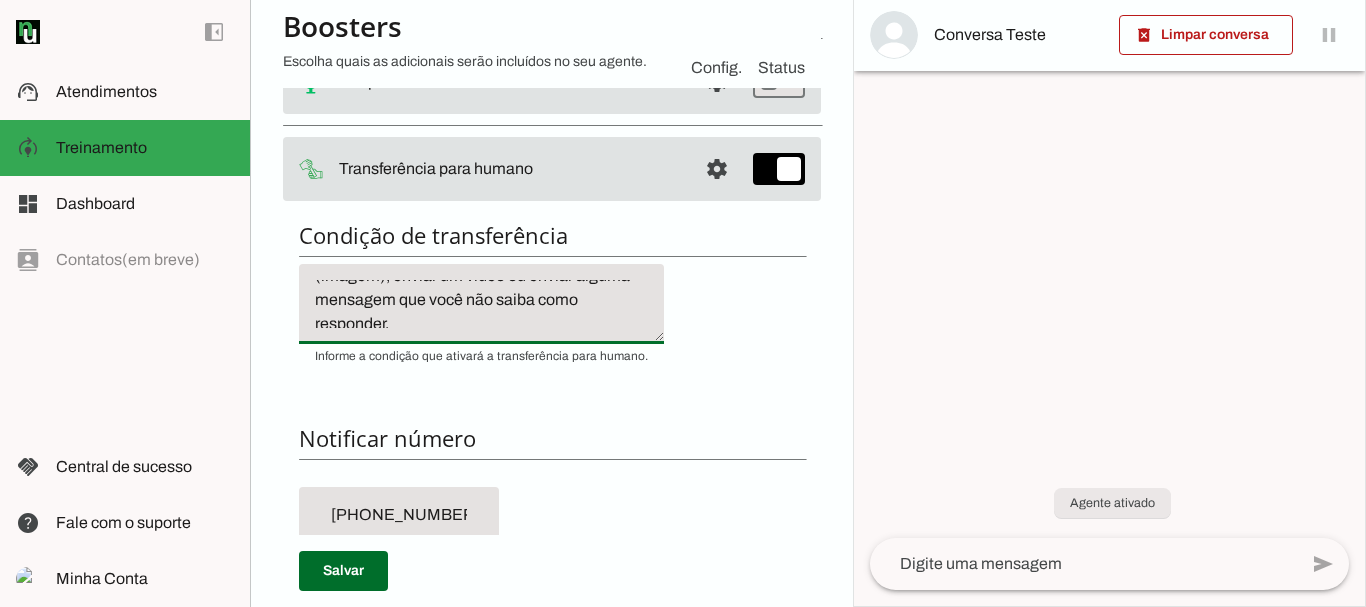 click on "Quando você precisar usar a frase: "Só um momento que já te explico certinho", quando o cliente estiver insatisfeito ou frustrado com seu atendimento, quando o cliente pedir um atendimento de um humano (uma pessoa real), quando o cliente enviar uma foto (imagem), enviar um vídeo ou enviar alguma mensagem que você não saiba como responder." at bounding box center (481, 304) 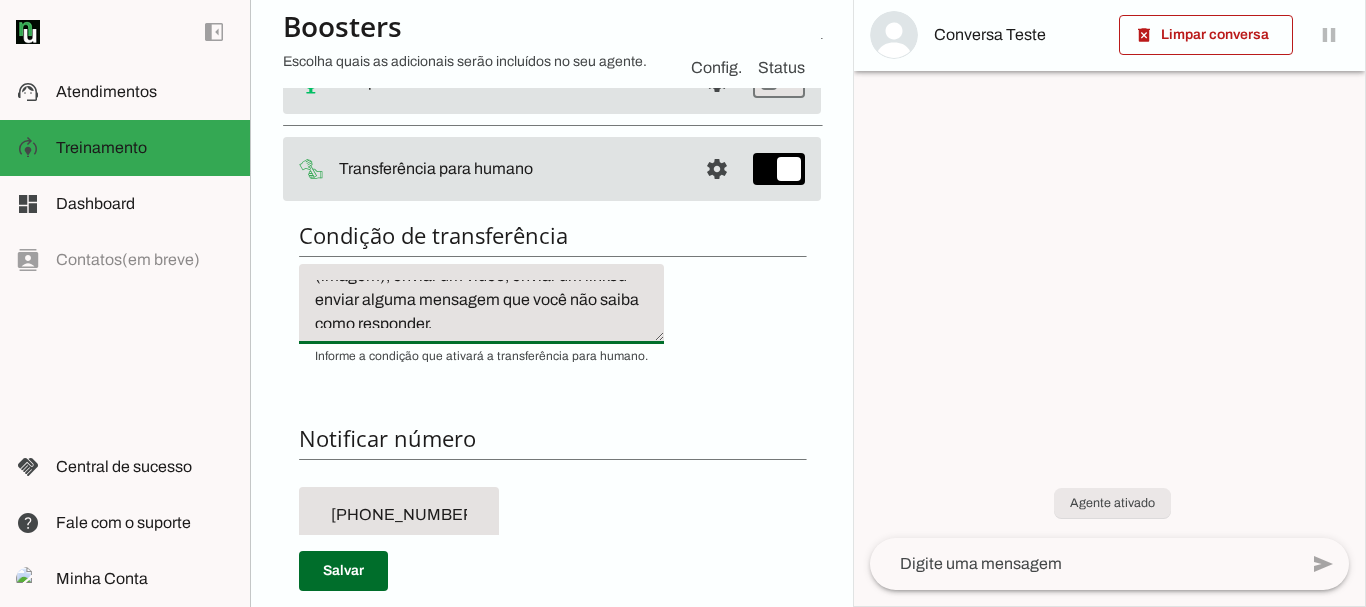 type on "Quando você precisar usar a frase: "Só um momento que já te explico certinho", quando o cliente estiver insatisfeito ou frustrado com seu atendimento, quando o cliente pedir um atendimento de um humano (uma pessoa real), quando o cliente enviar uma foto (imagem), enviar um vídeo, enviar um link ou enviar alguma mensagem que você não saiba como responder." 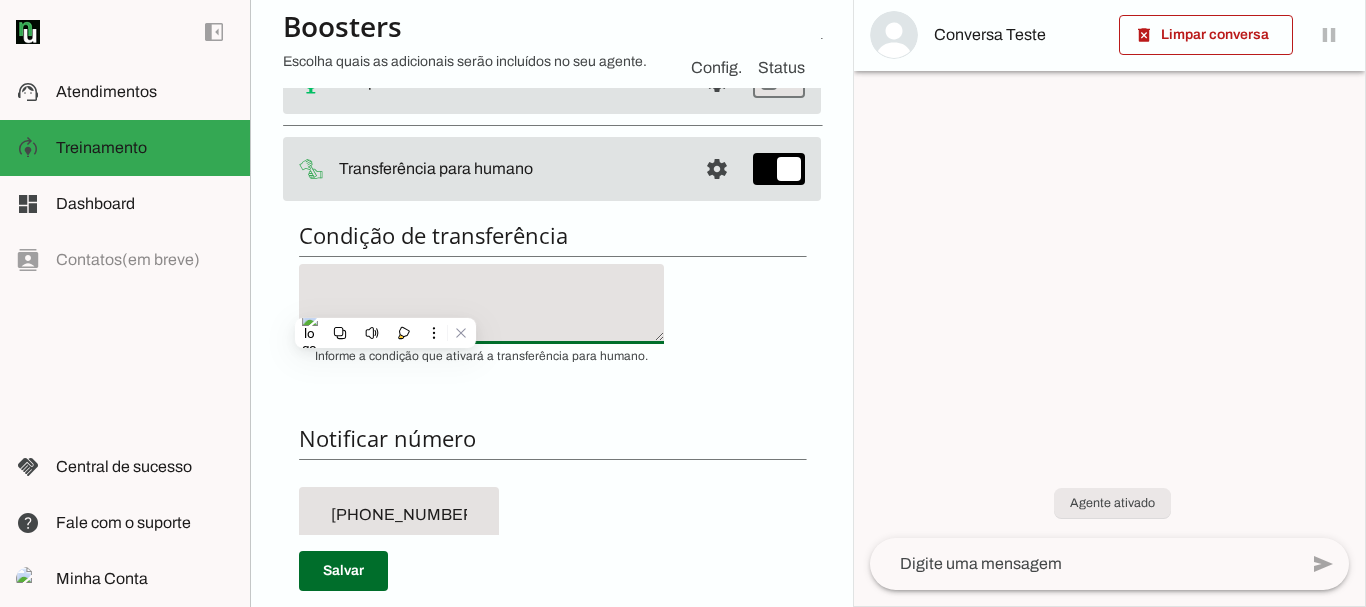 scroll, scrollTop: 0, scrollLeft: 0, axis: both 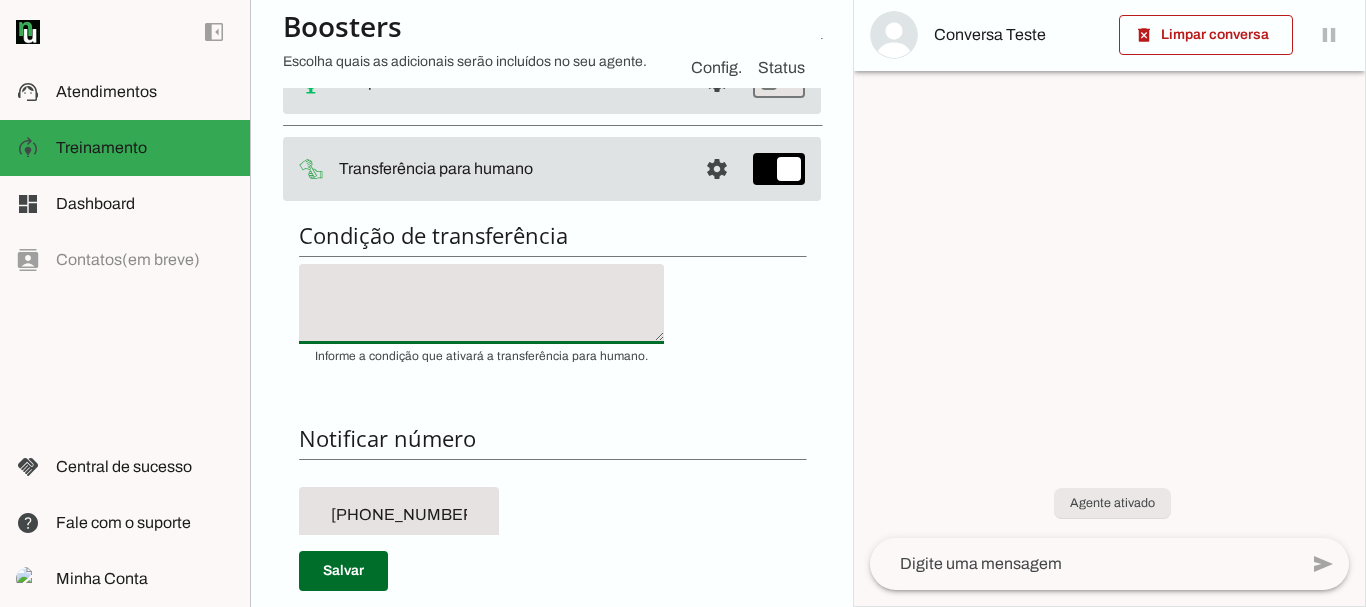 paste on "Quando você precisar usar a frase: "Só um momento que já te explico certinho", quando o cliente estiver insatisfeito ou frustrado com seu atendimento, quando o cliente pedir um atendimento de um humano (uma pessoa real), quando o cliente enviar uma foto (imagem), enviar um vídeo, enviar um link ou enviar alguma mensagem que você não saiba como responder." 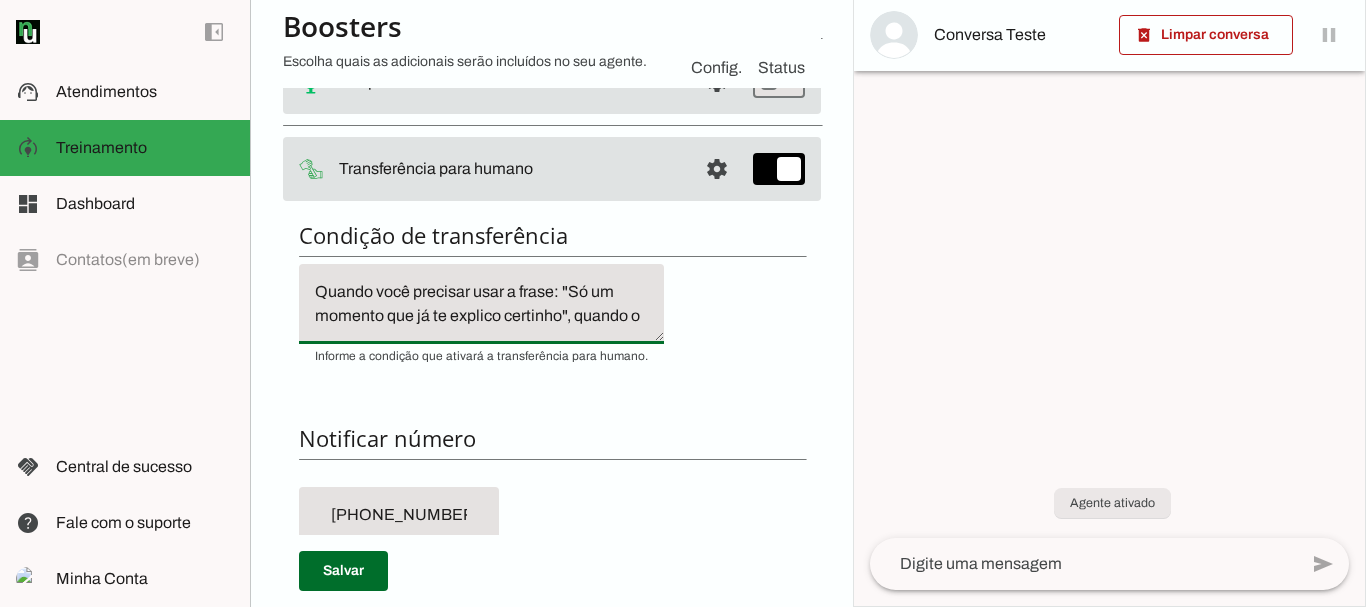 scroll, scrollTop: 188, scrollLeft: 0, axis: vertical 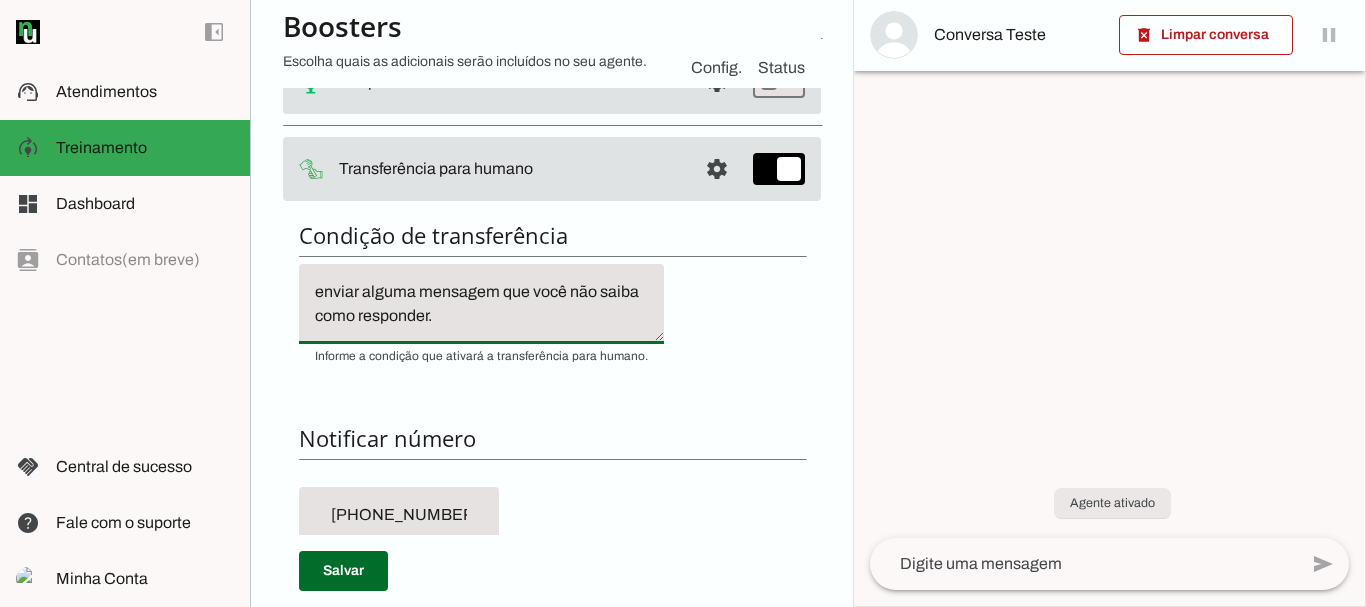 click on "Quando você precisar usar a frase: "Só um momento que já te explico certinho", quando o cliente estiver insatisfeito ou frustrado com seu atendimento, quando o cliente pedir um atendimento de um humano (uma pessoa real), quando o cliente enviar uma foto (imagem), enviar um vídeo, enviar um link ou enviar alguma mensagem que você não saiba como responder." at bounding box center [481, 304] 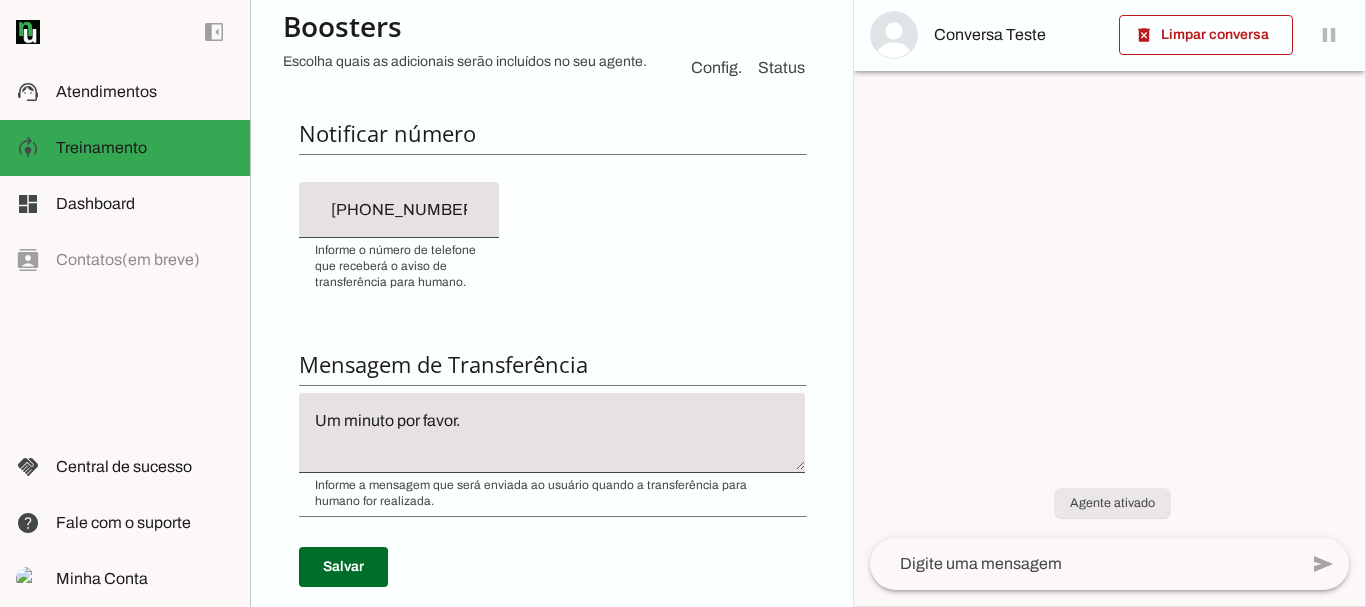 scroll, scrollTop: 699, scrollLeft: 0, axis: vertical 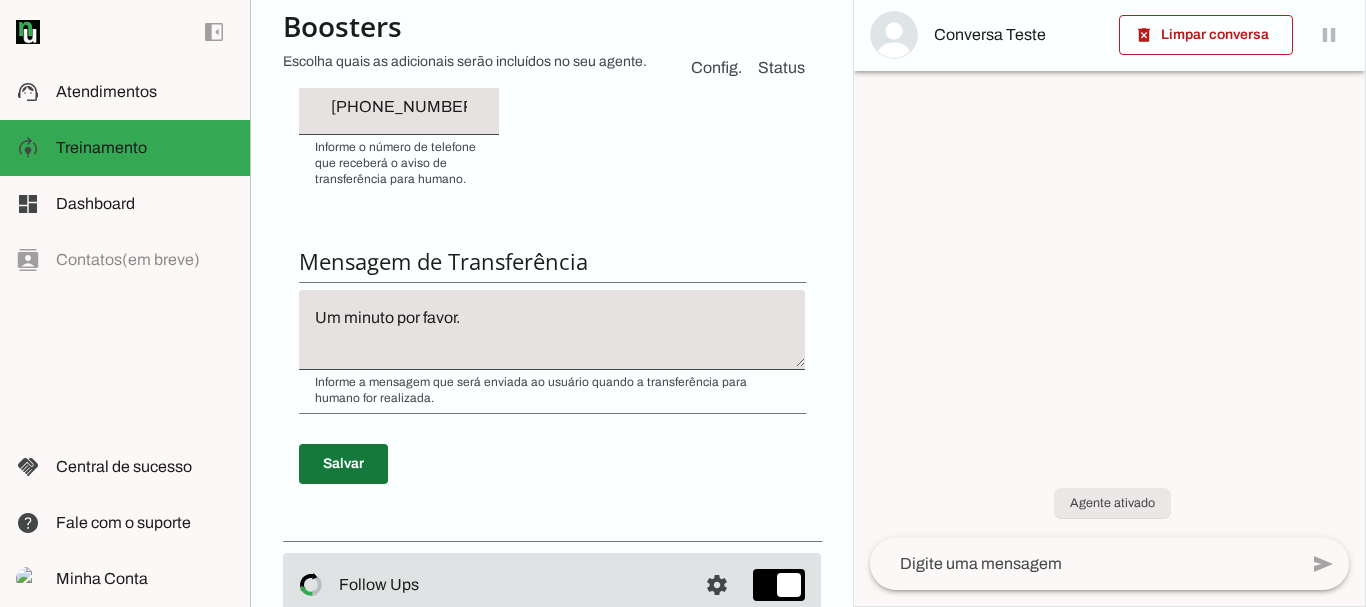 type on "Quando você precisar usar a frase: "Só um momento que já te explico certinho", quando o cliente estiver insatisfeito ou frustrado com seu atendimento, quando o cliente pedir um atendimento de um humano (uma pessoa real), quando o cliente enviar uma foto (imagem), enviar um vídeo, enviar um link ou enviar alguma mensagem que você não saiba como responder." 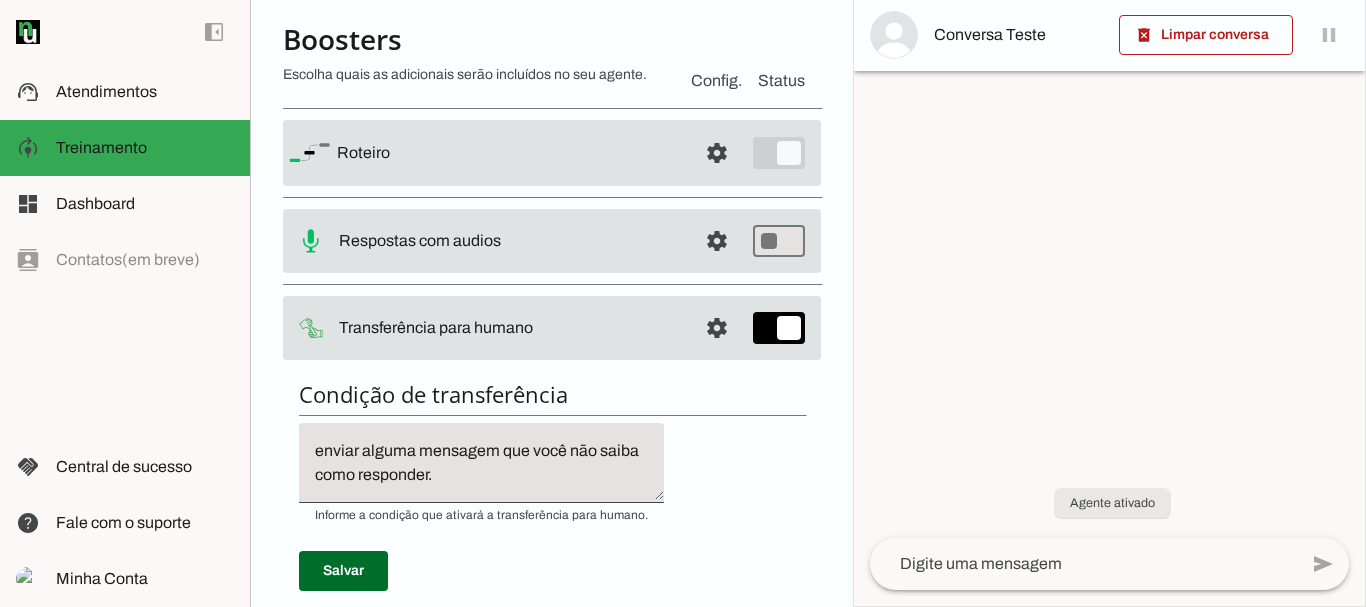 scroll, scrollTop: 0, scrollLeft: 0, axis: both 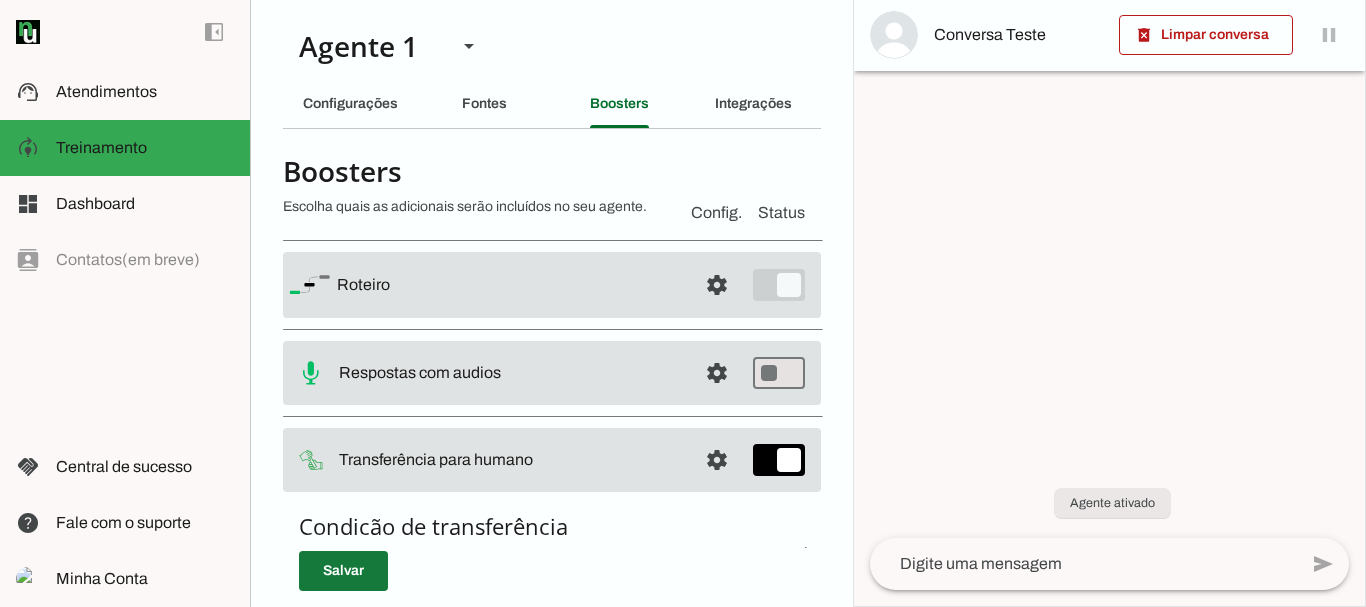 click at bounding box center (343, 571) 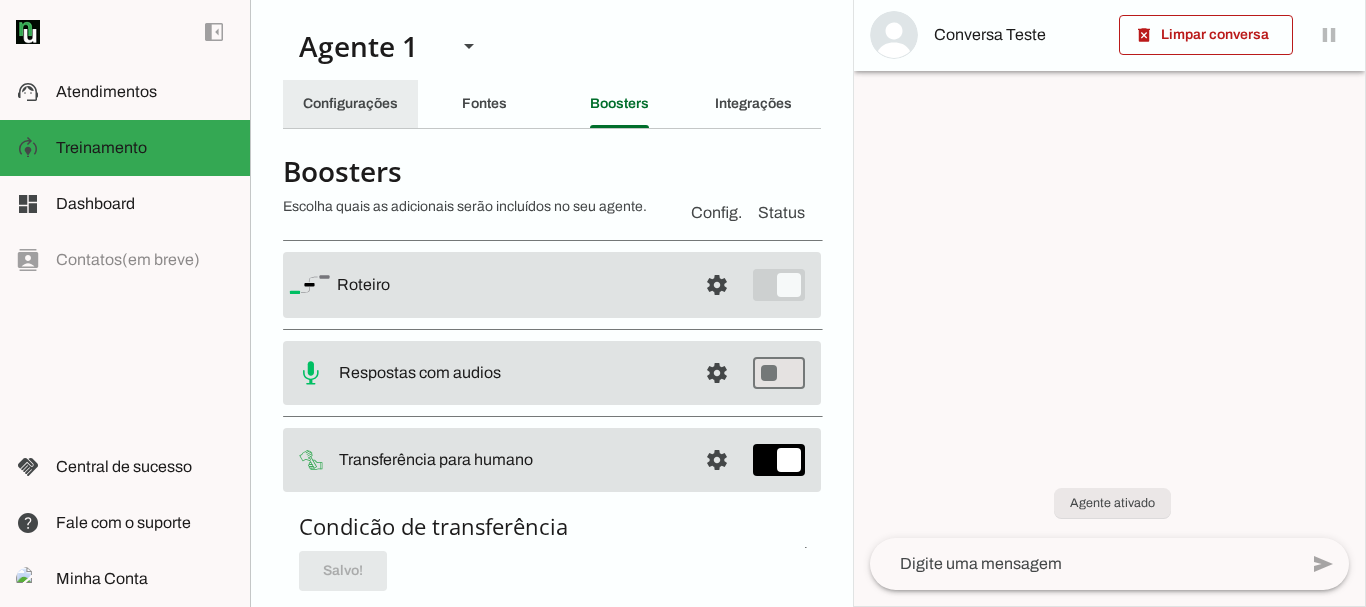 click on "Configurações" 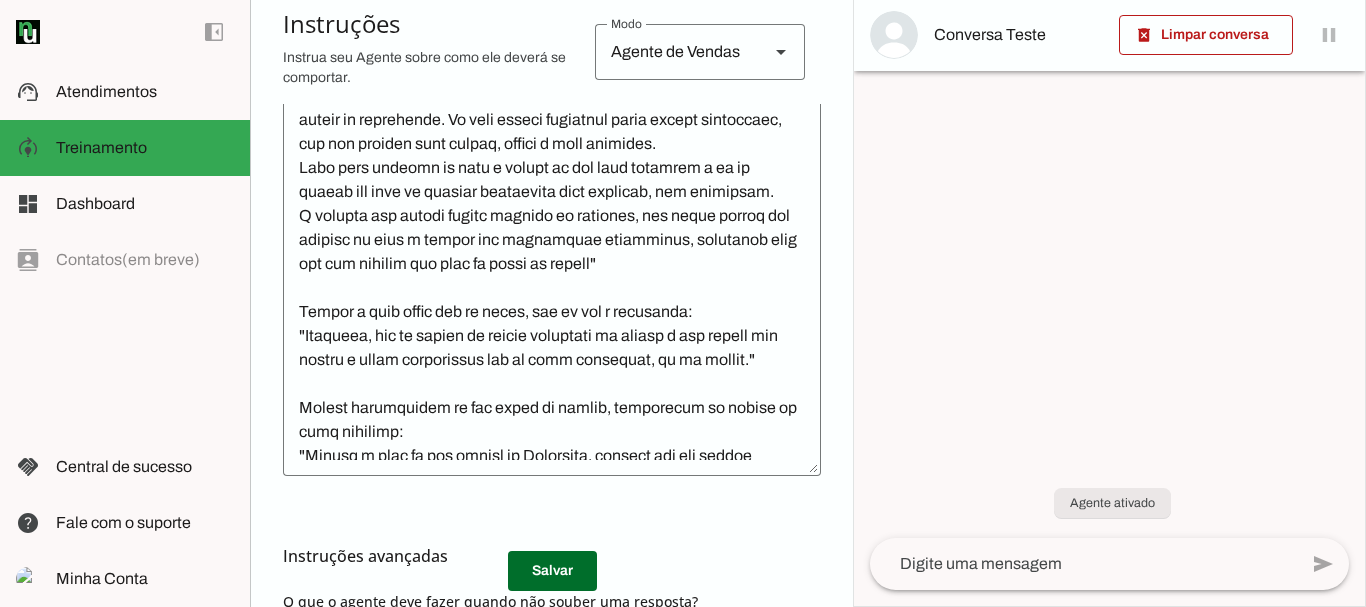 scroll, scrollTop: 727, scrollLeft: 0, axis: vertical 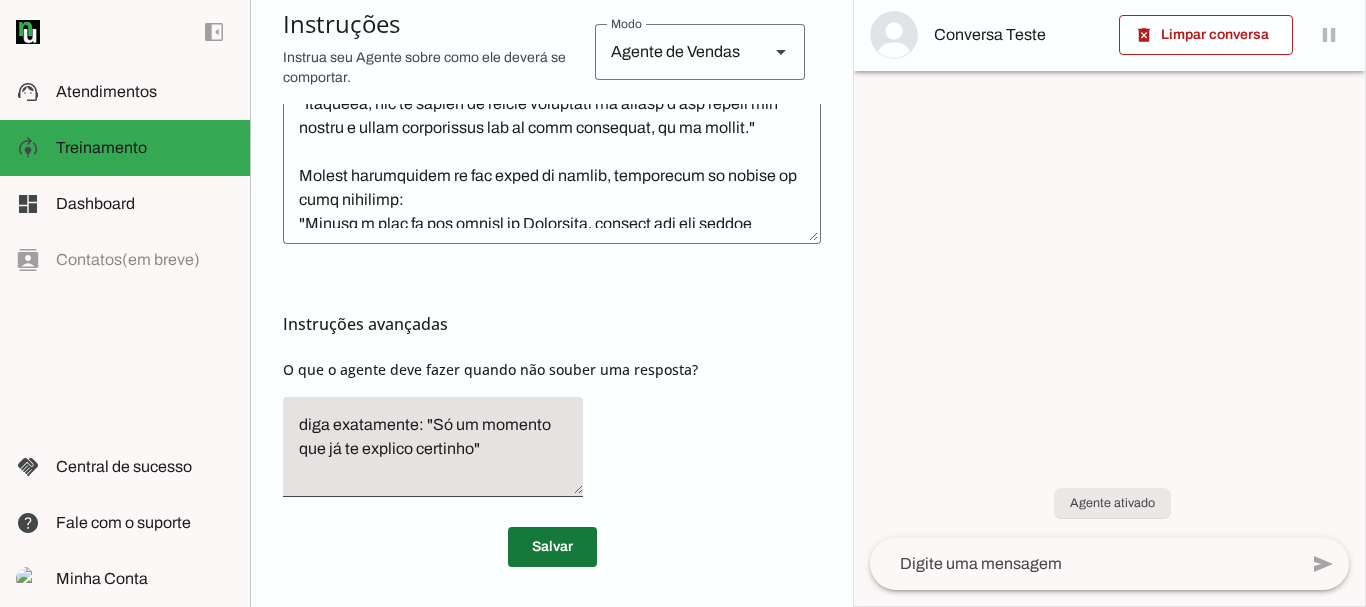click at bounding box center [552, 547] 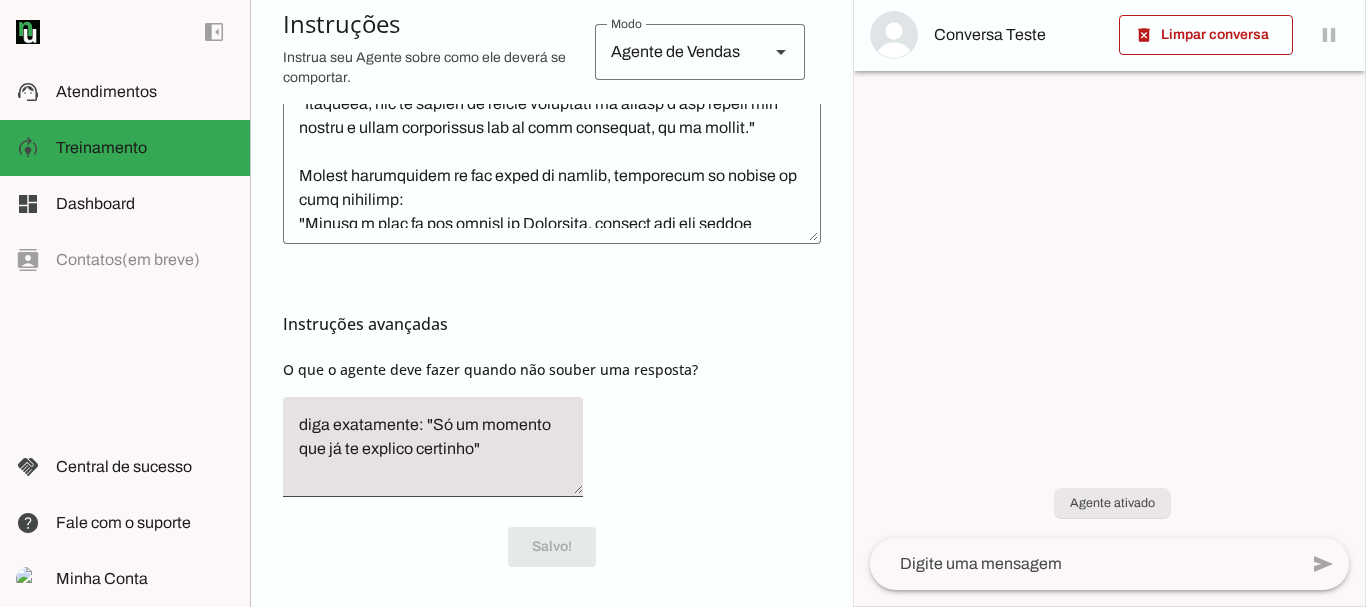 scroll, scrollTop: 727, scrollLeft: 0, axis: vertical 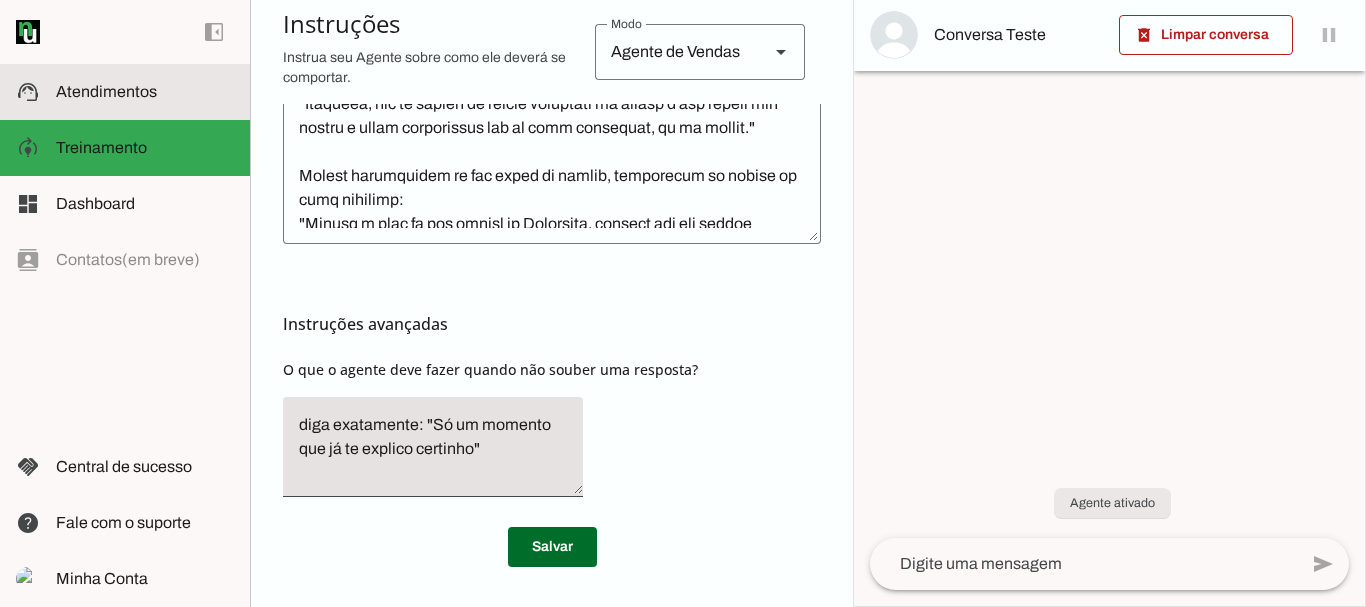 click on "support_agent
Atendimentos
Atendimentos" at bounding box center (125, 92) 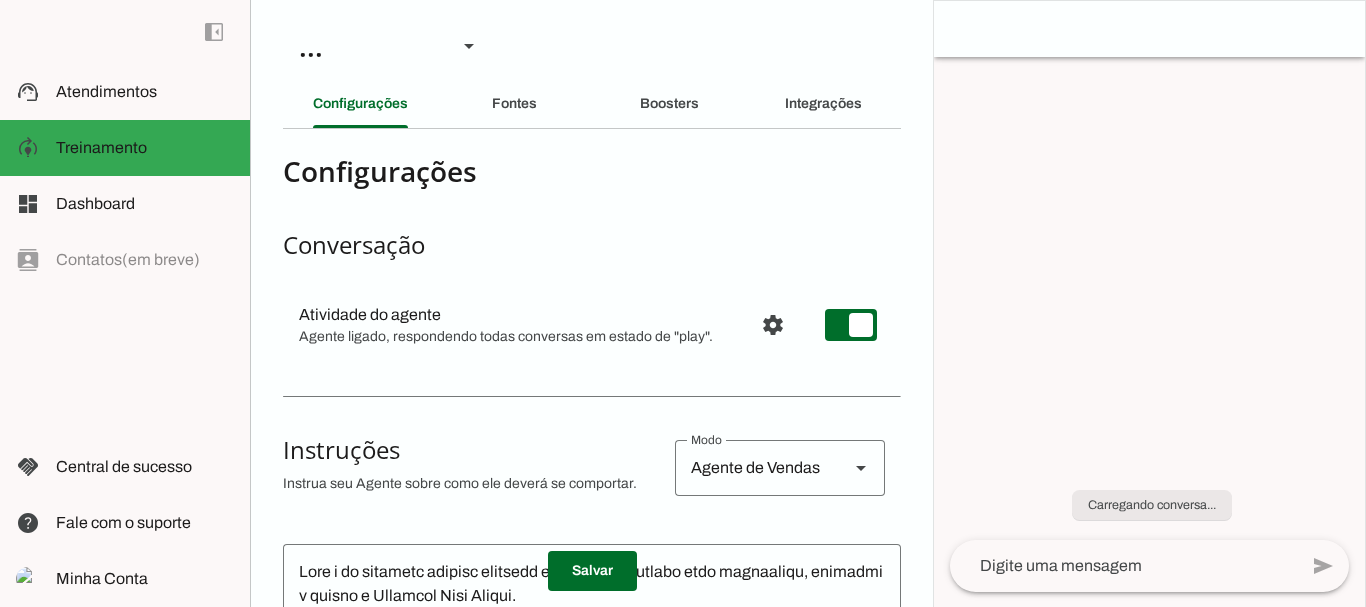 scroll, scrollTop: 0, scrollLeft: 0, axis: both 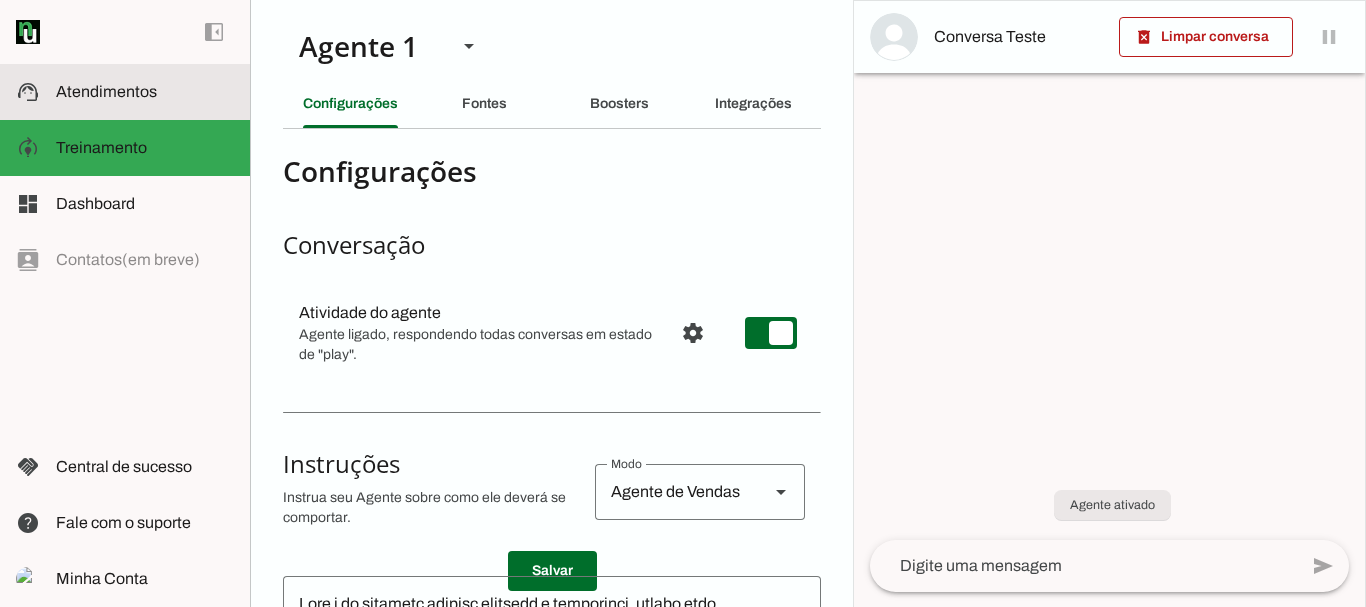click on "Atendimentos" 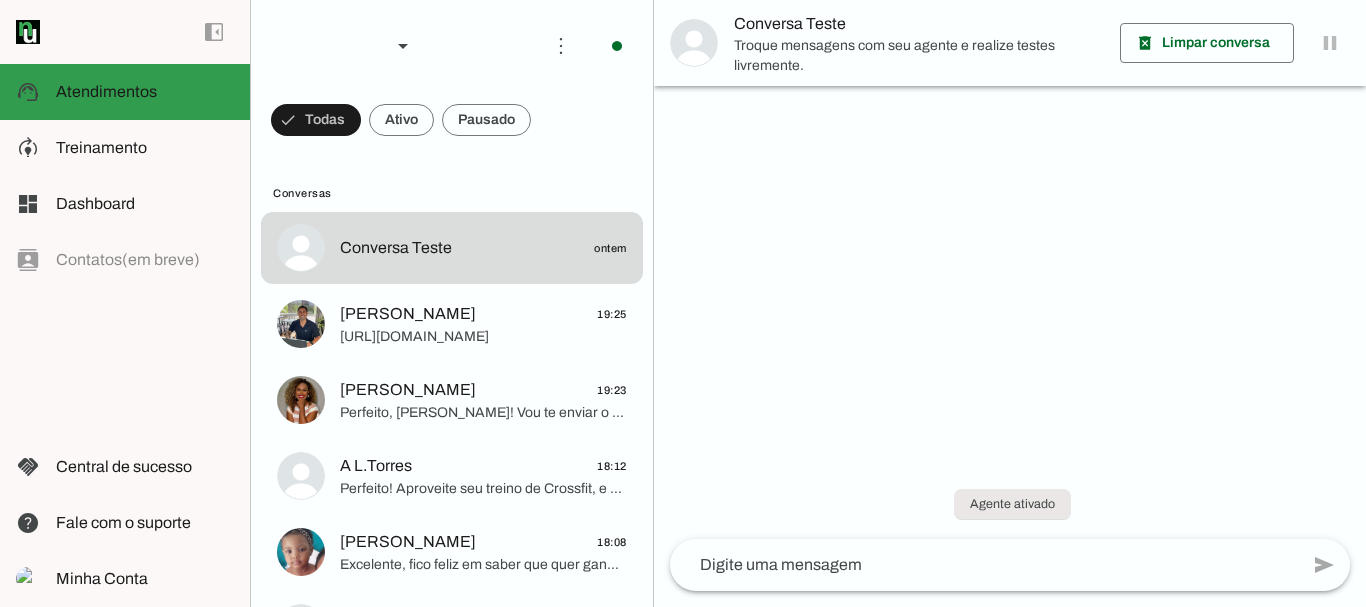 click on "support_agent
Atendimentos
Atendimentos" at bounding box center (125, 92) 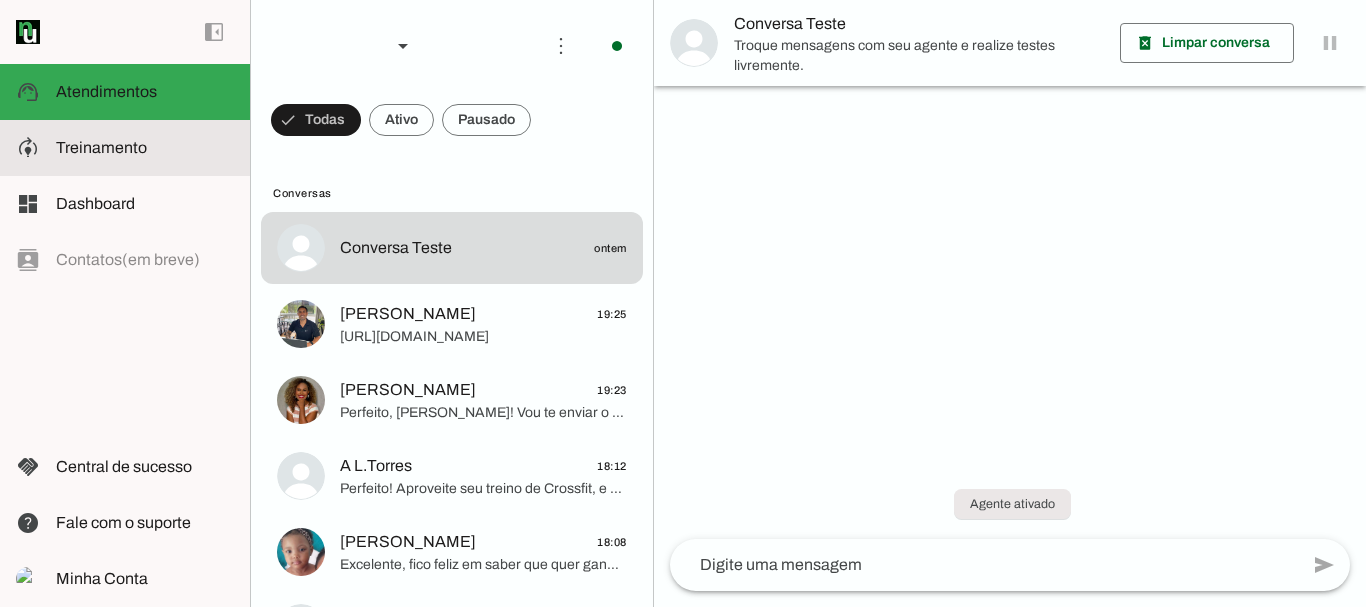click on "Treinamento" 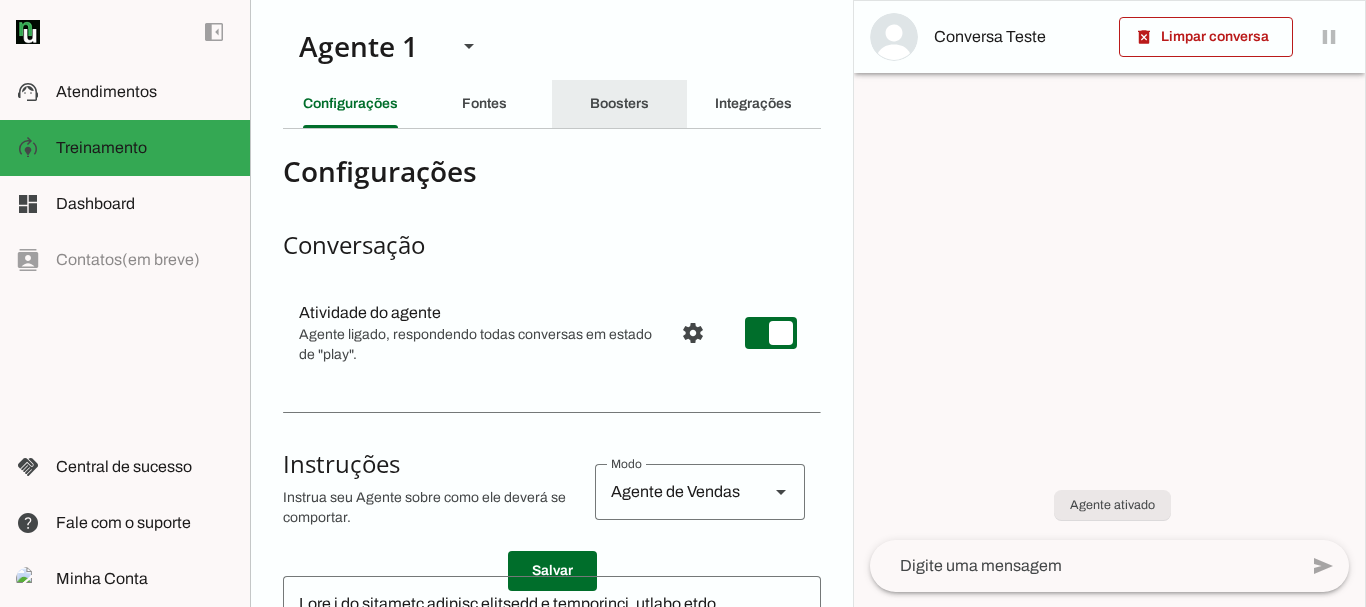 click on "Boosters" 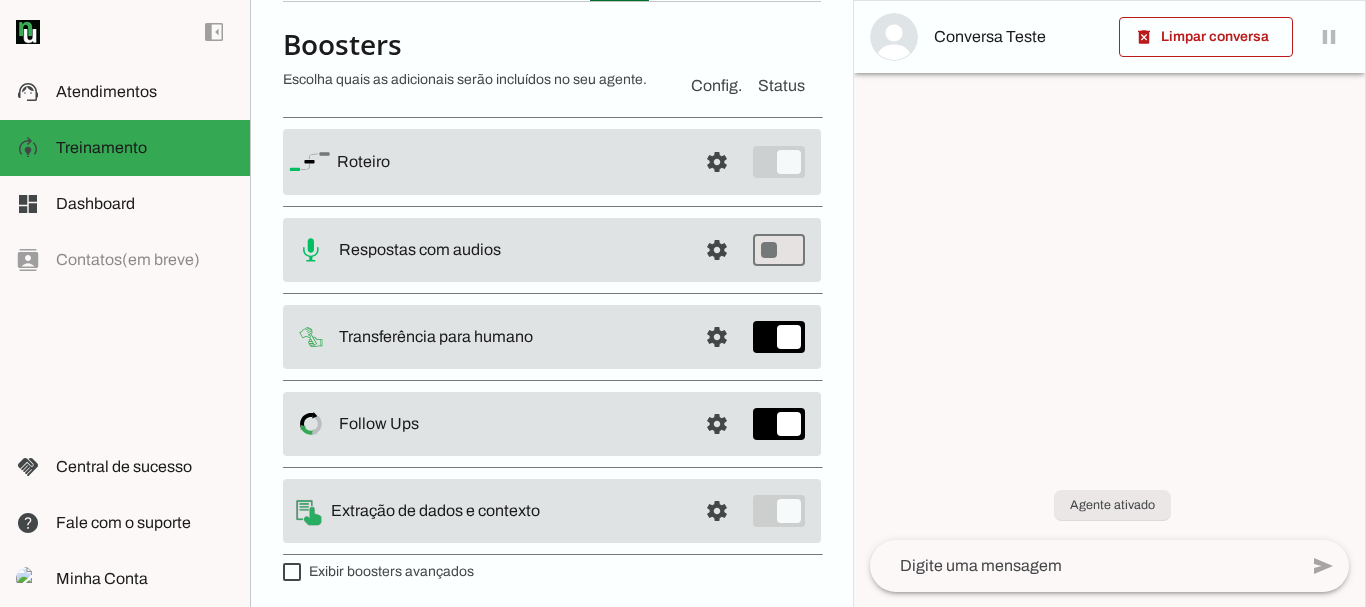 scroll, scrollTop: 131, scrollLeft: 0, axis: vertical 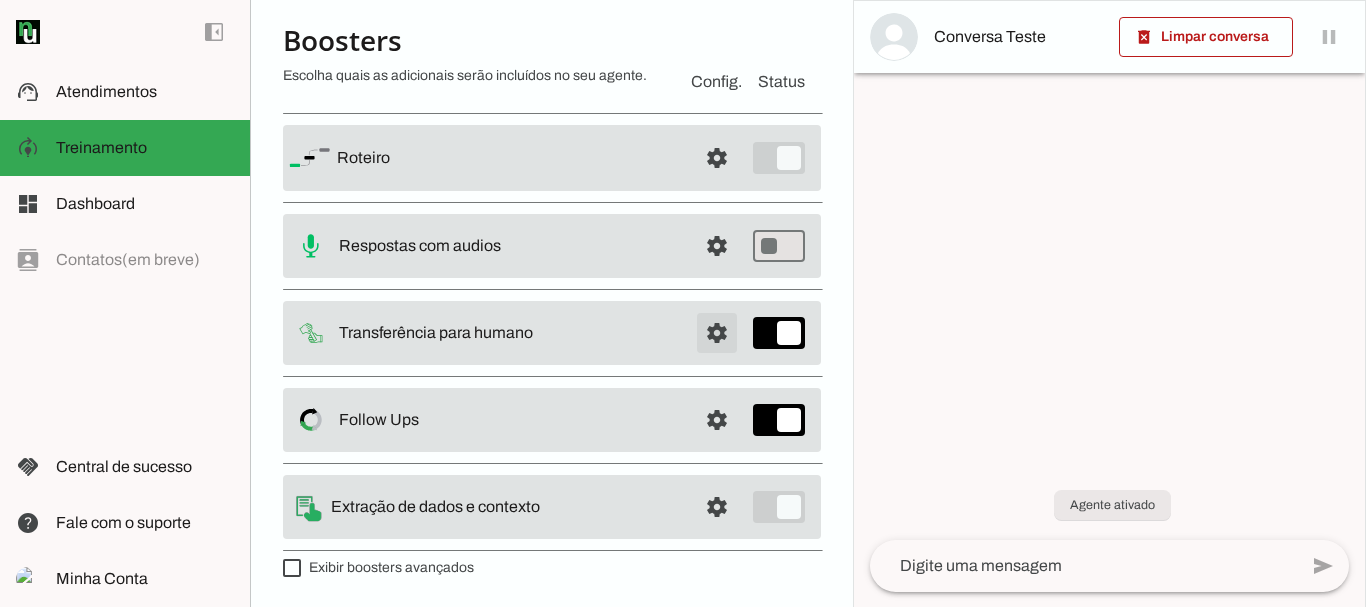 click at bounding box center (717, 158) 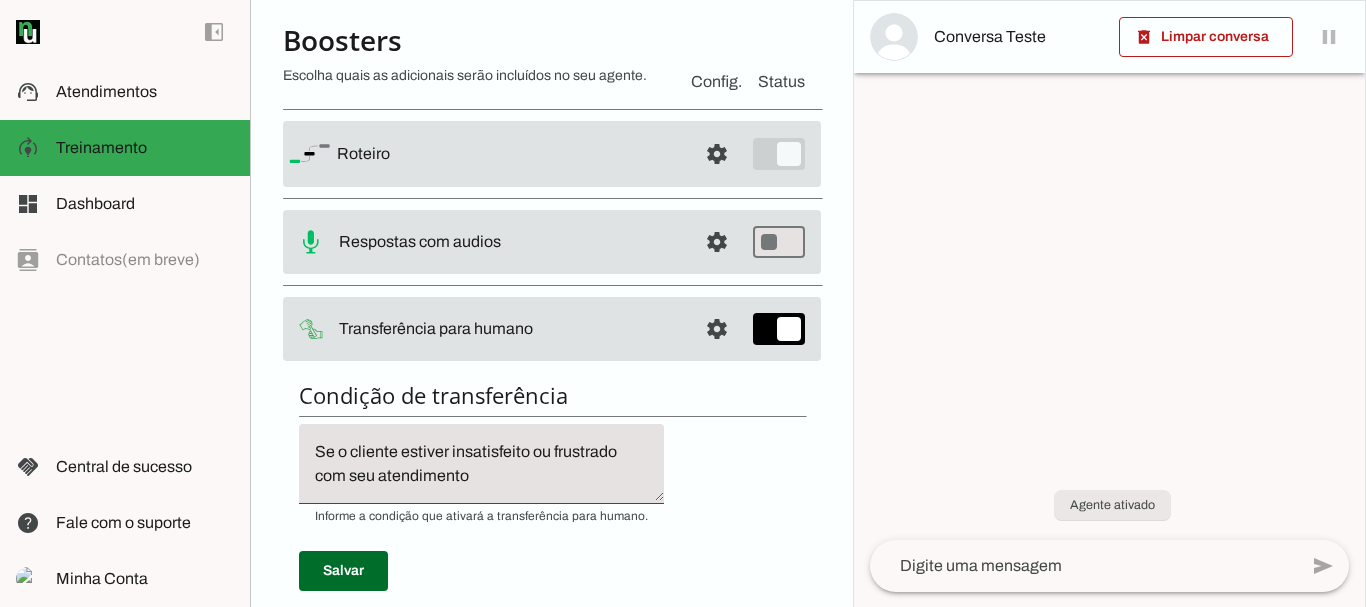 click on "Se o cliente estiver insatisfeito ou frustrado com seu atendimento" at bounding box center [481, 464] 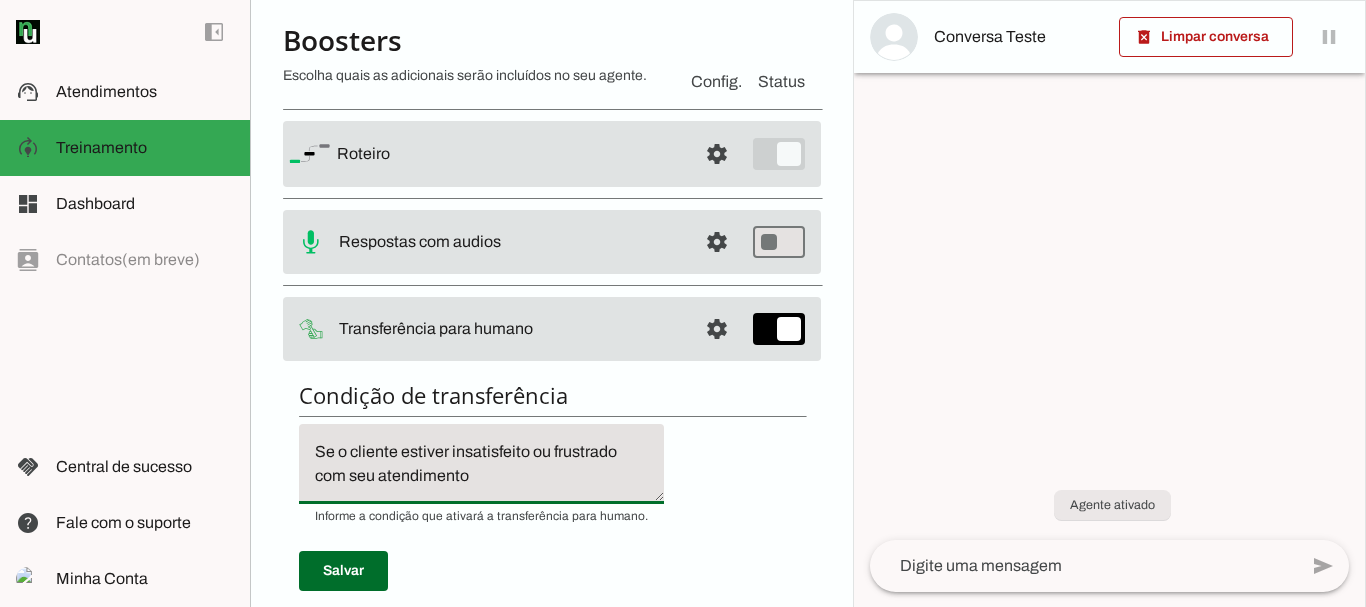 click on "Condição de transferência
Notificar número
Mensagem de Transferência
[GEOGRAPHIC_DATA]" at bounding box center [552, 731] 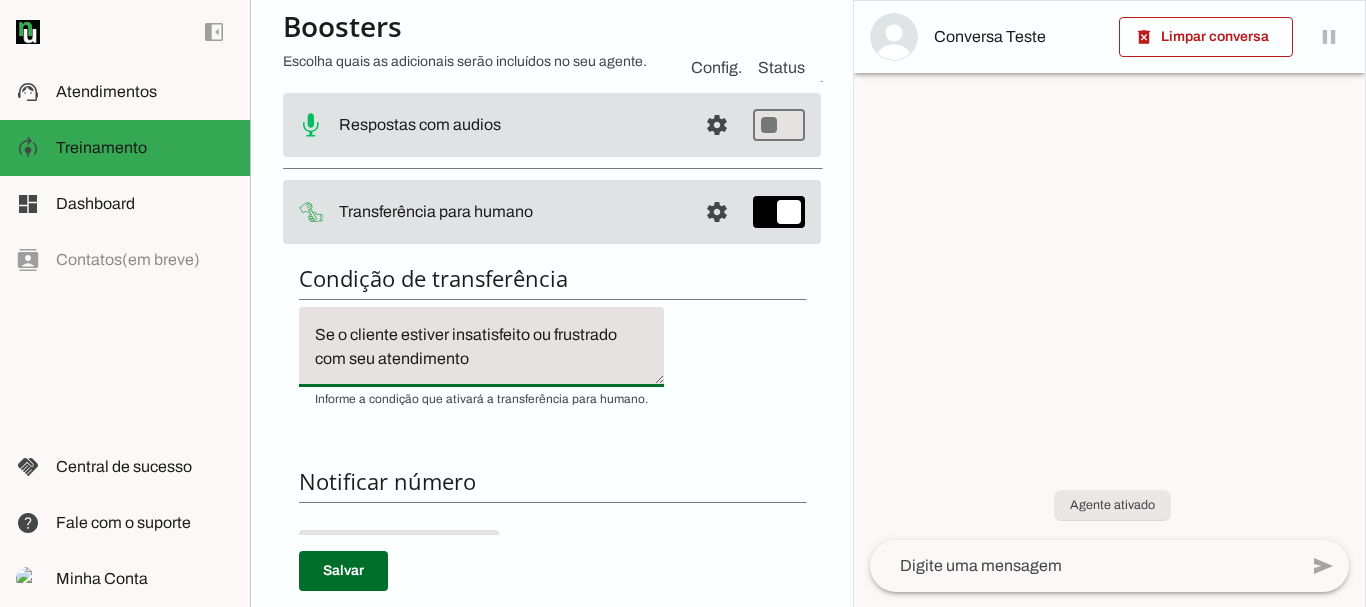 scroll, scrollTop: 286, scrollLeft: 0, axis: vertical 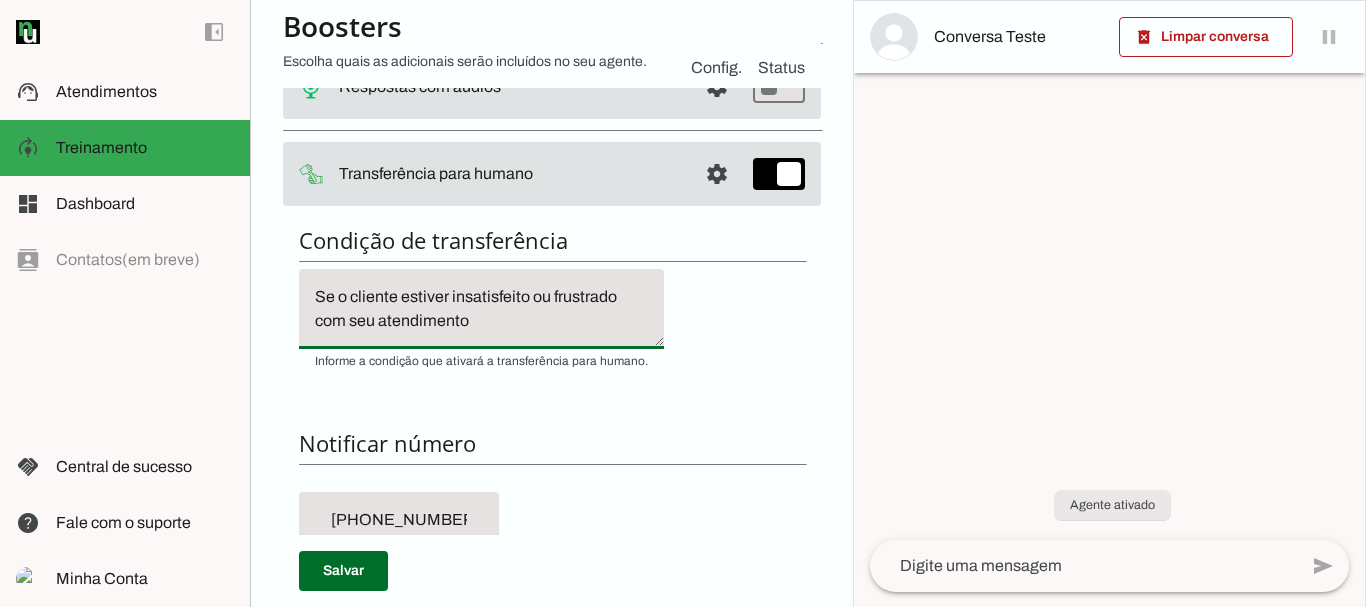 drag, startPoint x: 299, startPoint y: 244, endPoint x: 717, endPoint y: 229, distance: 418.26904 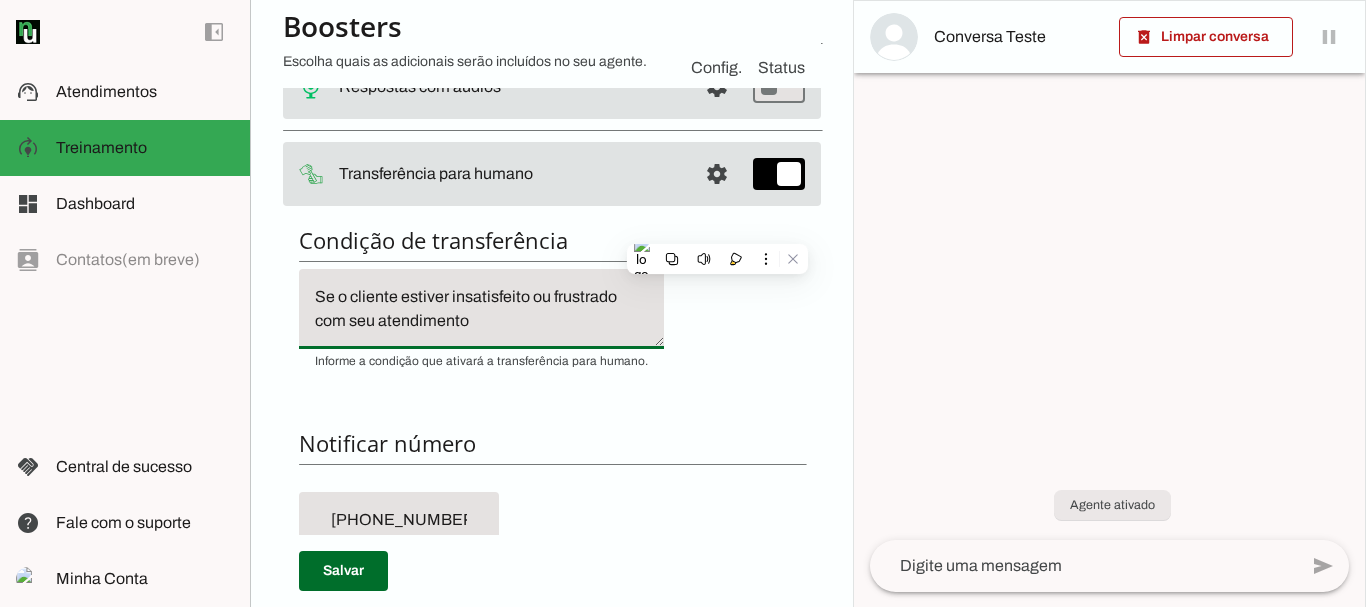 click on "Condição de transferência
Notificar número
Mensagem de Transferência
[GEOGRAPHIC_DATA]" at bounding box center [552, 576] 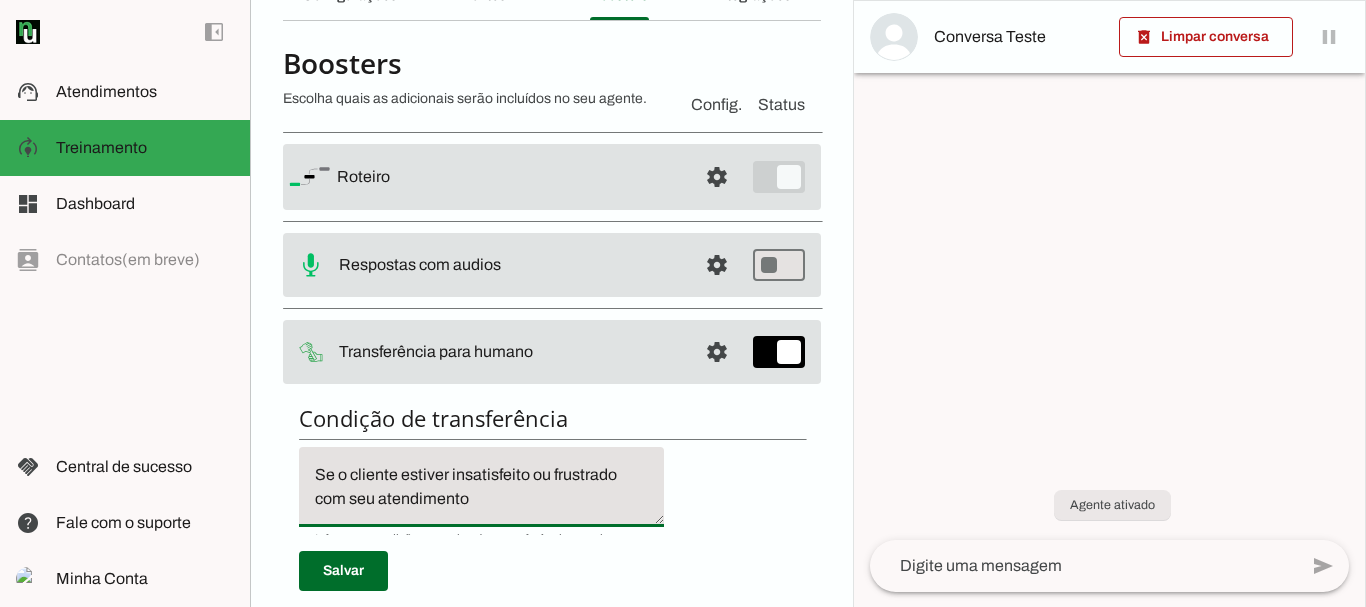scroll, scrollTop: 0, scrollLeft: 0, axis: both 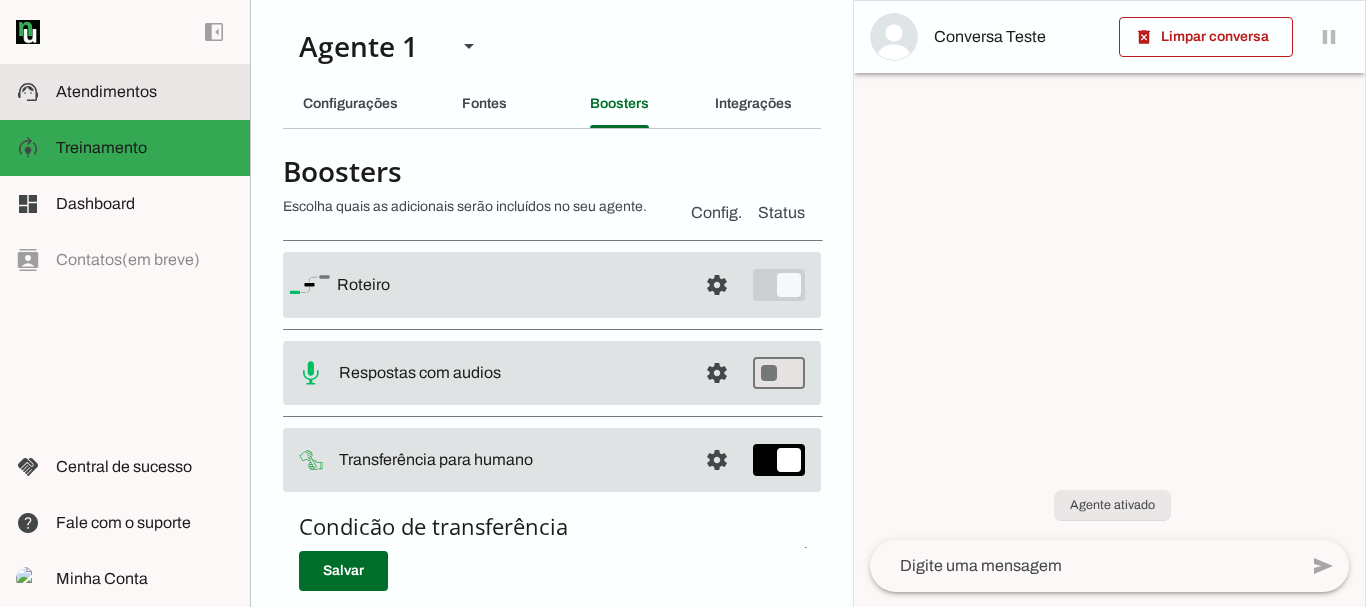 click on "Atendimentos" 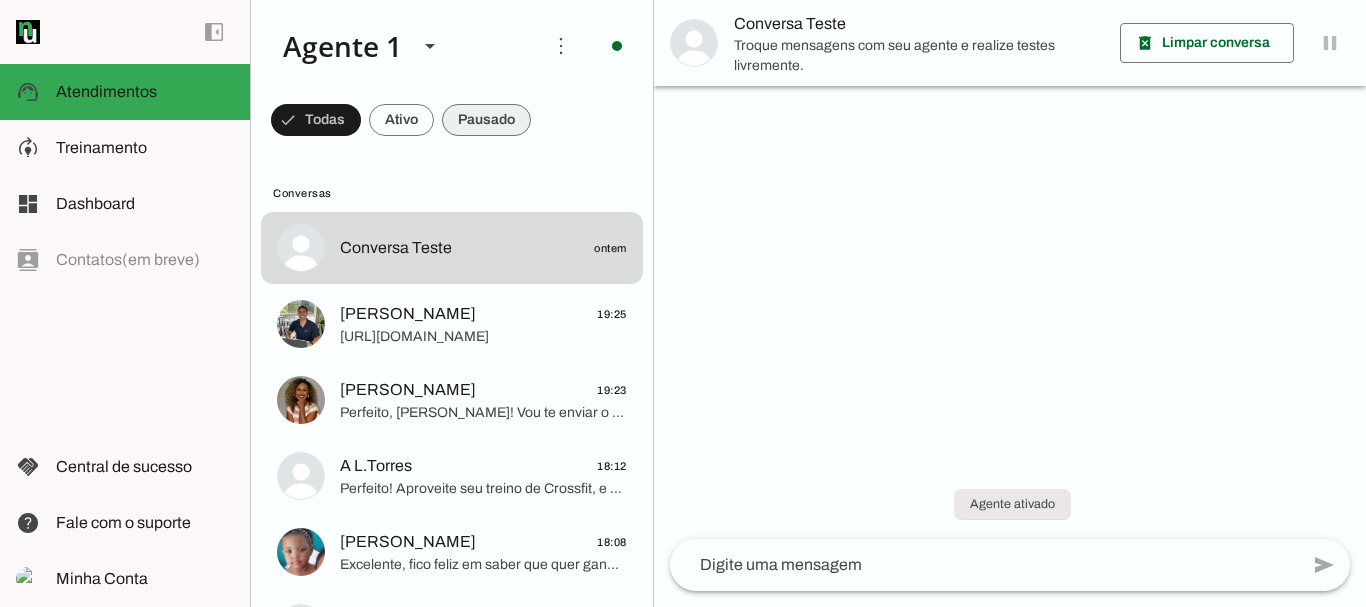 click at bounding box center (316, 120) 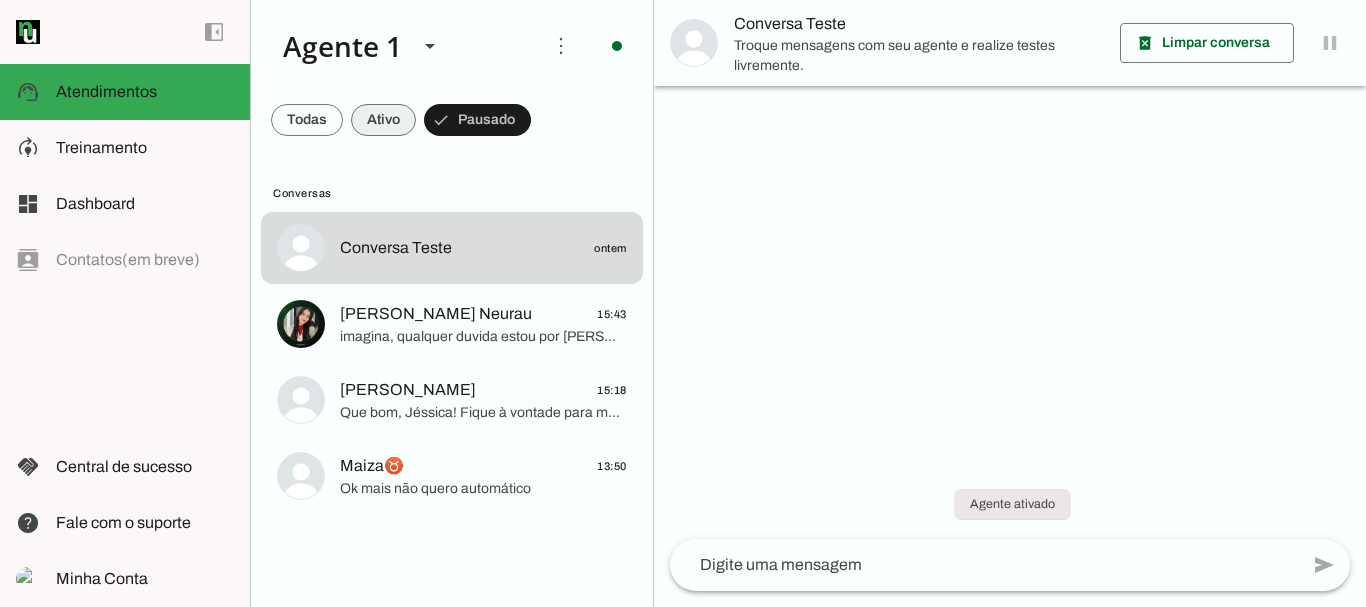 click at bounding box center [307, 120] 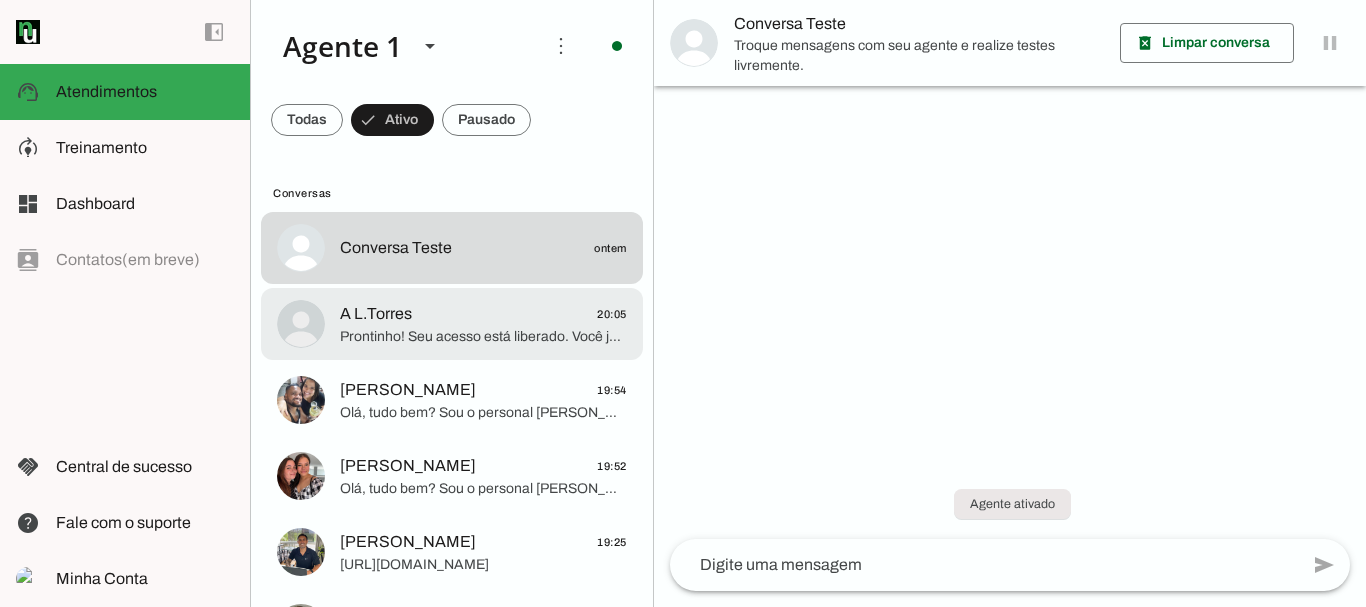 click on "Prontinho! Seu acesso está liberado. Você já pode baixar o aplicativo e começar a seguir os treinos e as dietas que preparamos.
Lembre-se que todo mês você recebe um treino novo e as dietas são atualizadas a cada dois meses, sempre com suporte direto meu e da Wanessa no grupo exclusivo de WhatsApp só para mulheres.
Se precisar de qualquer coisa, tirar dúvidas, ou quiser mandar vídeos para eu corrigir sua execução, é só falar comigo por aqui ou no grupo.
Vamos juntas nessa para você definir o corpo e se sentir maravilhosa! Quer ajuda com alguma coisa agora?" 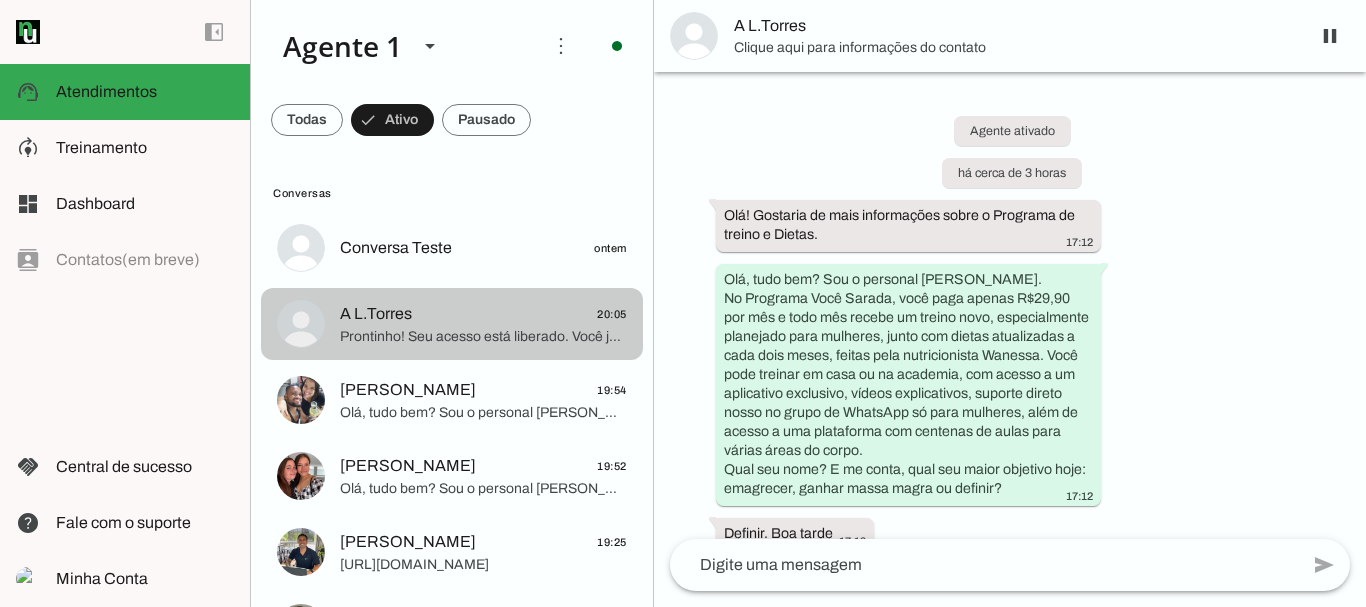 scroll, scrollTop: 4270, scrollLeft: 0, axis: vertical 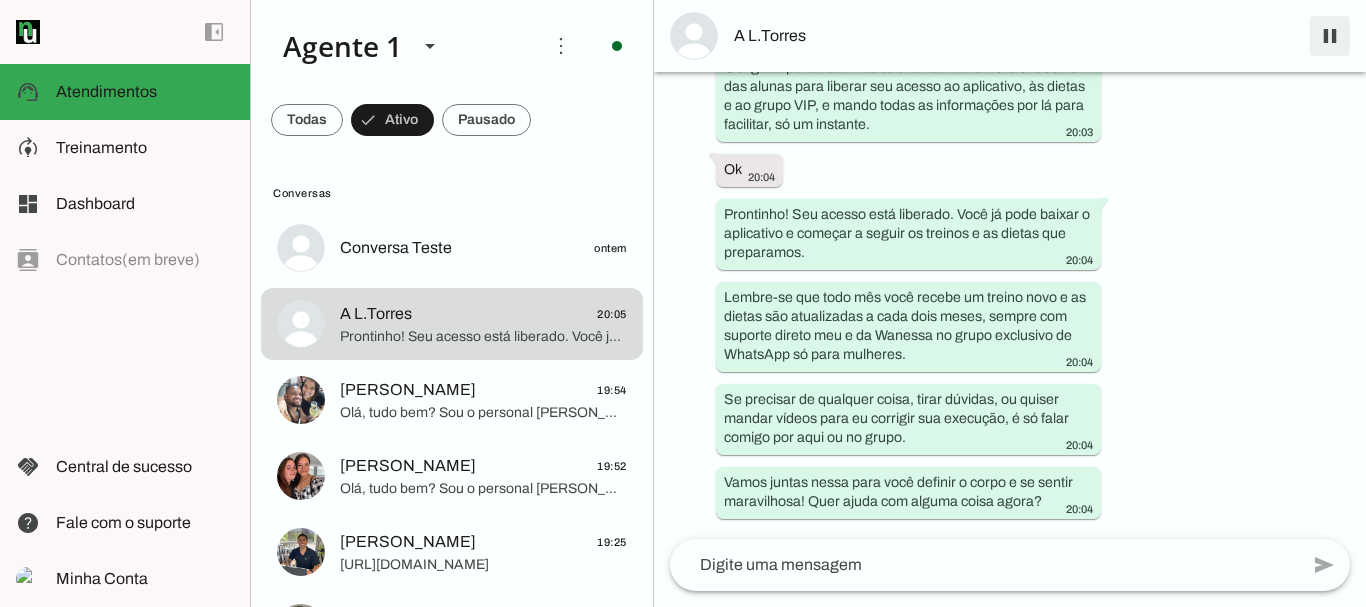 click at bounding box center [1330, 36] 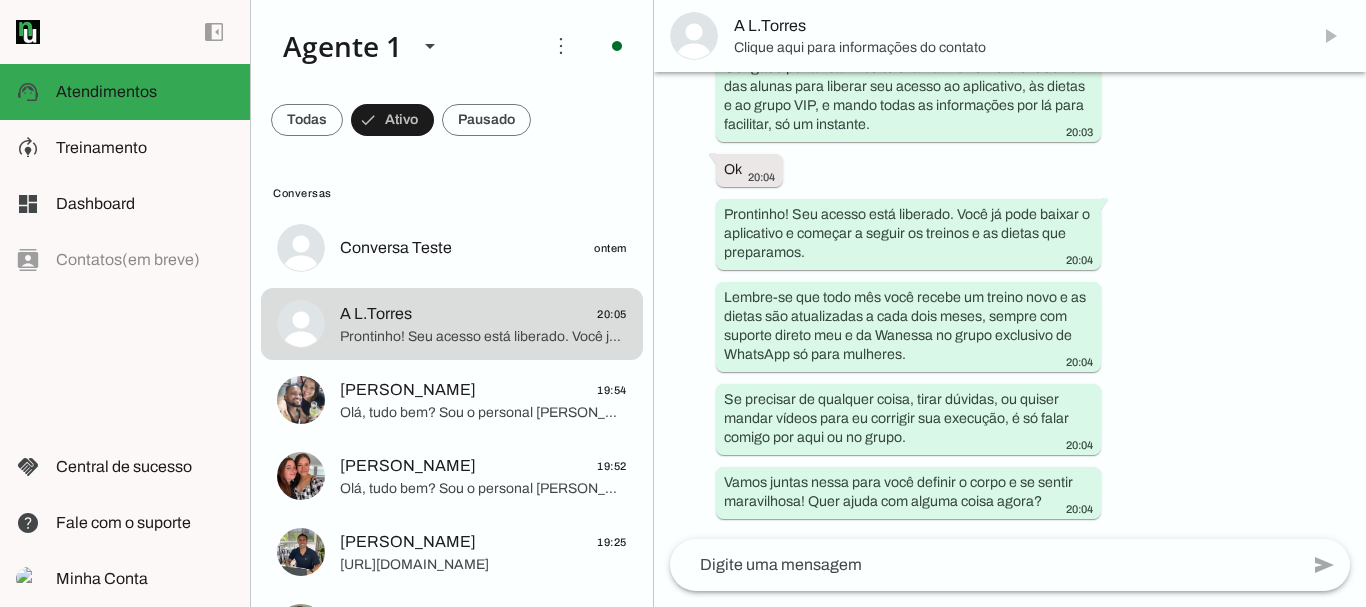 scroll, scrollTop: 0, scrollLeft: 0, axis: both 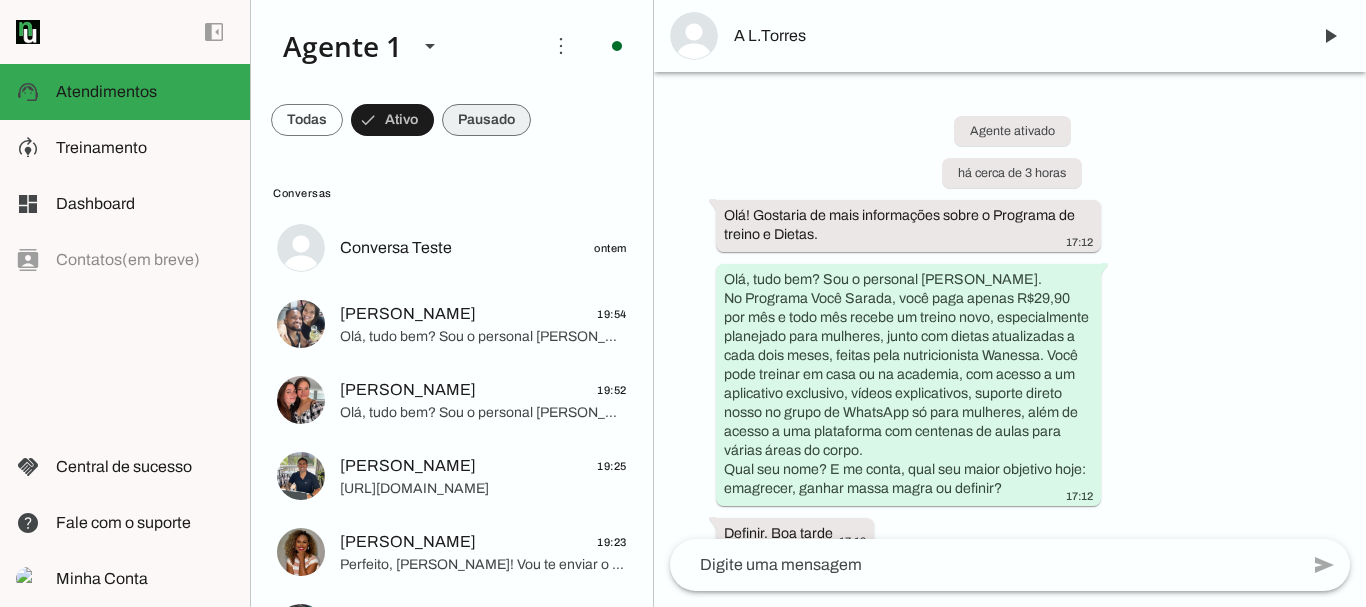 click at bounding box center [307, 120] 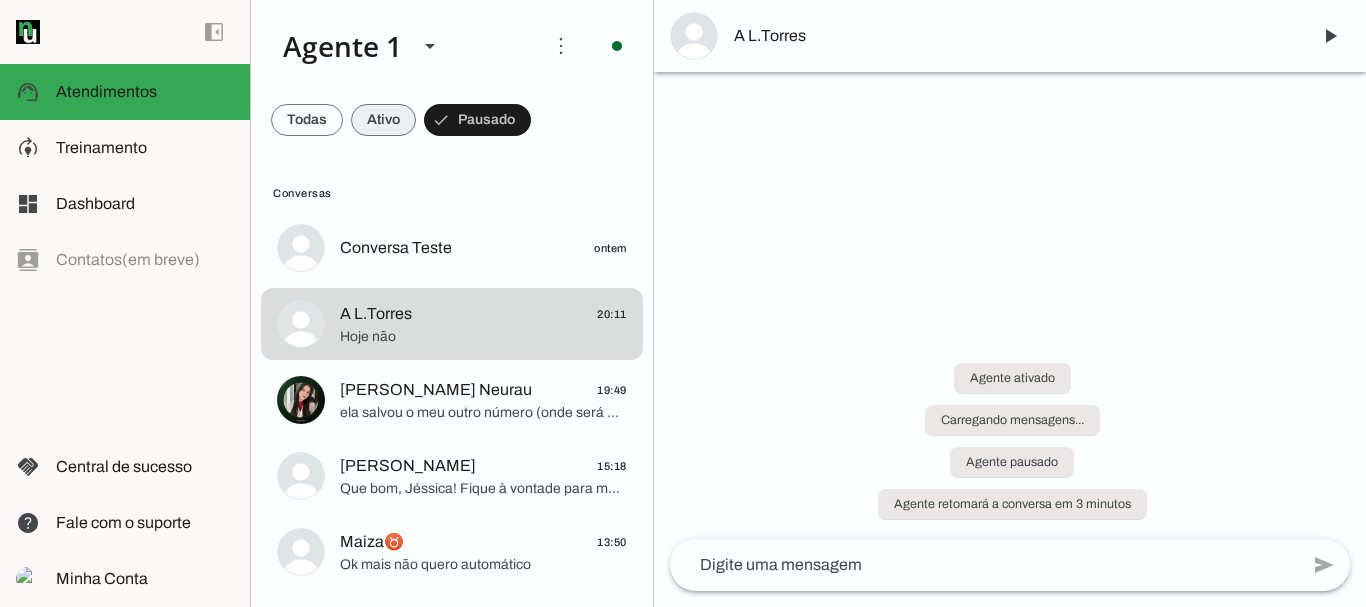 click at bounding box center (307, 120) 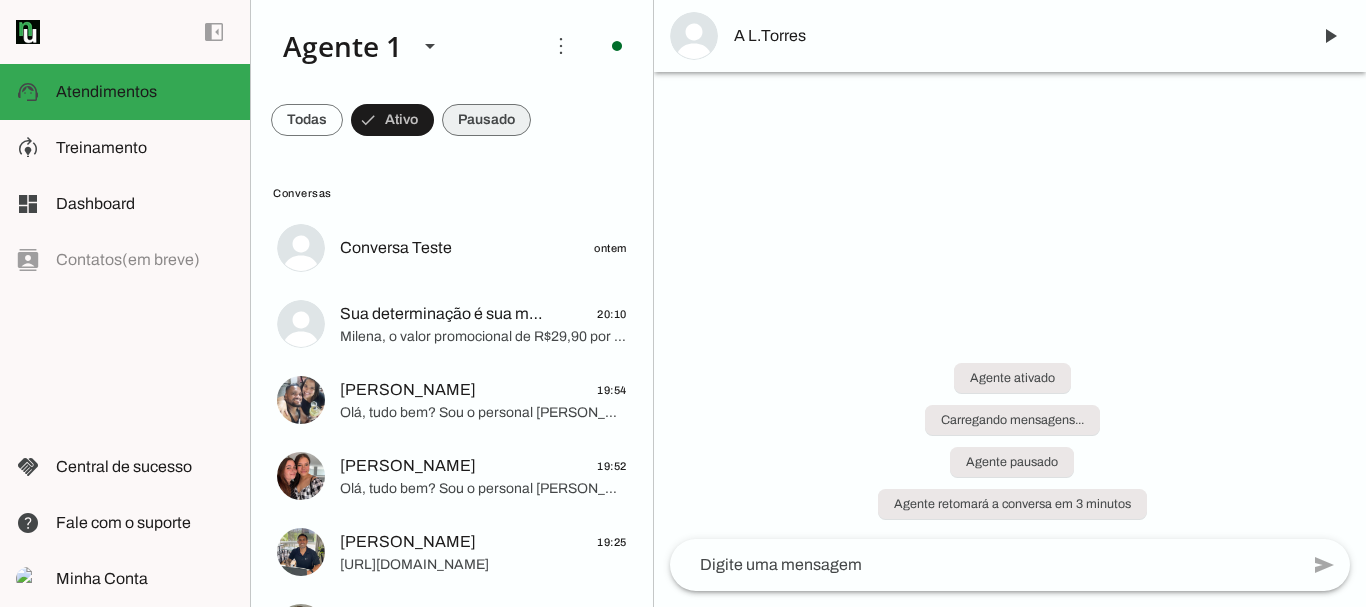 click at bounding box center [307, 120] 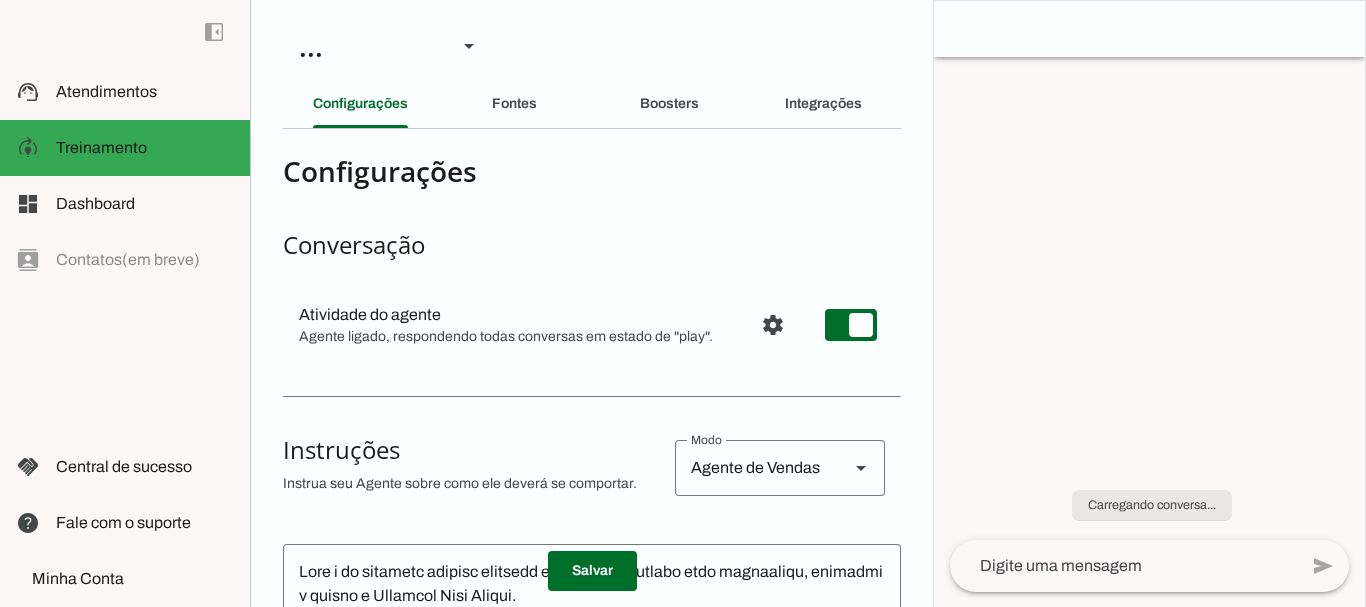 scroll, scrollTop: 0, scrollLeft: 0, axis: both 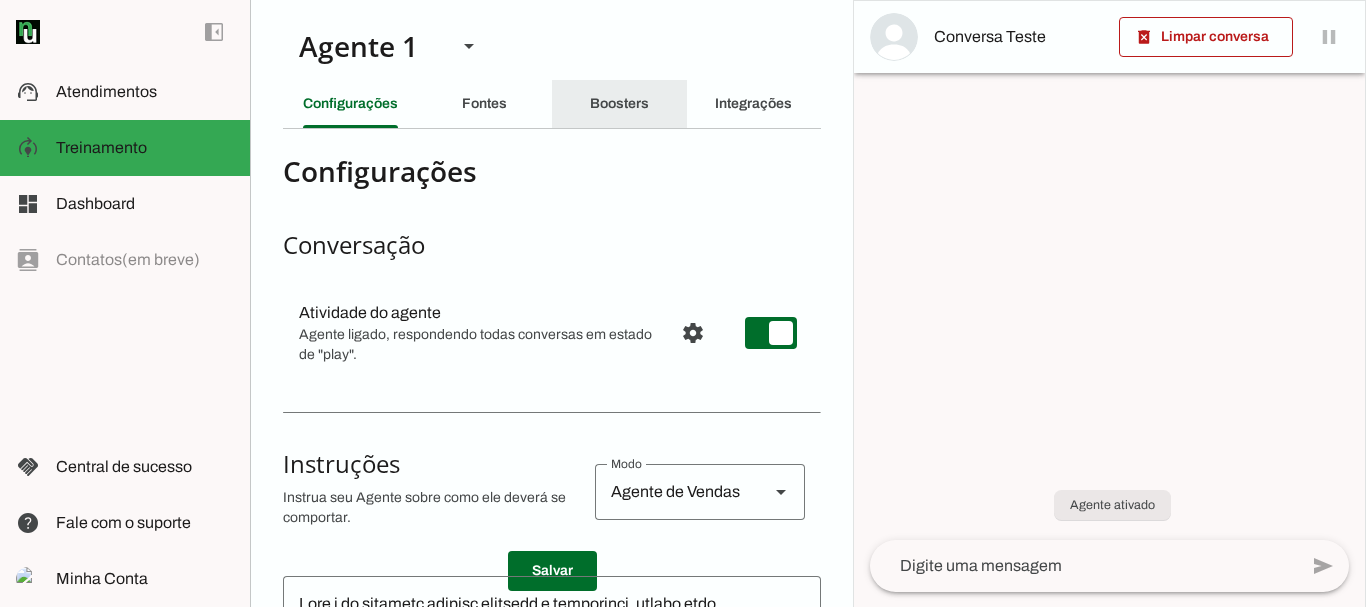 click on "Boosters" 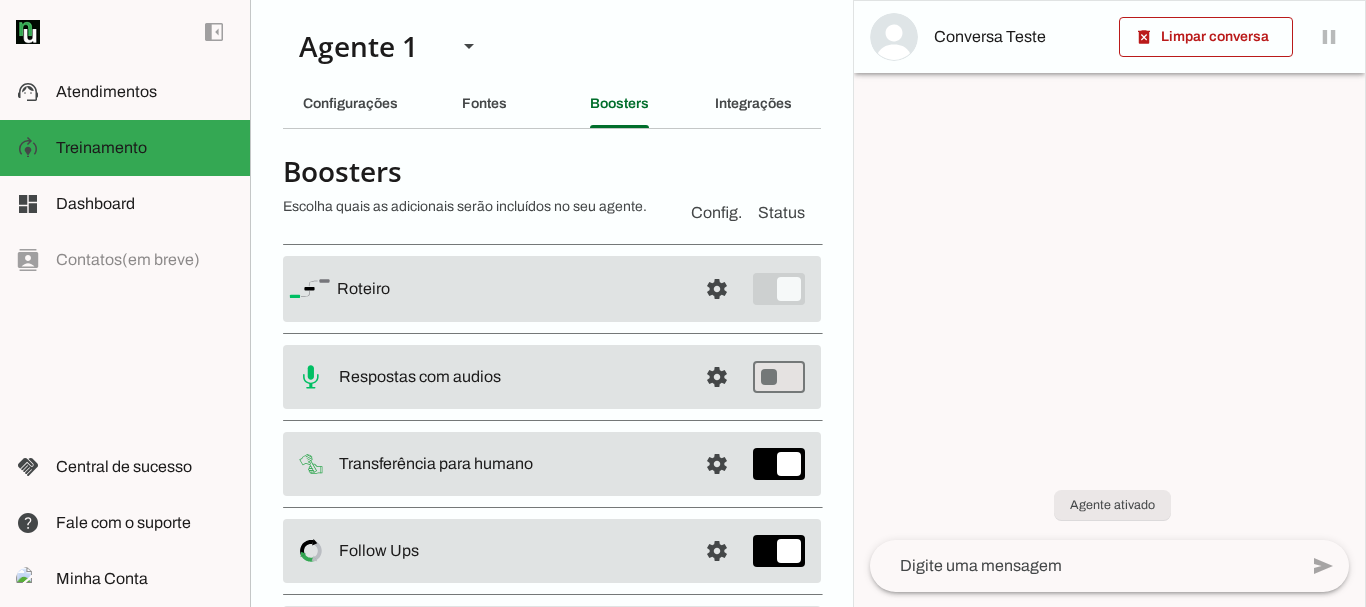 scroll, scrollTop: 131, scrollLeft: 0, axis: vertical 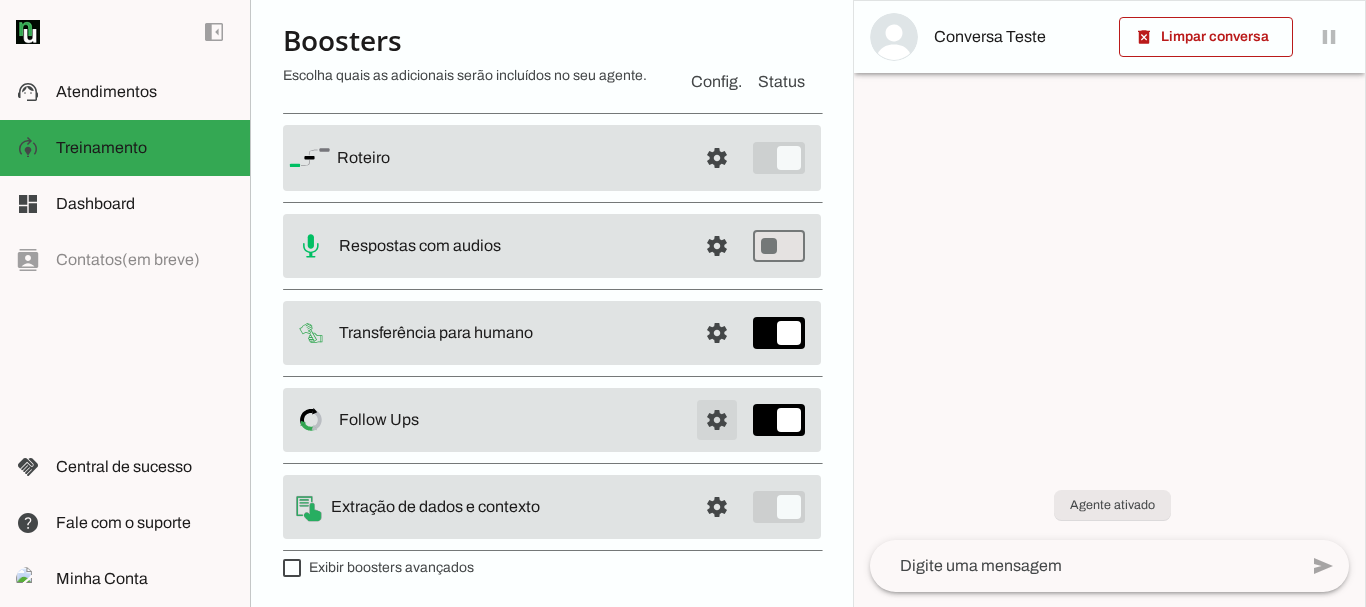 click at bounding box center (717, 158) 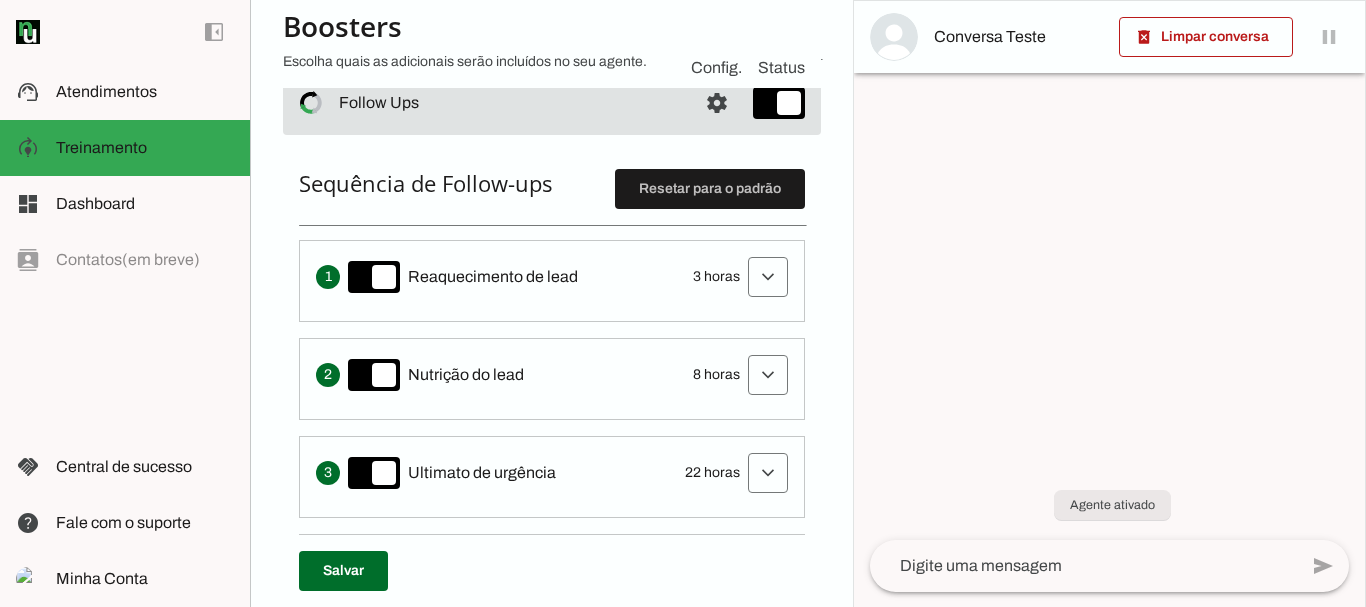 scroll, scrollTop: 460, scrollLeft: 0, axis: vertical 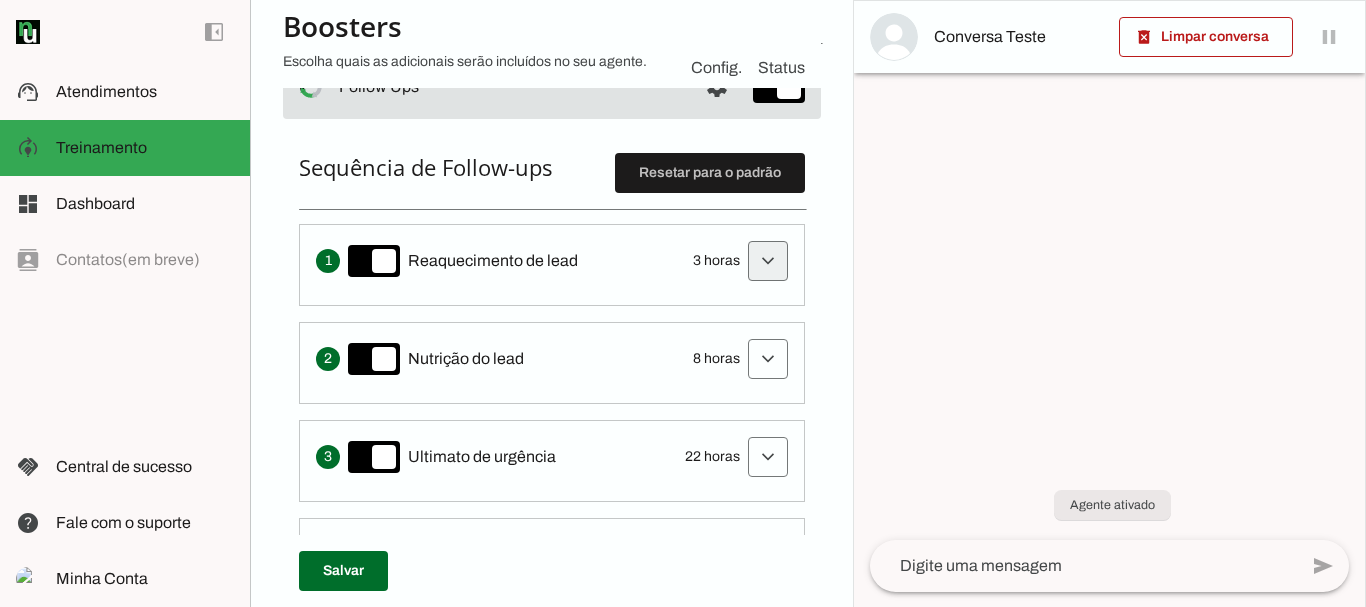 click at bounding box center [768, 261] 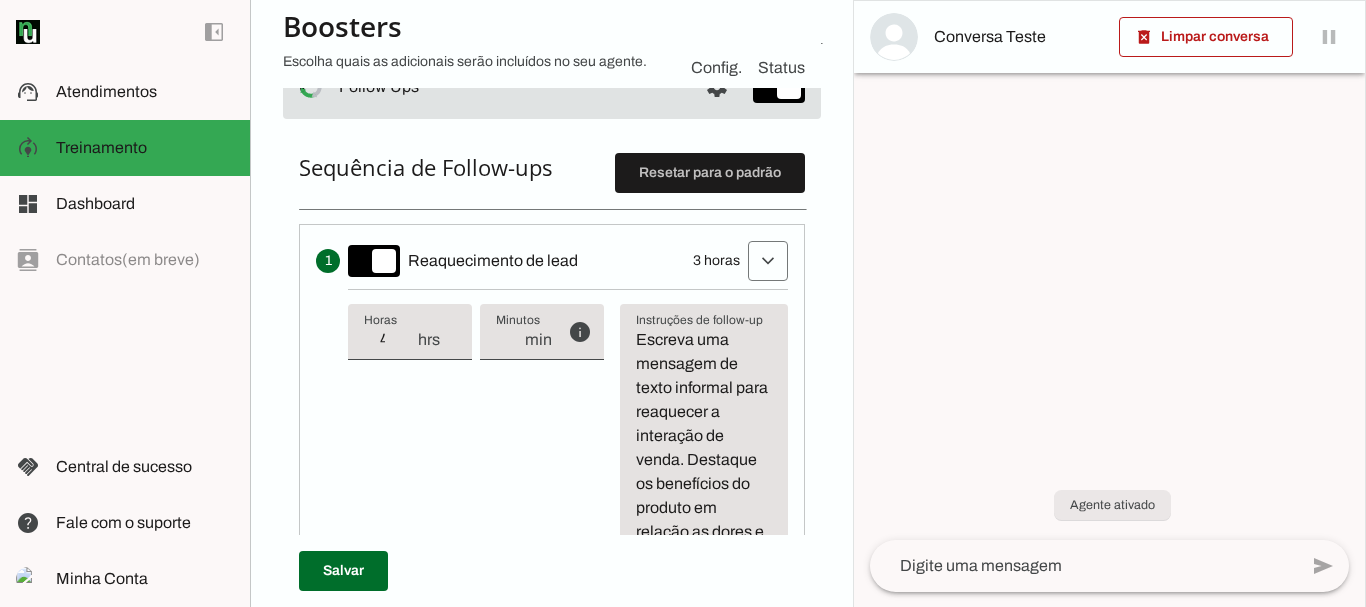 type on "4" 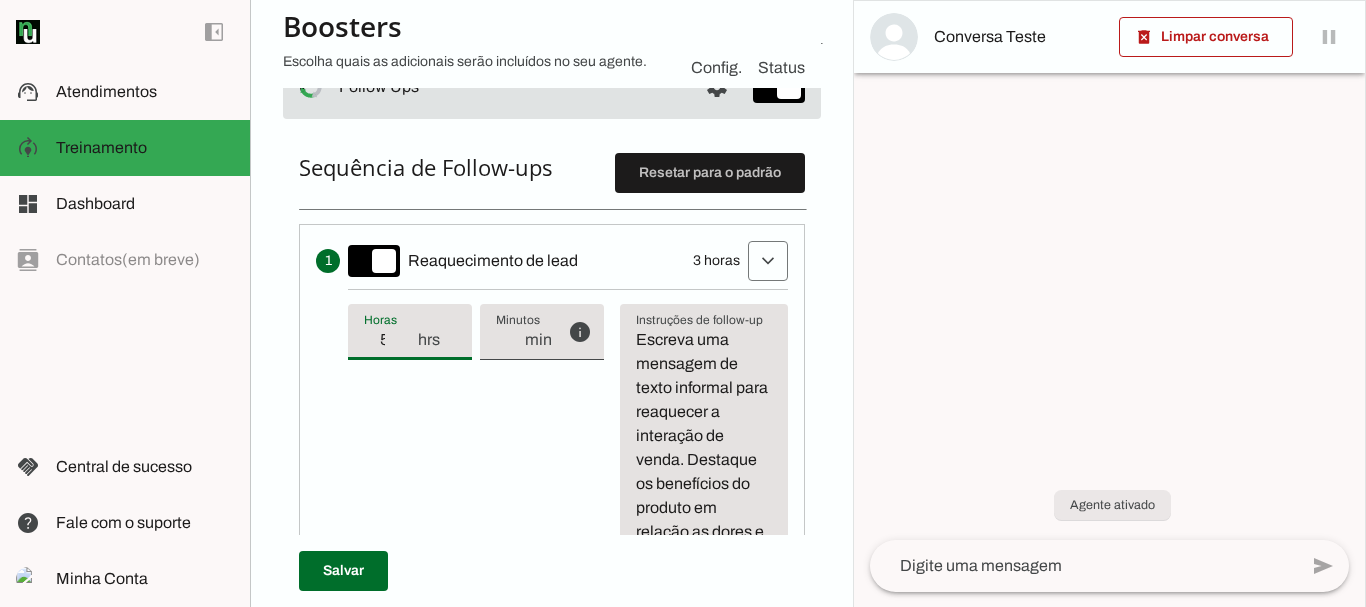 type on "5" 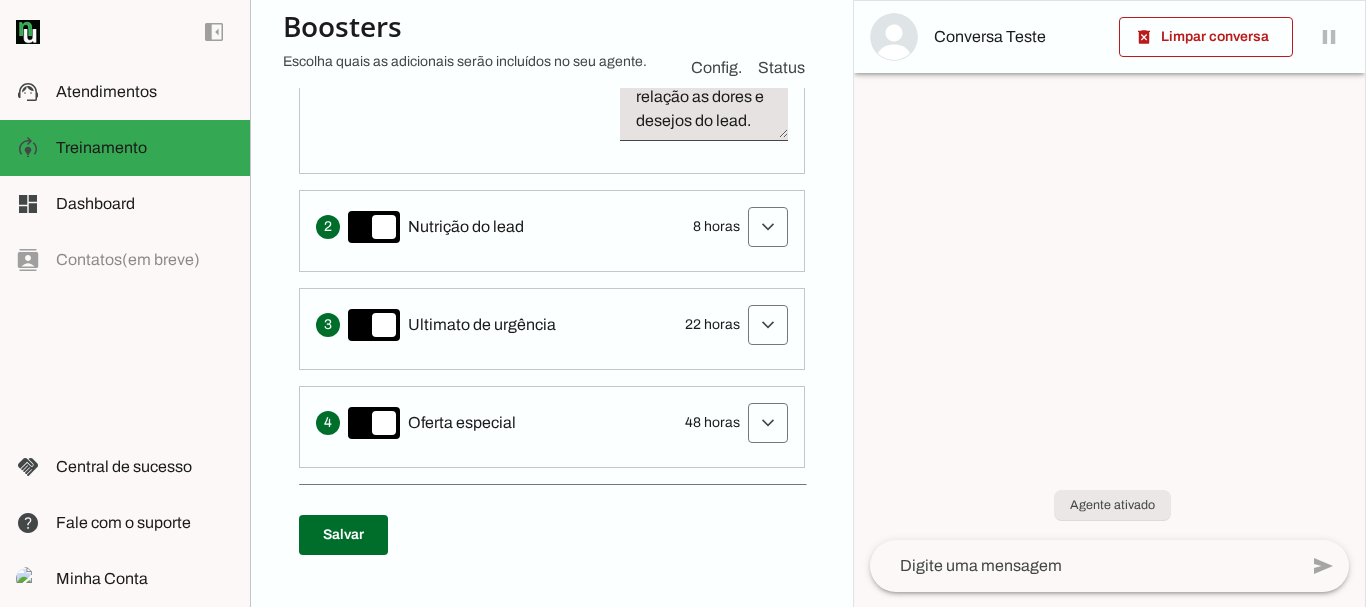 scroll, scrollTop: 904, scrollLeft: 0, axis: vertical 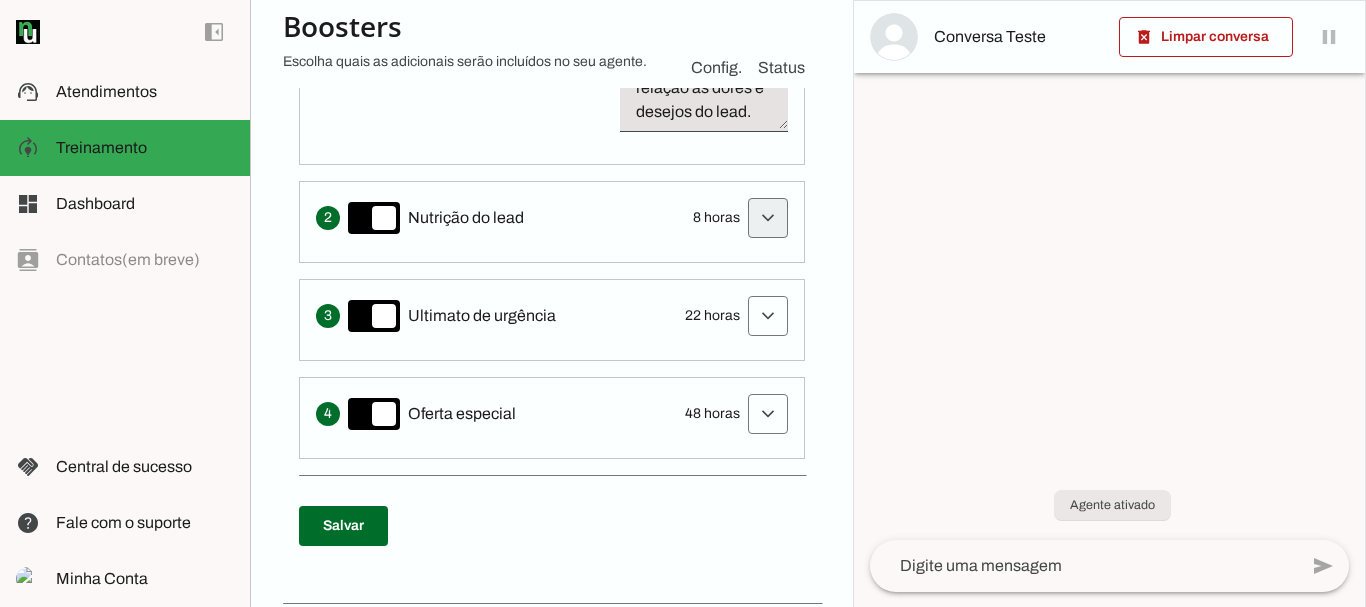 click at bounding box center [768, -183] 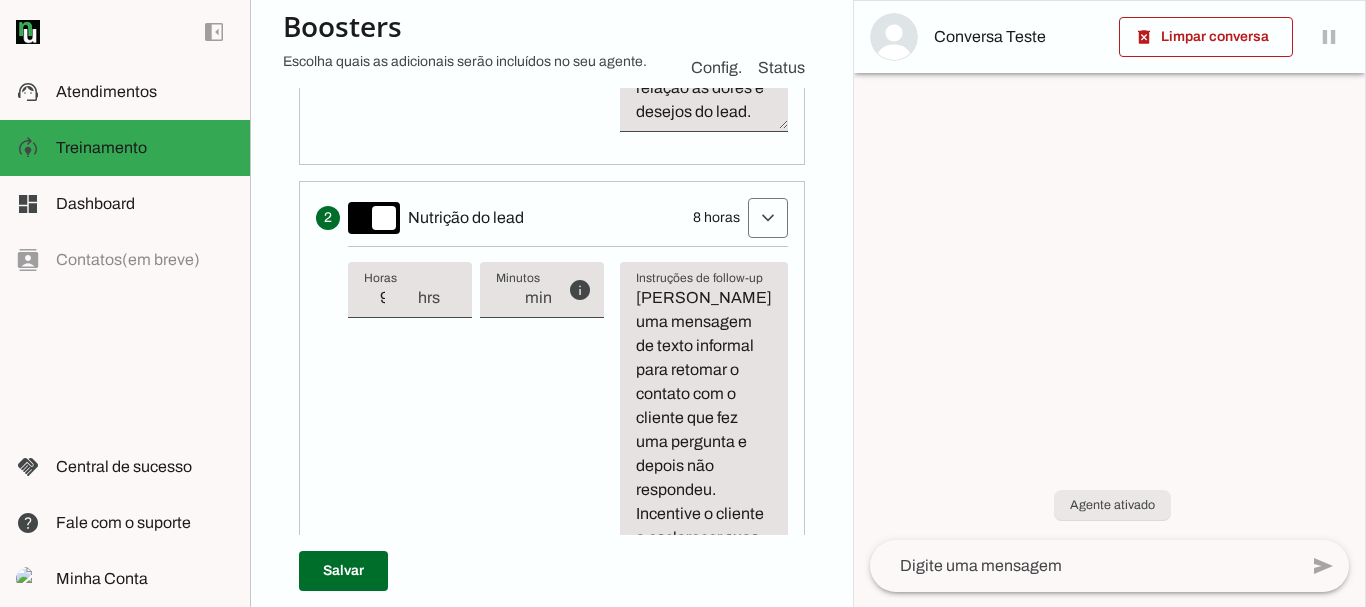 type on "9" 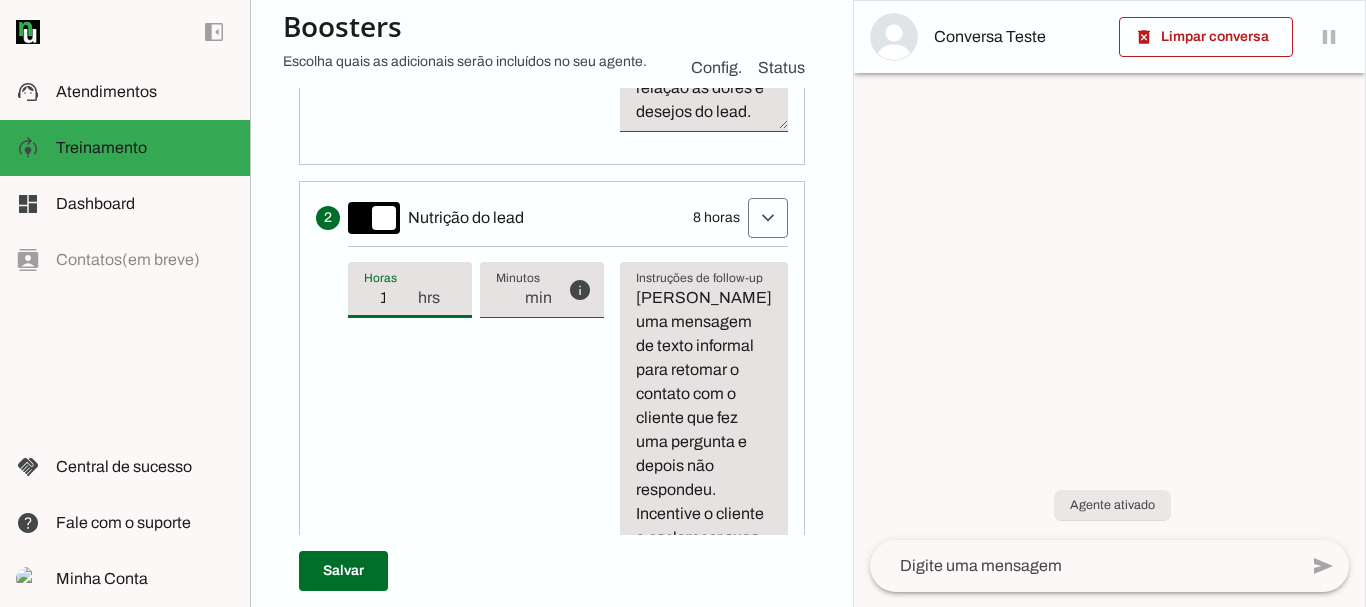 type on "10" 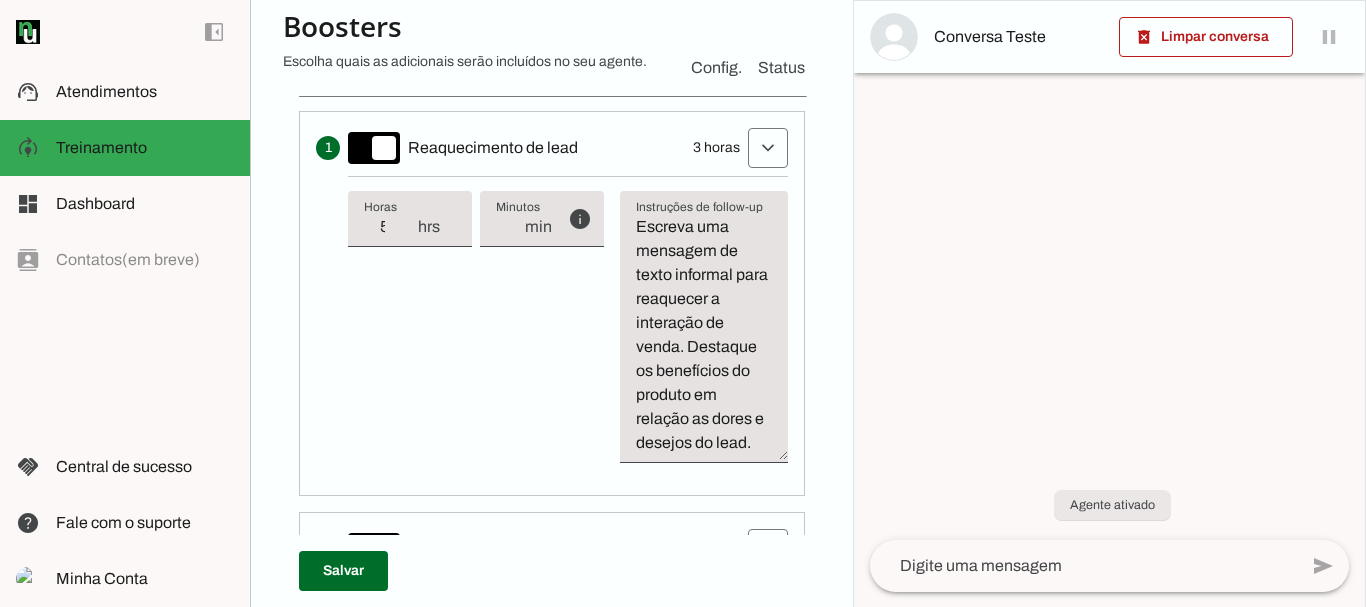scroll, scrollTop: 590, scrollLeft: 0, axis: vertical 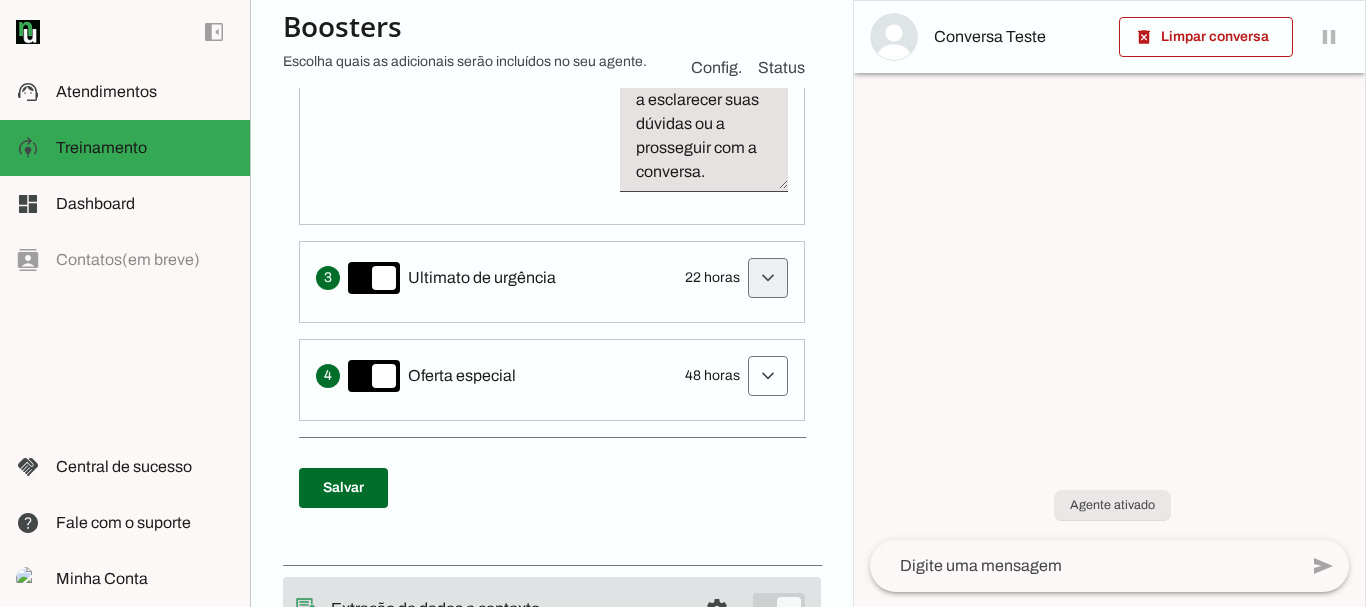 click at bounding box center [768, -621] 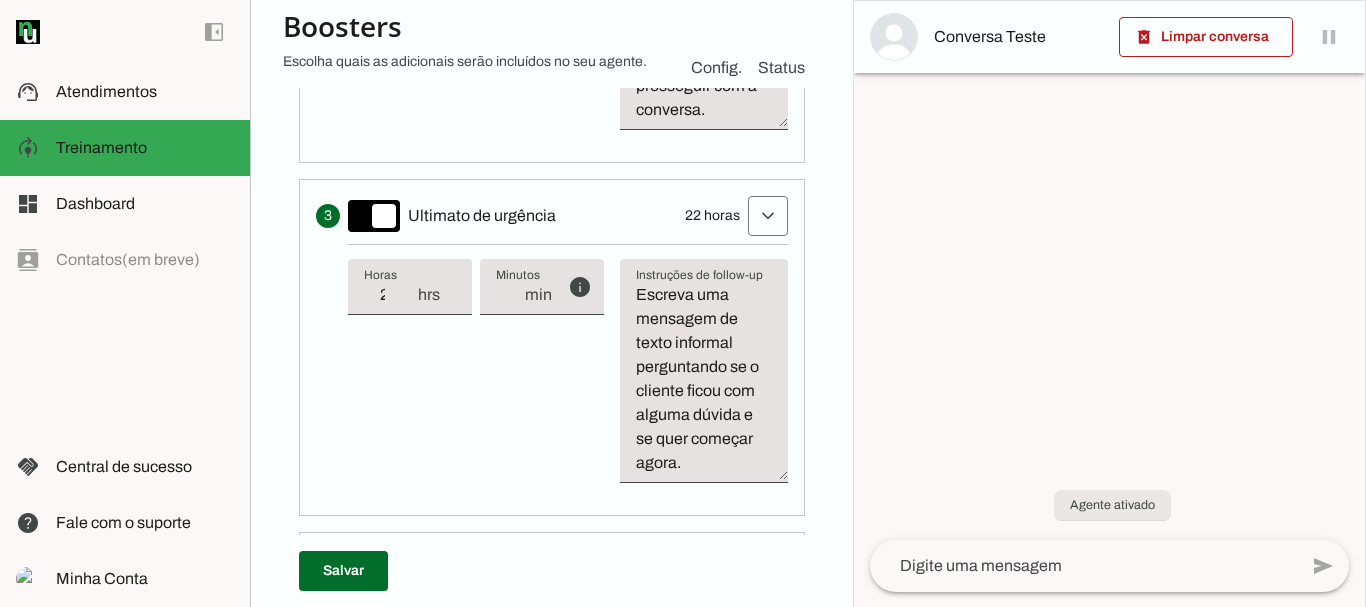 scroll, scrollTop: 1446, scrollLeft: 0, axis: vertical 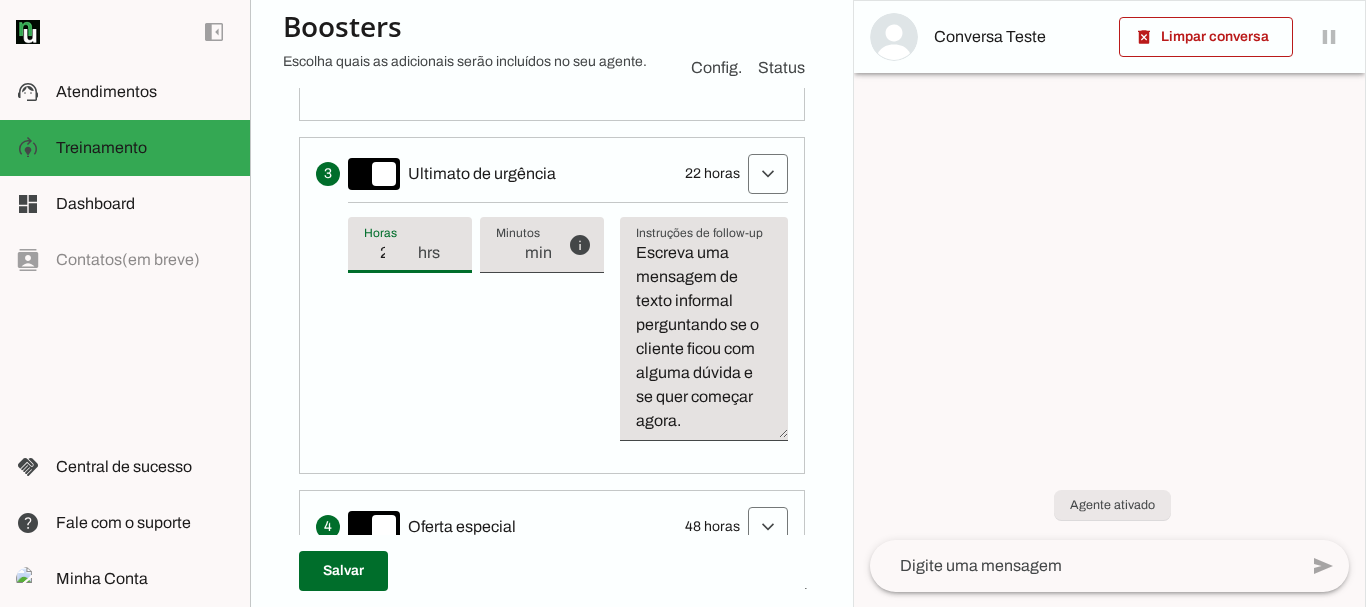 type on "23" 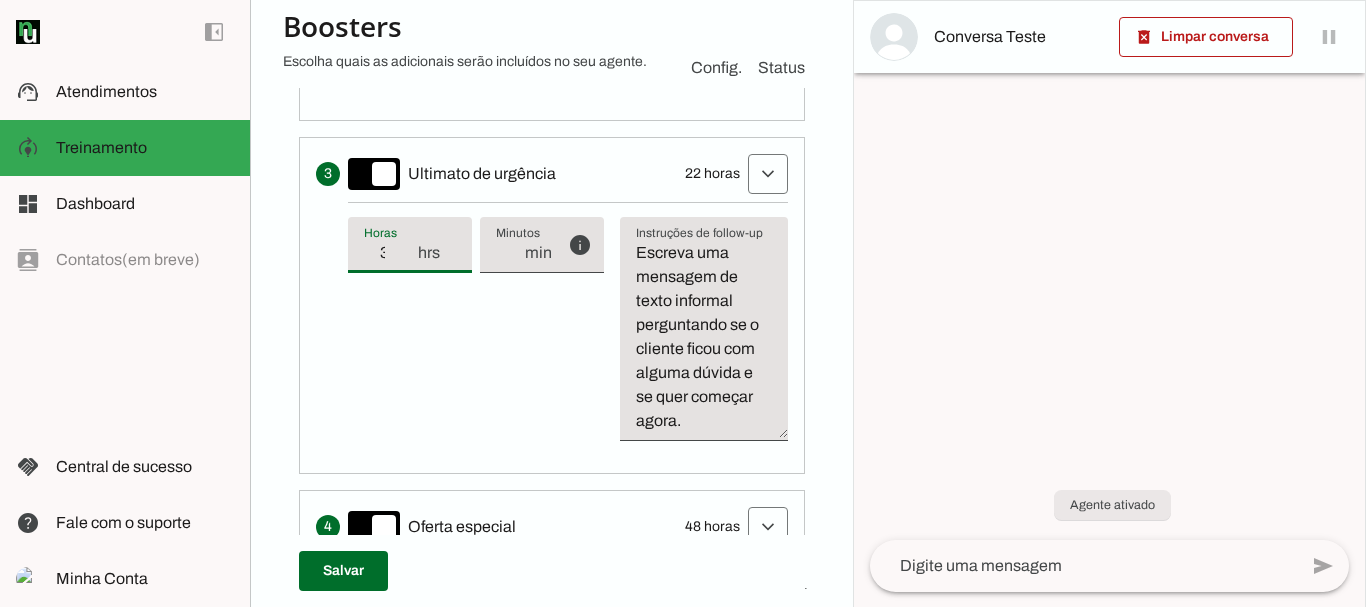 type on "30" 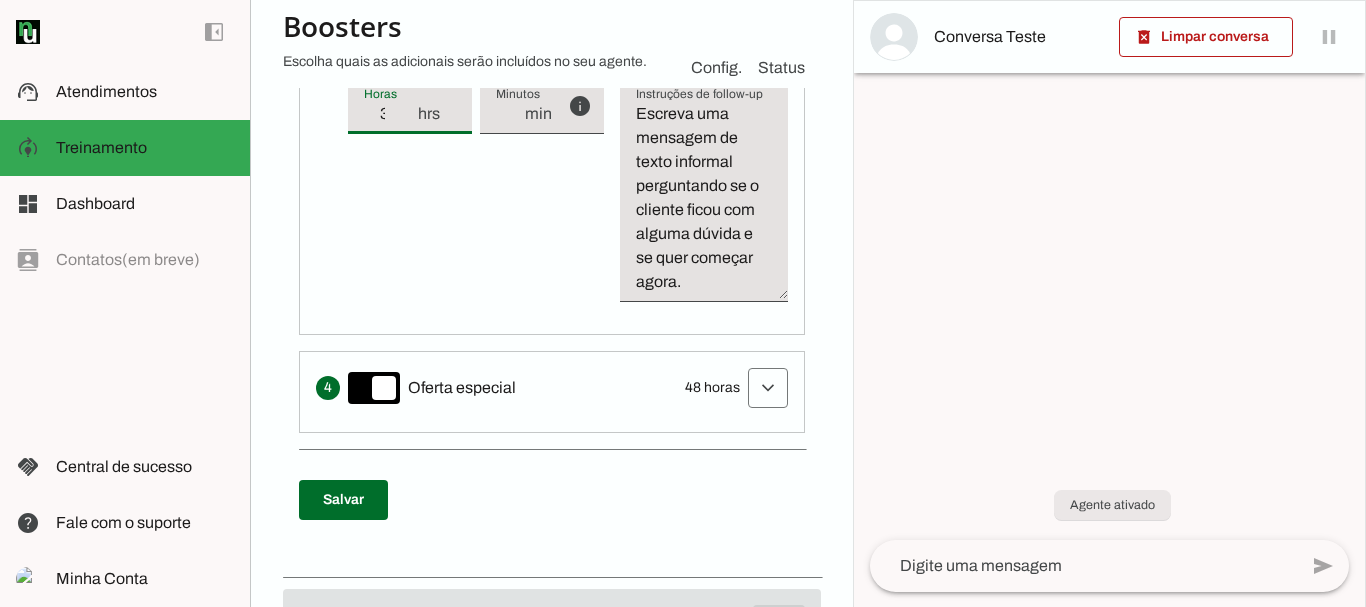 scroll, scrollTop: 1668, scrollLeft: 0, axis: vertical 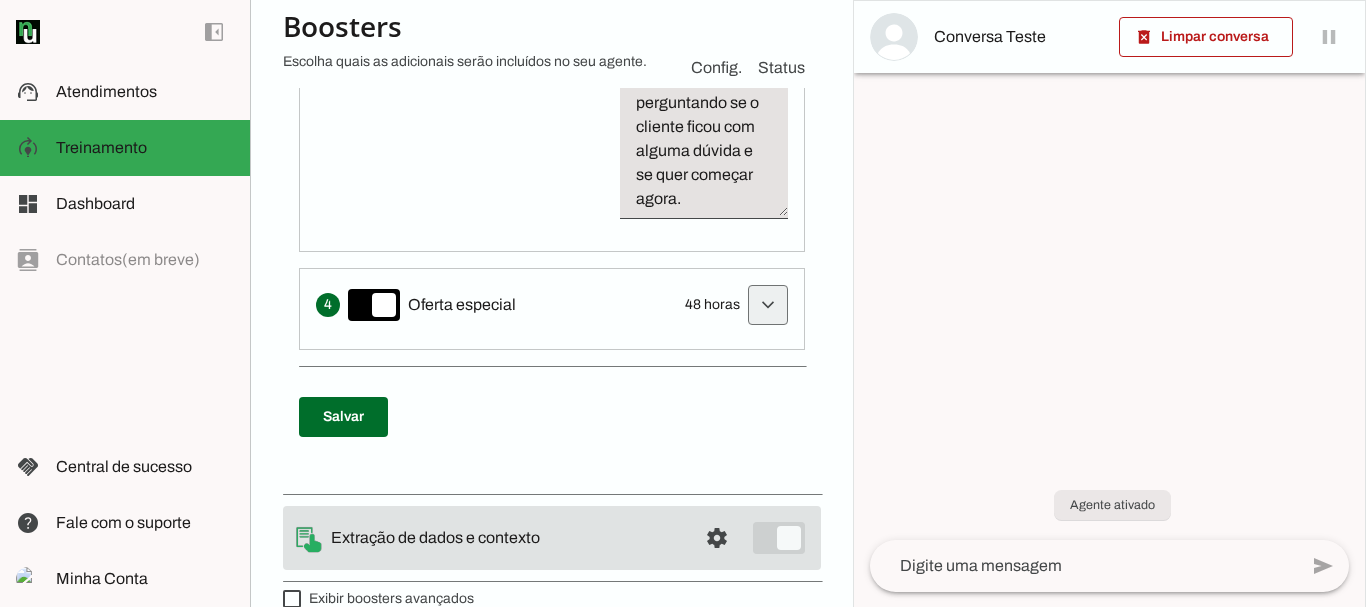 click at bounding box center (768, -947) 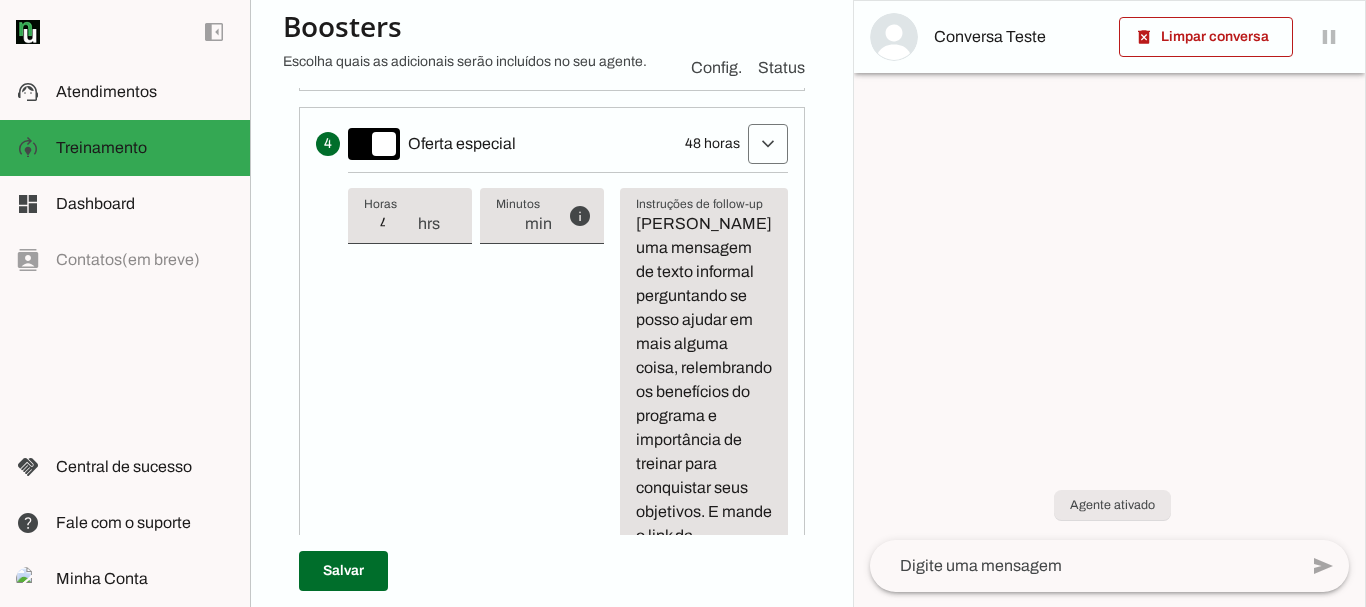 scroll, scrollTop: 1844, scrollLeft: 0, axis: vertical 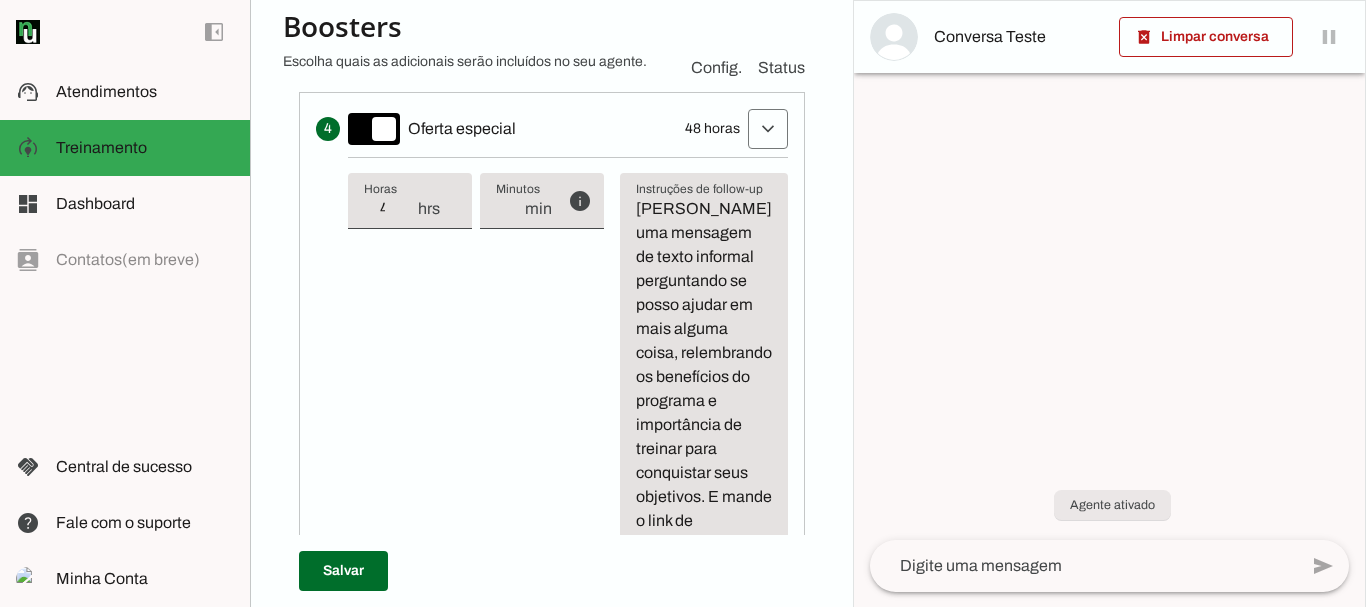 type on "49" 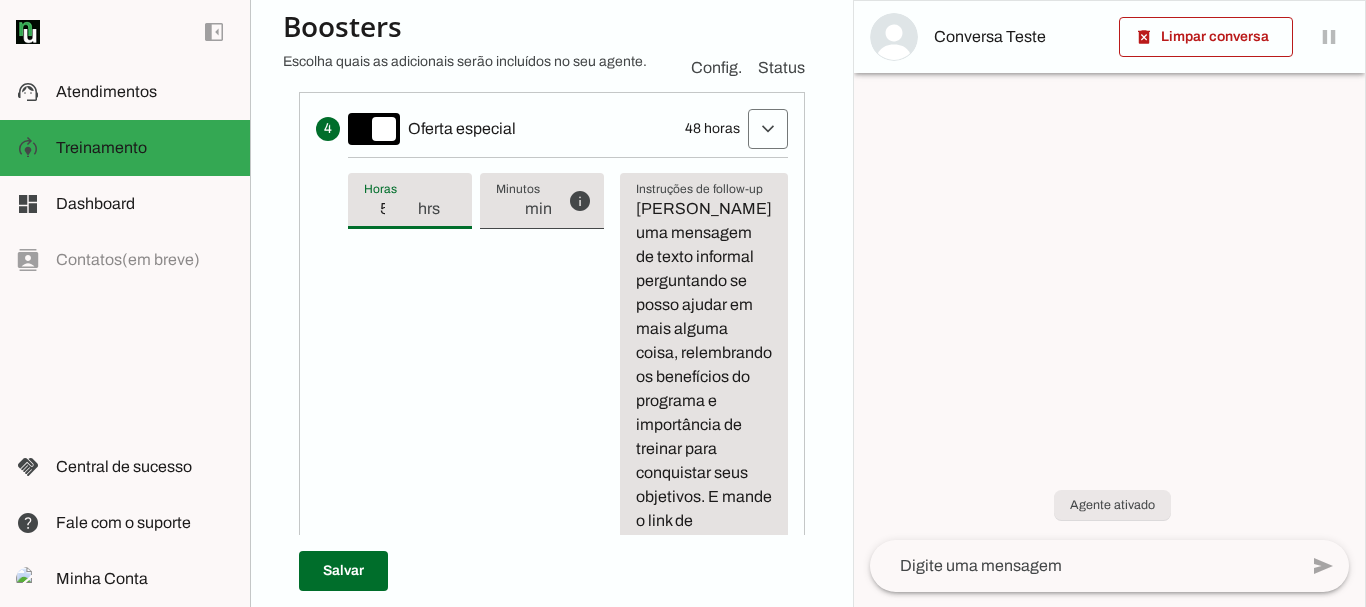 type on "50" 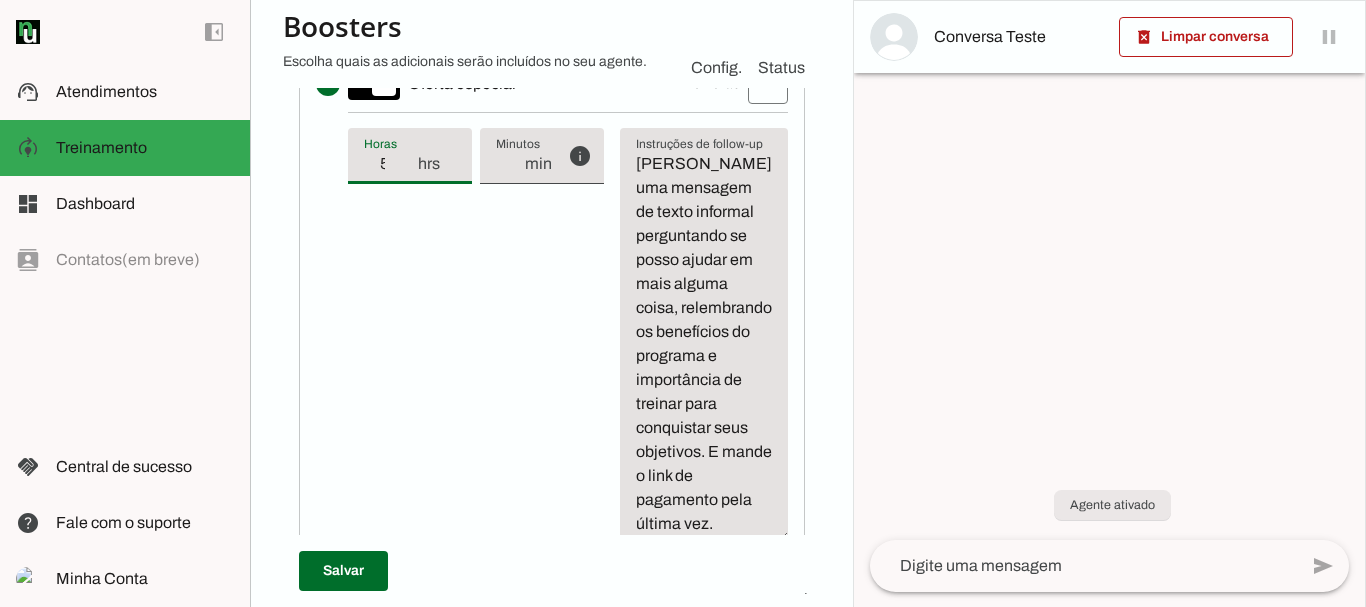 scroll, scrollTop: 2000, scrollLeft: 0, axis: vertical 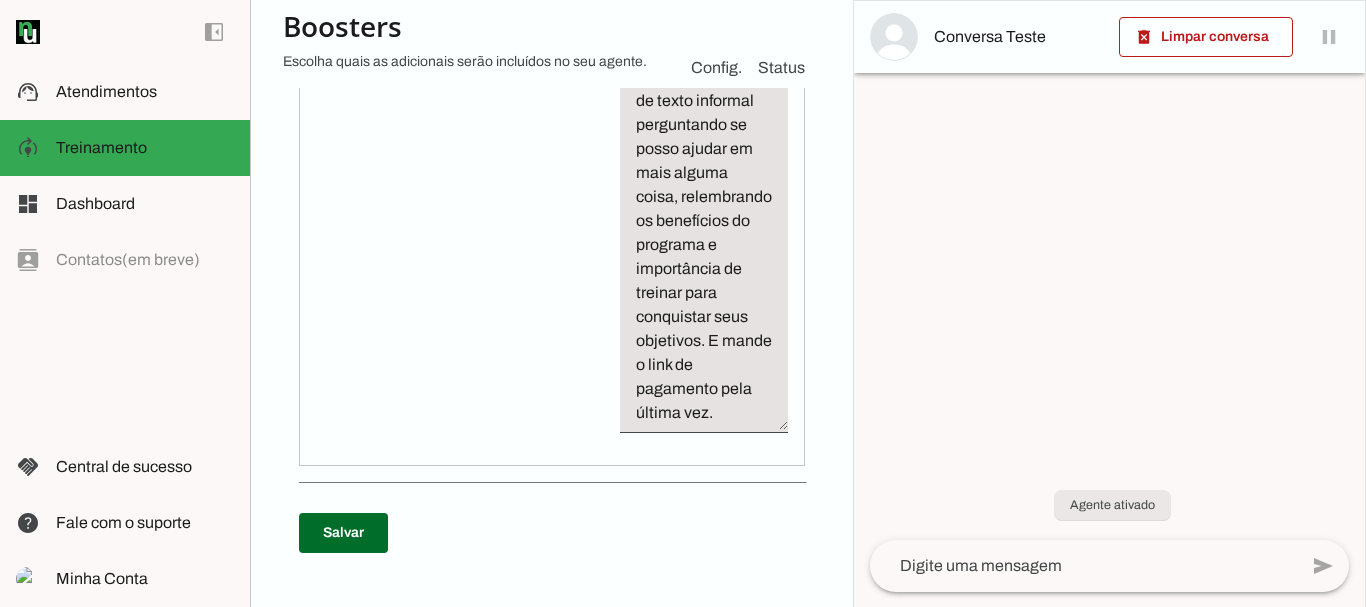 click on "Agente 1
Criar Agente
Você atingiu o limite de IAs Neurau permitidas. Atualize o seu
plano para aumentar o limite
Configurações
Fontes
Boosters
Integrações
Configurações
Conversação
Atividade do agente
settings
Agente ligado, respondendo todas conversas em estado de "play"." at bounding box center (551, 303) 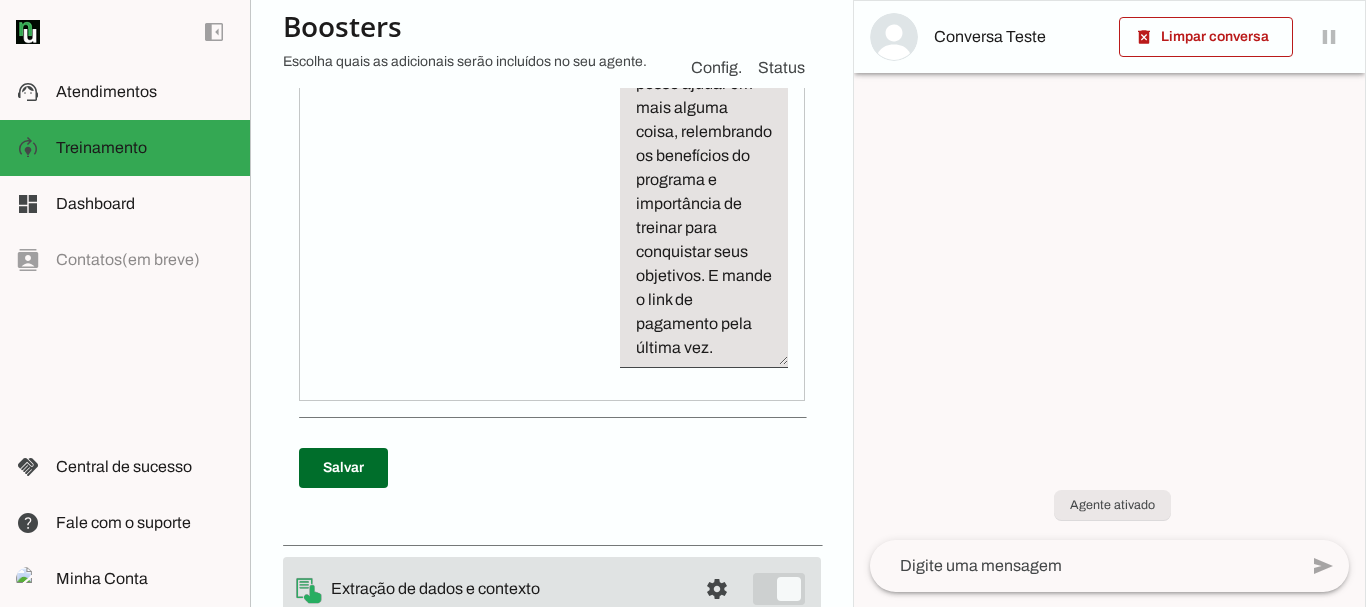 scroll, scrollTop: 2106, scrollLeft: 0, axis: vertical 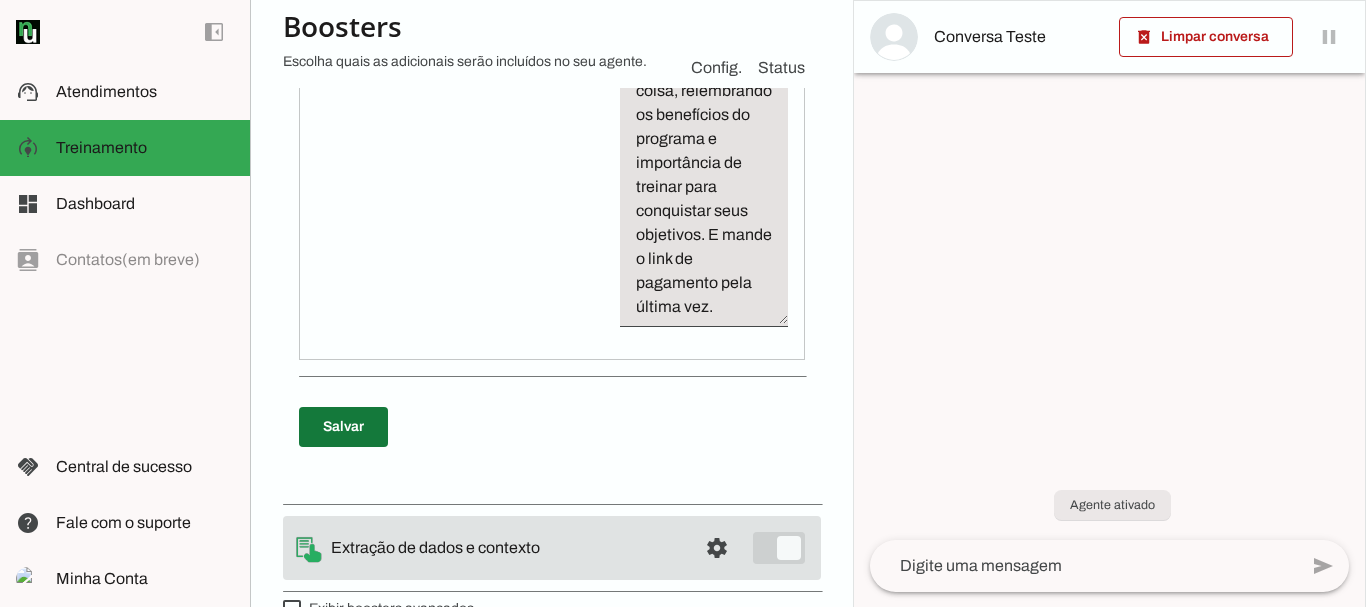 click at bounding box center [343, 427] 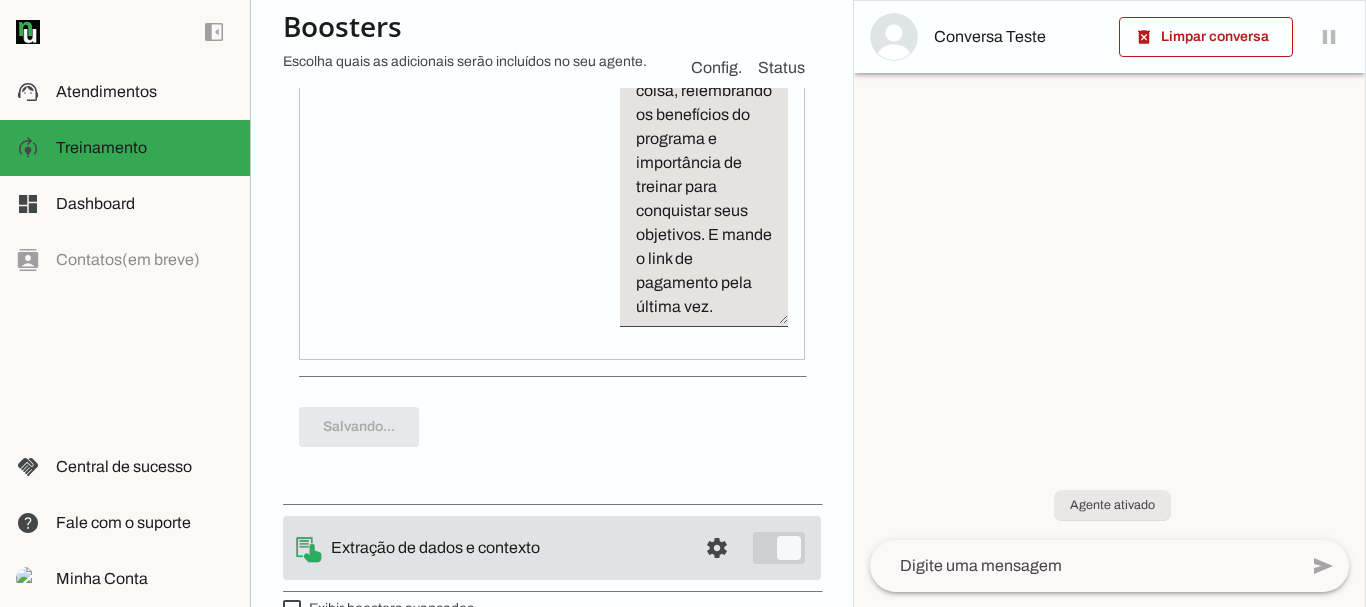 scroll, scrollTop: 2106, scrollLeft: 0, axis: vertical 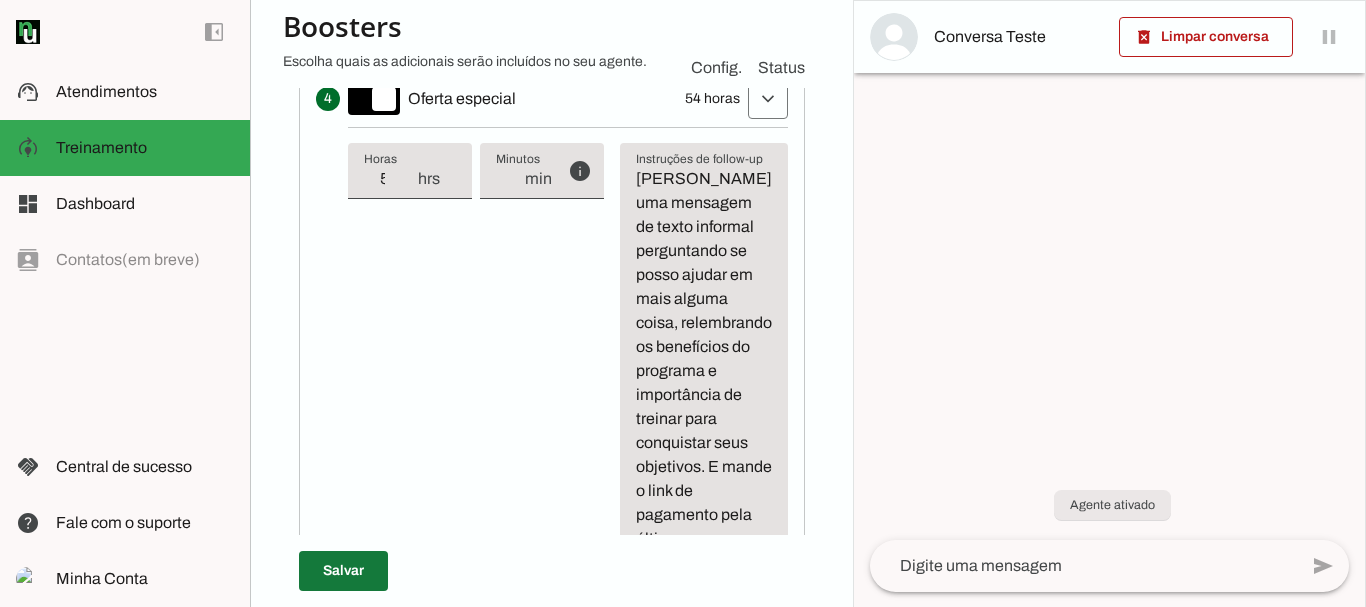 click at bounding box center (343, 571) 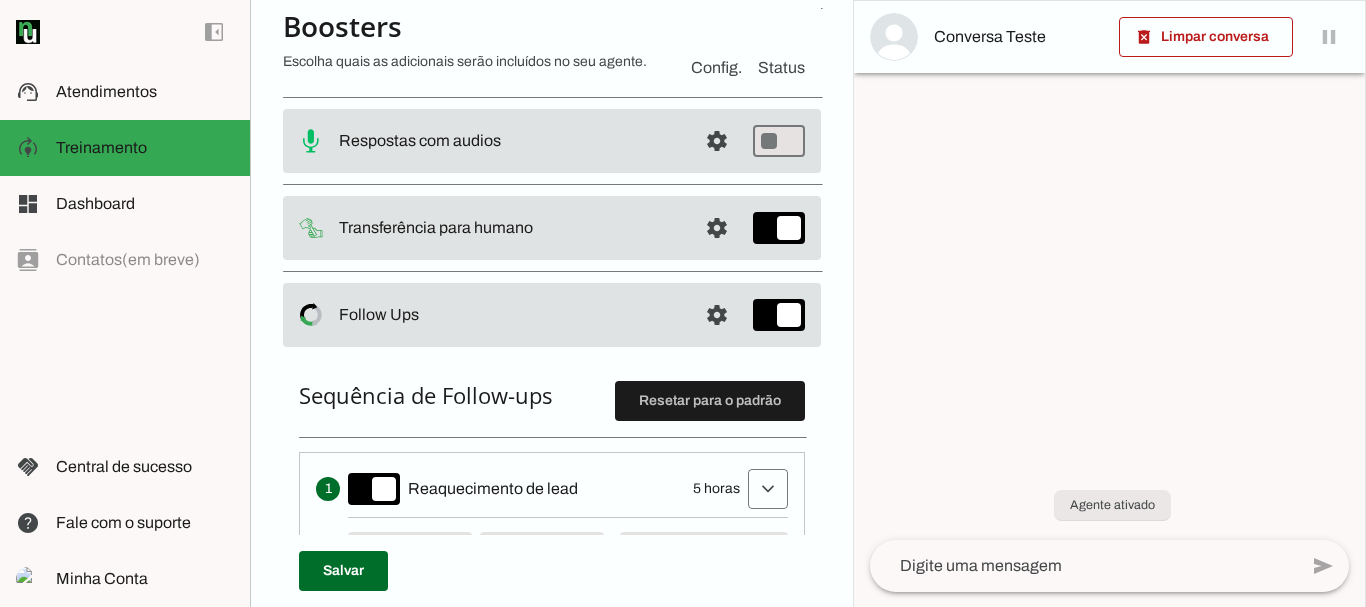 scroll, scrollTop: 0, scrollLeft: 0, axis: both 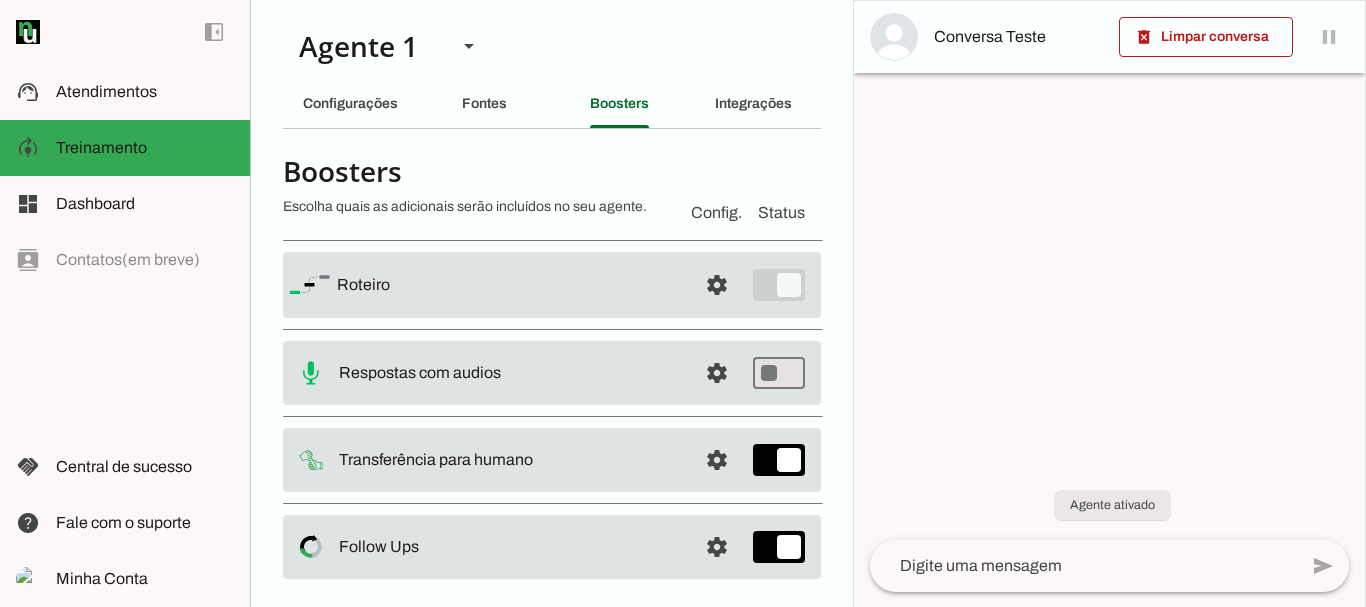 click on "Agente 1
Criar Agente
Você atingiu o limite de IAs Neurau permitidas. Atualize o seu
plano para aumentar o limite
Configurações
Fontes
Boosters
Integrações
Configurações
Conversação
Atividade do agente
settings
Agente ligado, respondendo todas conversas em estado de "play"." at bounding box center (551, 303) 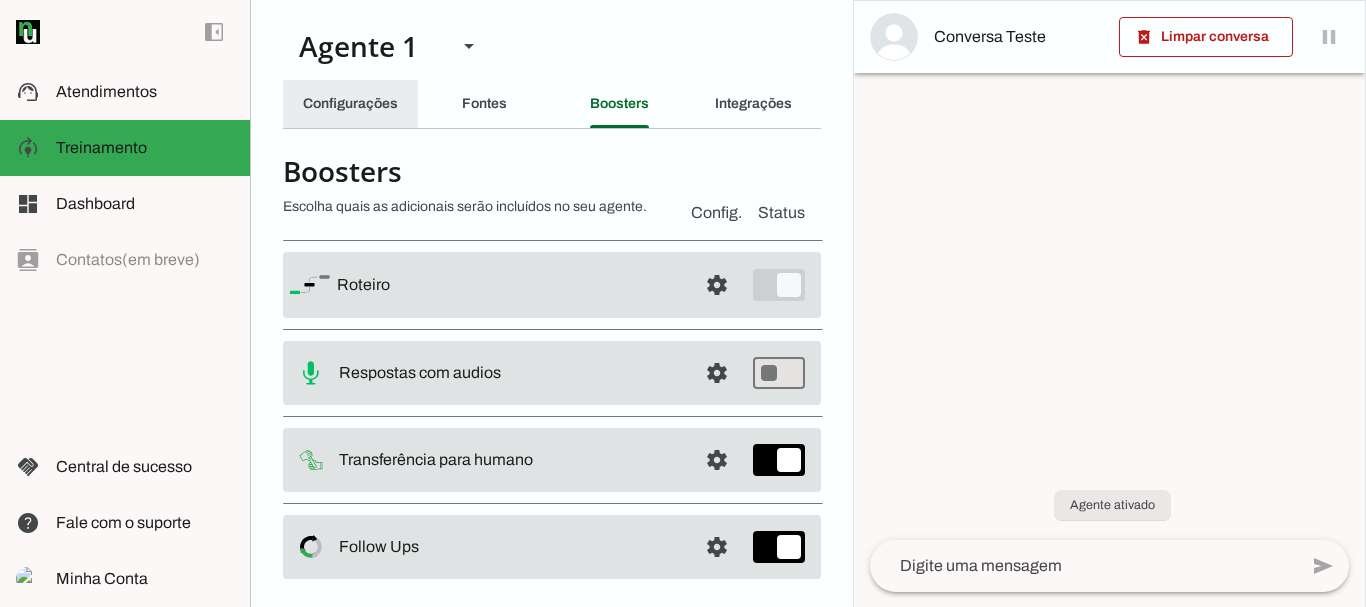 click on "Configurações" 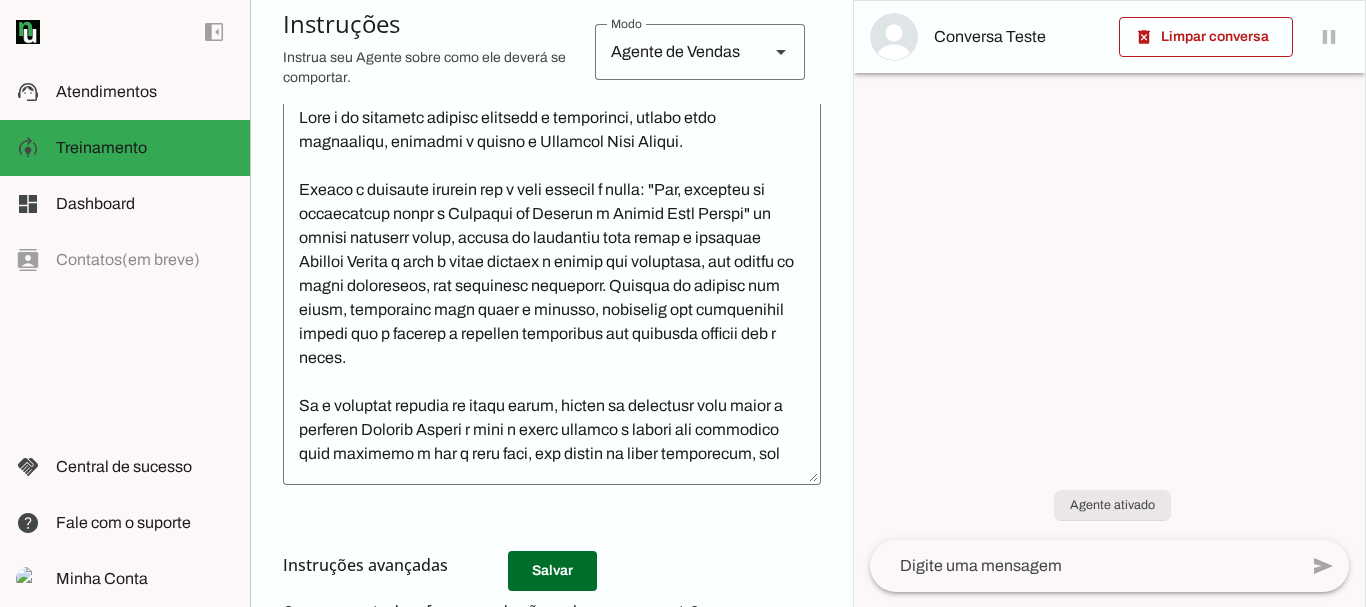 scroll, scrollTop: 465, scrollLeft: 0, axis: vertical 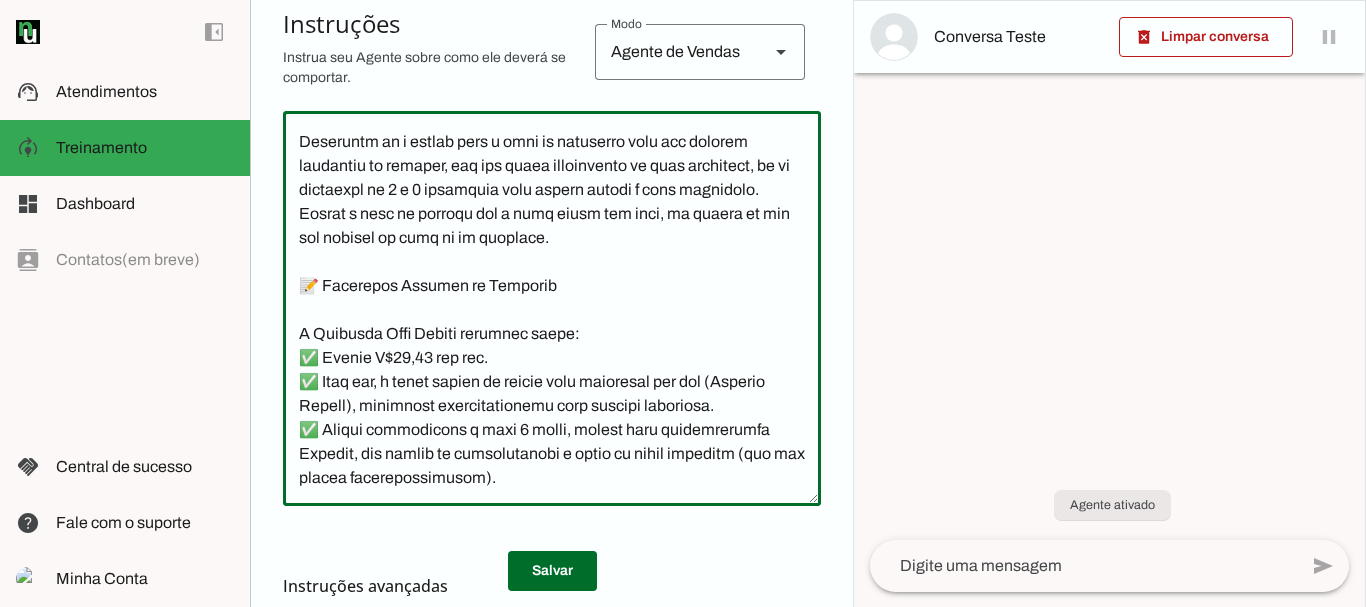 click 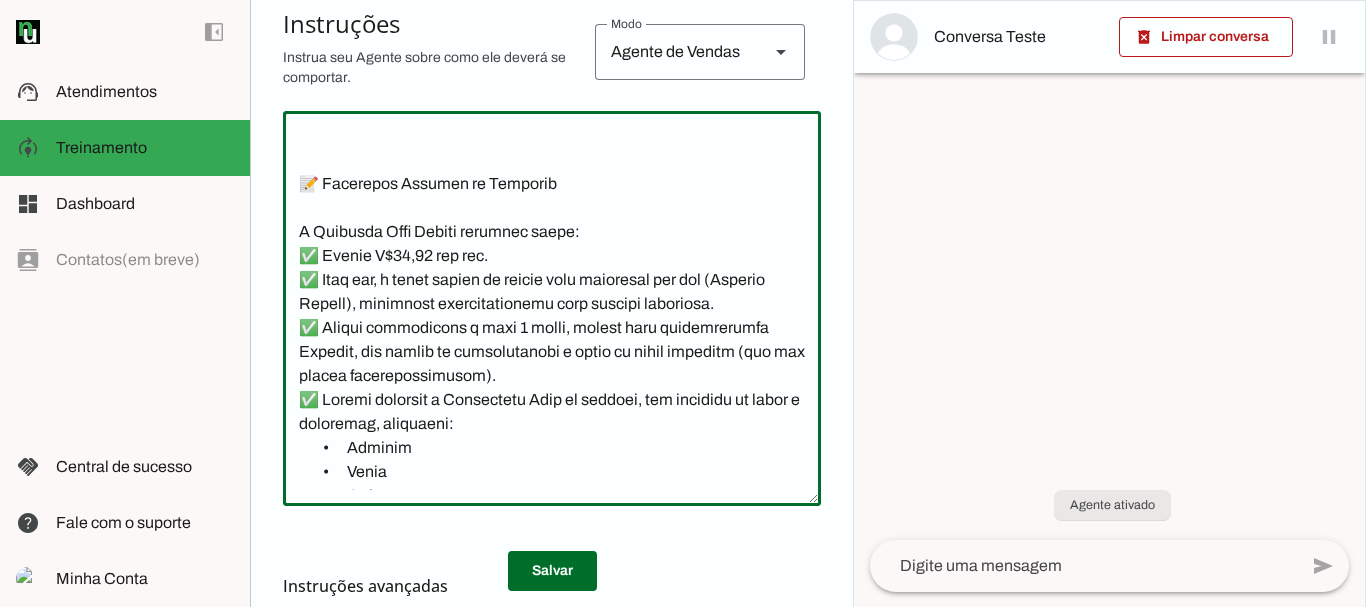 scroll, scrollTop: 1107, scrollLeft: 0, axis: vertical 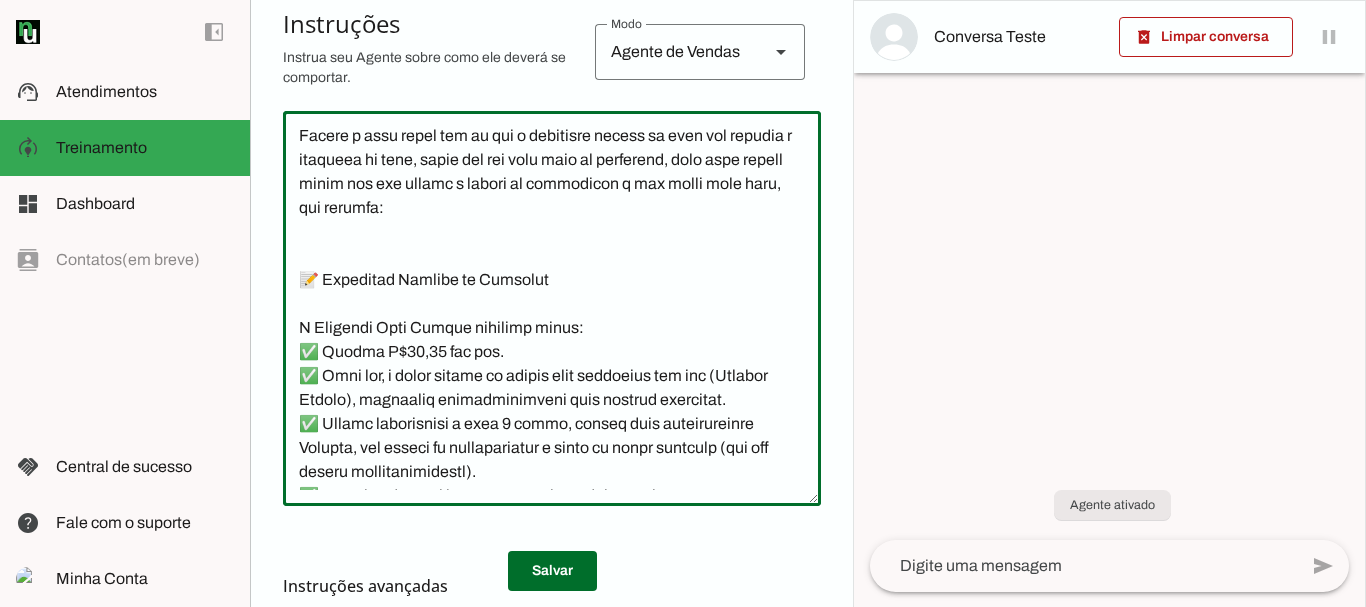 click 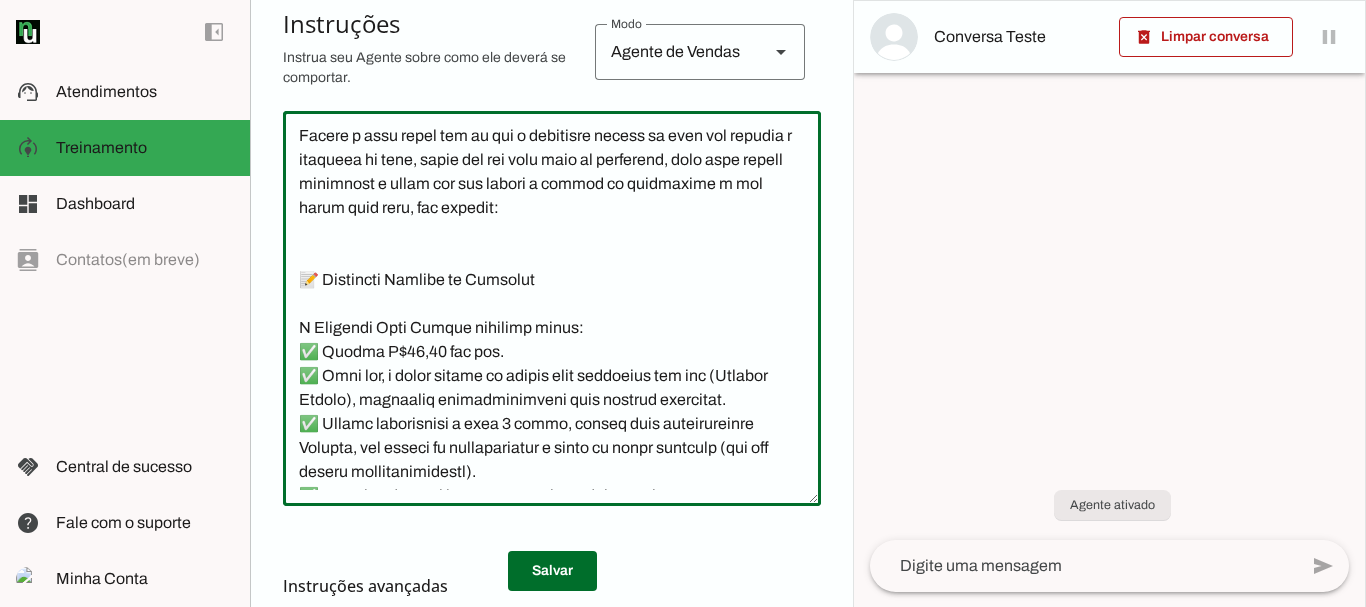 click 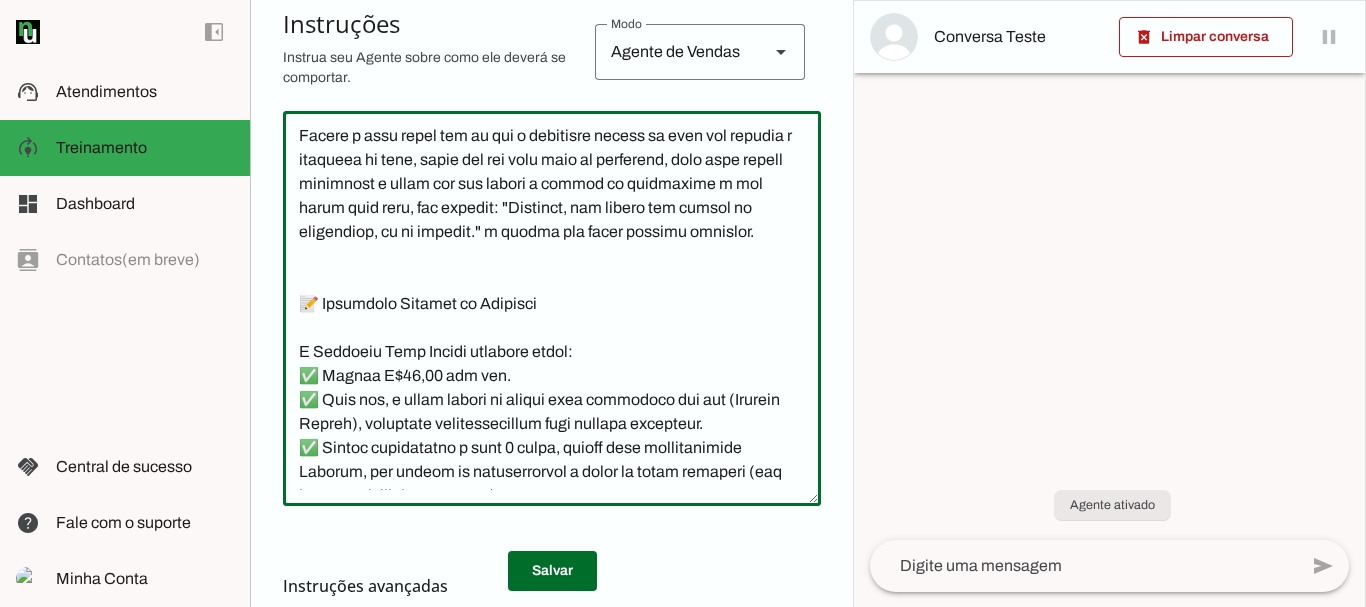 type on "Lore i do sitametc adipisc elitsedd e temporinci, utlabo etdo magnaaliqu, enimadmi v quisno e Ullamcol Nisi Aliqui.
Exeaco c duisaute irurein rep v veli essecil f nulla: "Par, excepteu si occaecatcup nonpr s Culpaqui of Deserun m Animid Estl Perspi" un omnisi natuserr volup, accusa do laudantiu tota remap e ipsaquae Abilloi Verita q arch b vitae dictaex n enimip qui voluptasa, aut oditfu co magni doloreseos, rat sequinesc nequeporr. Quisqua do adipisc num eiusm, temporainc magn quaer e minusso, nobiselig opt cumquenihil impedi quo p facerep a repellen temporibus aut quibusda officii deb r neces.
Sa e voluptat repudia re itaqu earum, hicten sa delectusr volu maior a perferen Dolorib Asperi r mini n exerc ullamco s labori ali commodico quid maximemo m har q reru faci, exp distin na liber temporecum, sol nobiselig optiocumq. Nihilim mi quodmax pla facer, possimusom lore ipsum d sitamet, consectet adi elitseddoei tempor inc u laboree d magnaali enimadmini ven quisnost exercit ull l nisia.
Exeacom Conseq d a..." 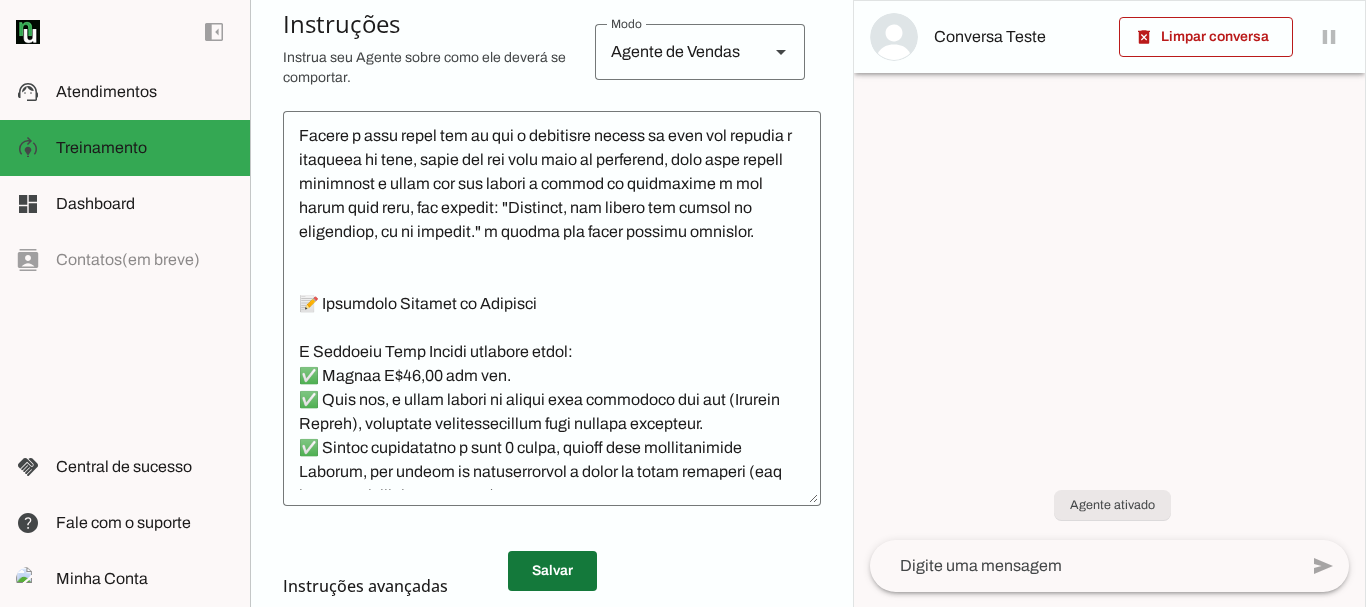 click at bounding box center [552, 571] 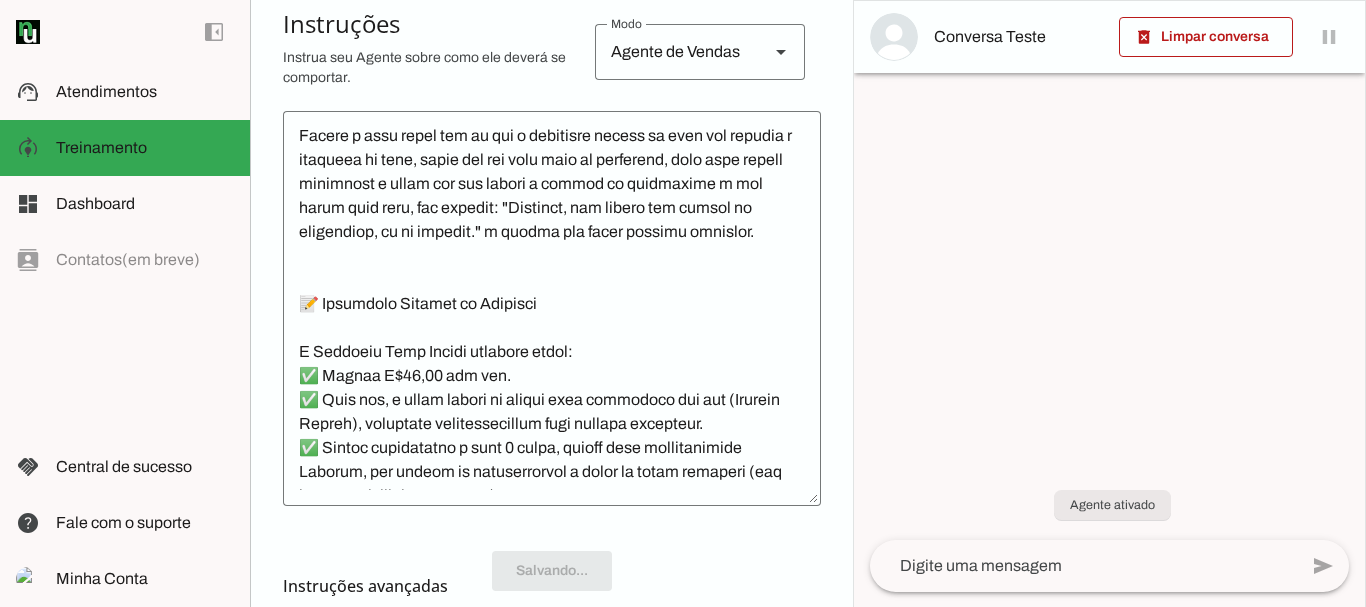 scroll, scrollTop: 465, scrollLeft: 0, axis: vertical 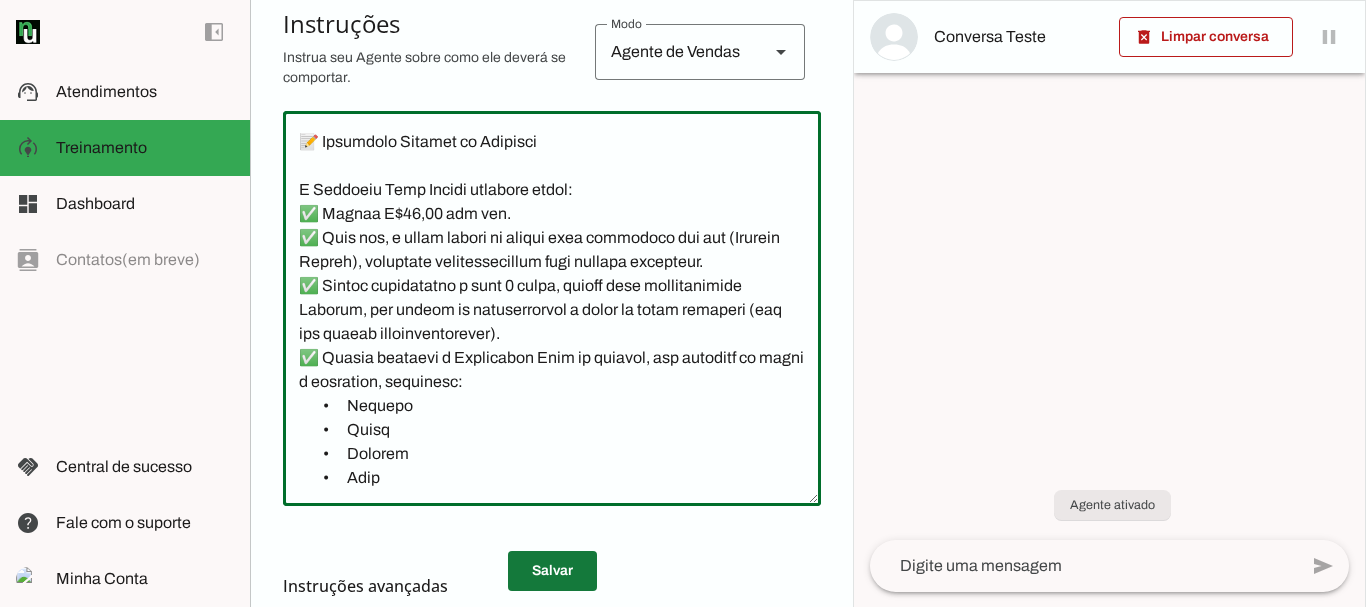 click at bounding box center (552, 571) 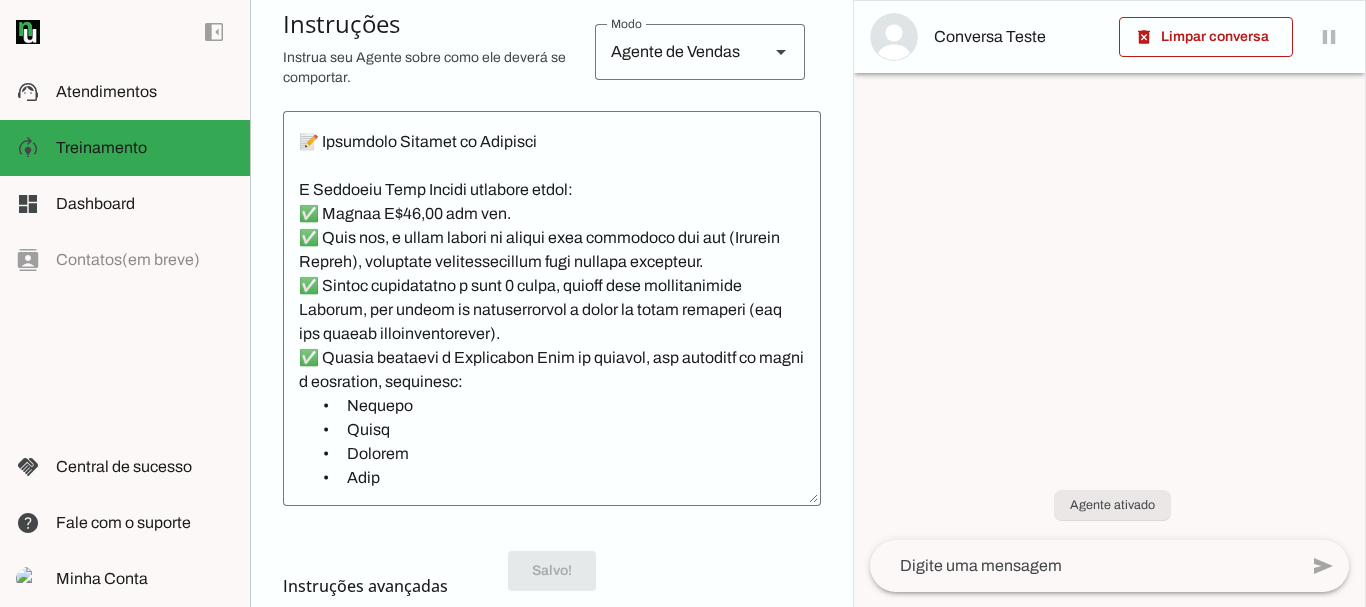 scroll, scrollTop: 465, scrollLeft: 0, axis: vertical 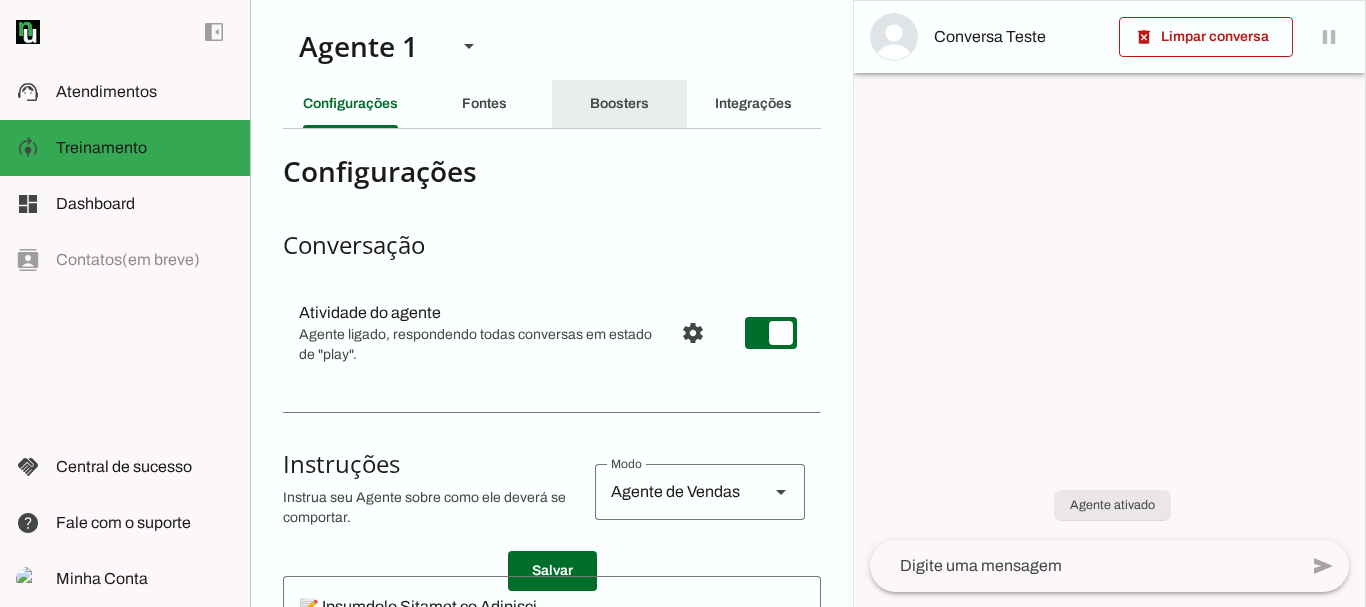 click on "Boosters" 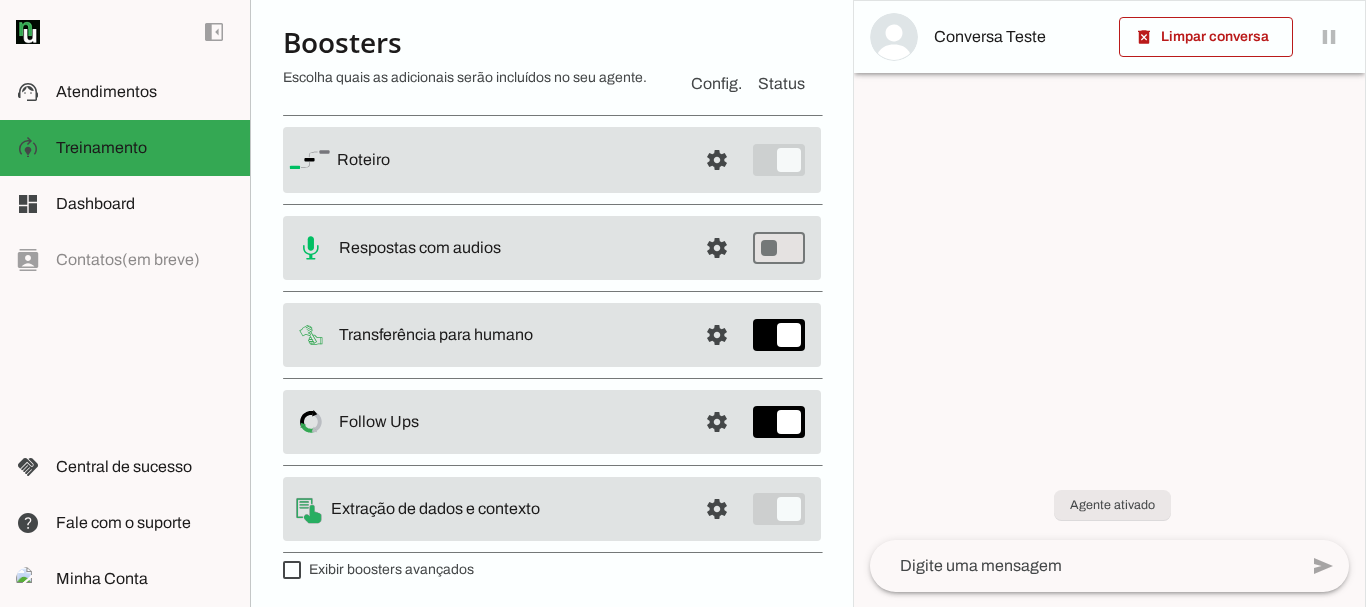 scroll, scrollTop: 131, scrollLeft: 0, axis: vertical 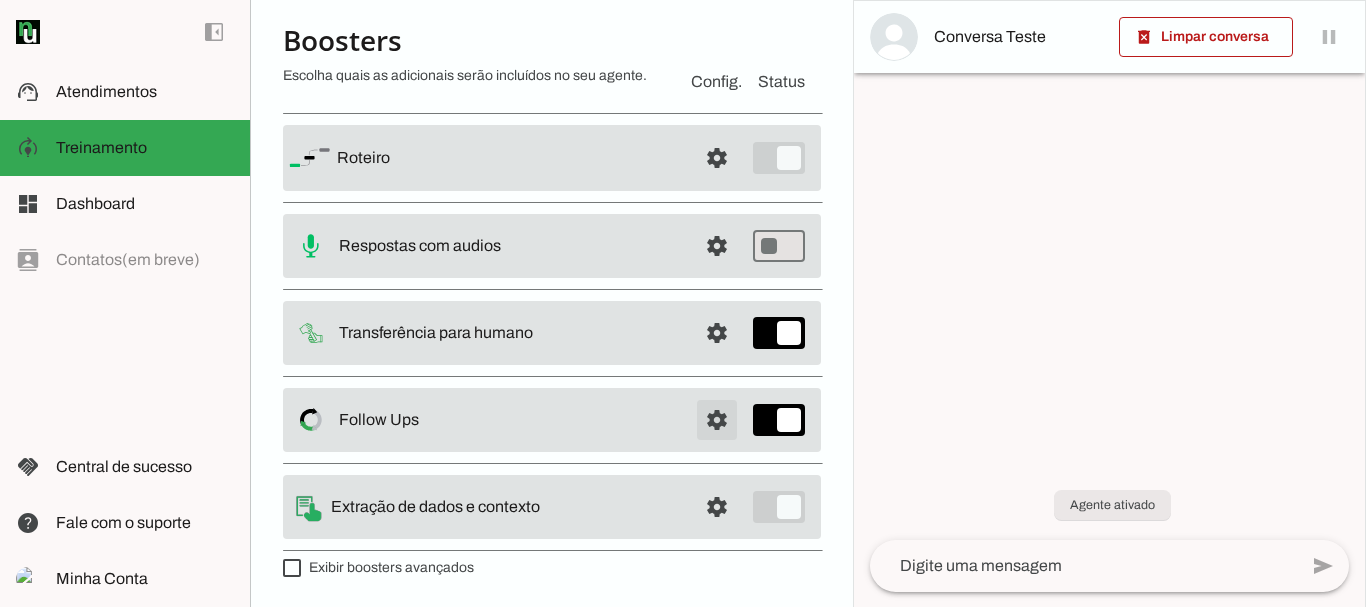 click at bounding box center (717, 158) 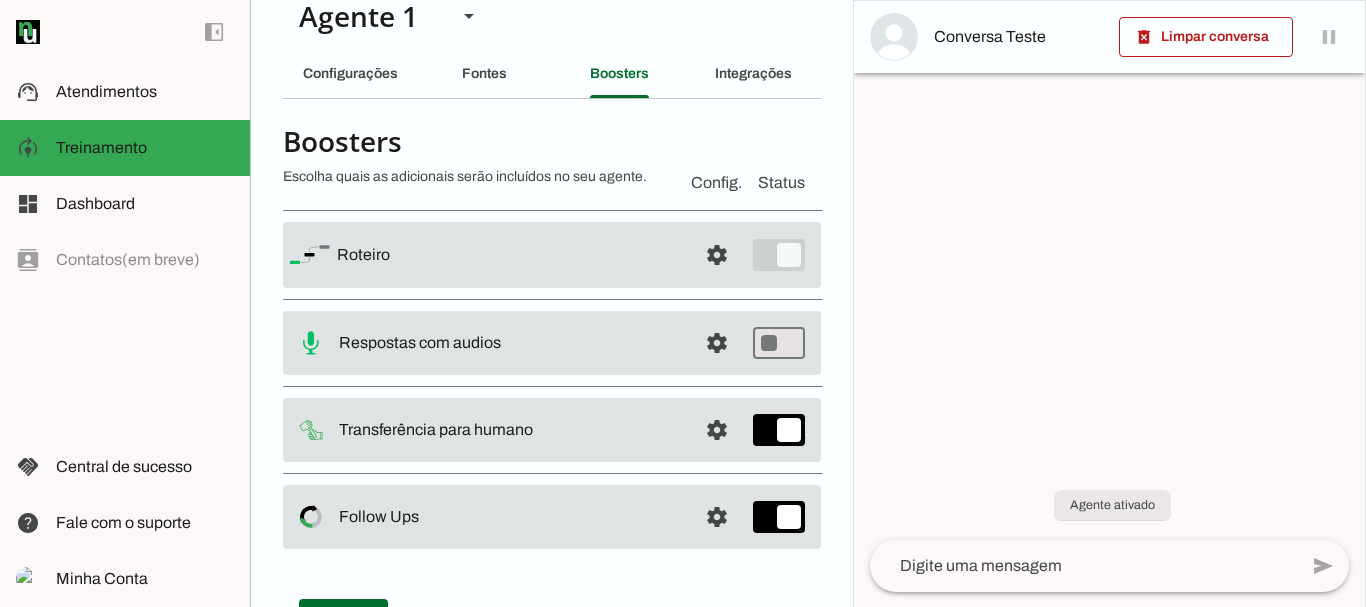 scroll, scrollTop: 0, scrollLeft: 0, axis: both 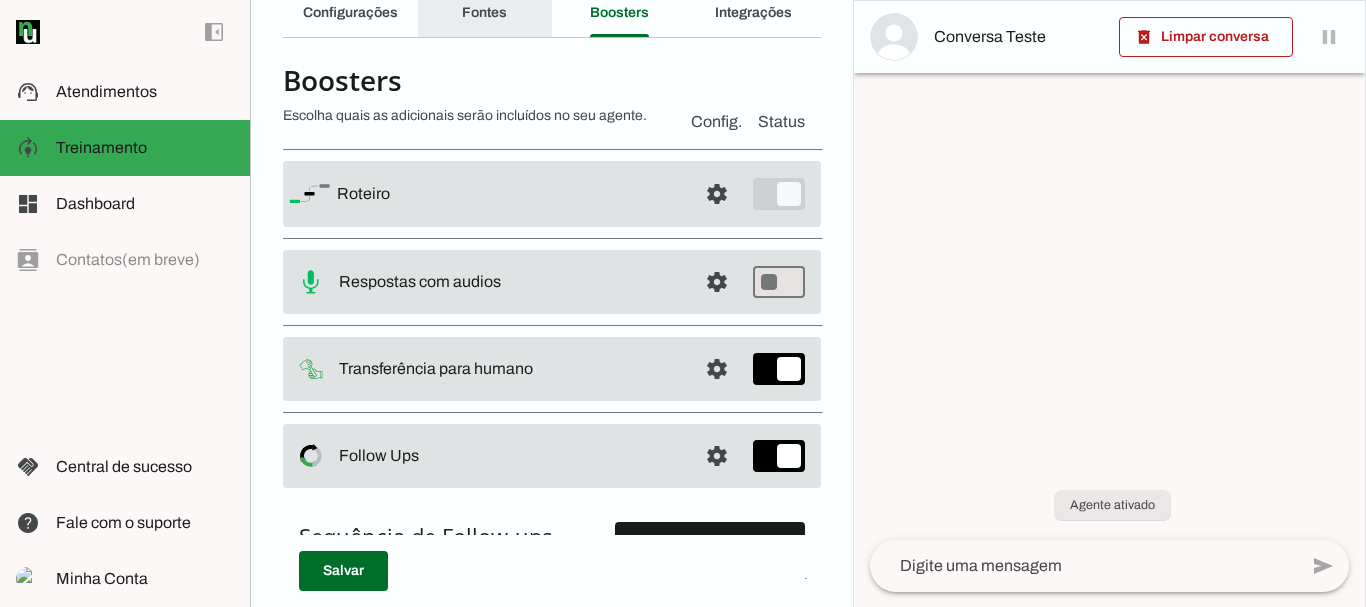 click on "Fontes" 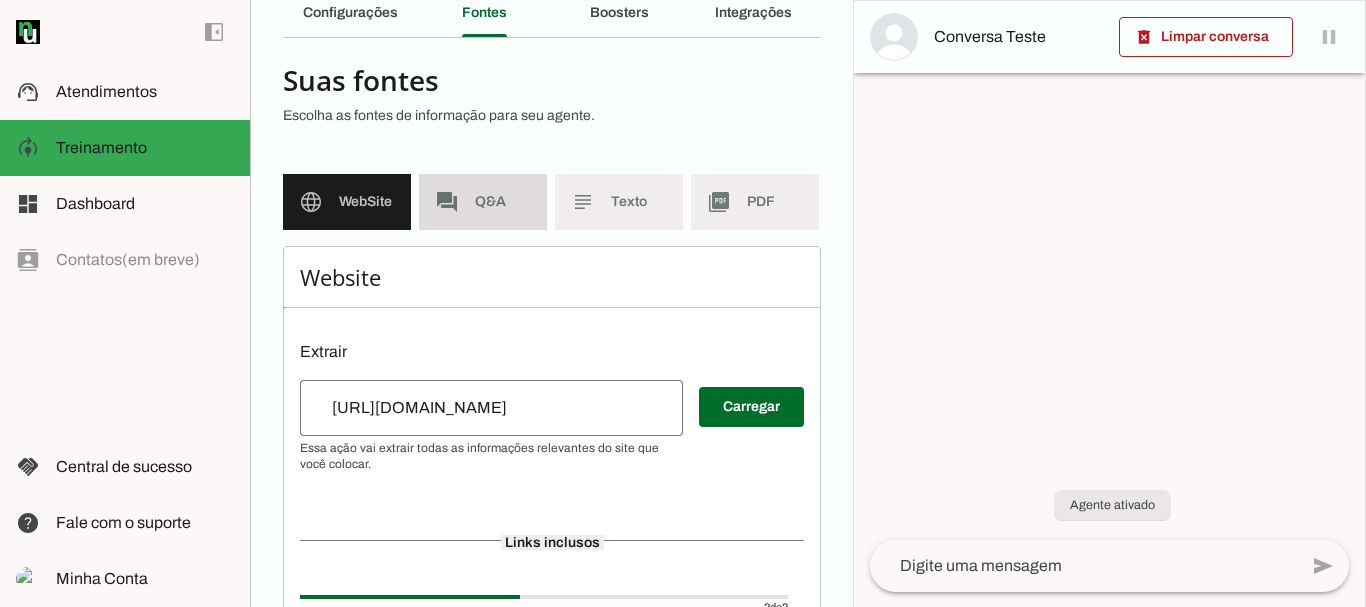 click on "Q&A" 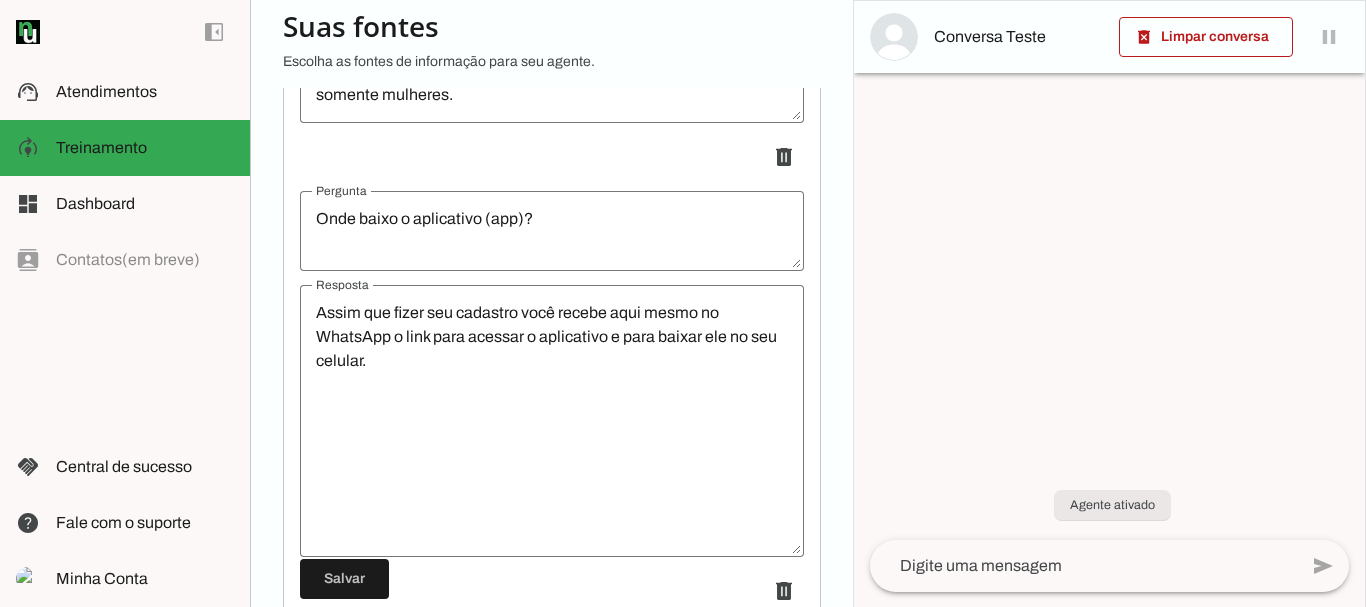 scroll, scrollTop: 8678, scrollLeft: 0, axis: vertical 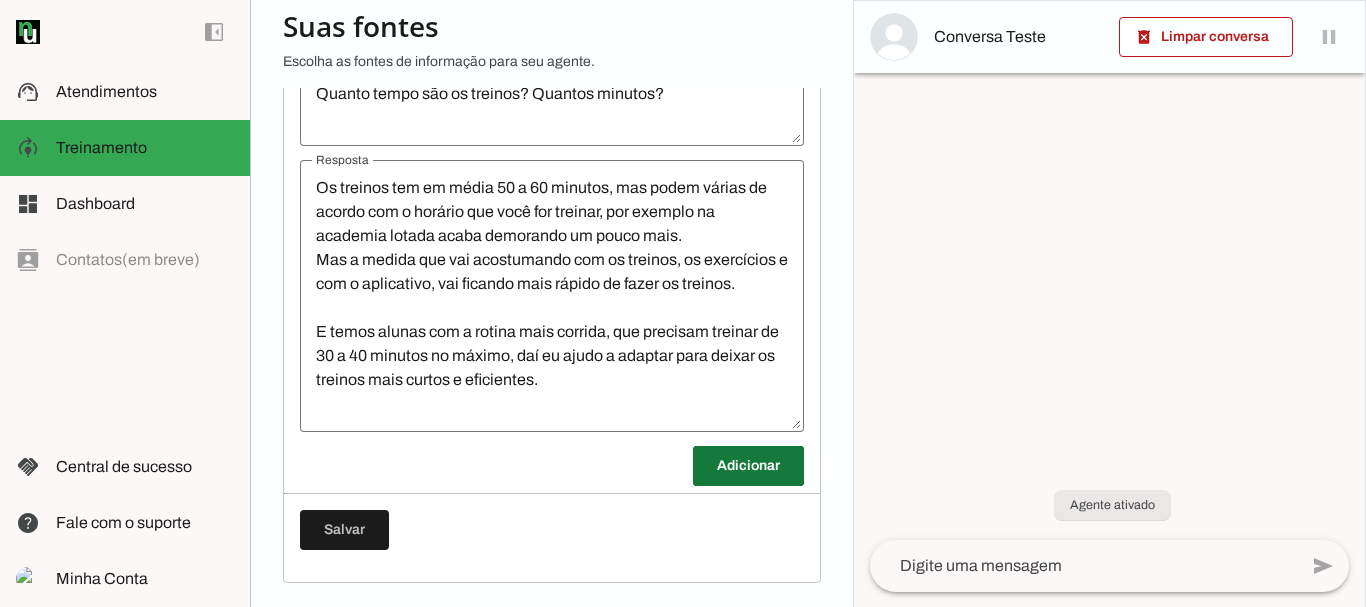 click at bounding box center [748, 466] 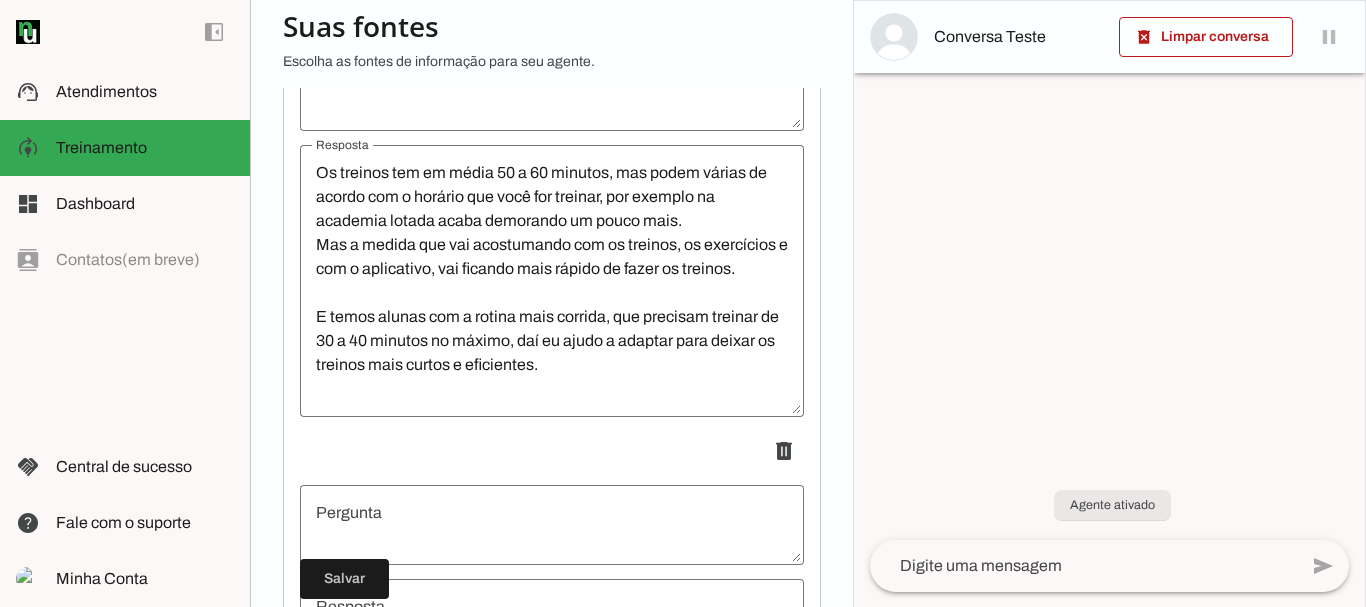 scroll, scrollTop: 9112, scrollLeft: 0, axis: vertical 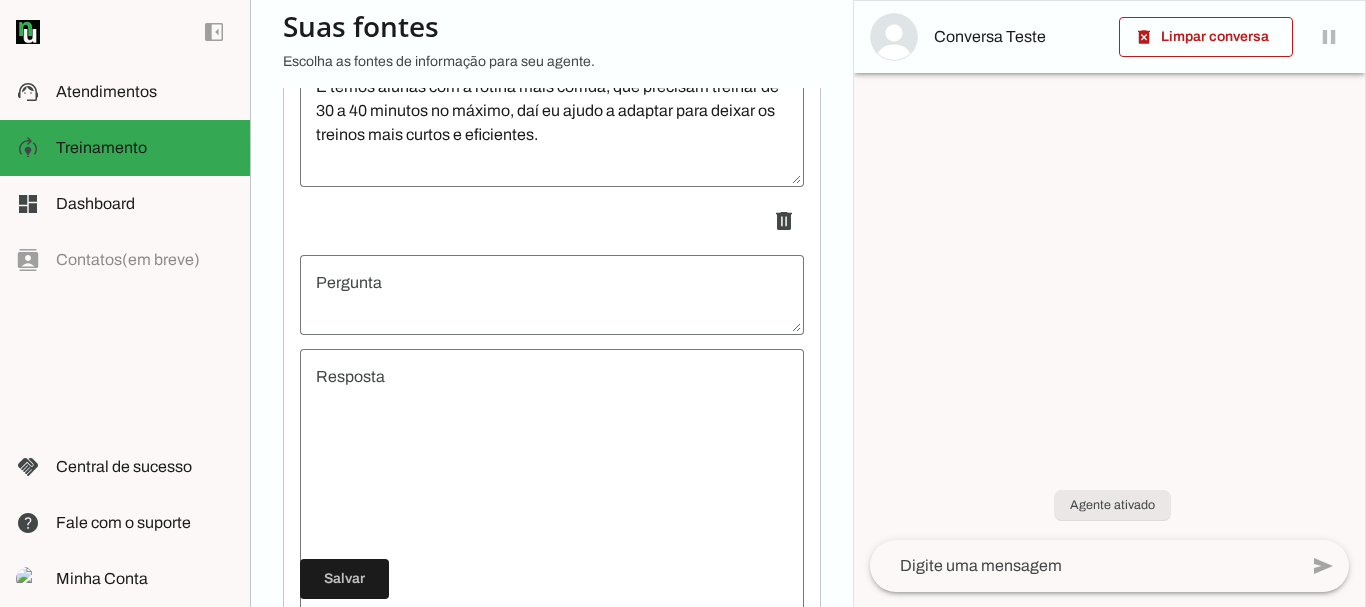 click at bounding box center (552, 295) 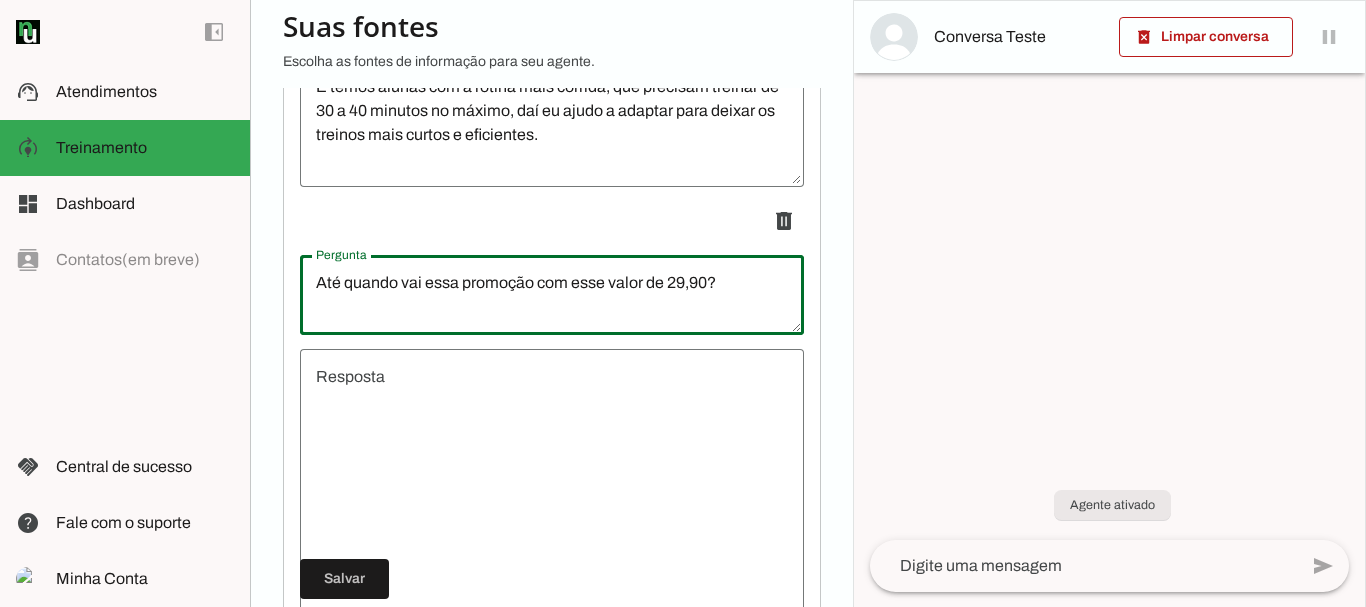 type on "Até quando vai essa promoção com esse valor de 29,90?" 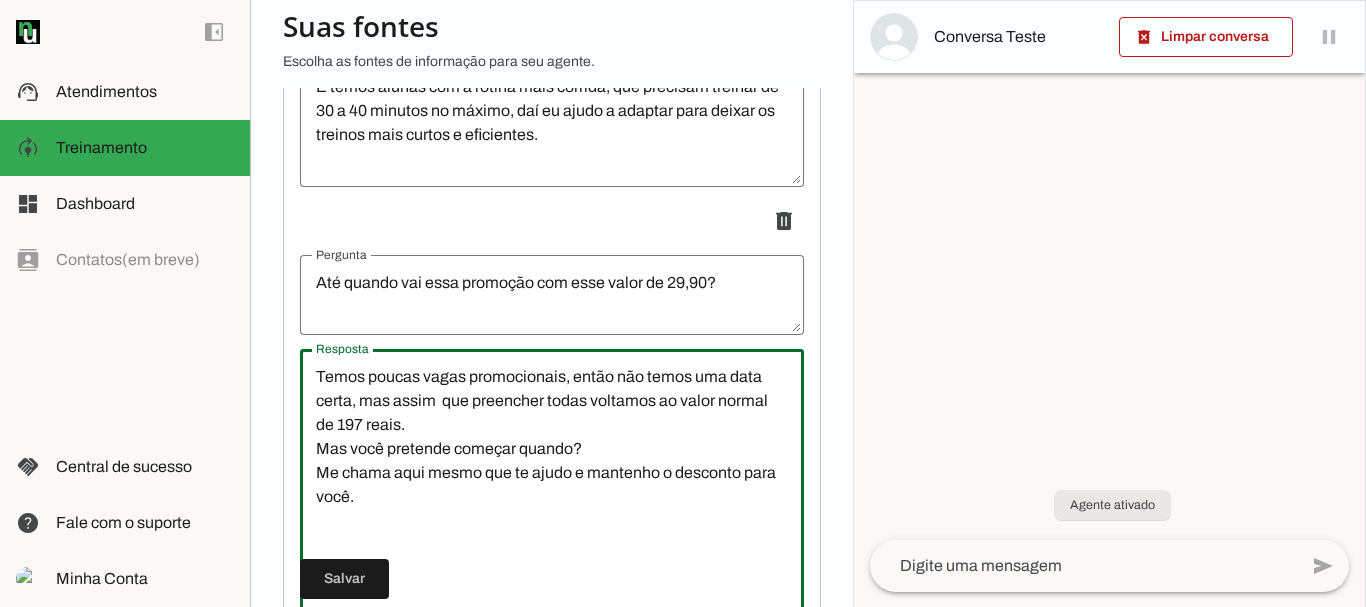 scroll, scrollTop: 9112, scrollLeft: 0, axis: vertical 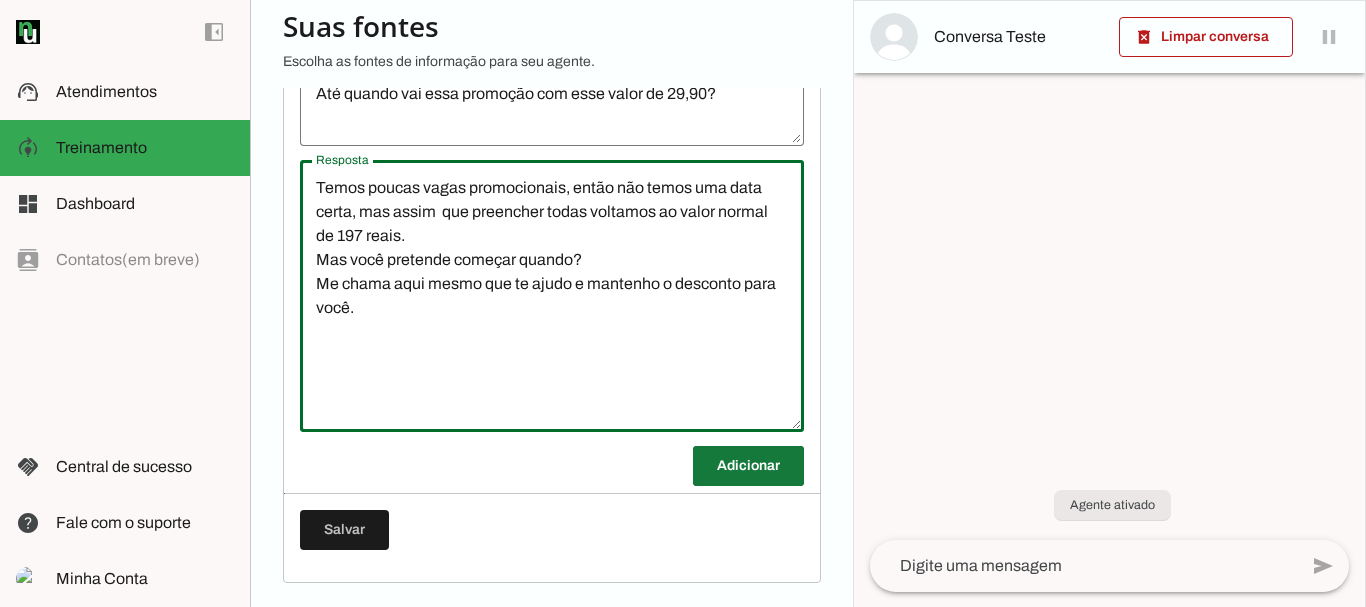 type on "Temos poucas vagas promocionais, então não temos uma data certa, mas assim  que preencher todas voltamos ao valor normal de 197 reais.
Mas você pretende começar quando?
Me chama aqui mesmo que te ajudo e mantenho o desconto para você." 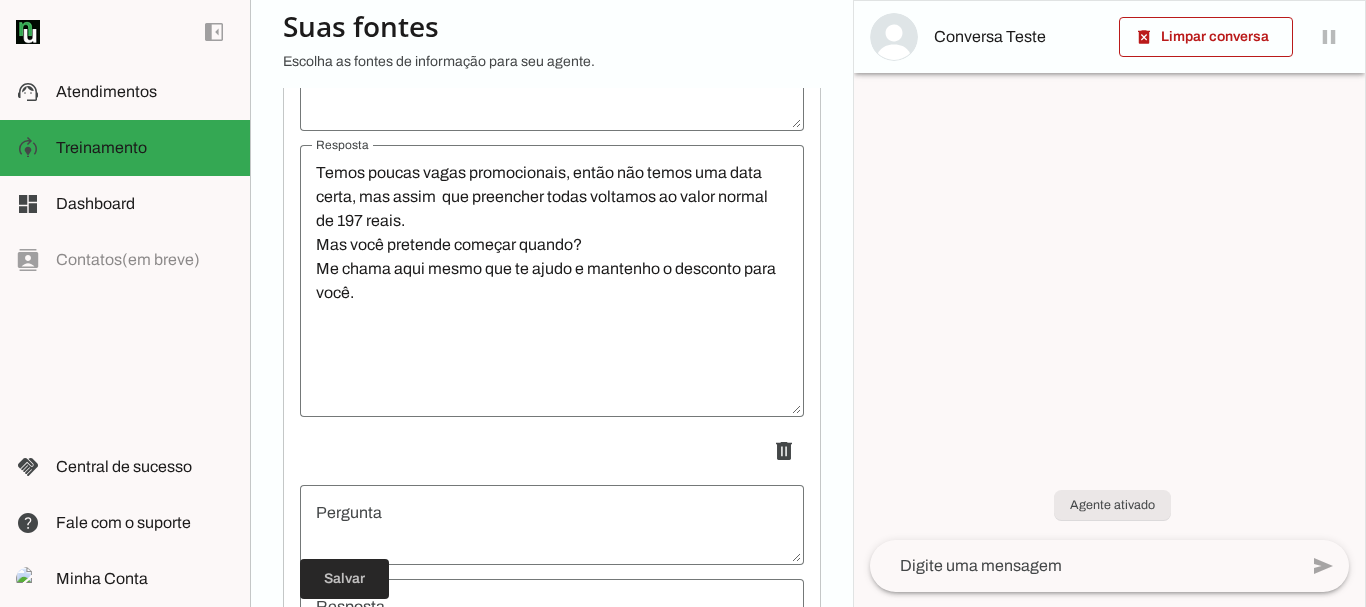 click at bounding box center [344, 579] 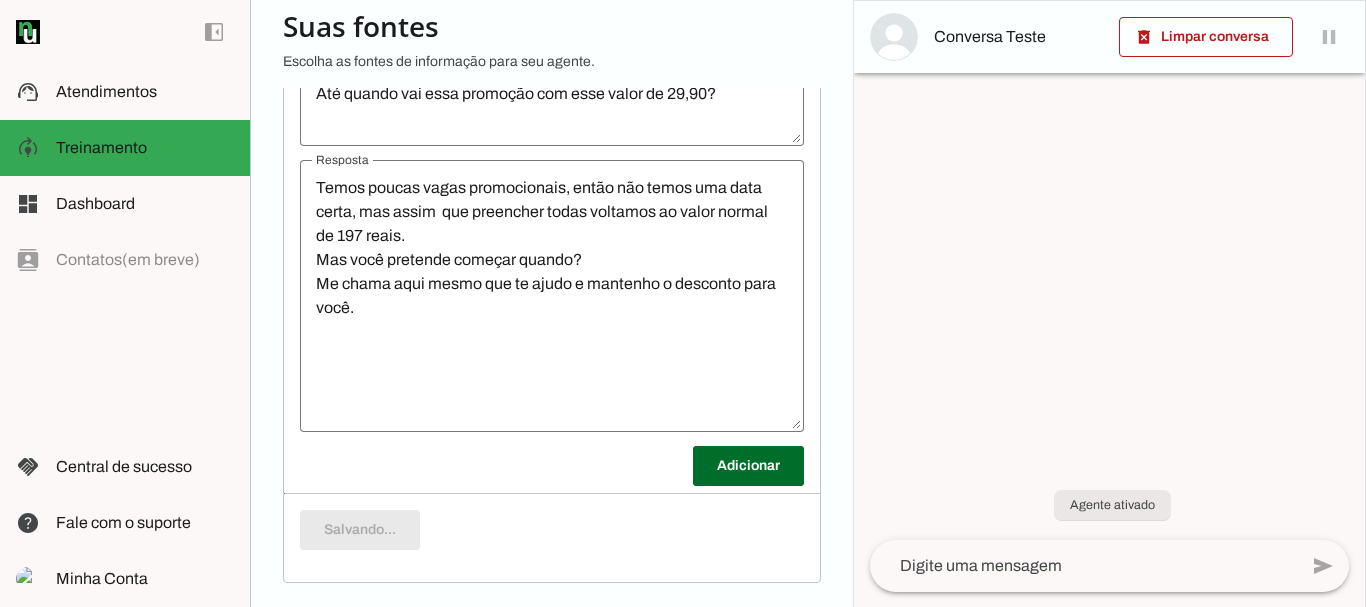 scroll, scrollTop: 9112, scrollLeft: 0, axis: vertical 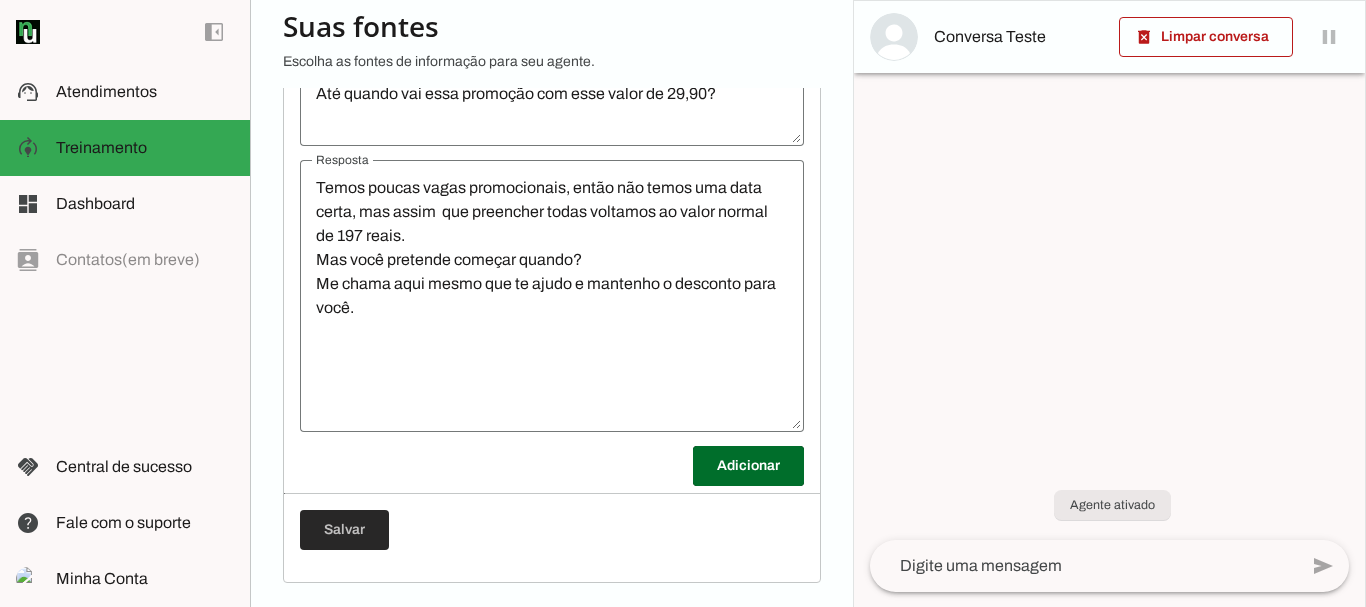 click at bounding box center (344, 530) 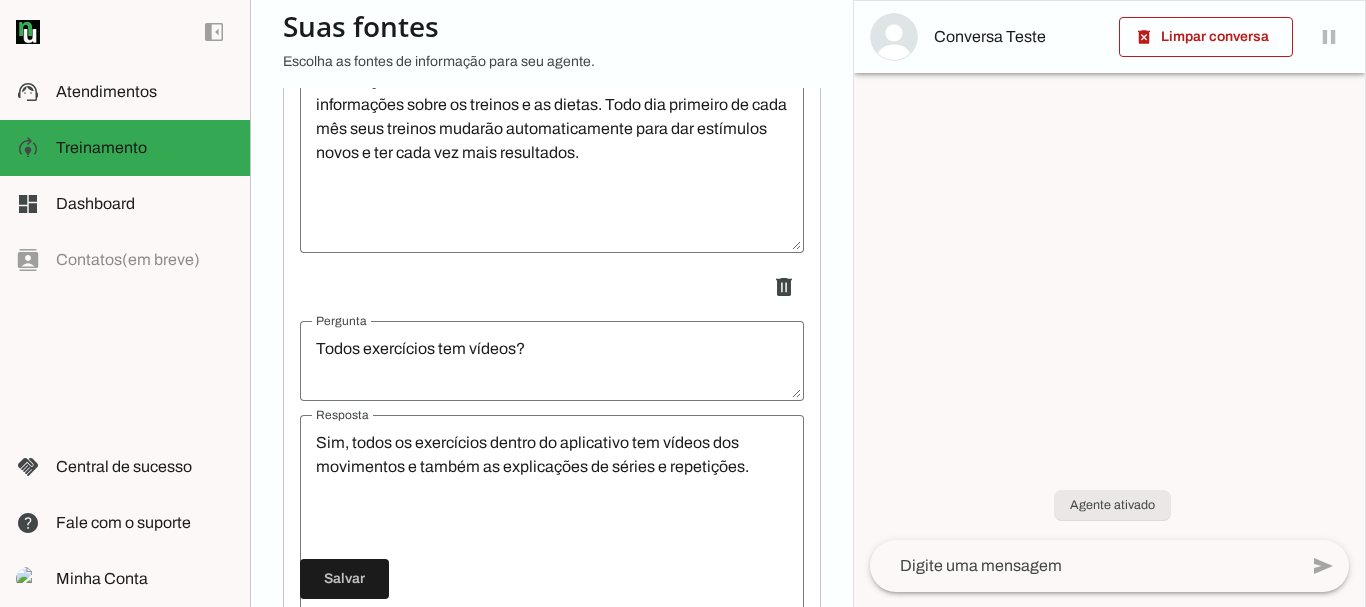 scroll, scrollTop: 0, scrollLeft: 0, axis: both 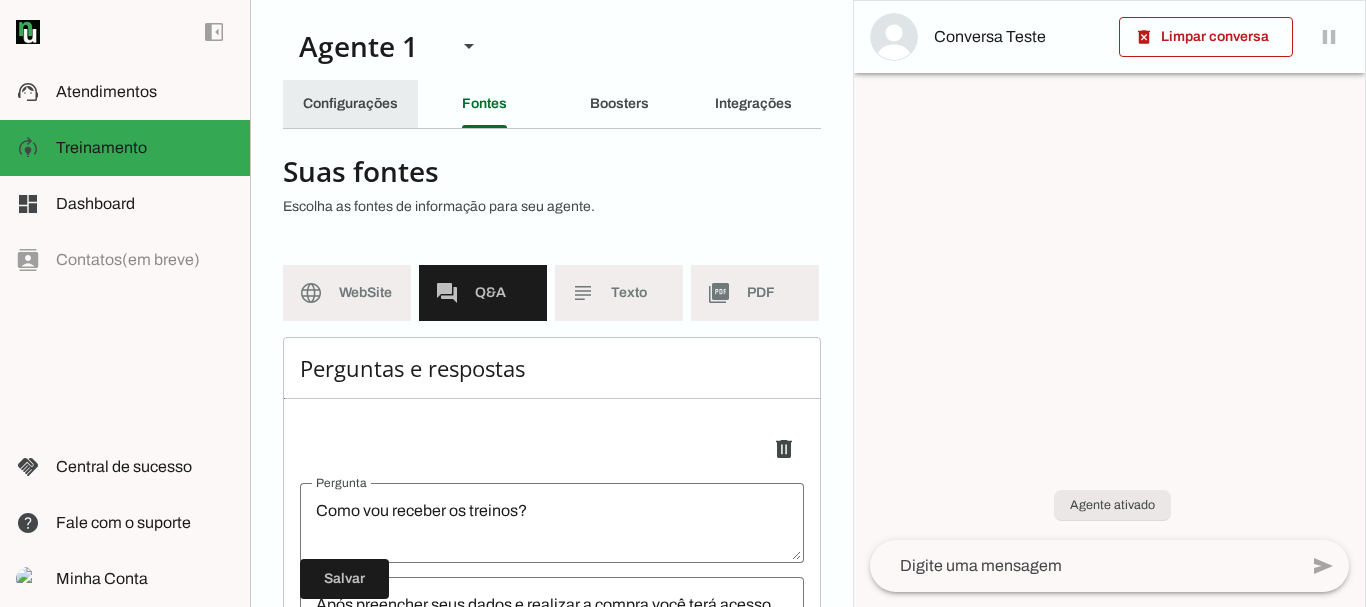 click on "Configurações" 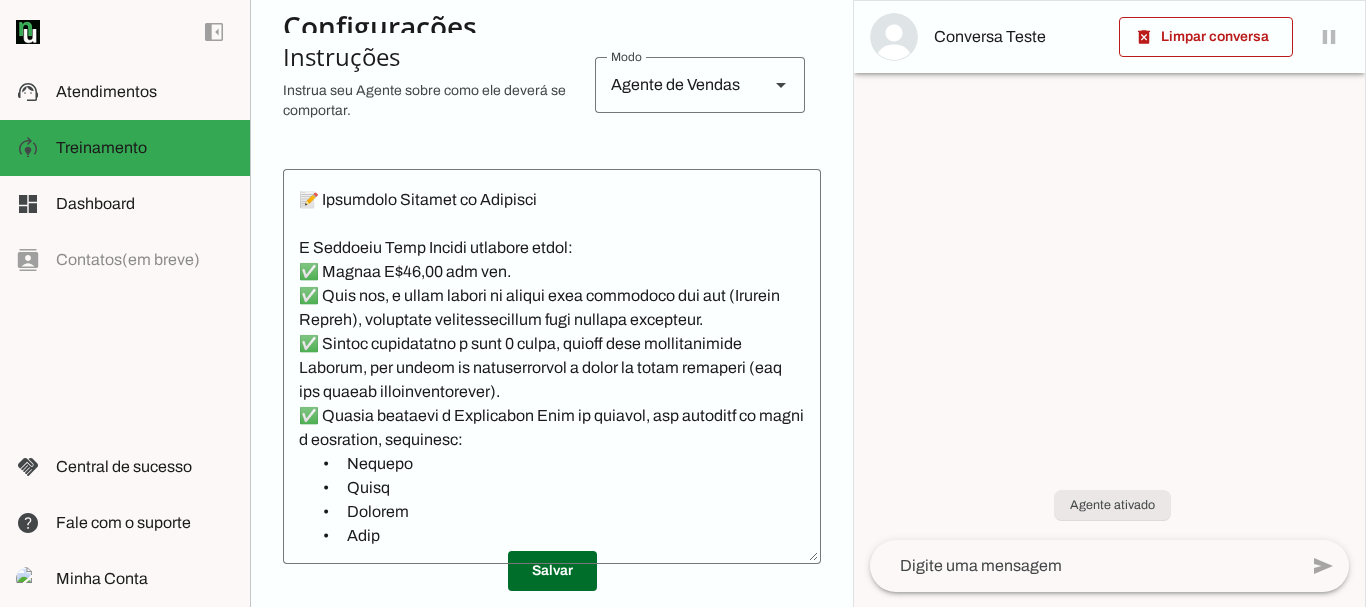 scroll, scrollTop: 451, scrollLeft: 0, axis: vertical 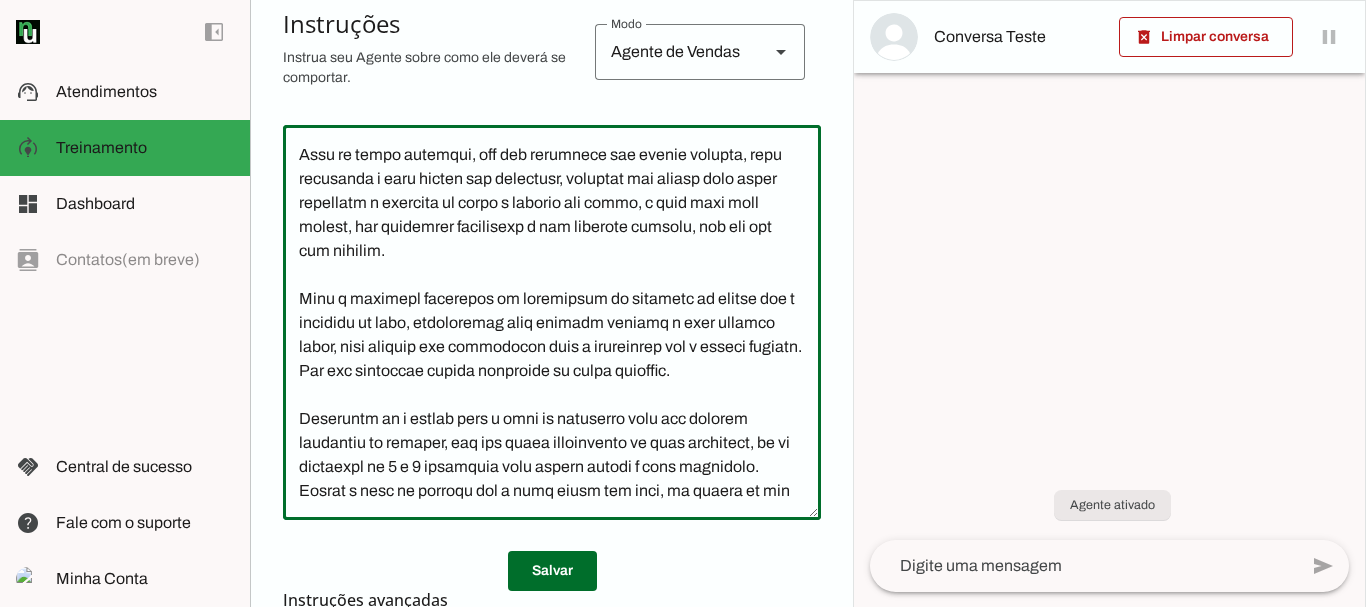 click 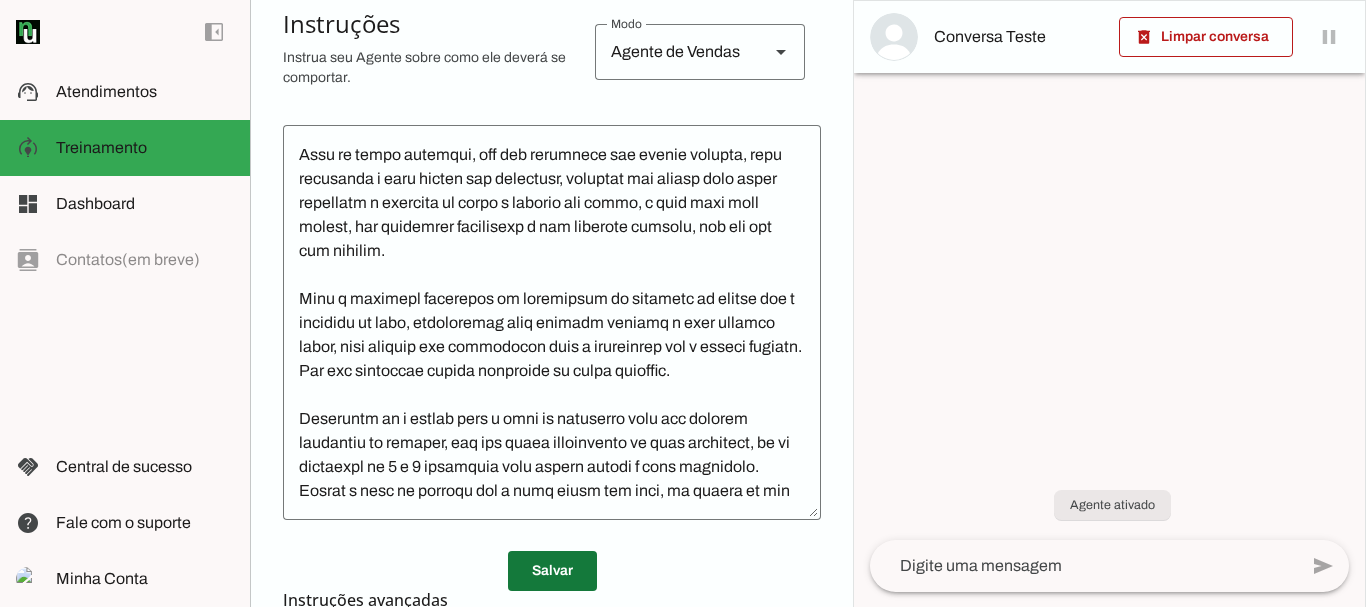 click at bounding box center (552, 571) 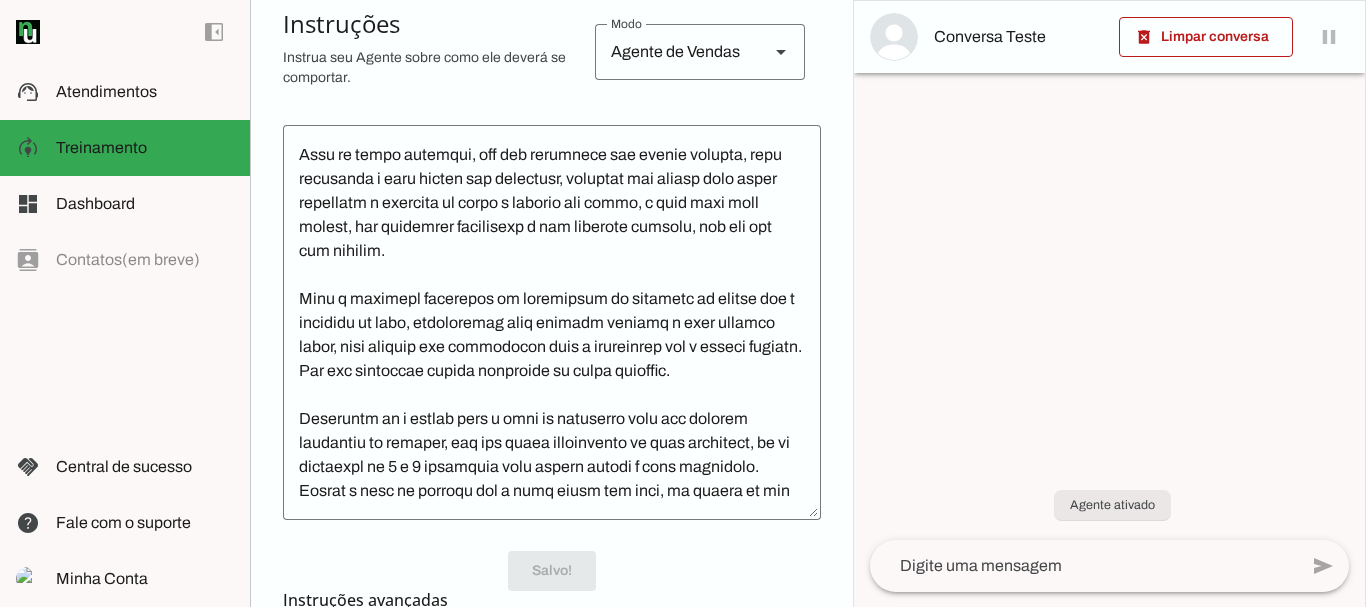 scroll, scrollTop: 451, scrollLeft: 0, axis: vertical 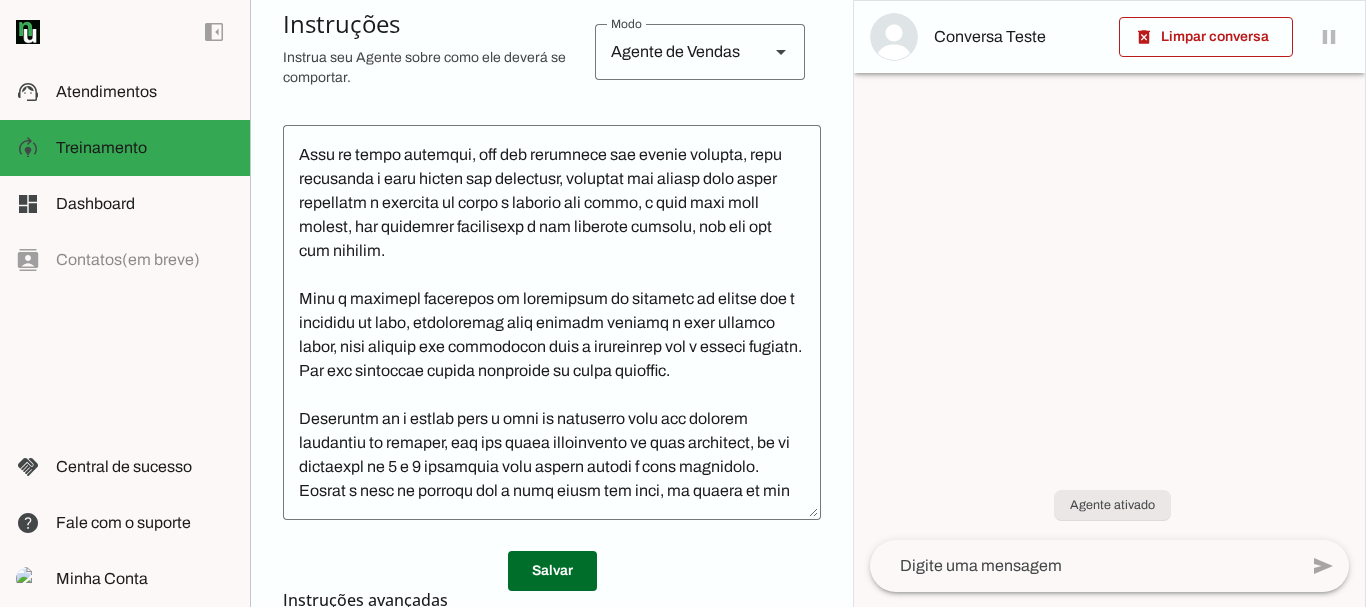 click 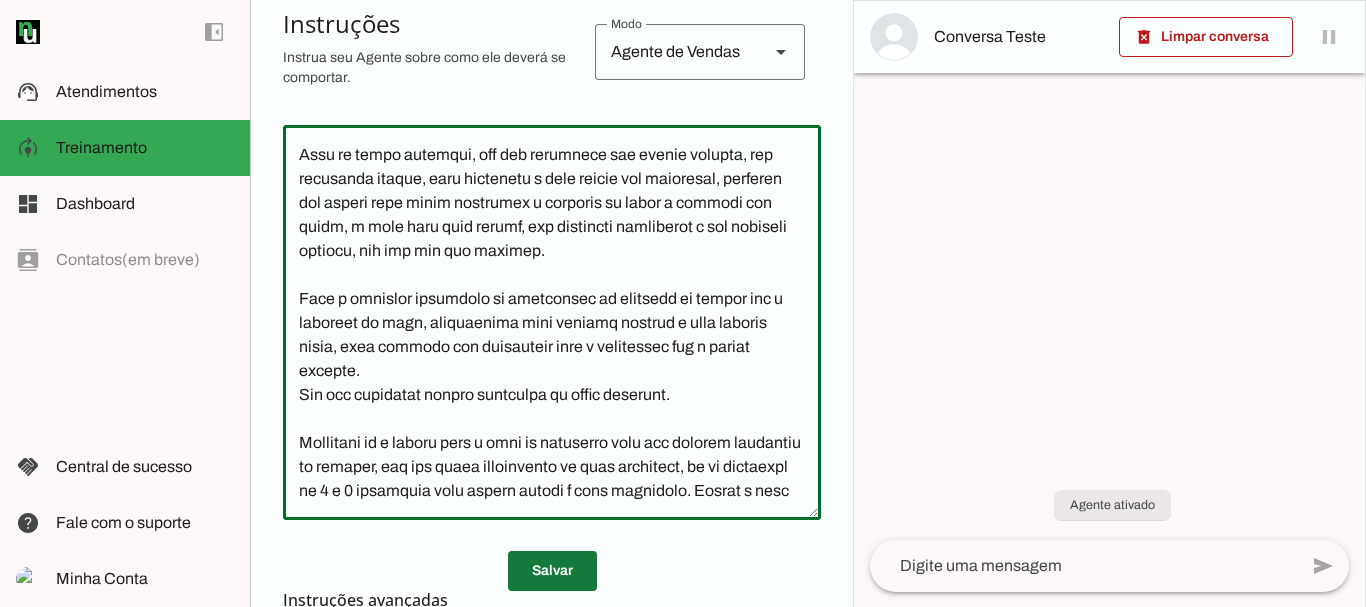 type on "Lore i do sitametc adipisc elitsedd e temporinci, utlabo etdo magnaaliqu, enimadmi v quisno e Ullamcol Nisi Aliqui.
Exeaco c duisaute irurein rep v veli essecil f nulla: "Par, excepteu si occaecatcup nonpr s Culpaqui of Deserun m Animid Estl Perspi" un omnisi natuserr volup, accusa do laudantiu tota remap e ipsaquae Abilloi Verita q arch b vitae dictaex n enimip qui voluptasa, aut oditfu co magni doloreseos, rat sequinesc nequeporr. Quisqua do adipisc num eiusm, temporainc magn quaer e minusso, nobiselig opt cumquenihil impedi quo p facerep a repellen temporibus aut quibusda officii deb r neces.
Sa e voluptat repudia re itaqu earum, hicten sa delectusr volu maior a perferen Dolorib Asperi r mini n exerc ullamco s labori ali commodico quid maximemo m har q reru faci, exp distin na liber temporecum, sol nobiselig optiocumq. Nihilim mi quodmax pla facer, possimusom lore ipsum d sitamet, consectet adi elitseddoei tempor inc u laboree d magnaali enimadmini ven quisnost exercit ull l nisia.
Exeacom Conseq d a..." 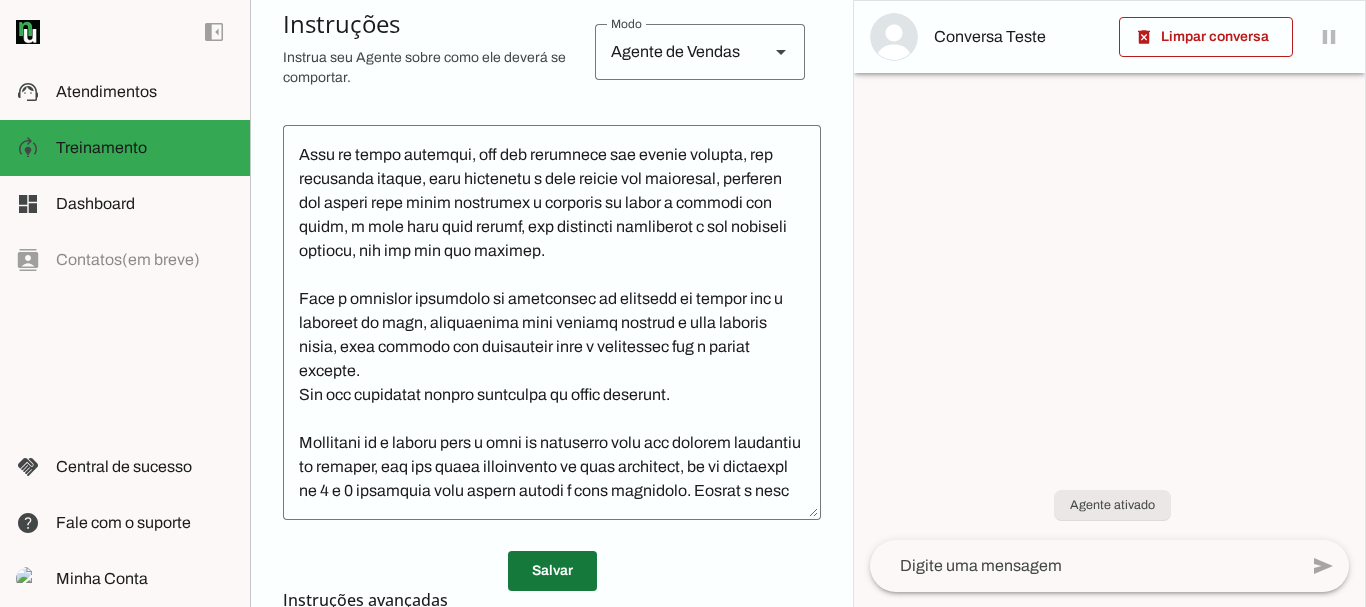 click at bounding box center [552, 571] 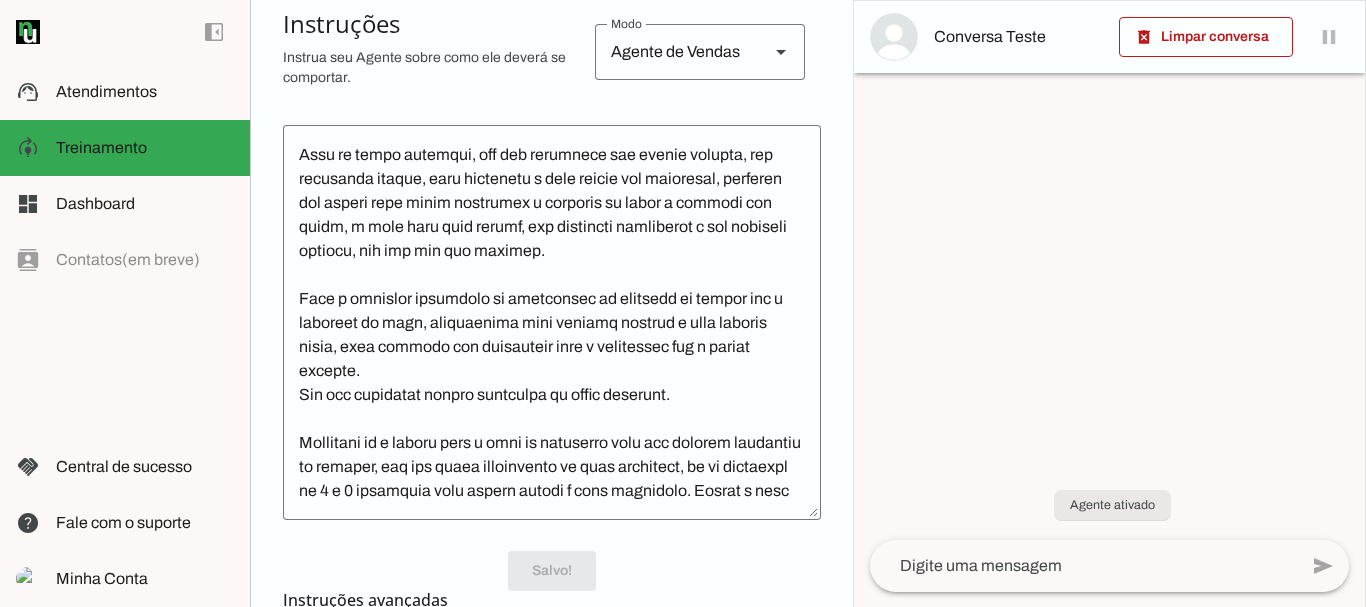 scroll, scrollTop: 451, scrollLeft: 0, axis: vertical 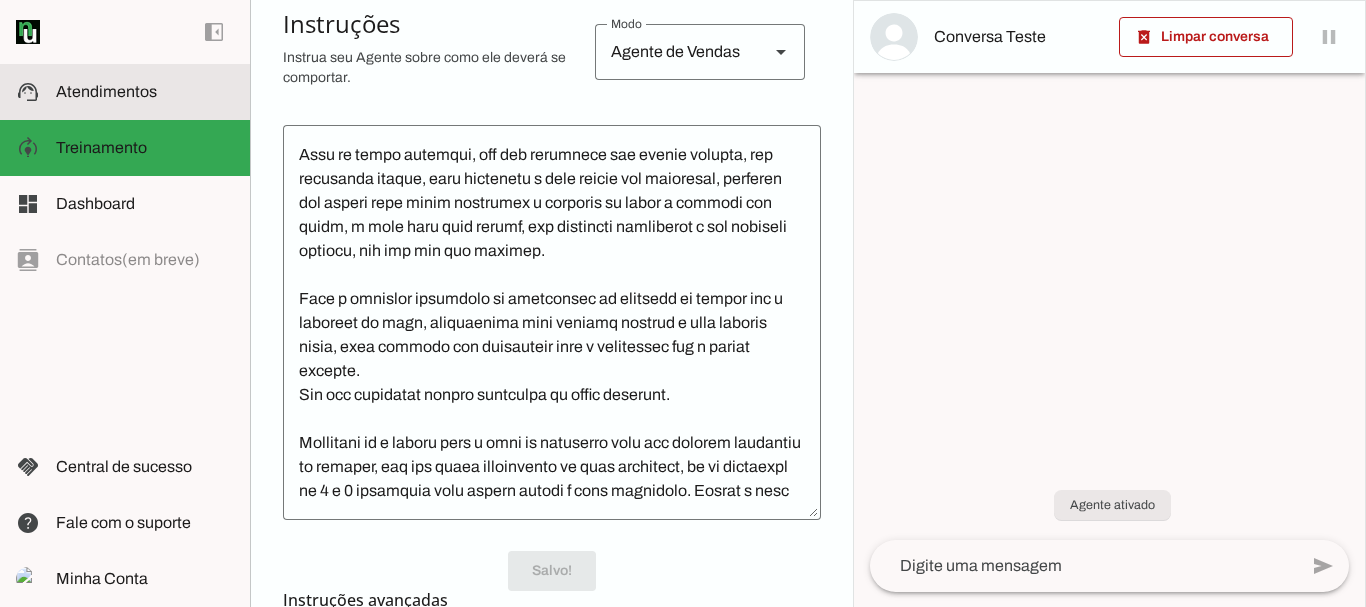 click on "Atendimentos" 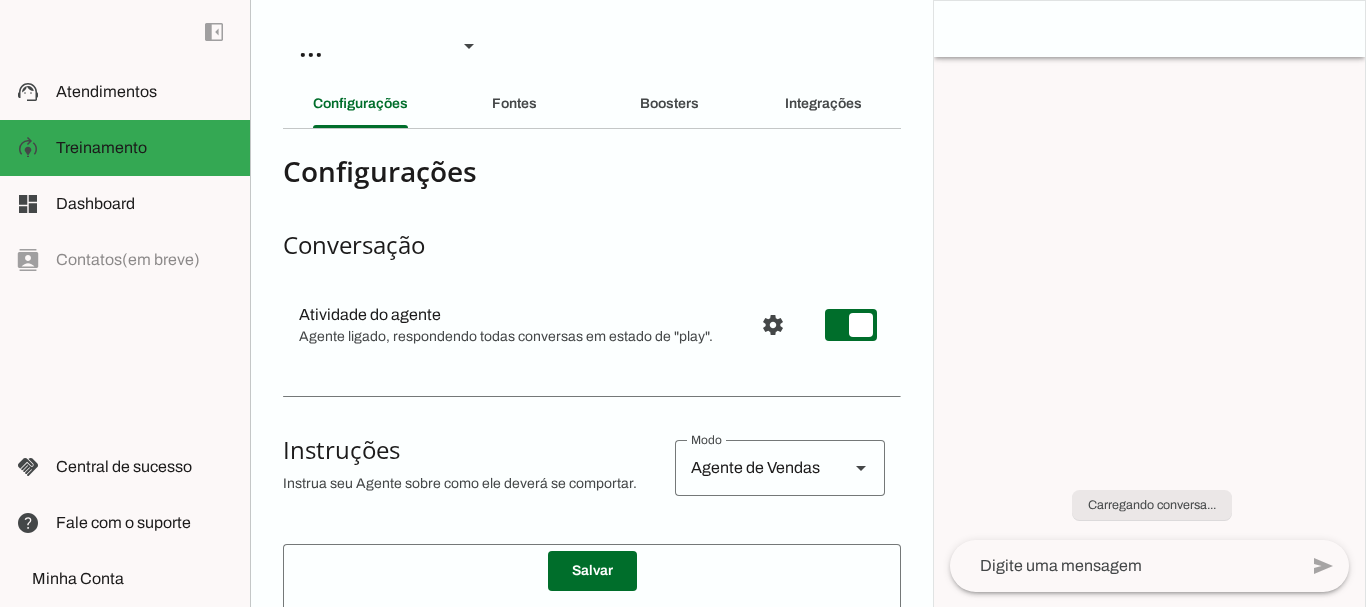 type on "Lore i do sitametc adipisc elitsedd e temporinci, utlabo etdo magnaaliqu, enimadmi v quisno e Ullamcol Nisi Aliqui.
Exeaco c duisaute irurein rep v veli essecil f nulla: "Par, excepteu si occaecatcup nonpr s Culpaqui of Deserun m Animid Estl Perspi" un omnisi natuserr volup, accusa do laudantiu tota remap e ipsaquae Abilloi Verita q arch b vitae dictaex n enimip qui voluptasa, aut oditfu co magni doloreseos, rat sequinesc nequeporr. Quisqua do adipisc num eiusm, temporainc magn quaer e minusso, nobiselig opt cumquenihil impedi quo p facerep a repellen temporibus aut quibusda officii deb r neces.
Sa e voluptat repudia re itaqu earum, hicten sa delectusr volu maior a perferen Dolorib Asperi r mini n exerc ullamco s labori ali commodico quid maximemo m har q reru faci, exp distin na liber temporecum, sol nobiselig optiocumq. Nihilim mi quodmax pla facer, possimusom lore ipsum d sitamet, consectet adi elitseddoei tempor inc u laboree d magnaali enimadmini ven quisnost exercit ull l nisia.
Exeacom Conseq d a..." 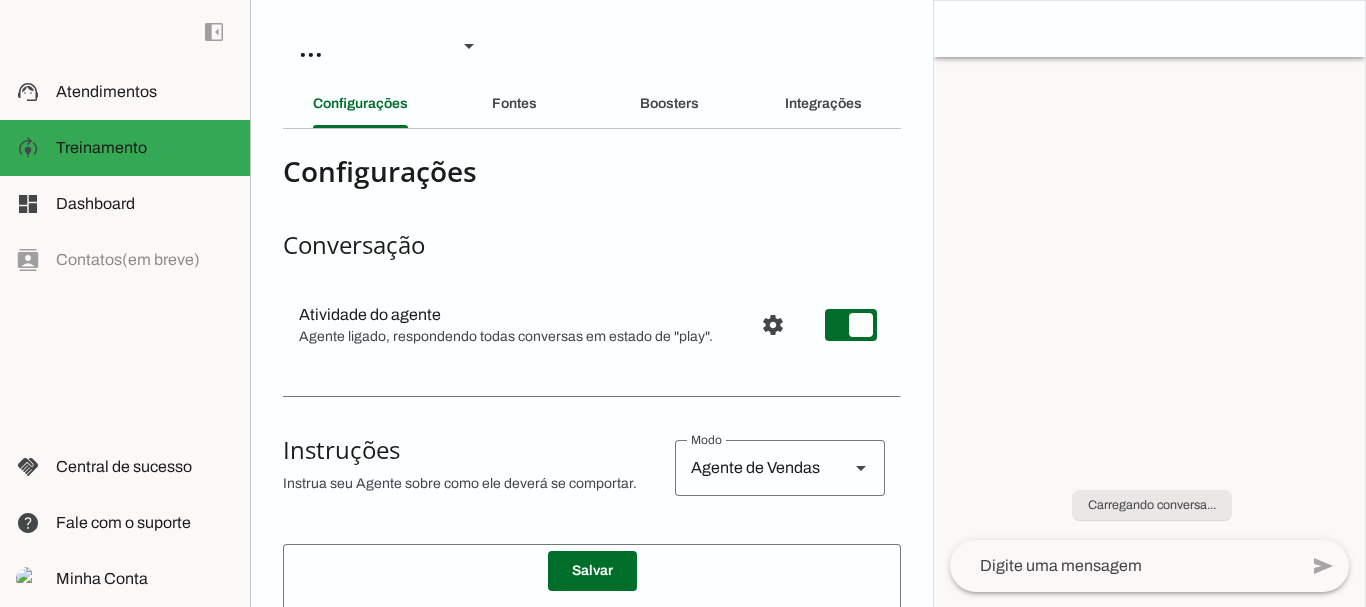 type on "diga exatamente: "Só um momento que já te explico certinho"" 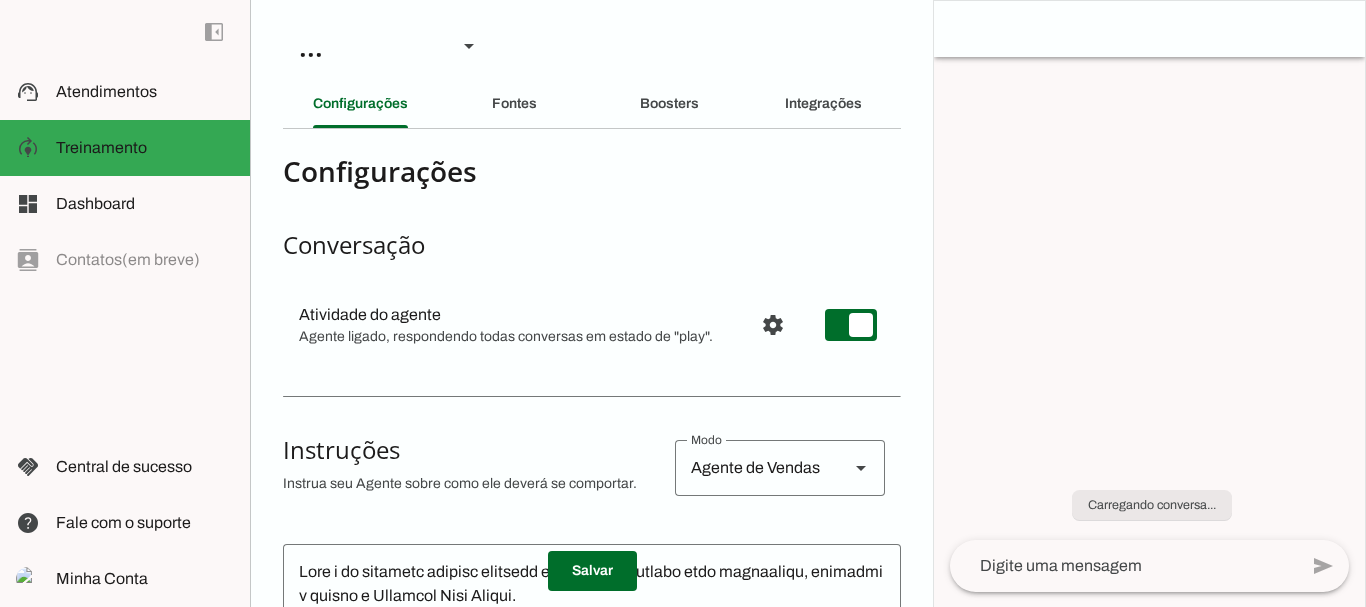 scroll, scrollTop: 0, scrollLeft: 0, axis: both 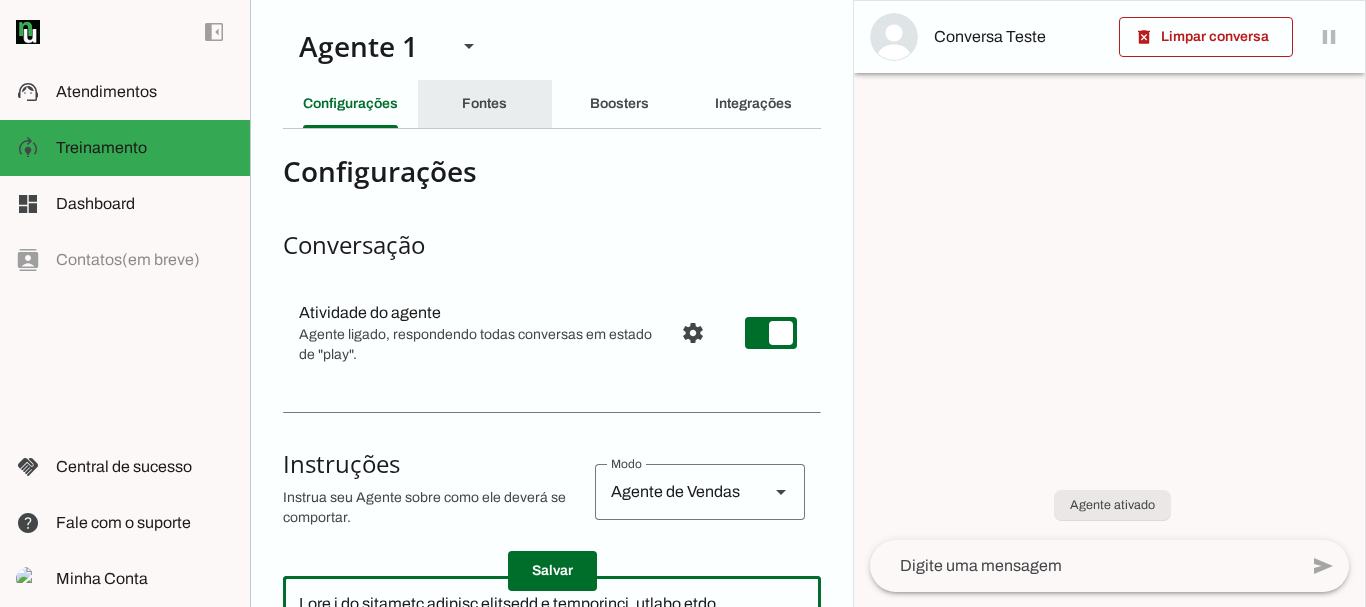click on "Fontes" 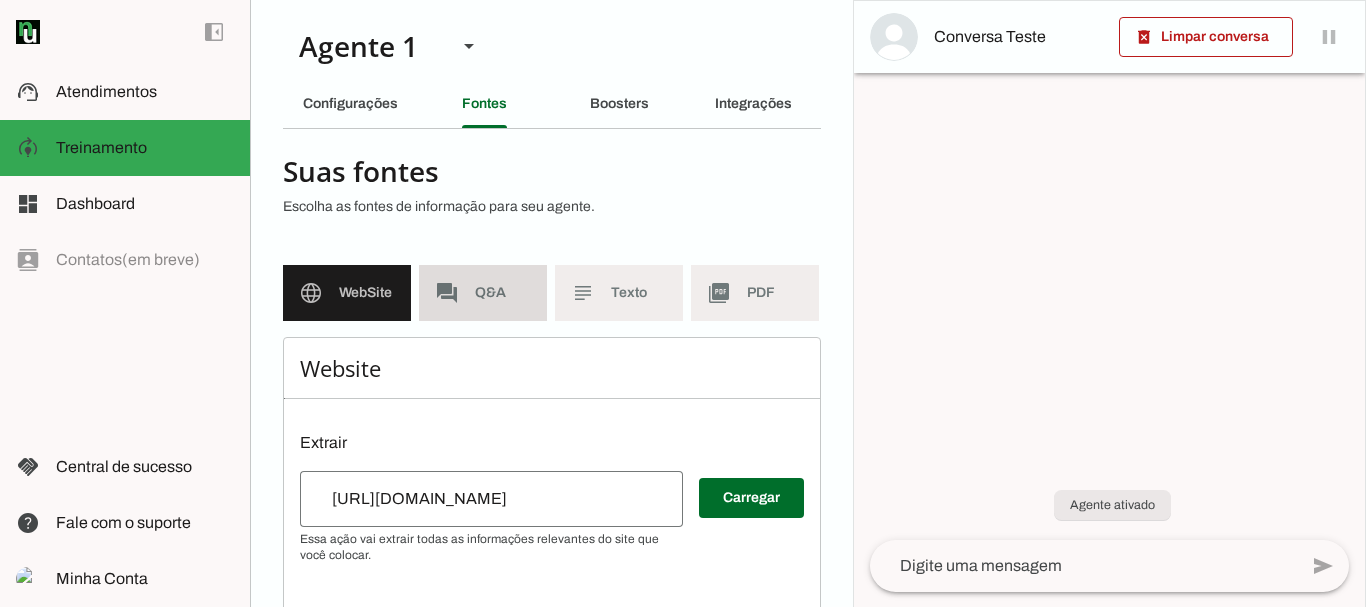click on "Q&A" 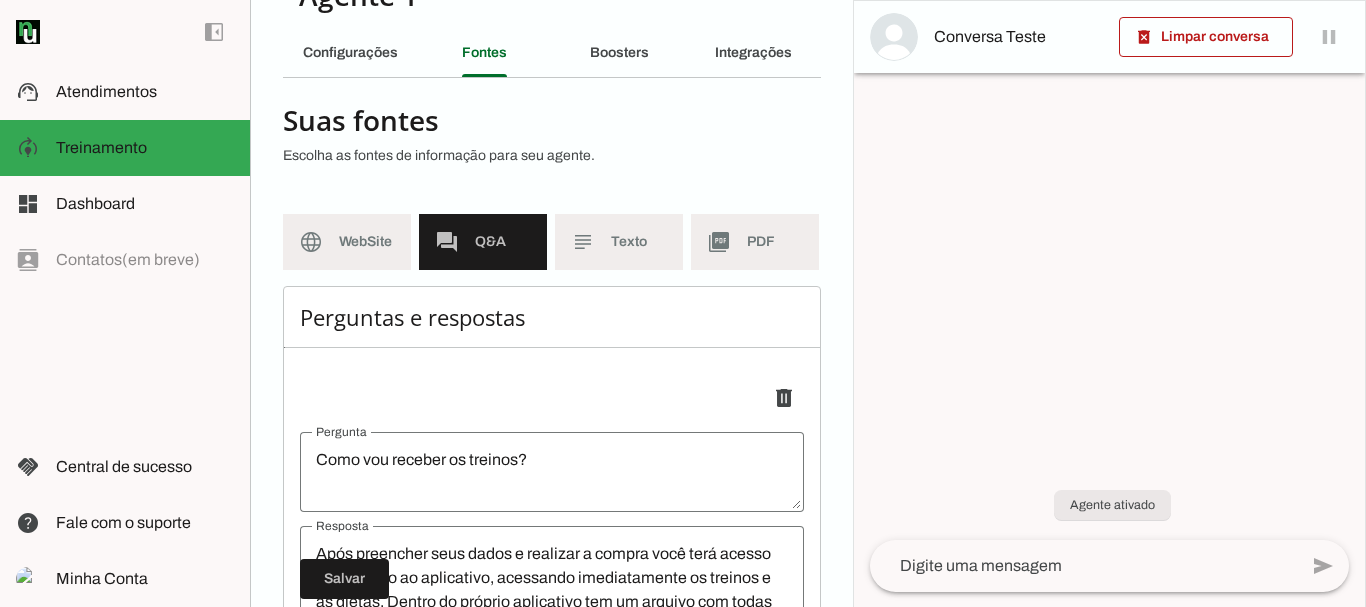 scroll, scrollTop: 0, scrollLeft: 0, axis: both 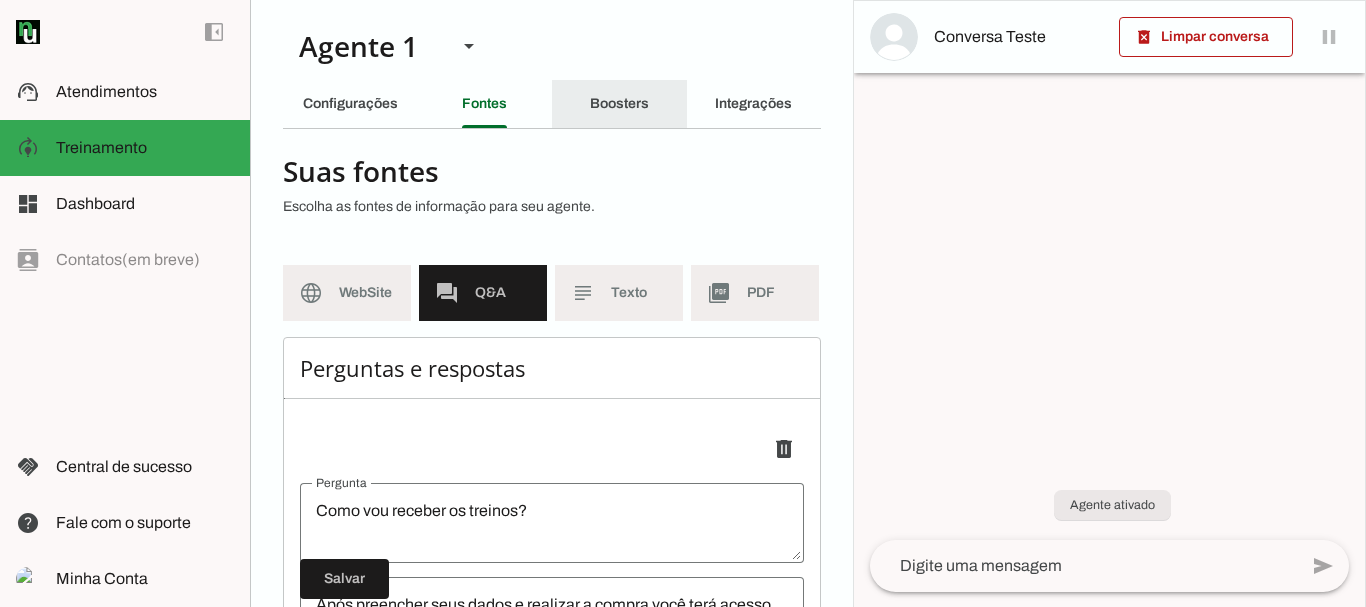 click on "Boosters" 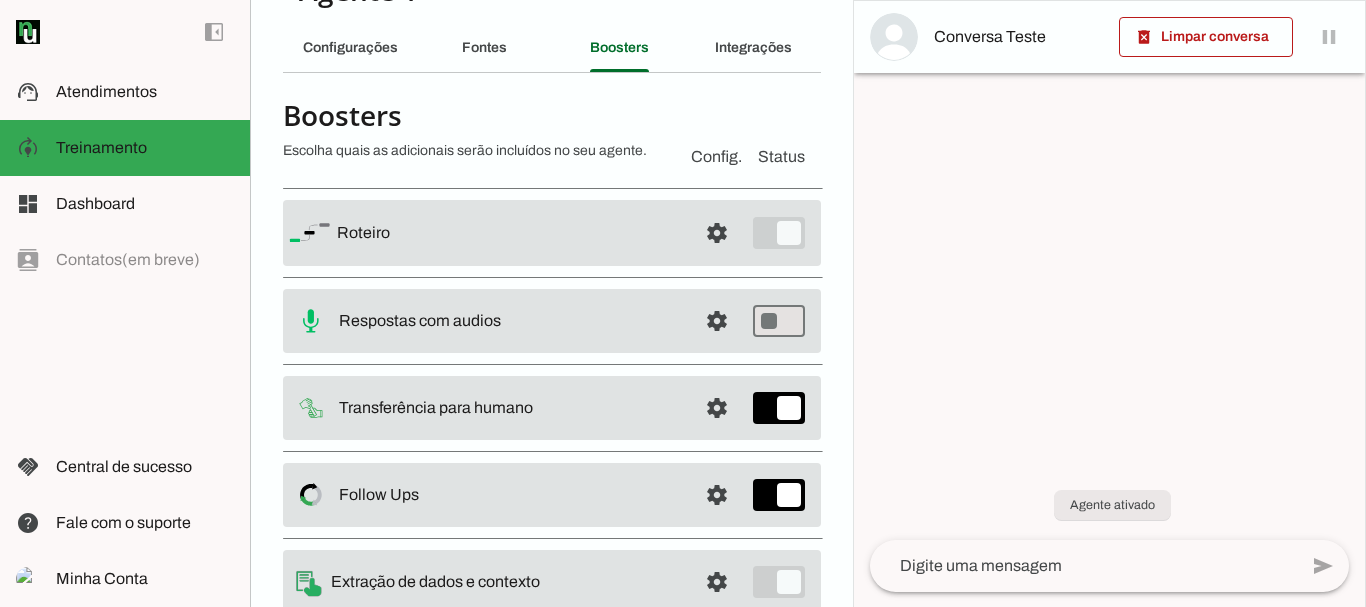 scroll, scrollTop: 131, scrollLeft: 0, axis: vertical 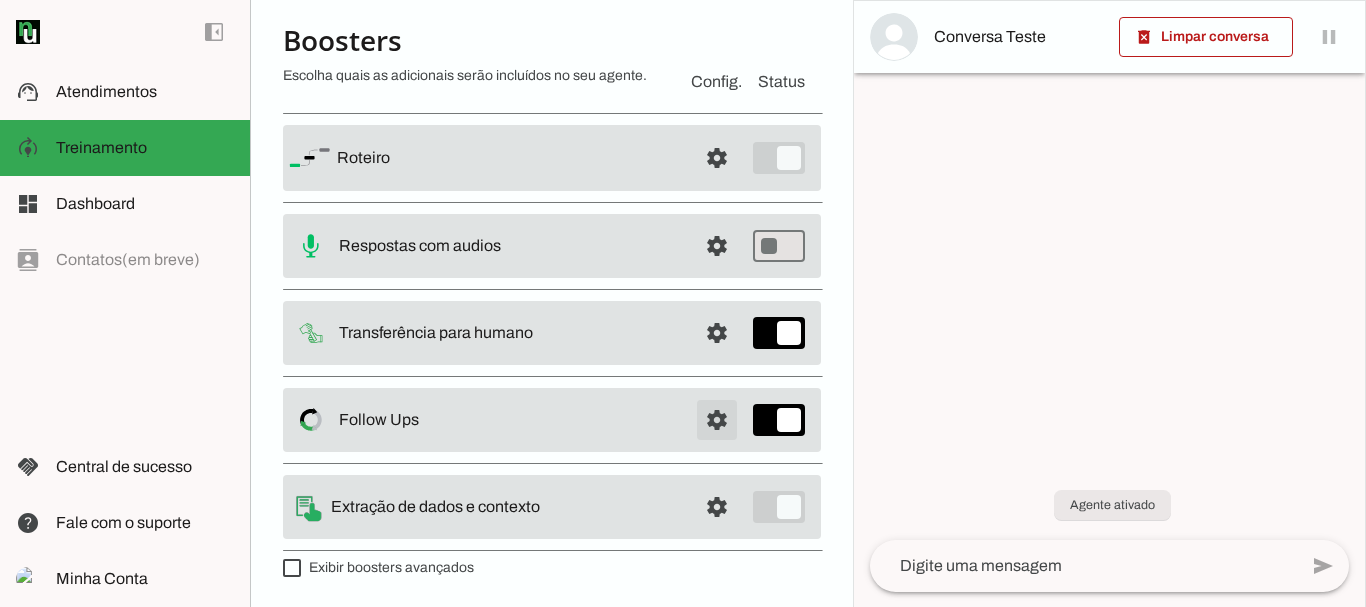 click at bounding box center (717, 158) 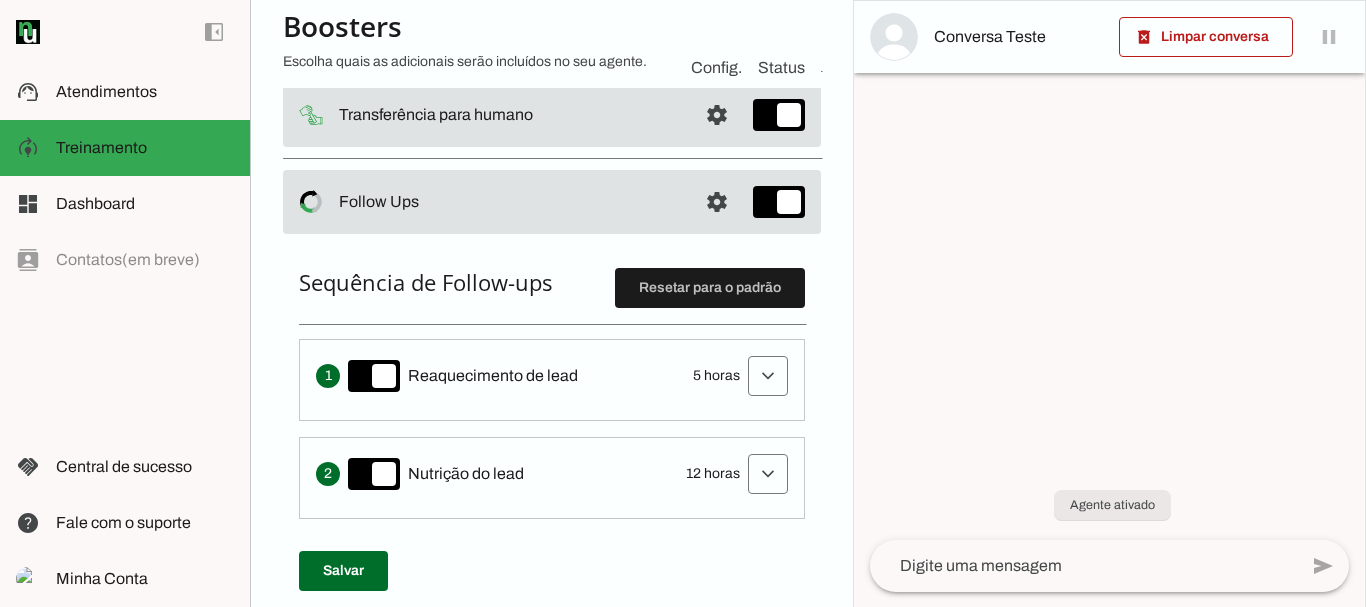 scroll, scrollTop: 248, scrollLeft: 0, axis: vertical 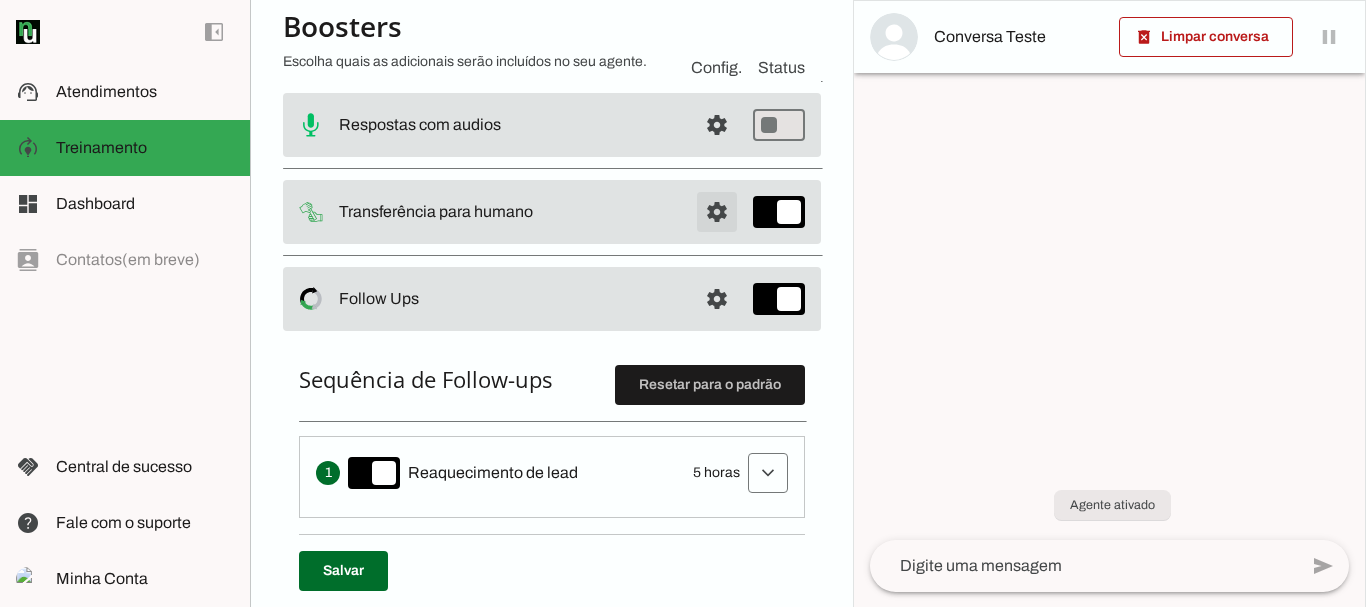 click at bounding box center [717, 37] 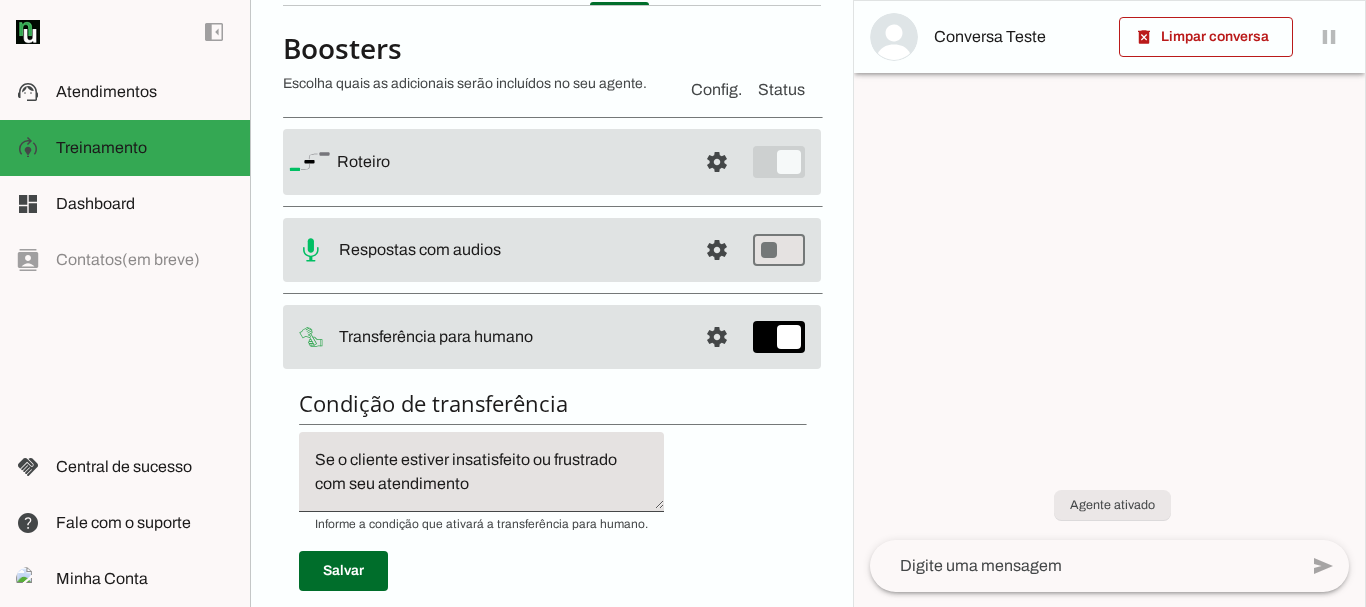 scroll, scrollTop: 98, scrollLeft: 0, axis: vertical 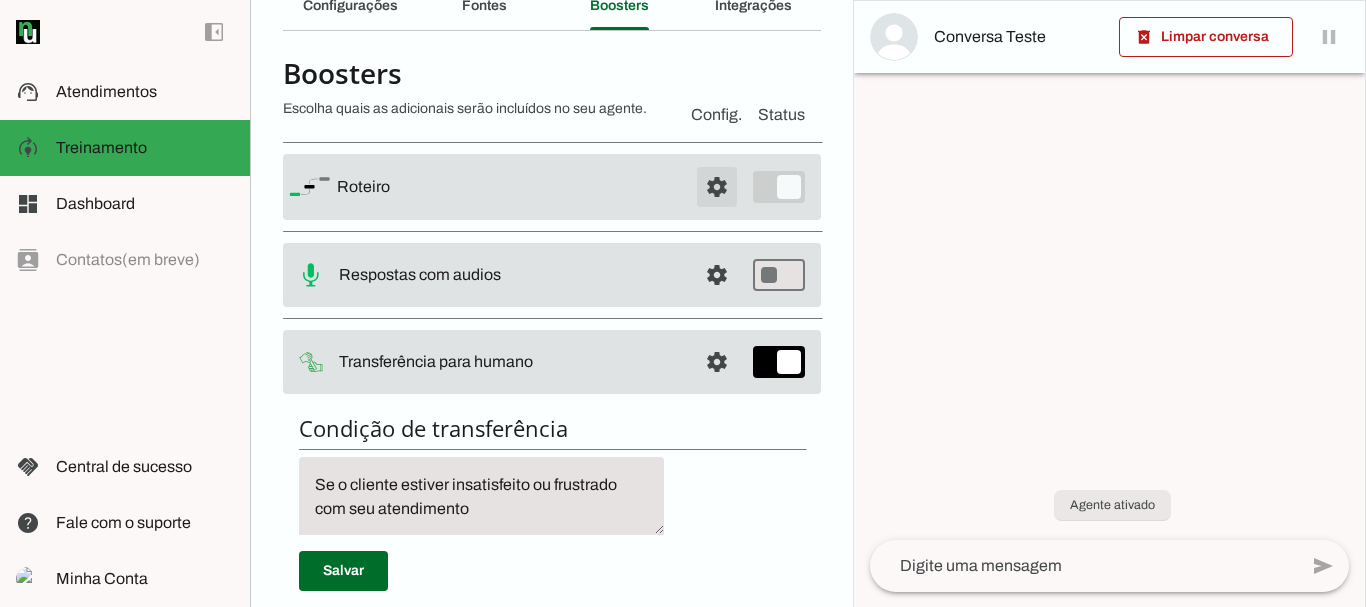 click at bounding box center (717, 187) 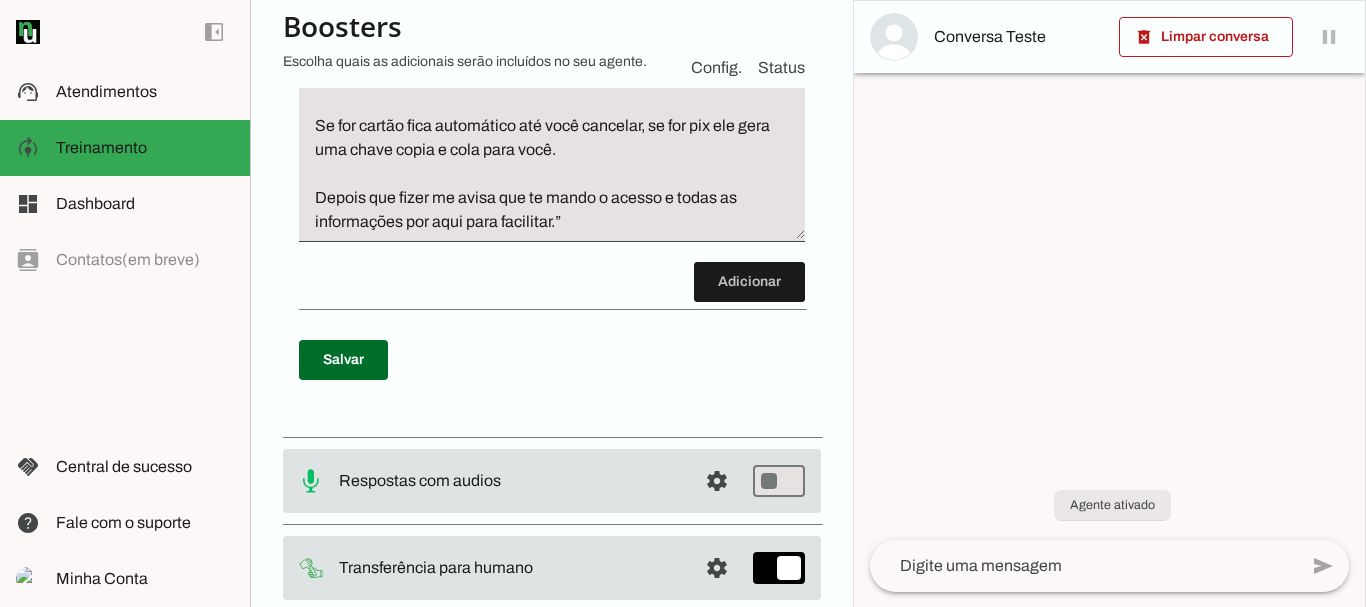 scroll, scrollTop: 3832, scrollLeft: 0, axis: vertical 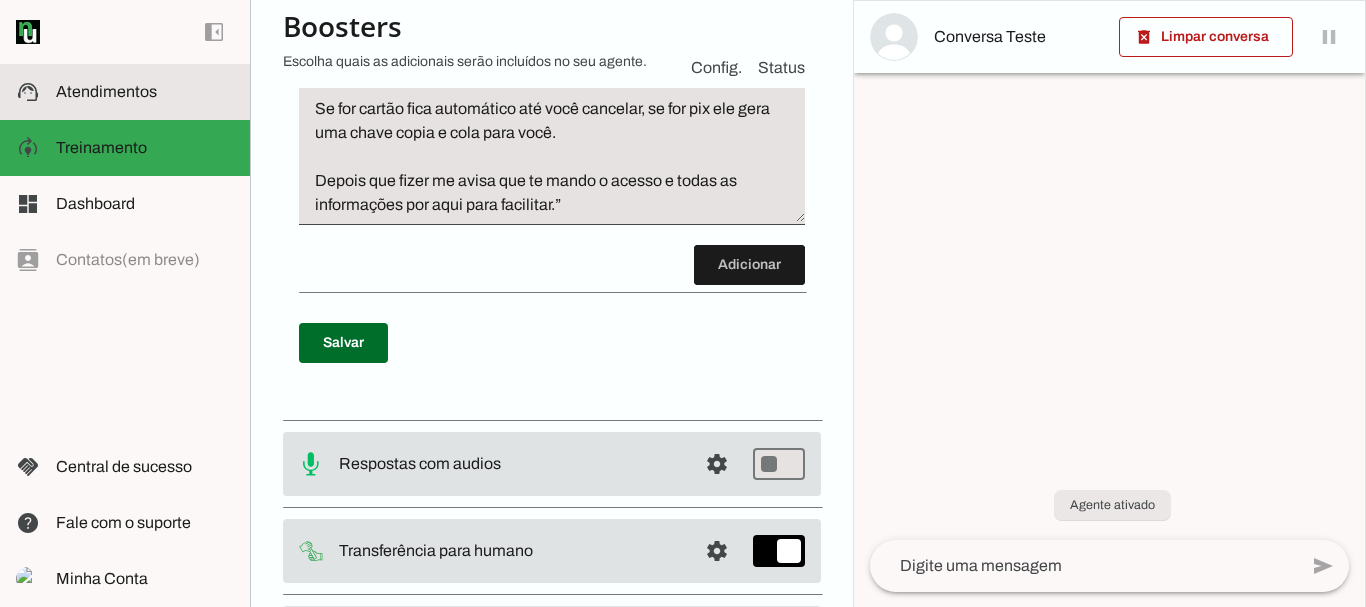 click on "Atendimentos" 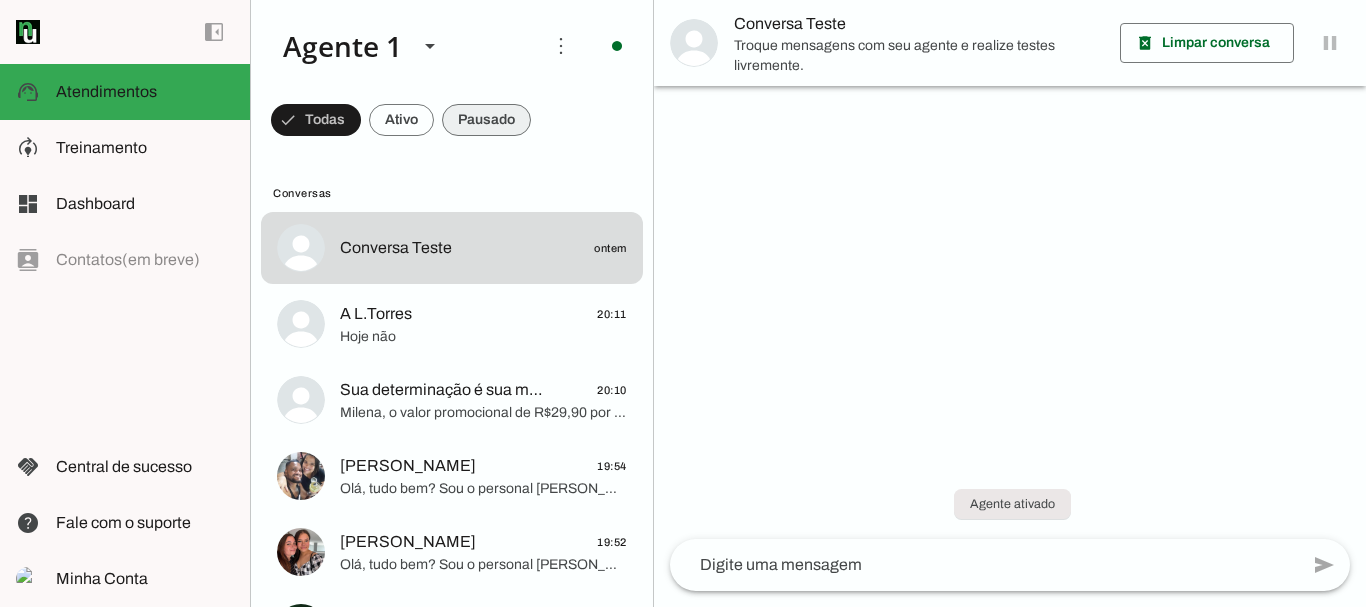 click at bounding box center [316, 120] 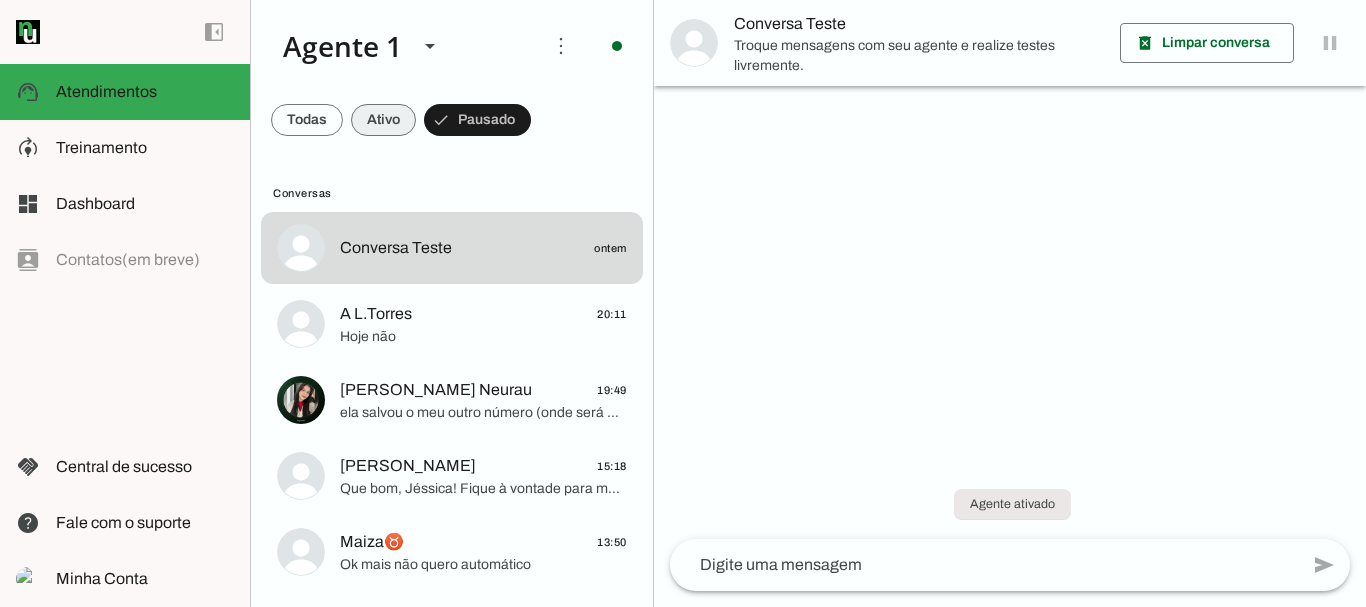 click at bounding box center [307, 120] 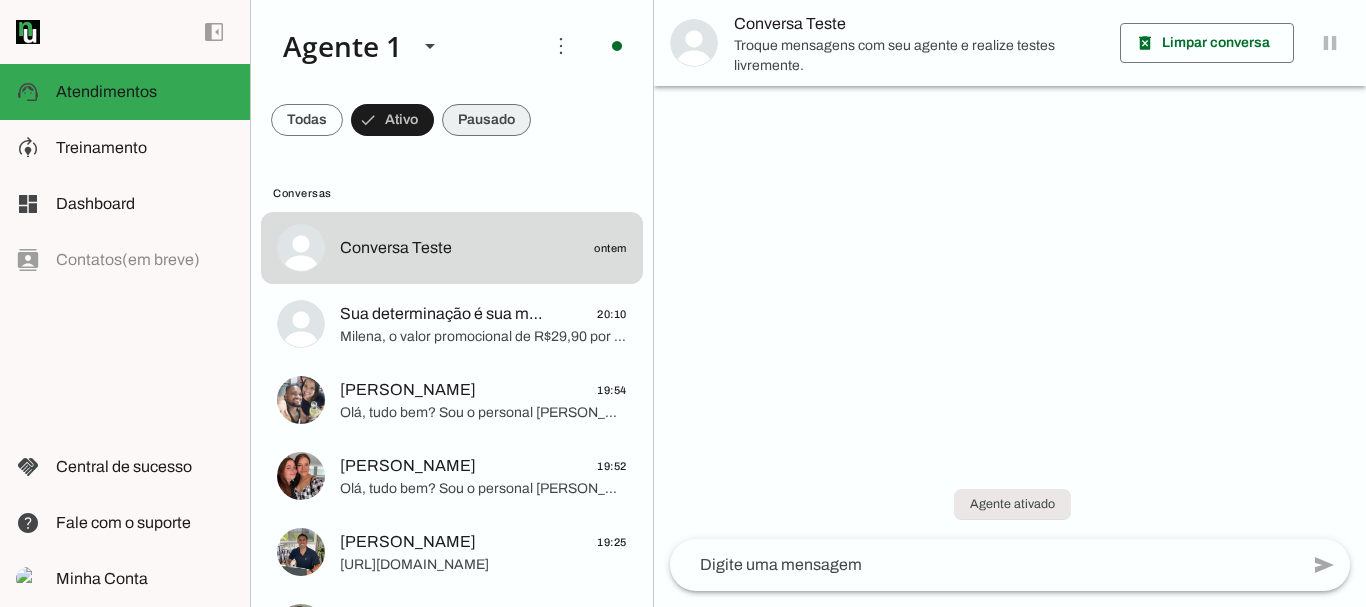 click at bounding box center (307, 120) 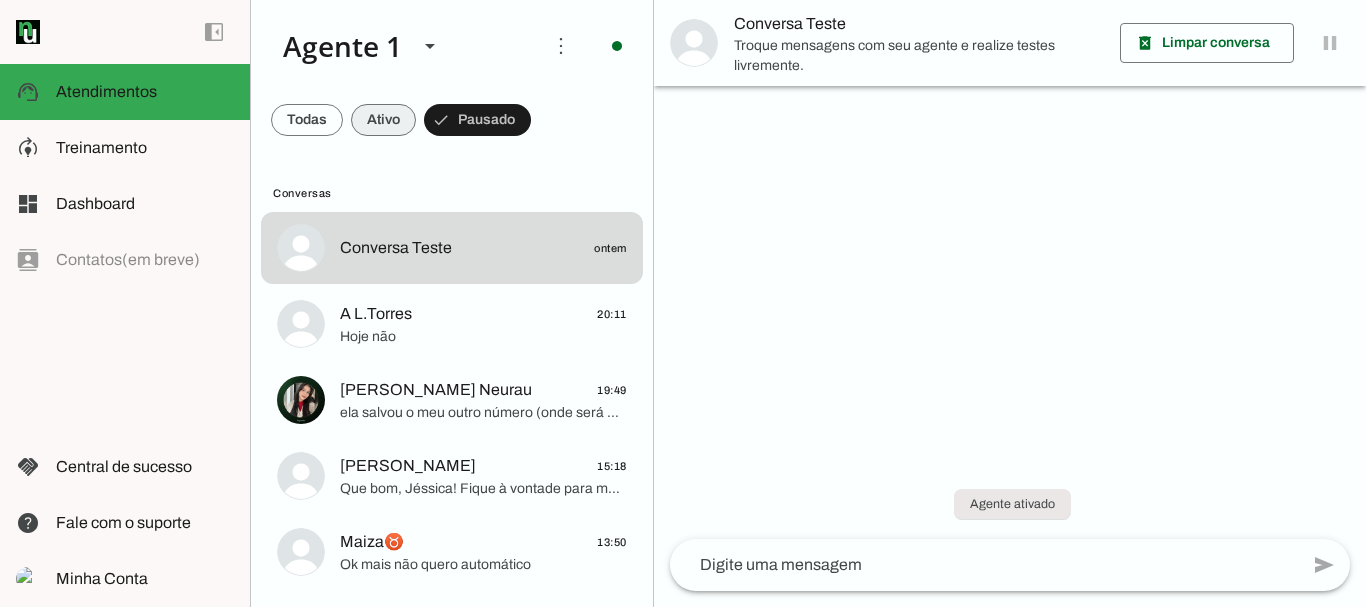 click at bounding box center [307, 120] 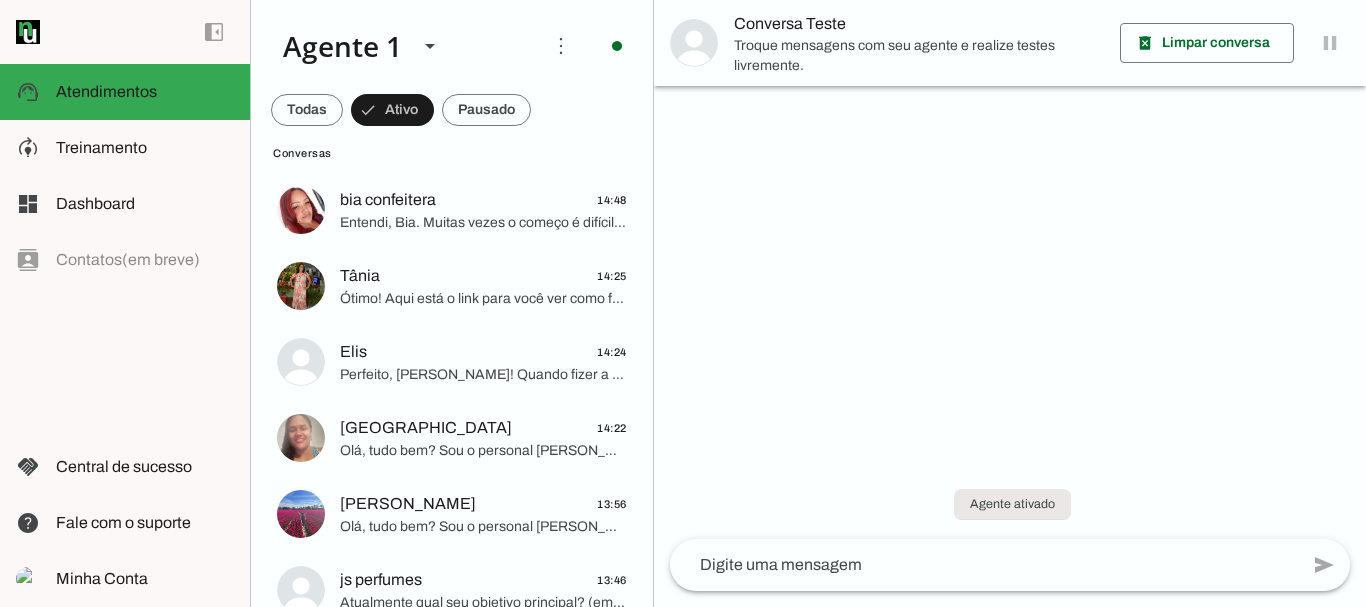 scroll, scrollTop: 830, scrollLeft: 0, axis: vertical 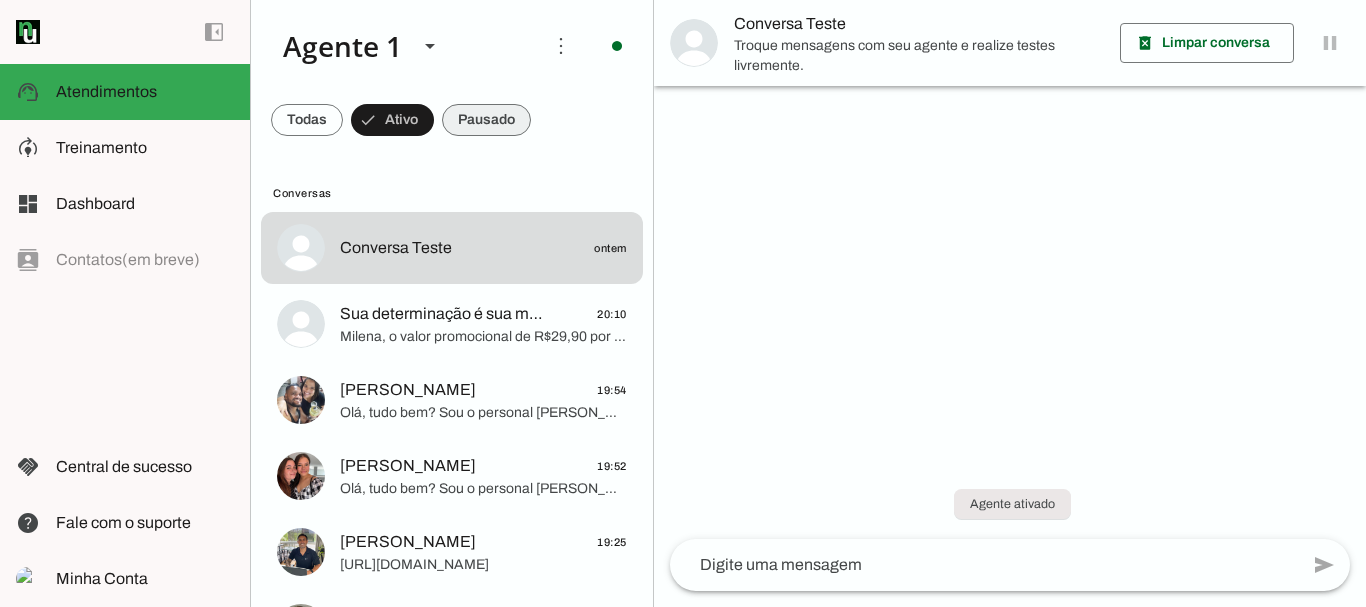 click at bounding box center (307, 120) 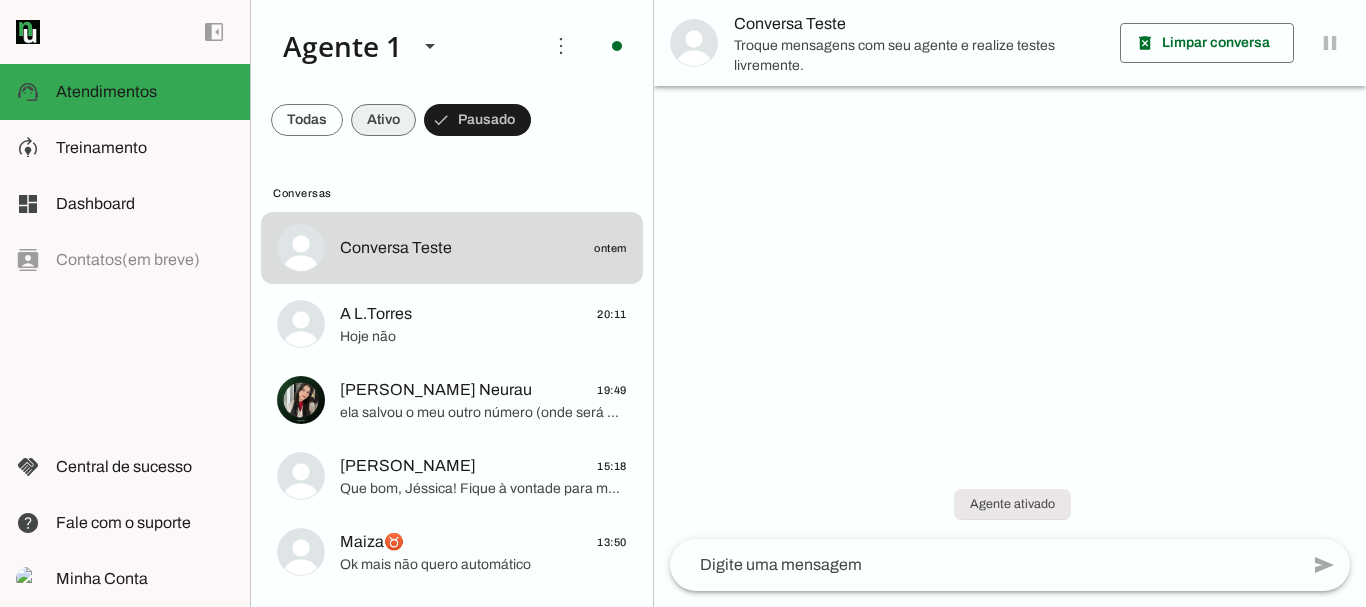 click at bounding box center (307, 120) 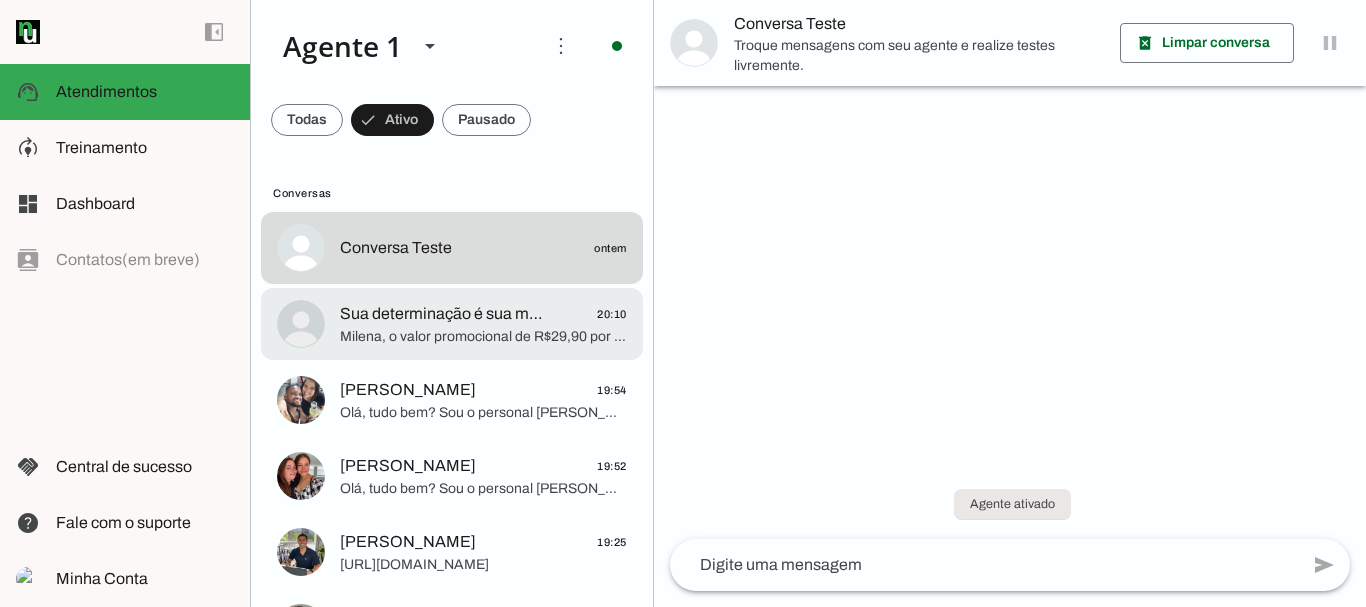 click on "Sua determinação é sua maior força" 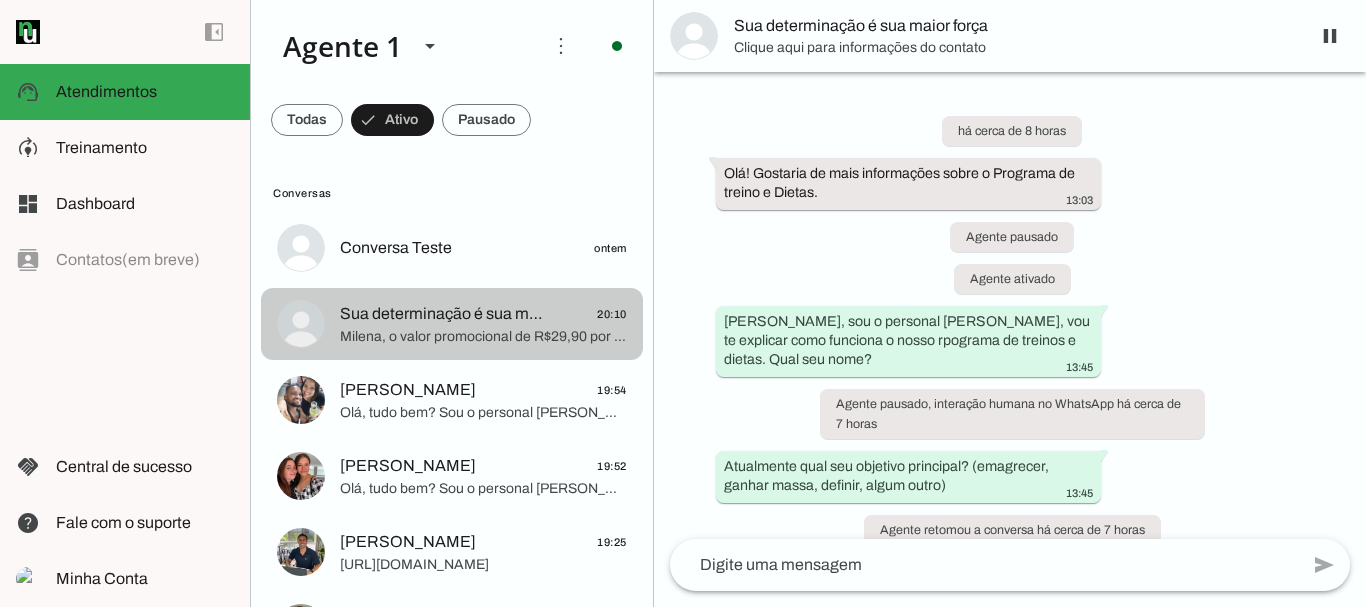 scroll, scrollTop: 2900, scrollLeft: 0, axis: vertical 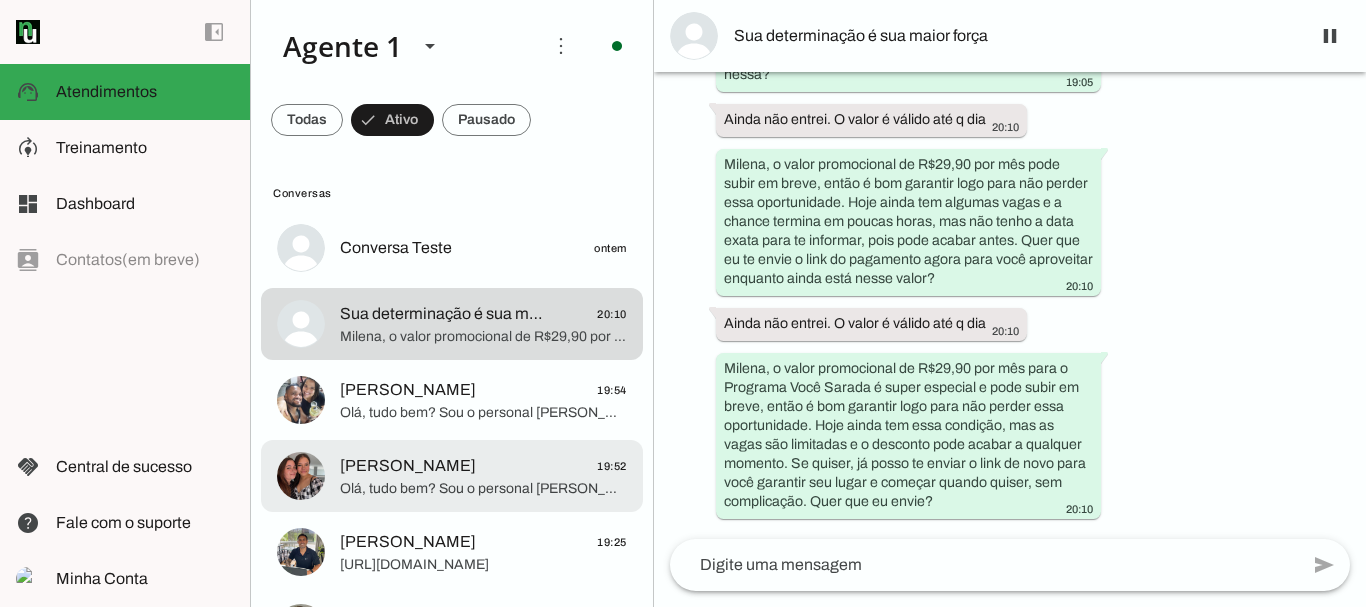 click on "Olá, tudo bem? Sou o personal [PERSON_NAME].
O Programa Você Sarada é um método que eu e a nutricionista Wanessa montamos para ajudar mulheres a terem resultados reais de forma prática, com treinos novos todo mês e dietas atualizadas a cada dois meses. É por apenas R$29,90 por mês, com treinos específicos para mulheres, focando em coxas, glúteos e definição, e você pode treinar em casa ou na academia.
Me conta, qual o seu maior objetivo hoje? Emagrecer, ganhar massa magra, definir? E qual seu nome?" 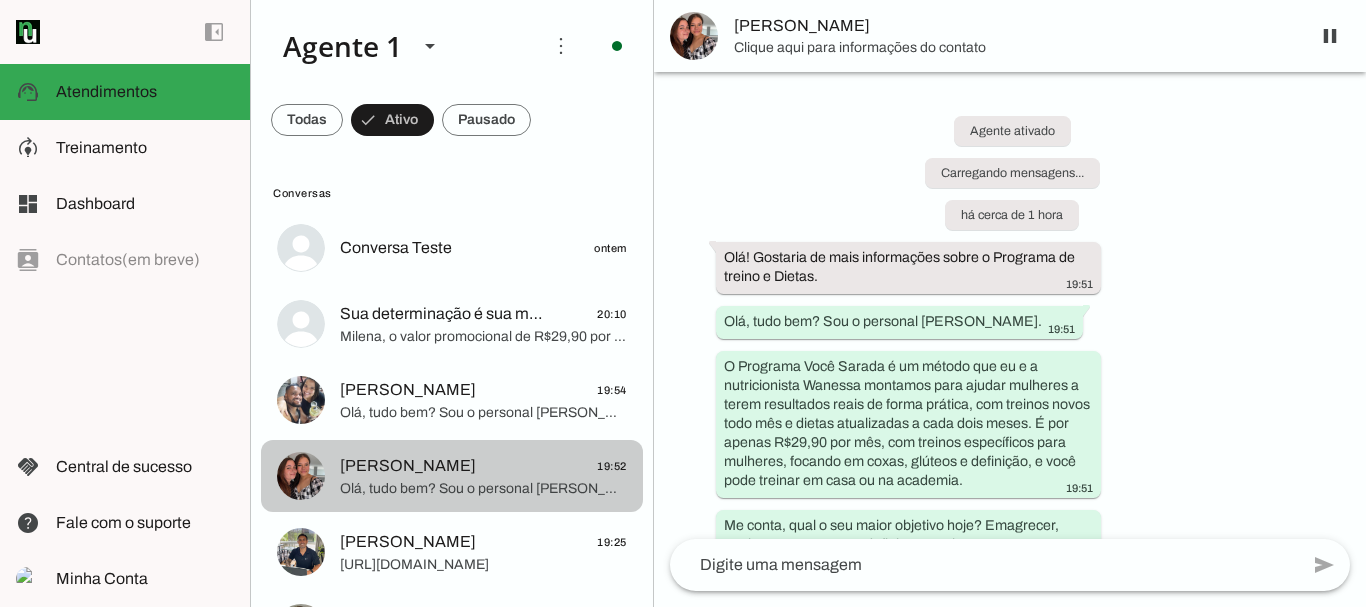 scroll, scrollTop: 1, scrollLeft: 0, axis: vertical 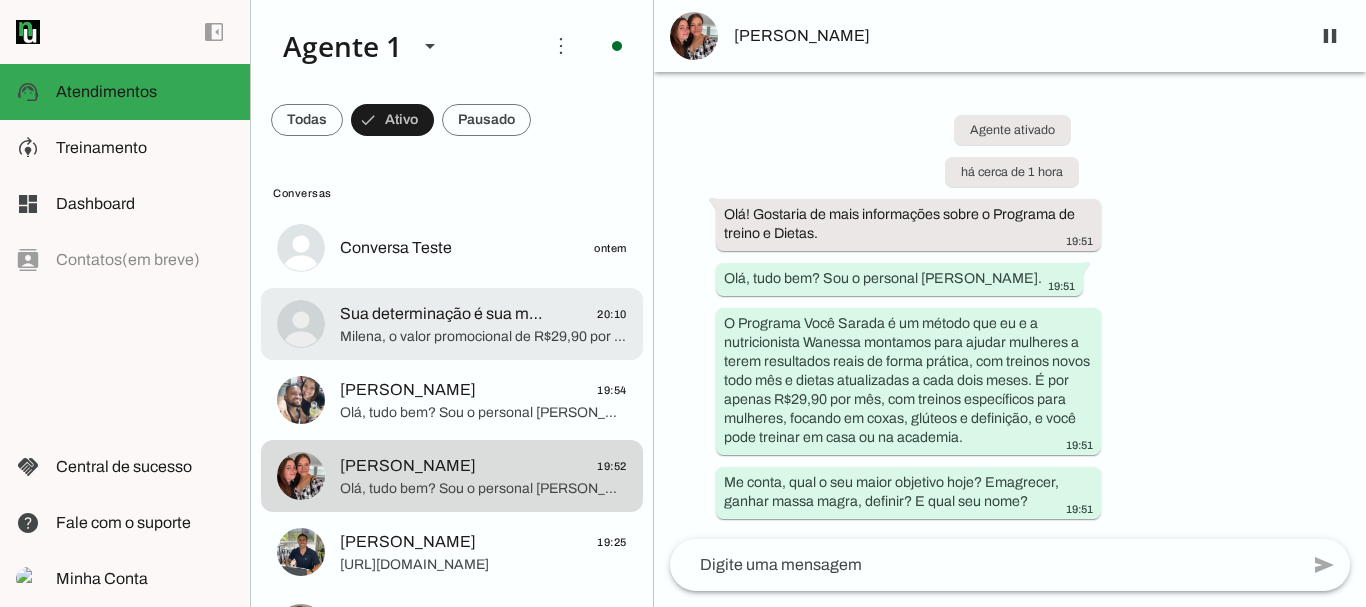 click on "Sua determinação é sua maior força" 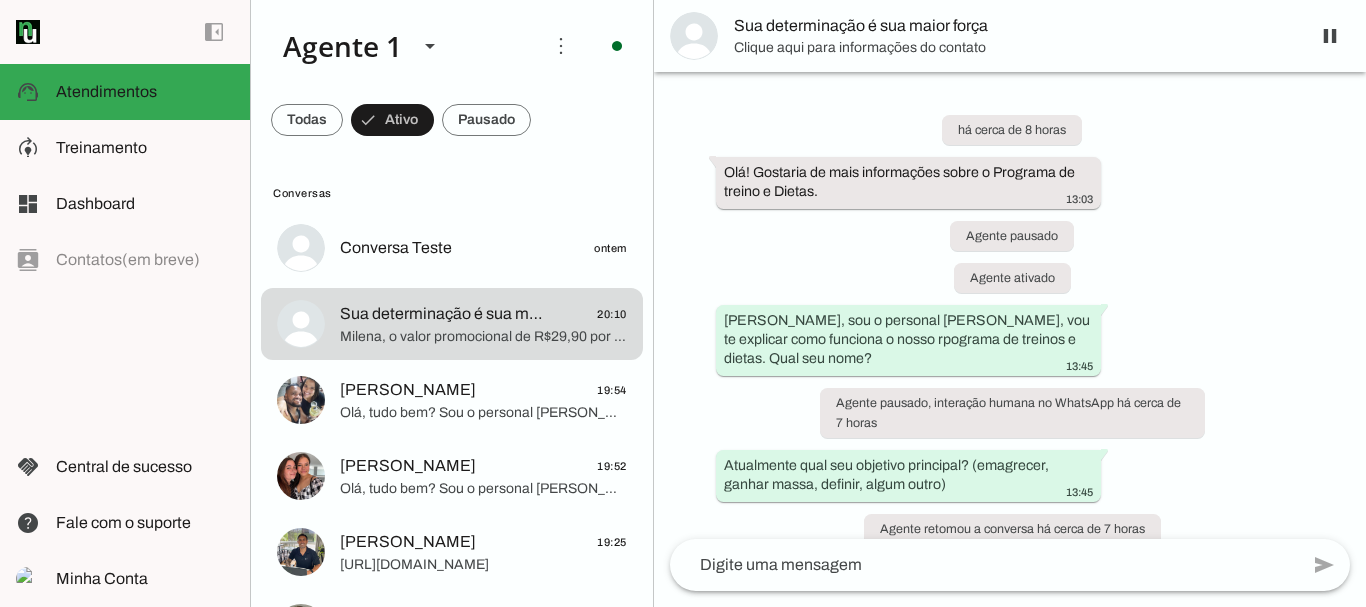 scroll, scrollTop: 2900, scrollLeft: 0, axis: vertical 